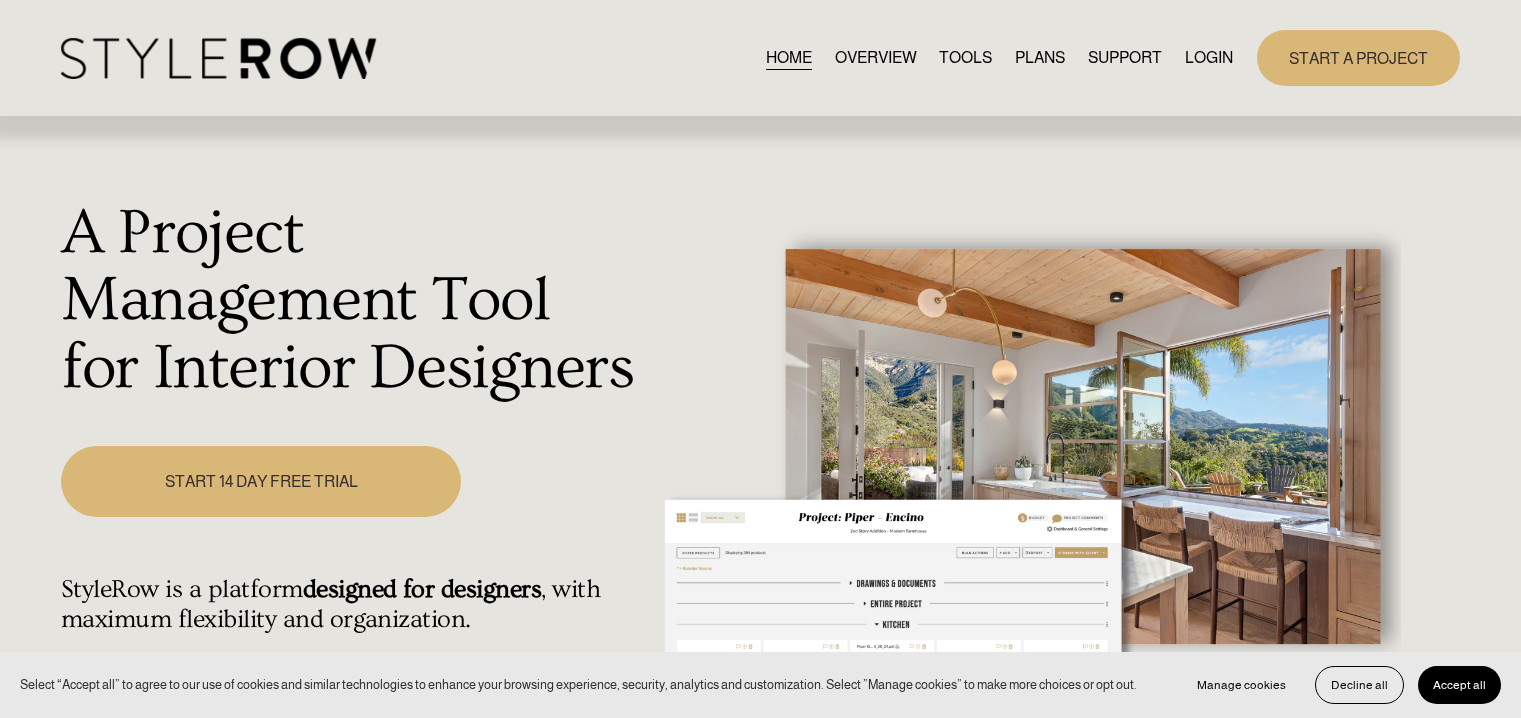 scroll, scrollTop: 0, scrollLeft: 0, axis: both 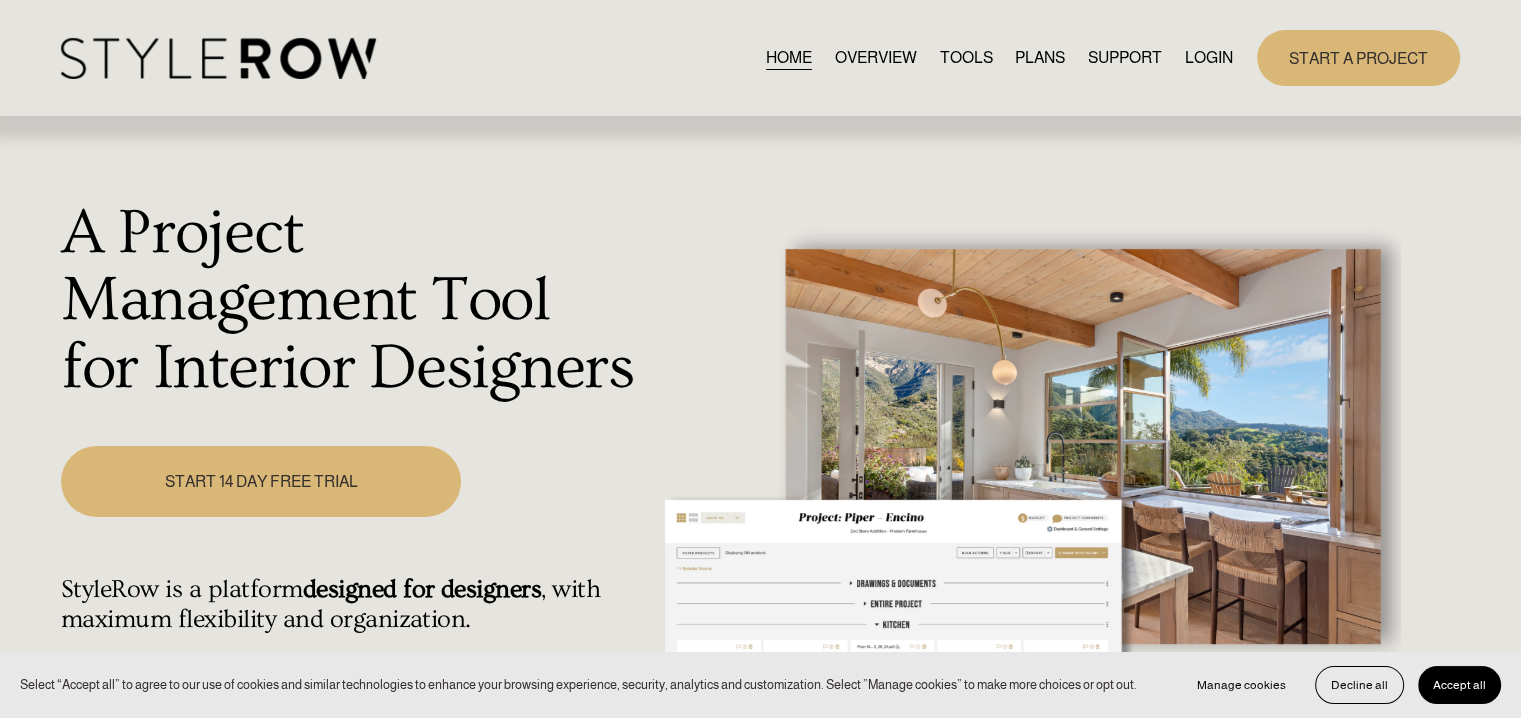 click on "LOGIN" at bounding box center [1209, 57] 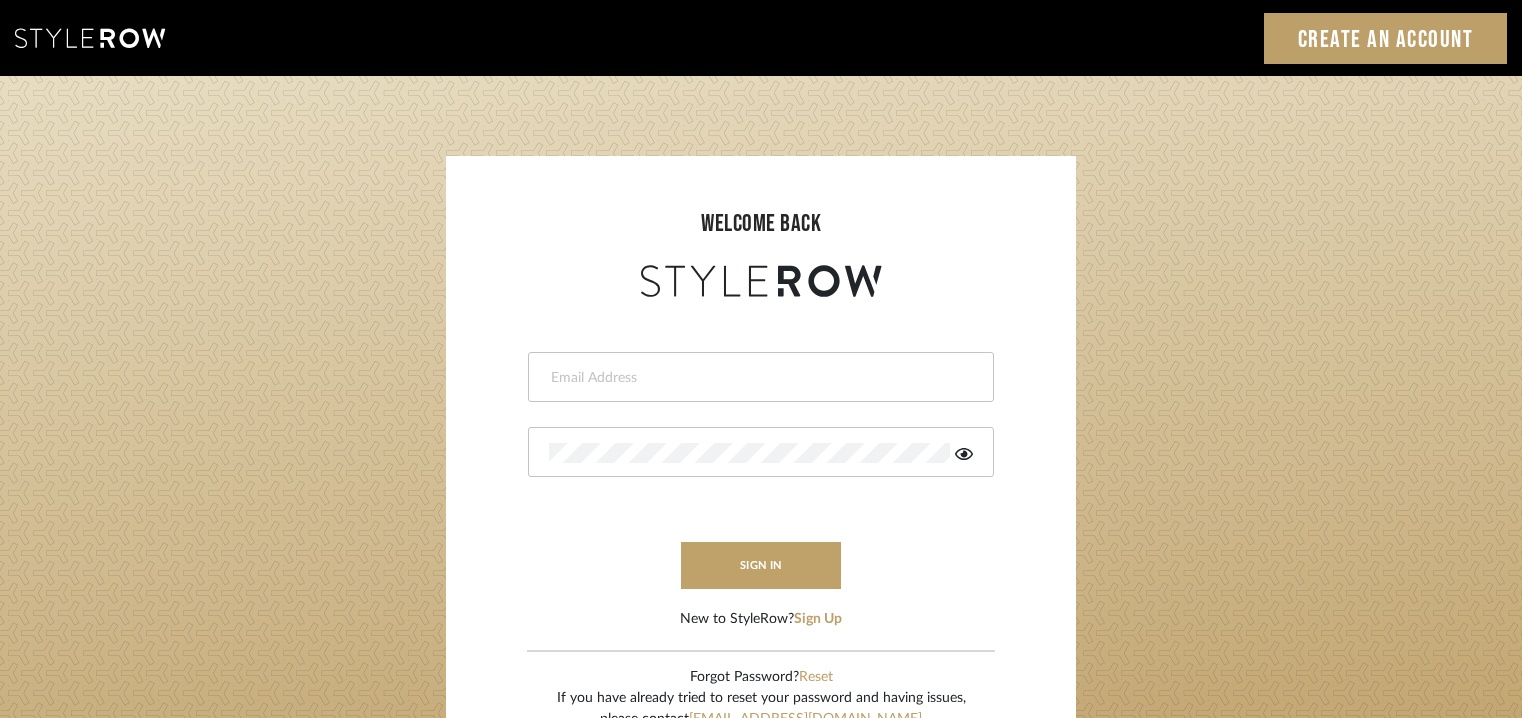 scroll, scrollTop: 0, scrollLeft: 0, axis: both 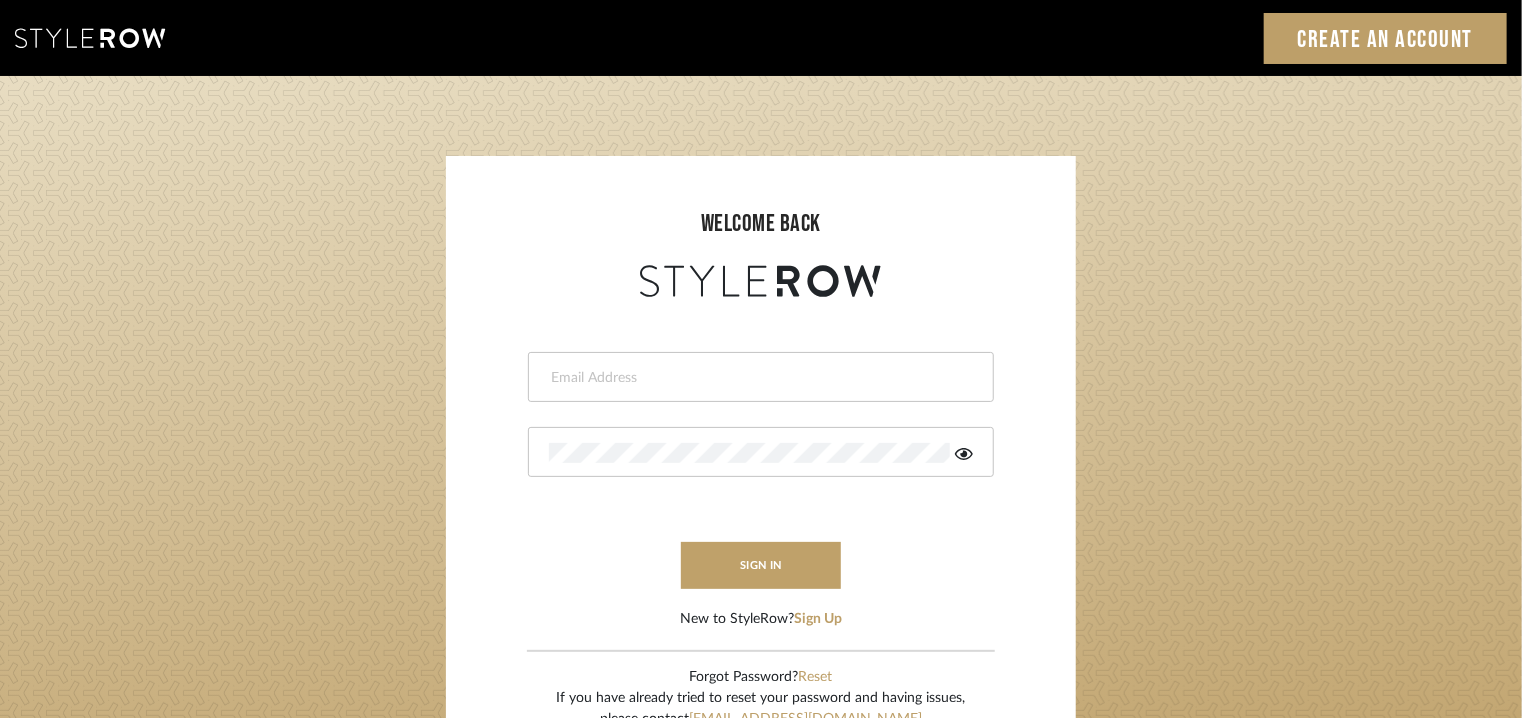 drag, startPoint x: 0, startPoint y: 0, endPoint x: 685, endPoint y: 378, distance: 782.37396 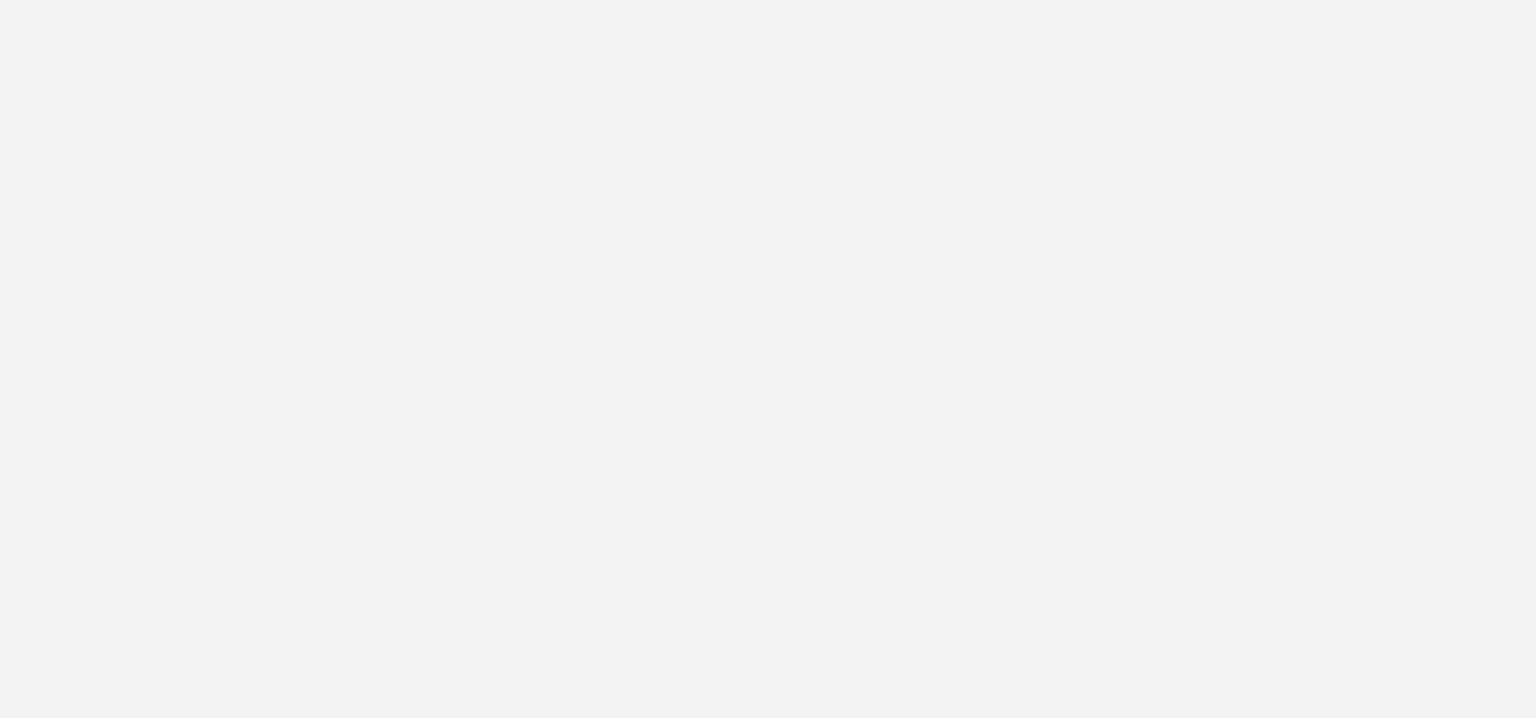 scroll, scrollTop: 0, scrollLeft: 0, axis: both 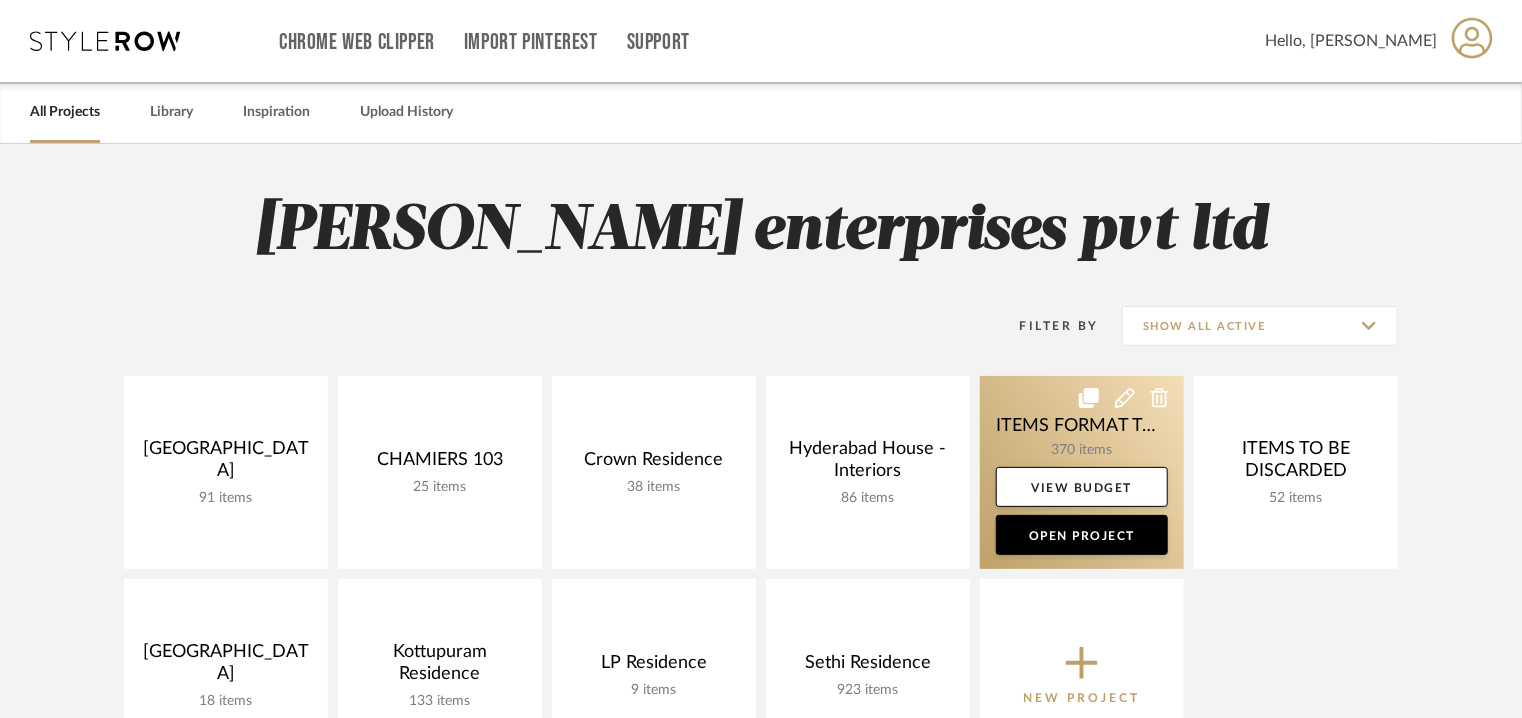 click 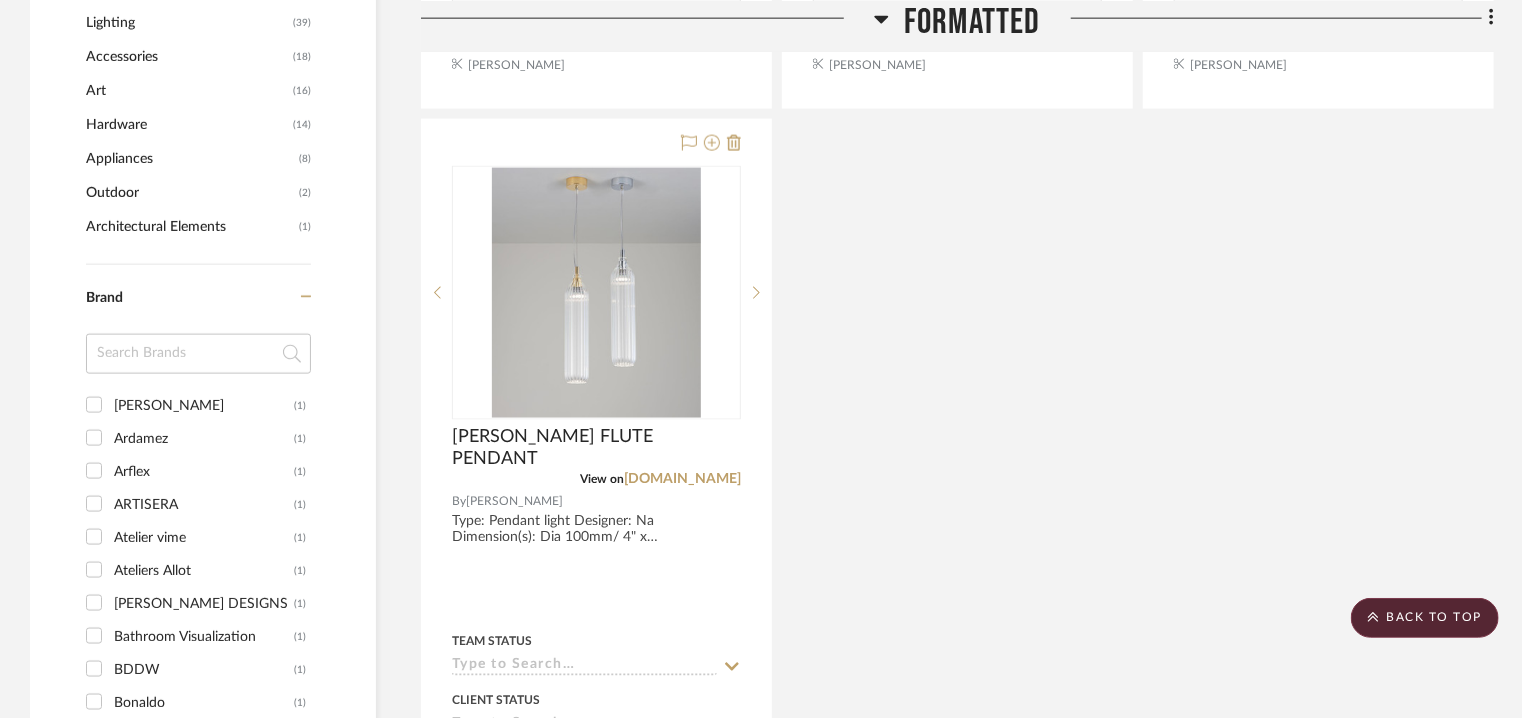 scroll, scrollTop: 1200, scrollLeft: 0, axis: vertical 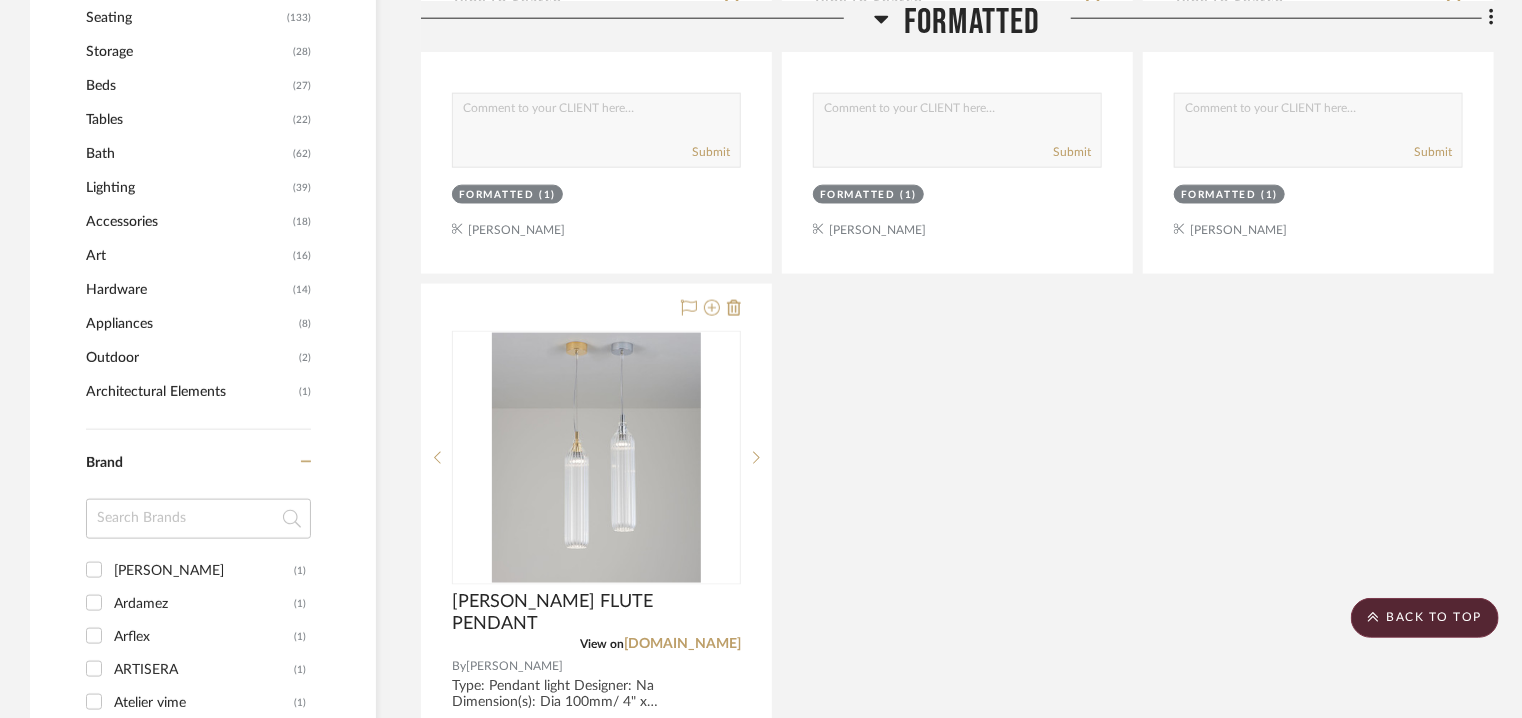 click on "Architectural Elements" 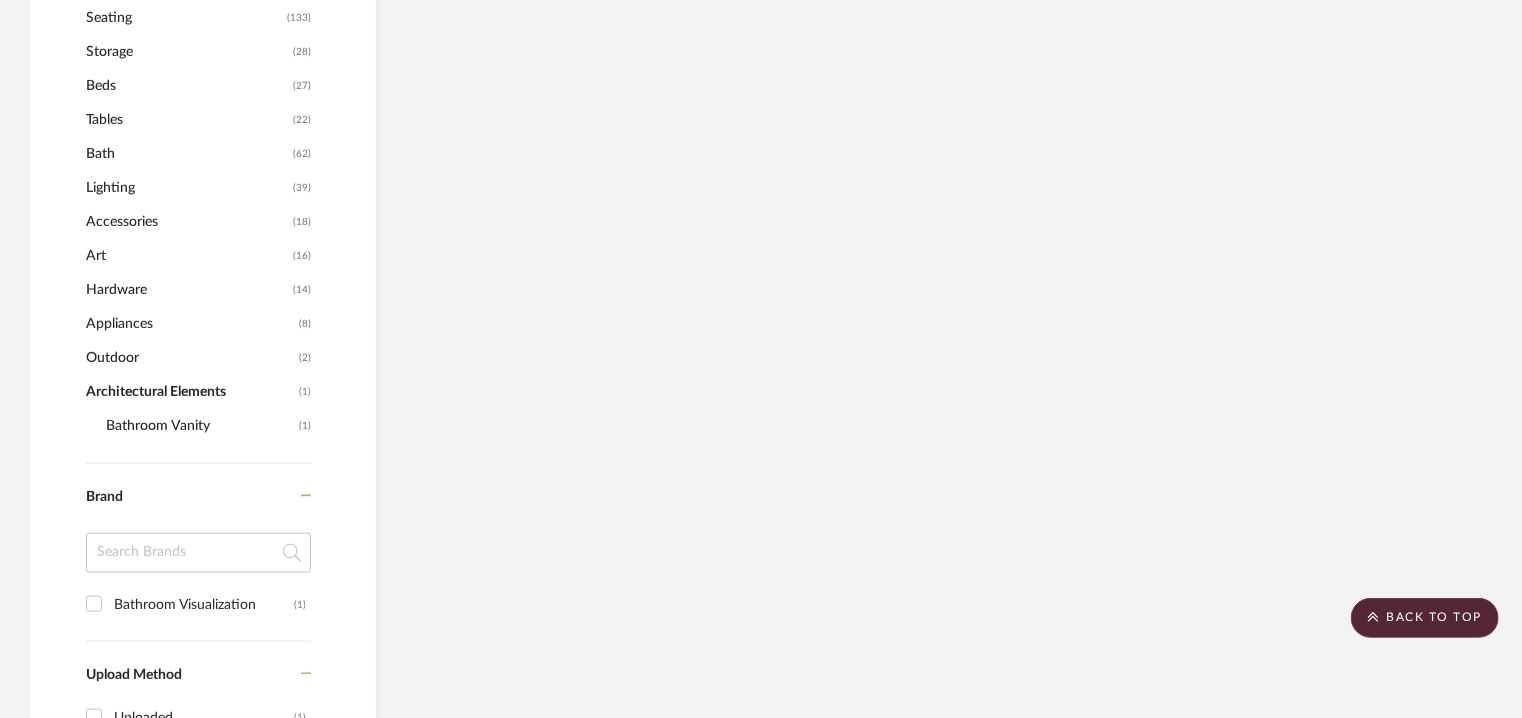 click on "Bathroom Vanity" 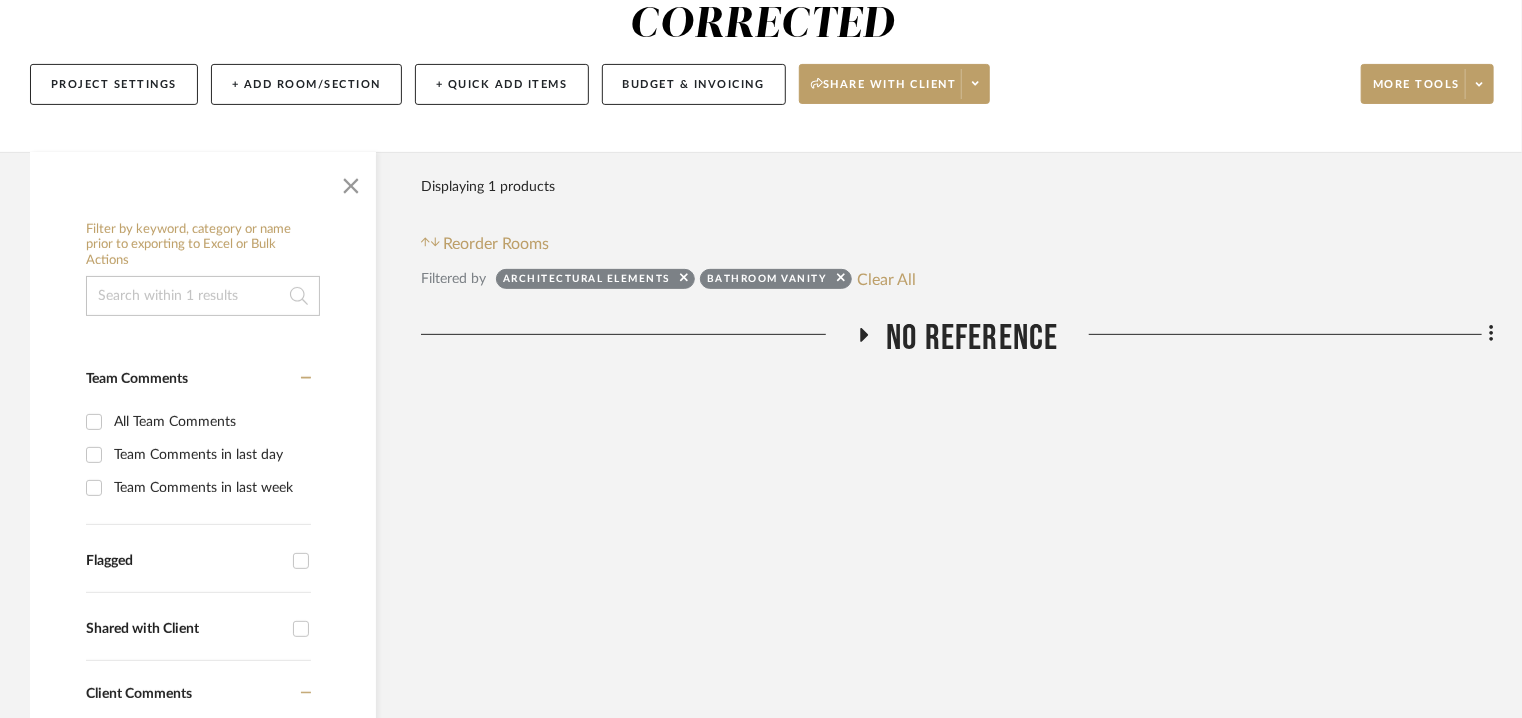 scroll, scrollTop: 0, scrollLeft: 0, axis: both 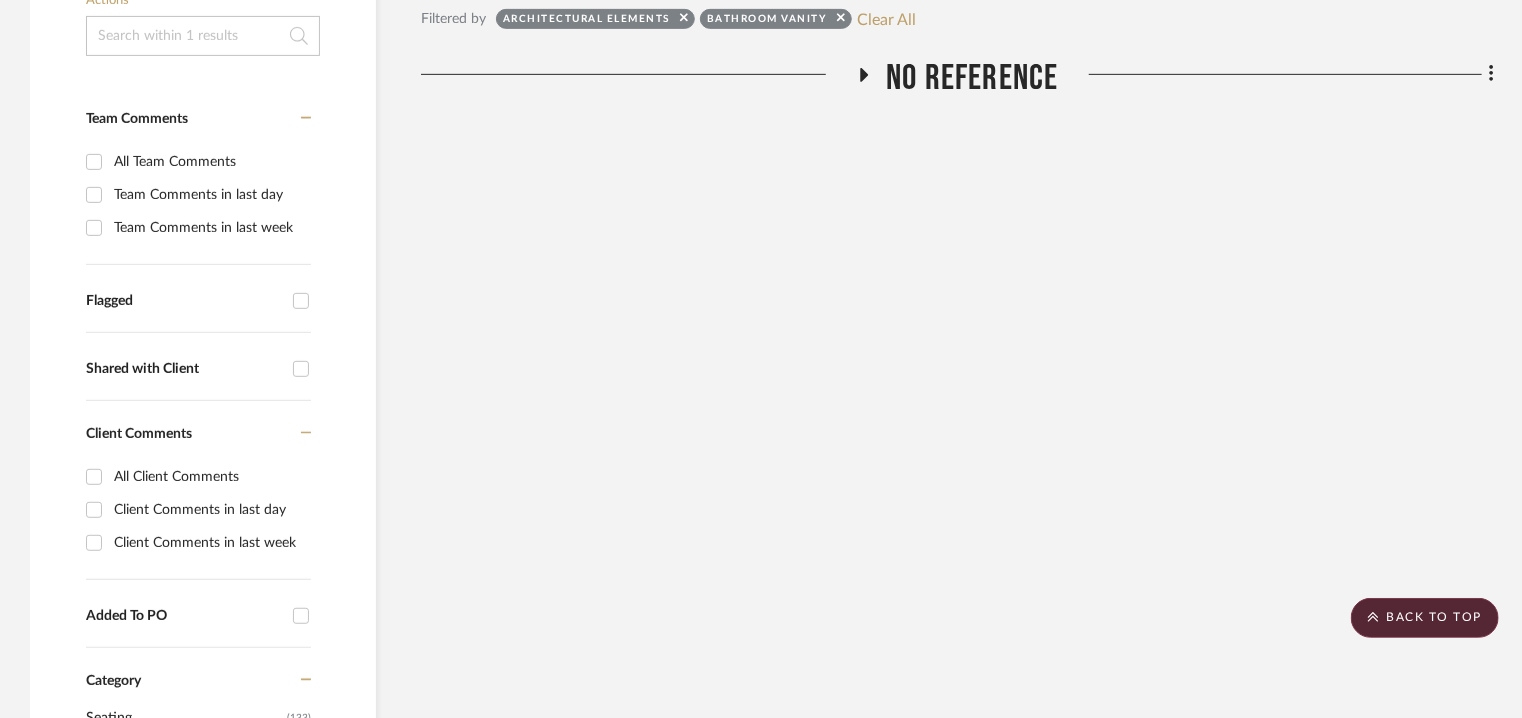 click on "Filter Products   Displaying 1 products  Reorder Rooms Filtered by  Architectural Elements   Bathroom Vanity  Clear All LOADING FORMATTED No reference  Sorry, we can’t find any products that match your search criteria.   GO TO LIBRARIES" 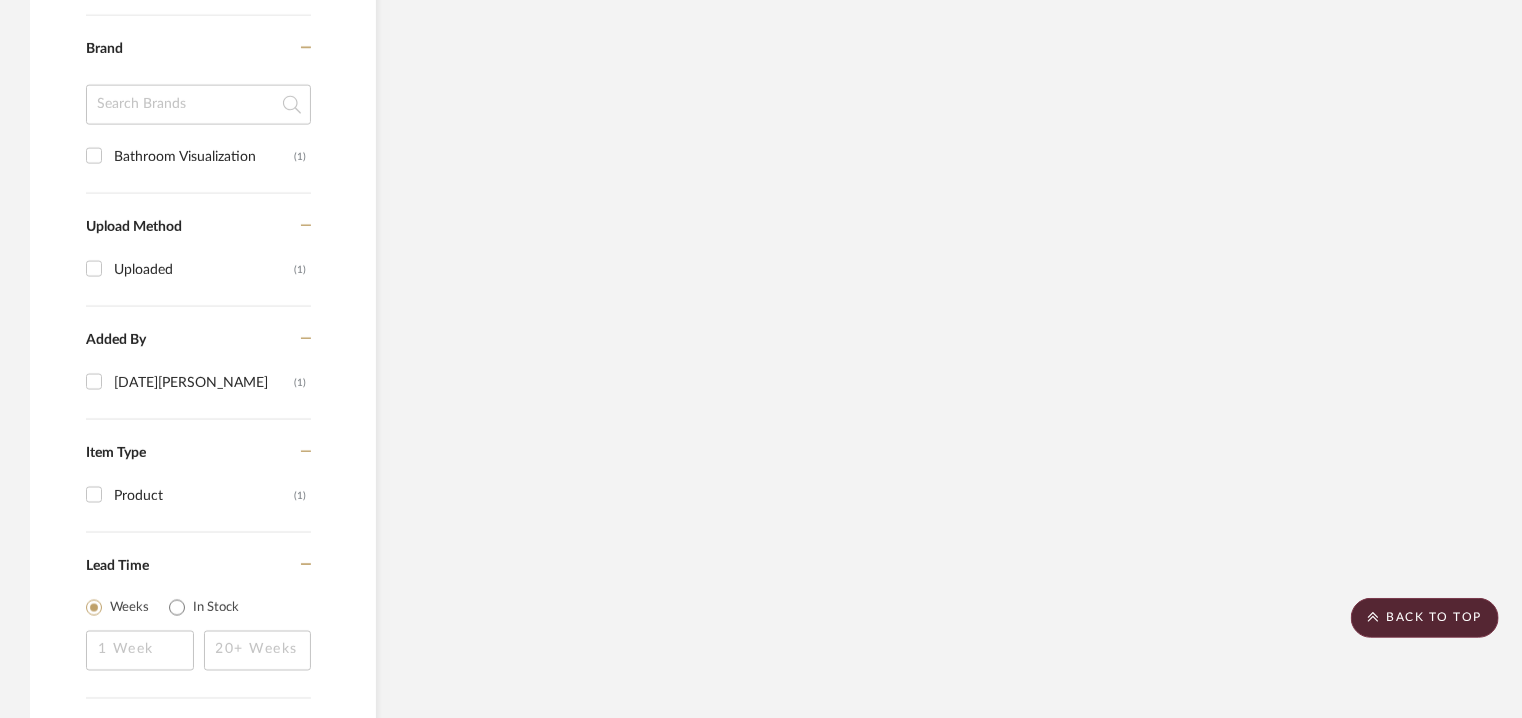 scroll, scrollTop: 1580, scrollLeft: 0, axis: vertical 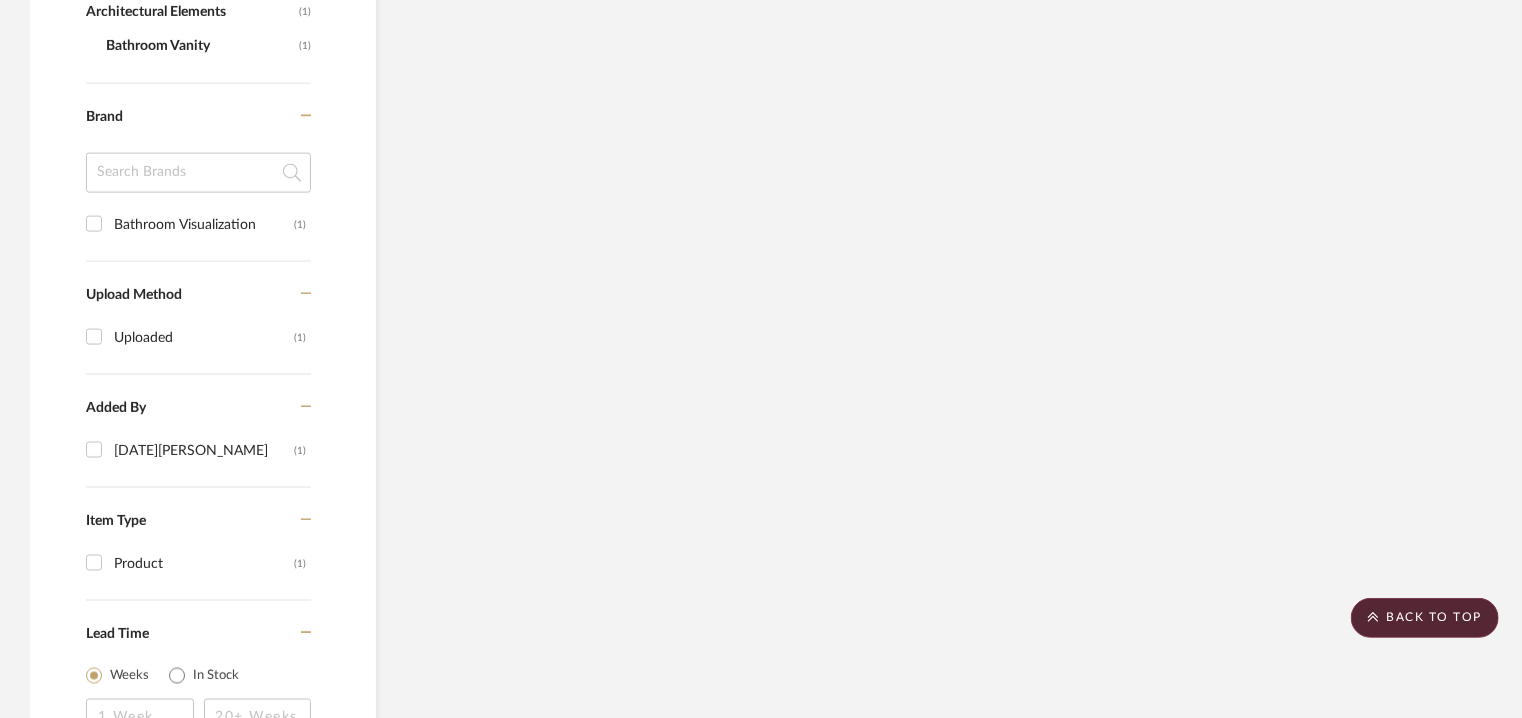 click on "Bathroom Visualization  (1)" at bounding box center [94, 224] 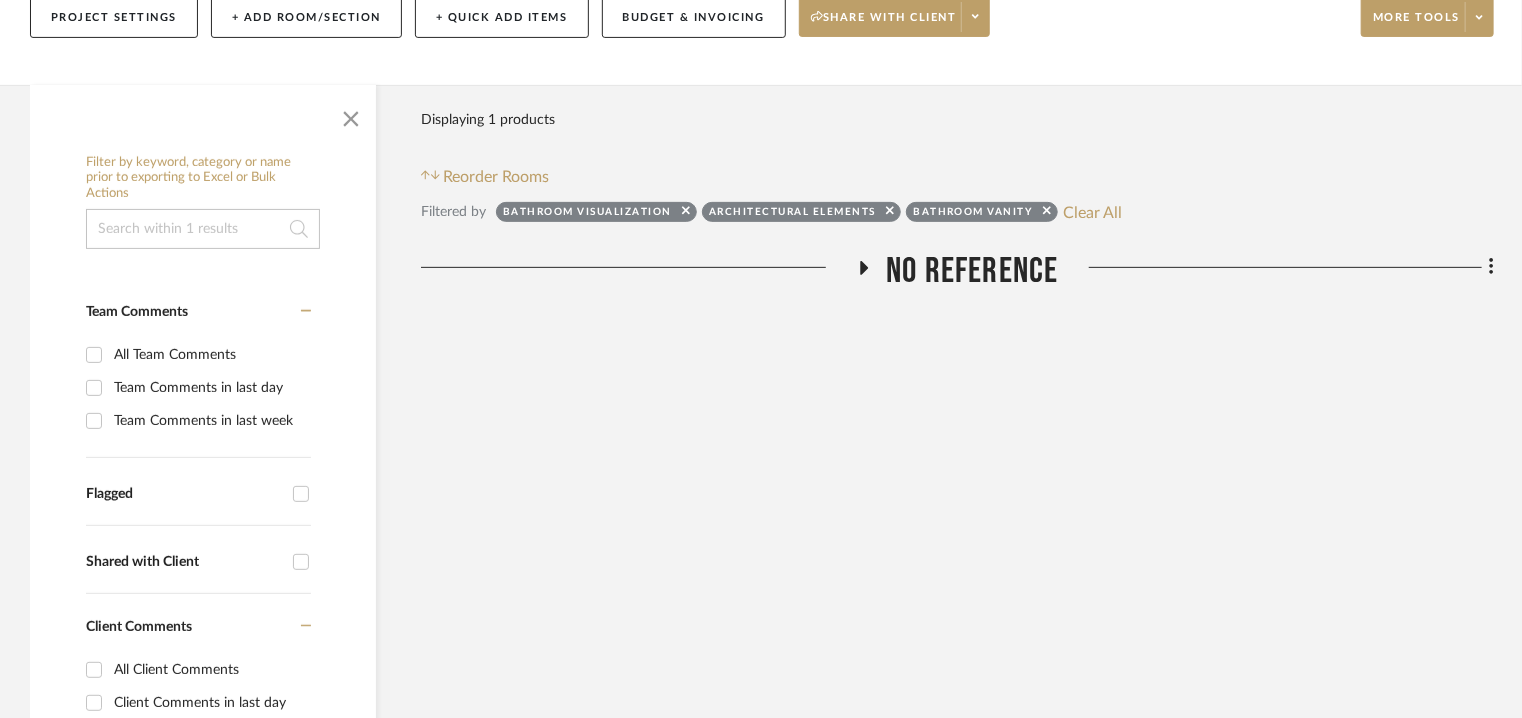 click 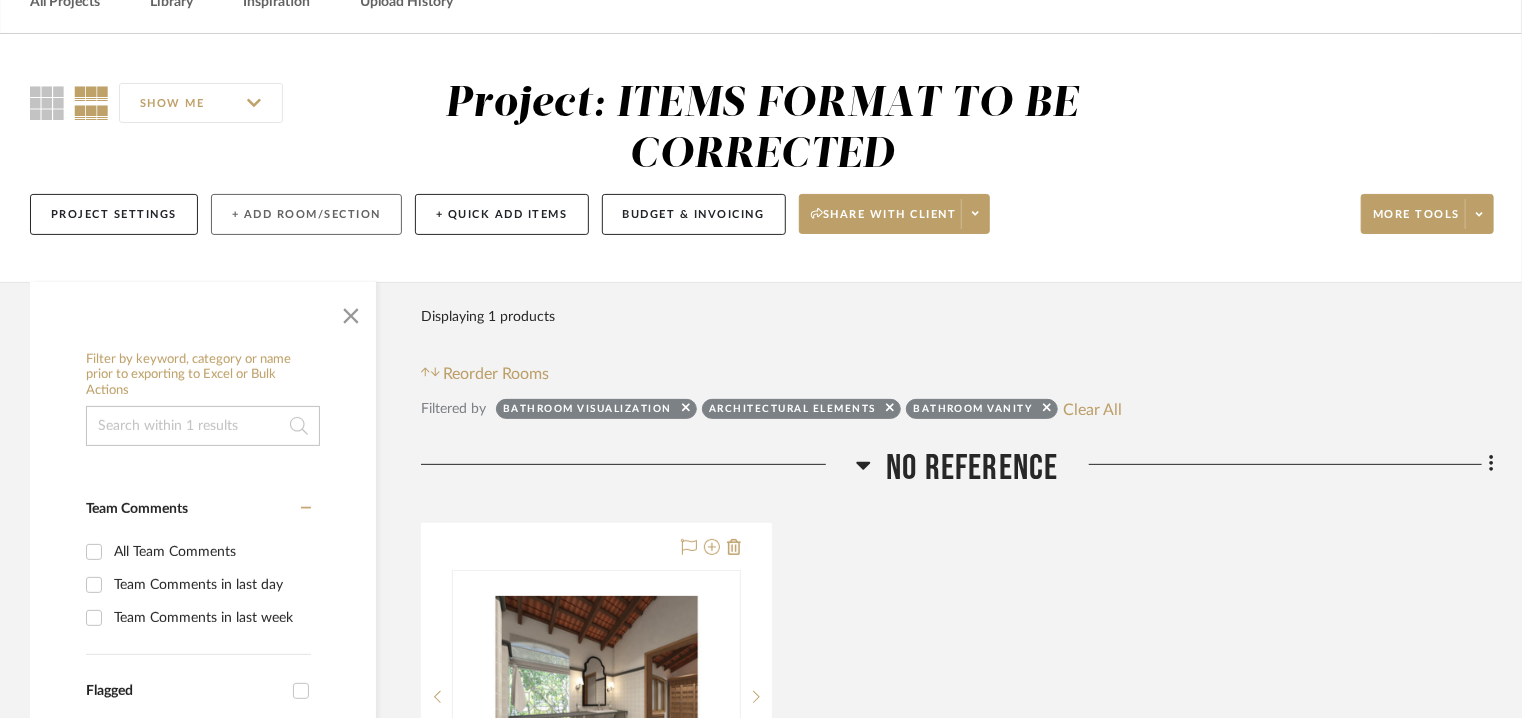scroll, scrollTop: 107, scrollLeft: 0, axis: vertical 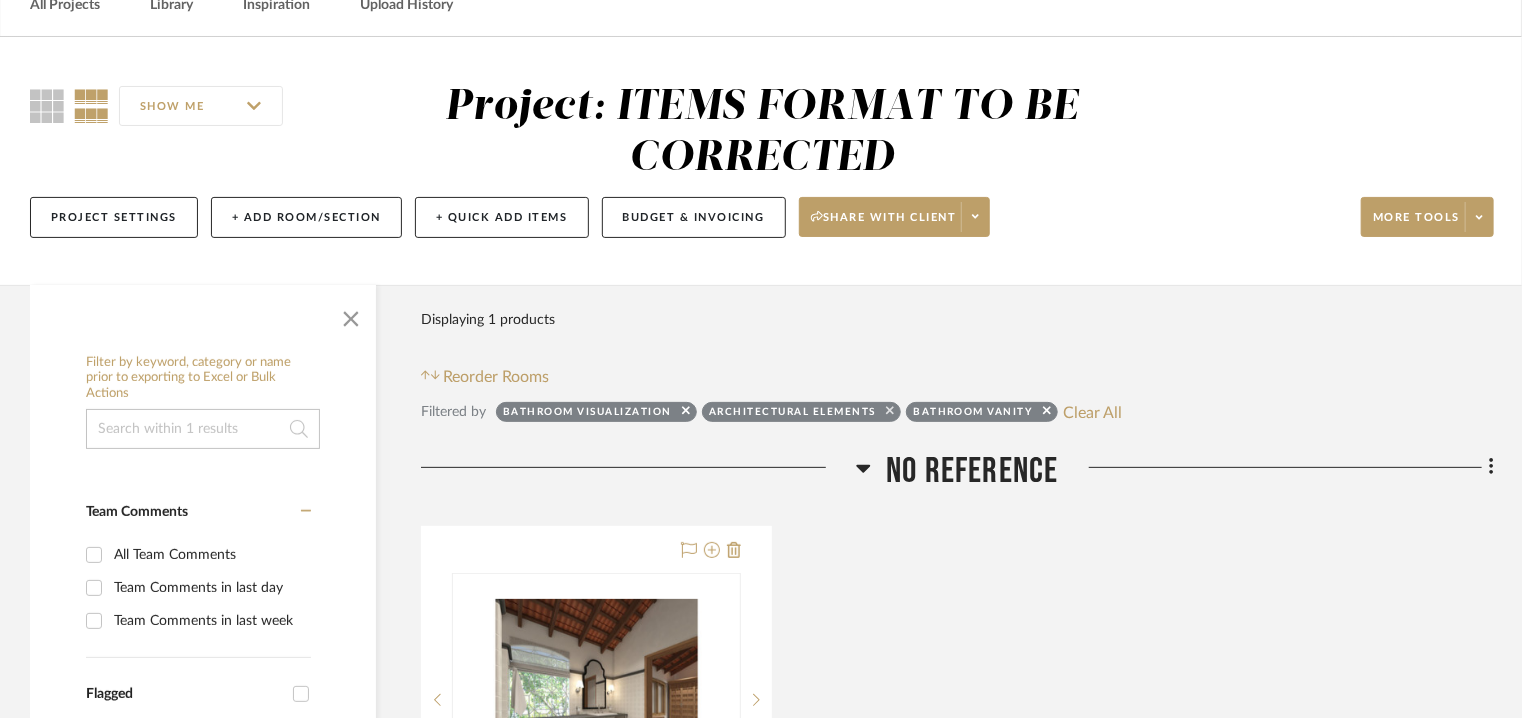 click 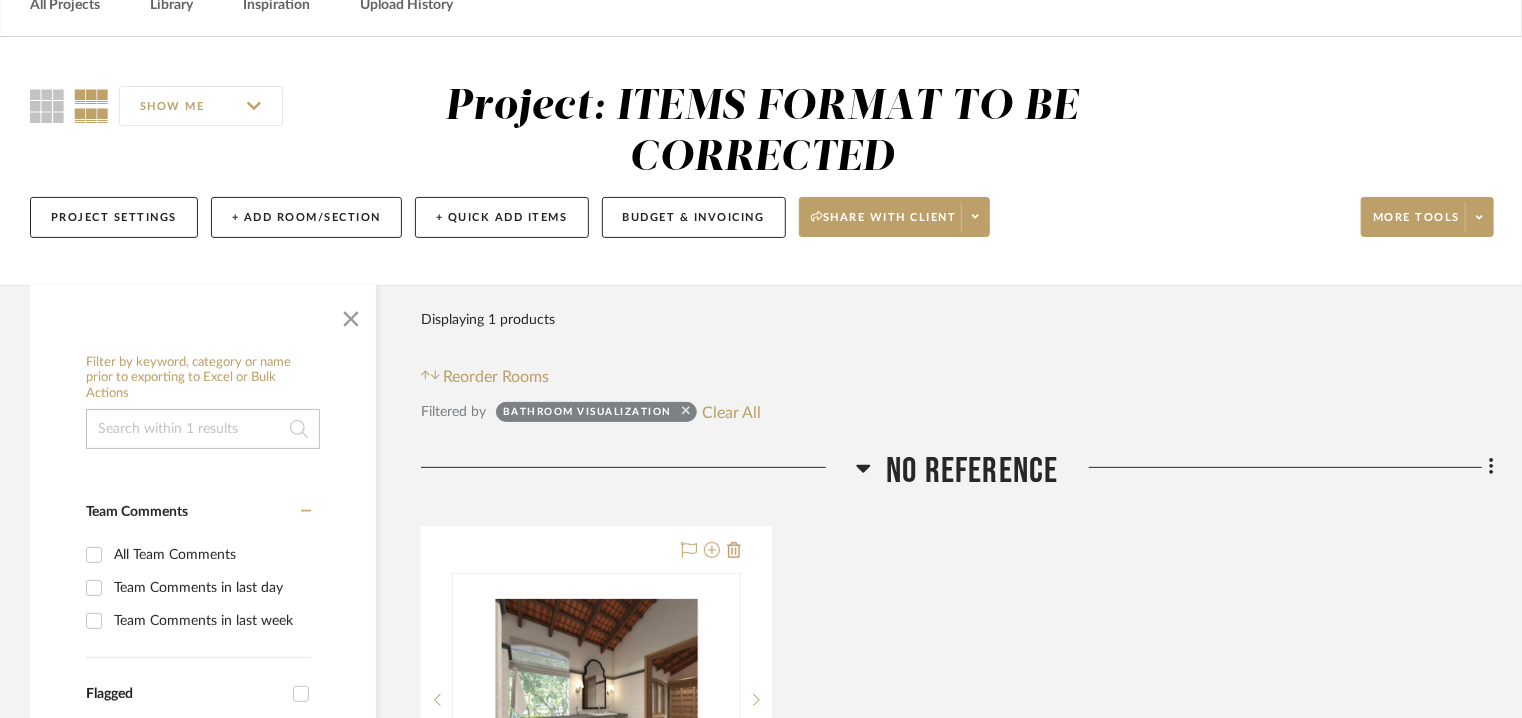 click 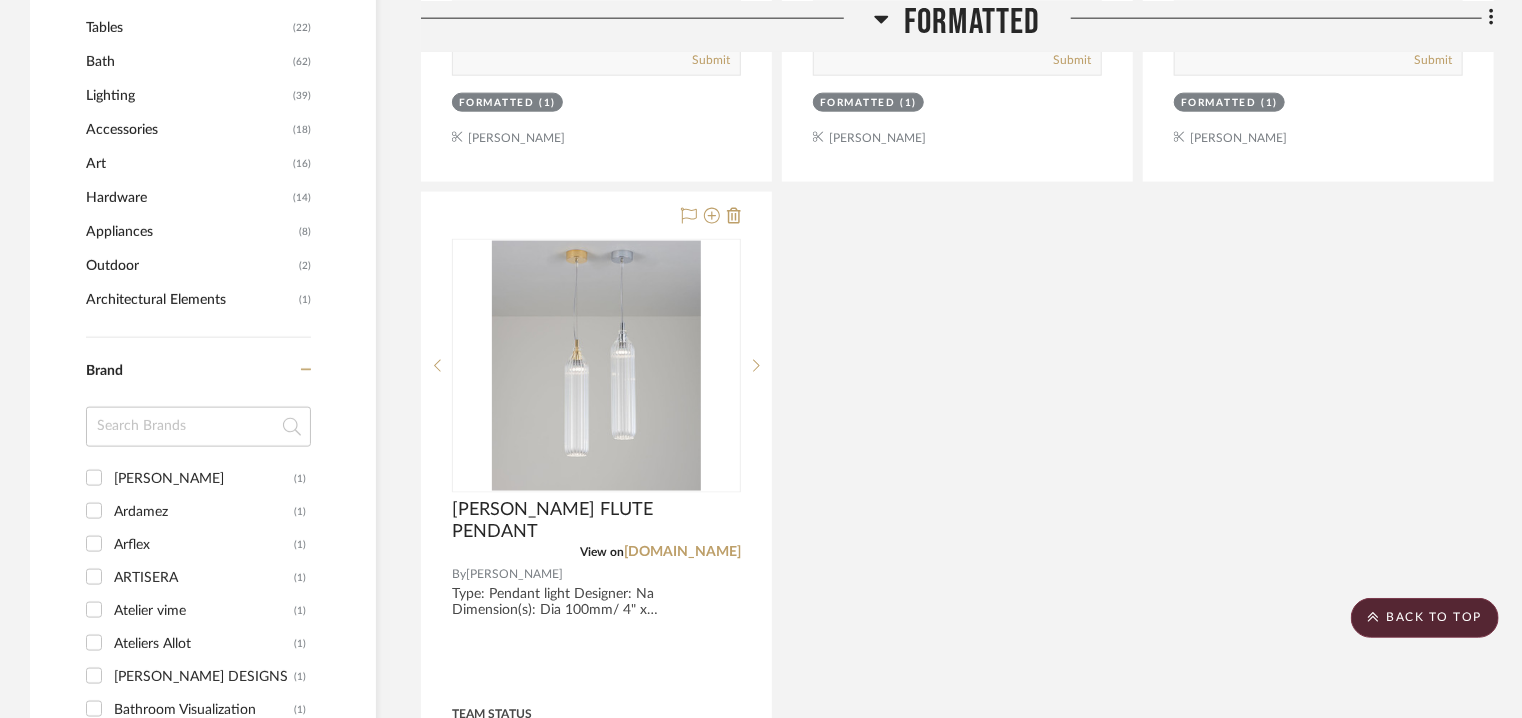 scroll, scrollTop: 1280, scrollLeft: 0, axis: vertical 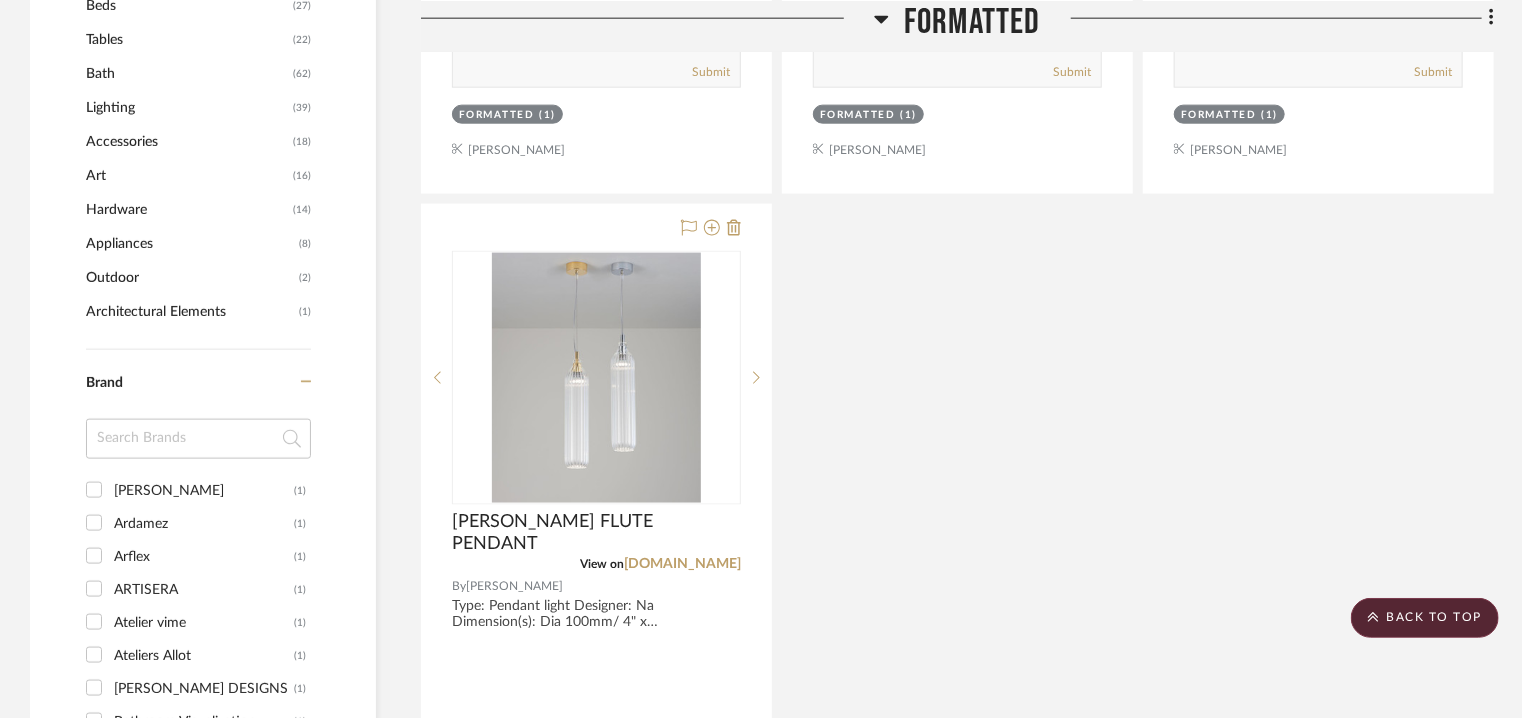click on "Outdoor" 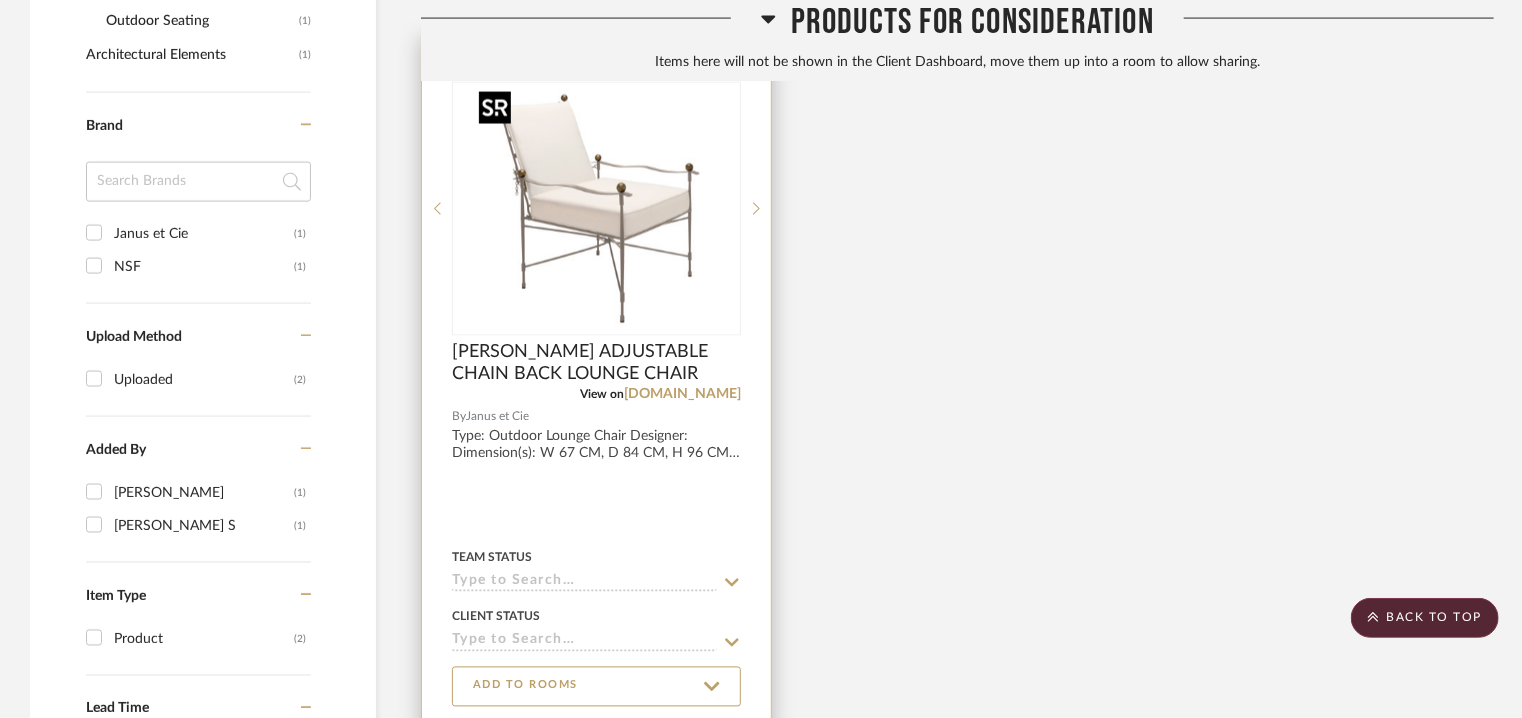 scroll, scrollTop: 1580, scrollLeft: 0, axis: vertical 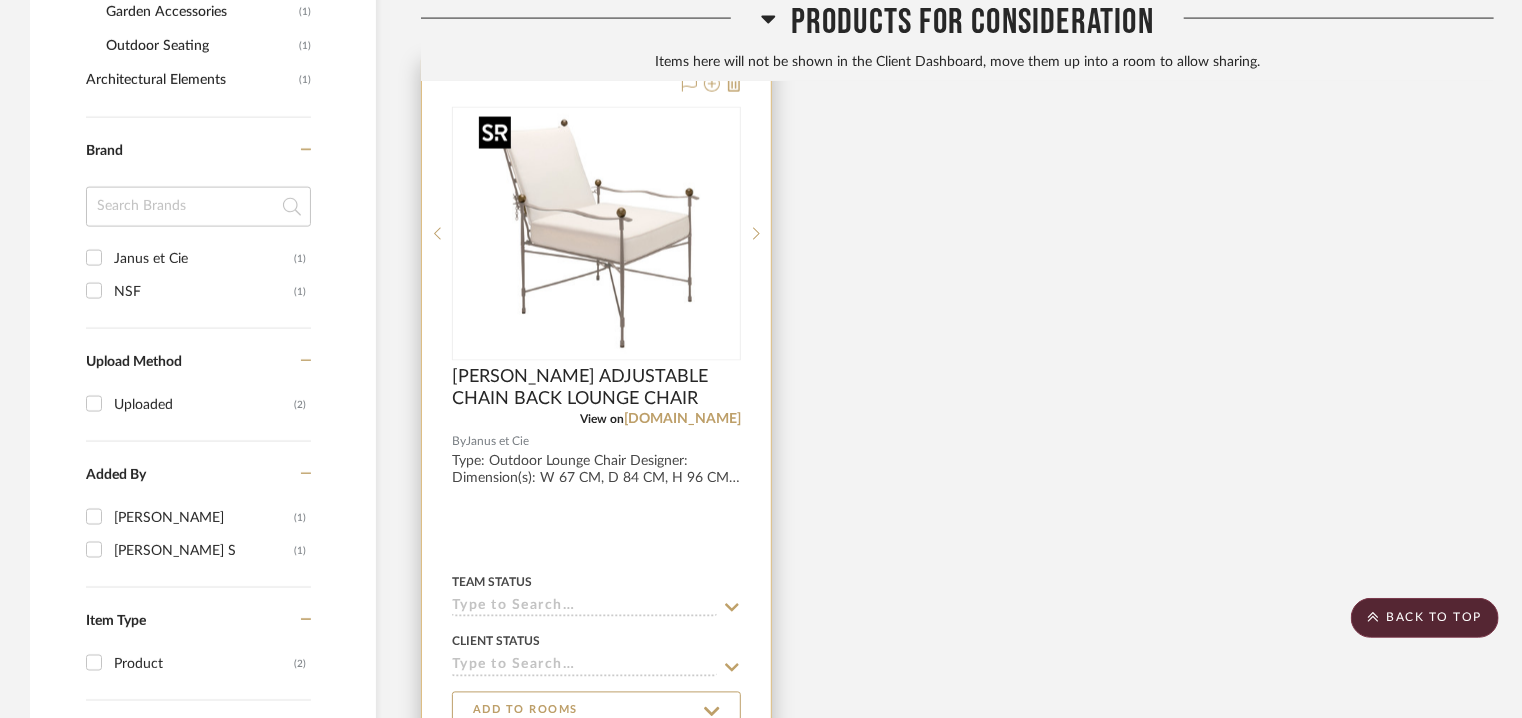 click at bounding box center [597, 234] 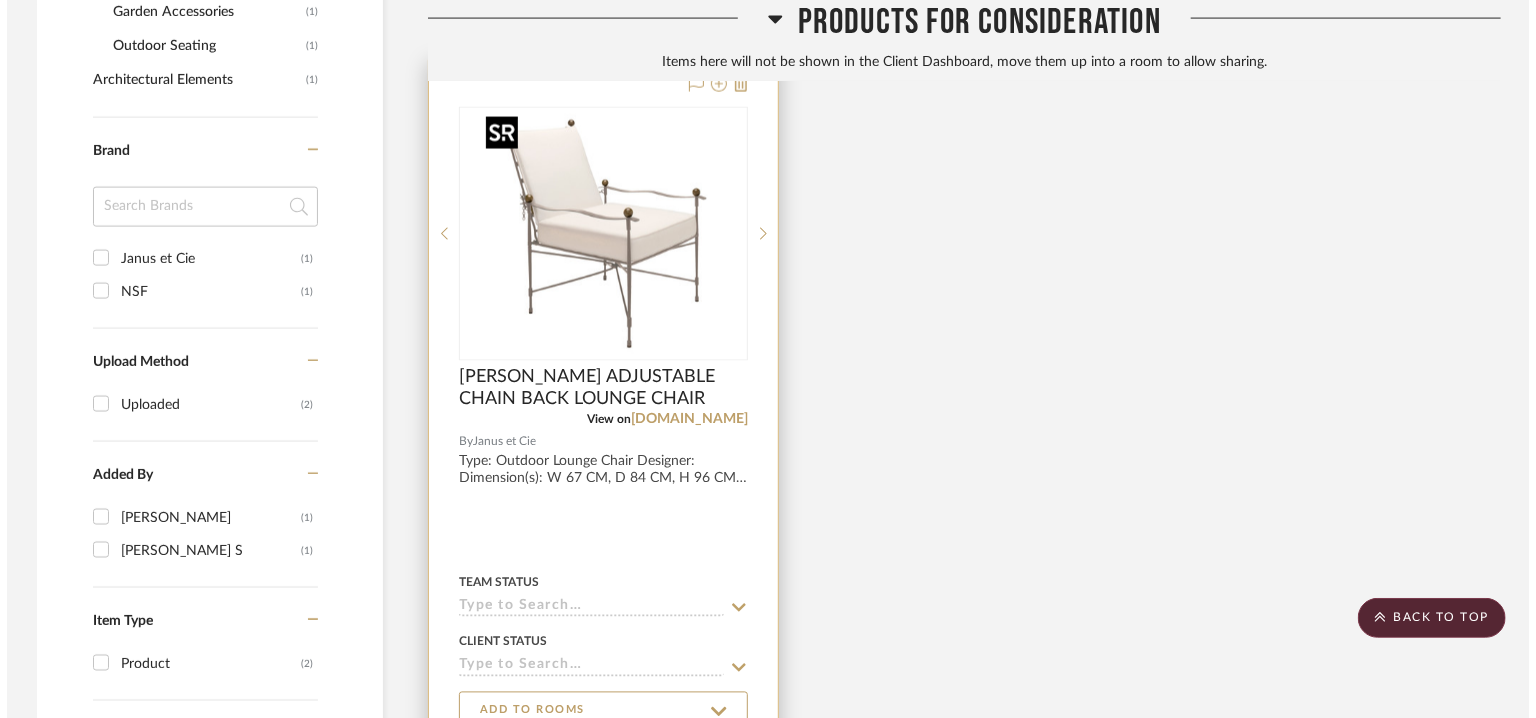 scroll, scrollTop: 0, scrollLeft: 0, axis: both 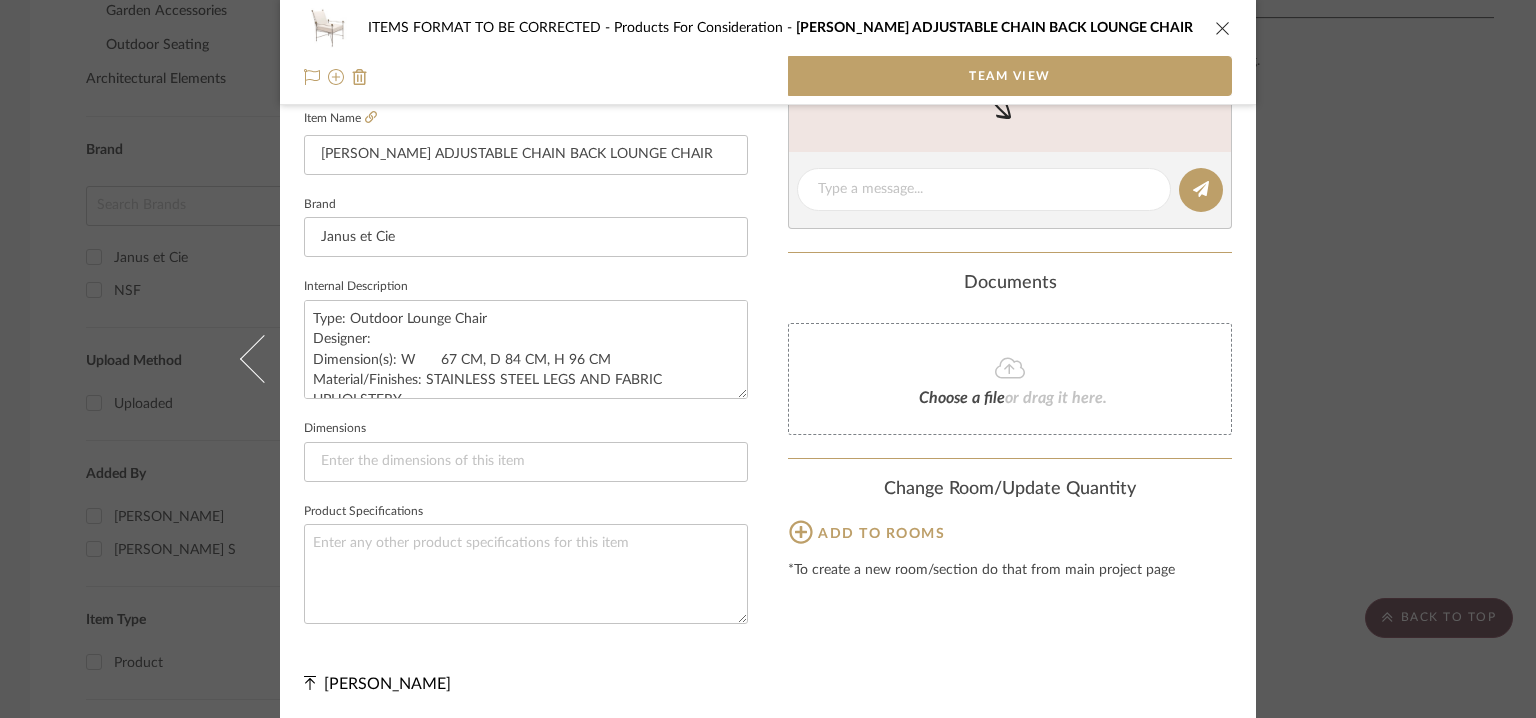 click 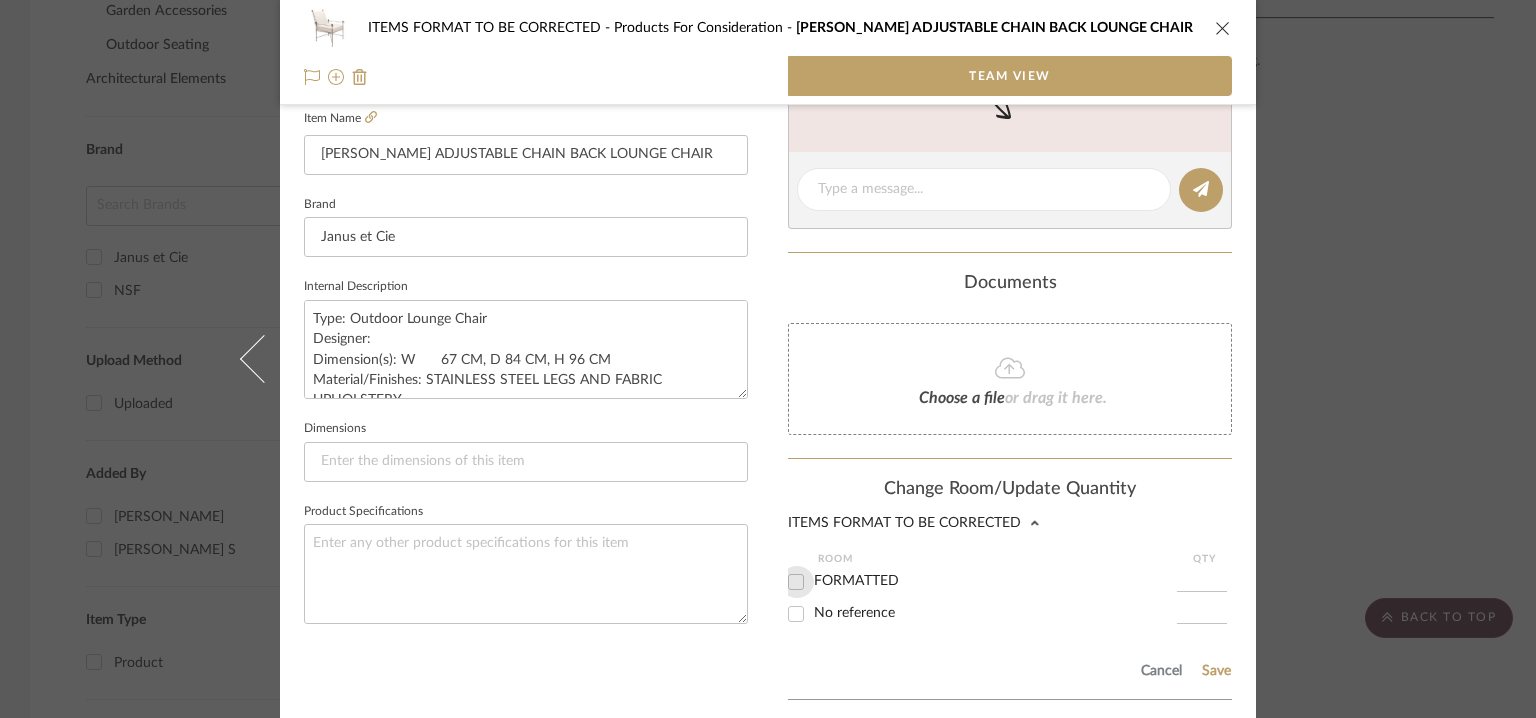 click on "FORMATTED" at bounding box center (796, 582) 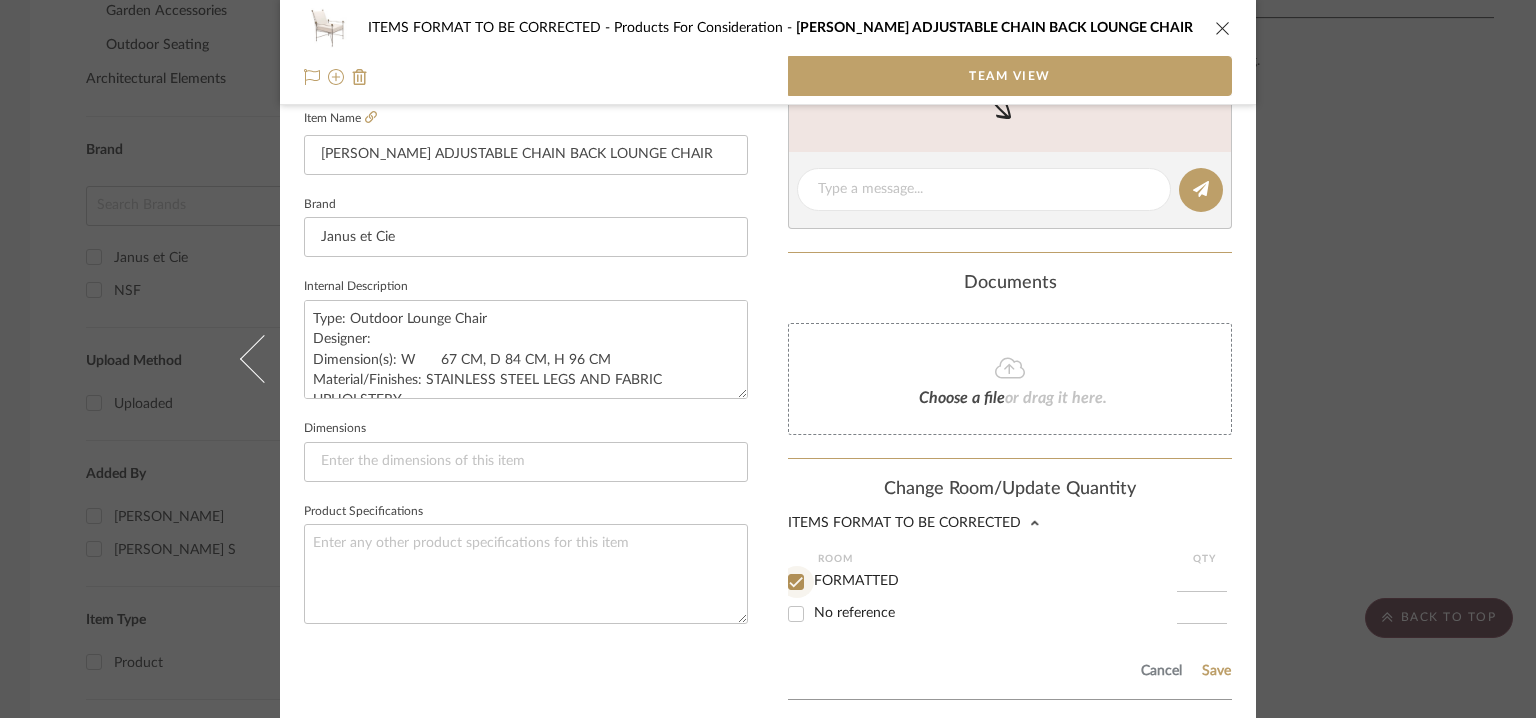 checkbox on "true" 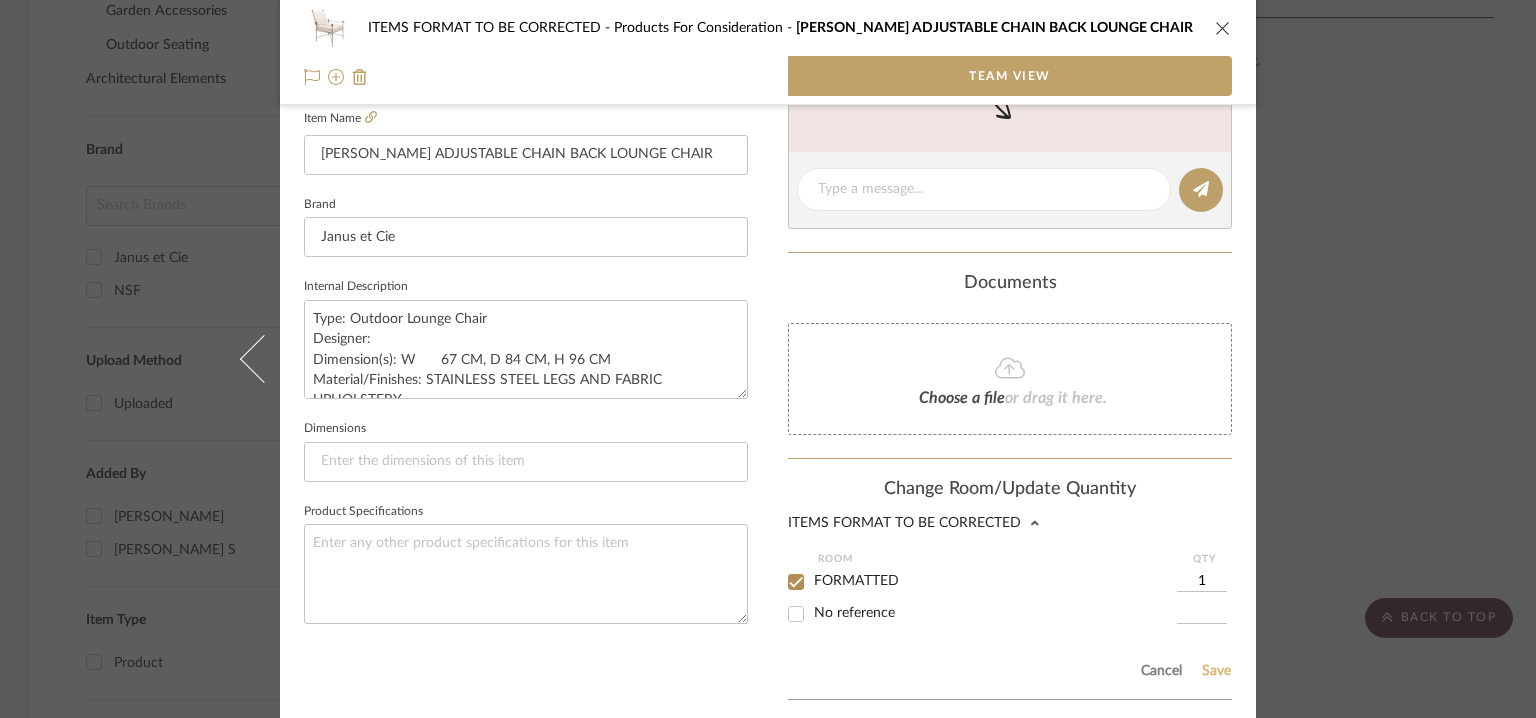 click on "Save" 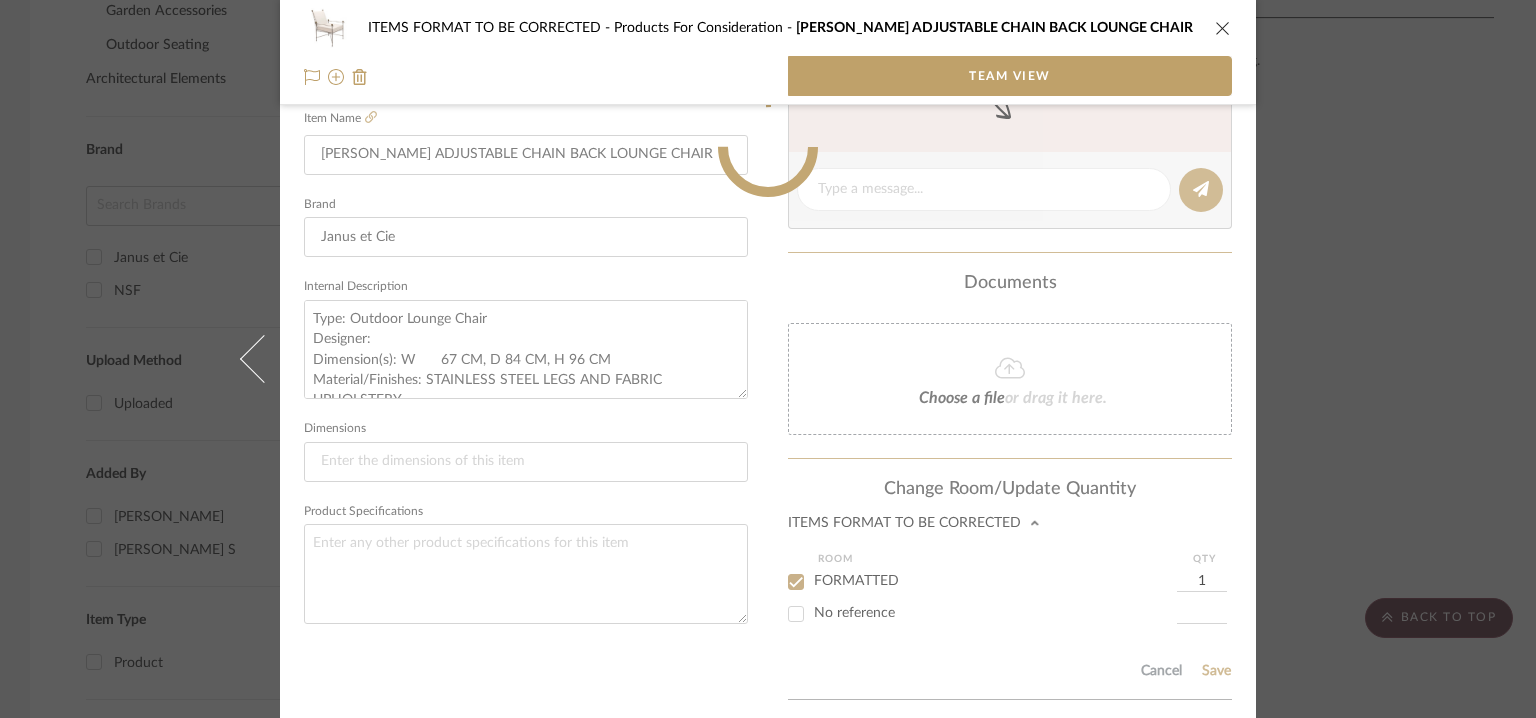 type 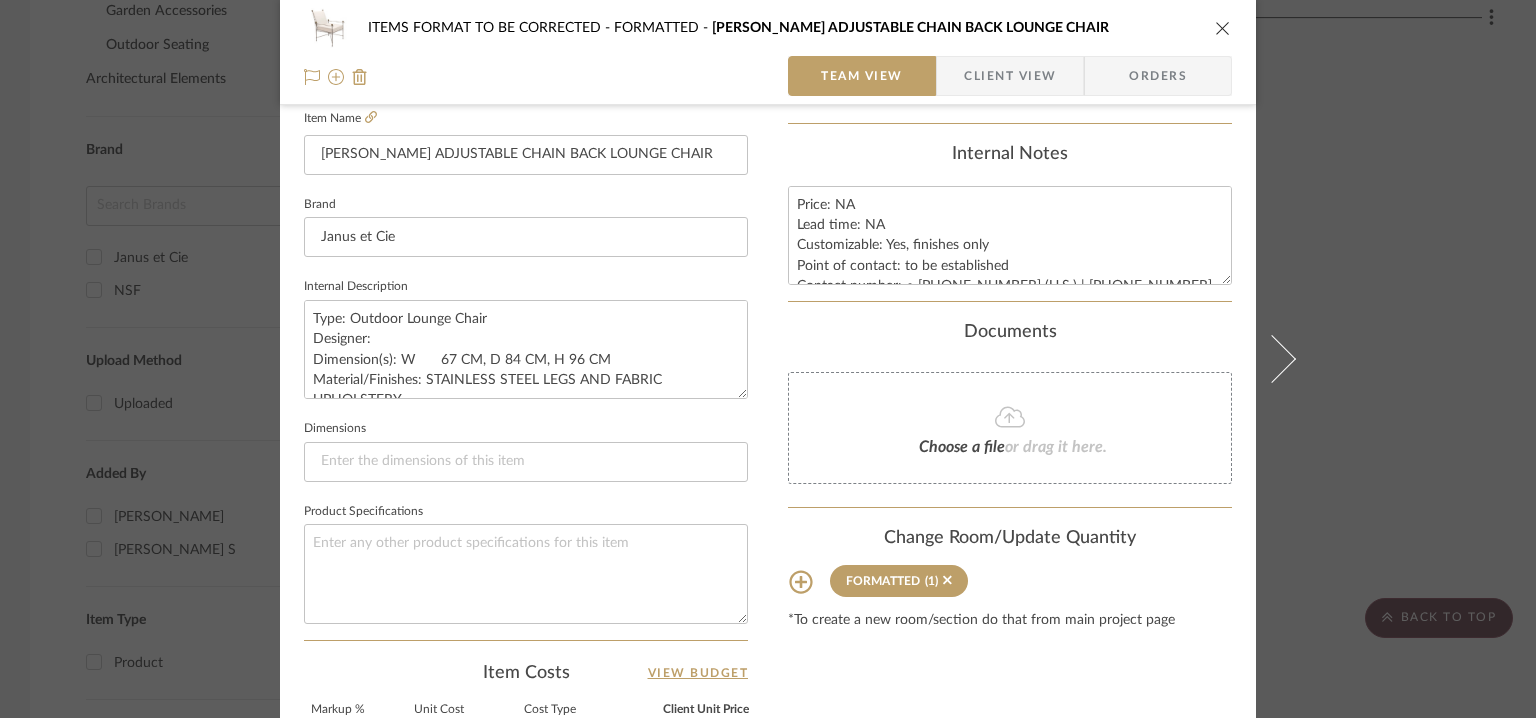 type 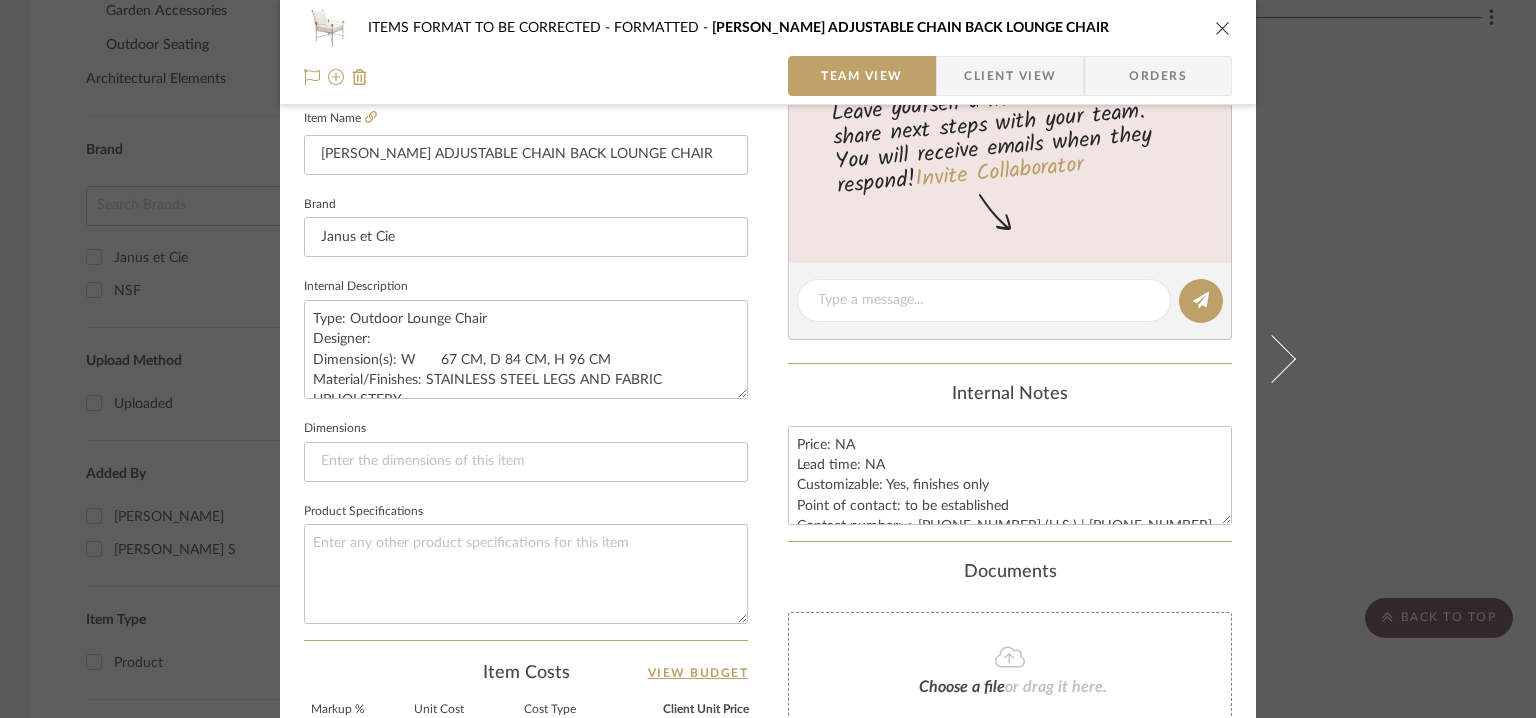 click at bounding box center [1223, 28] 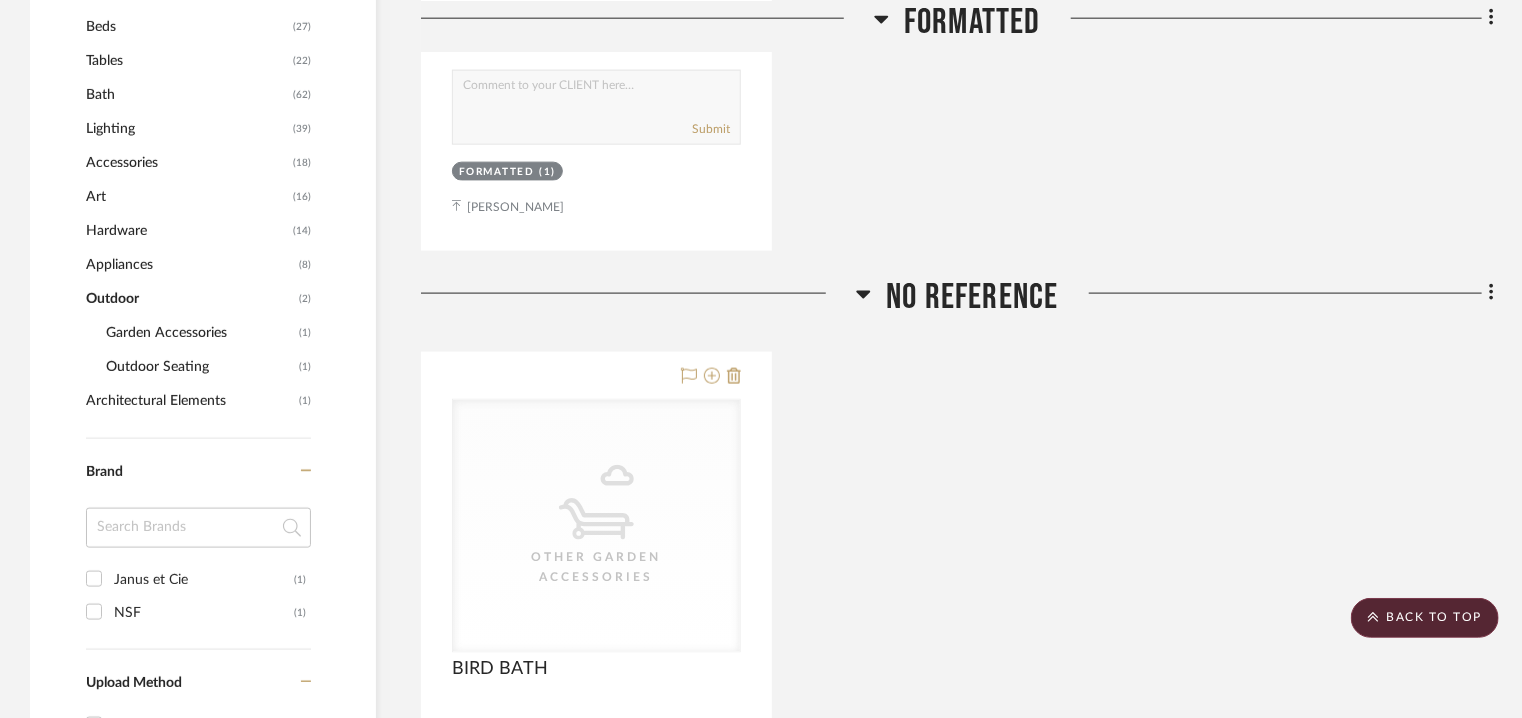 scroll, scrollTop: 1280, scrollLeft: 0, axis: vertical 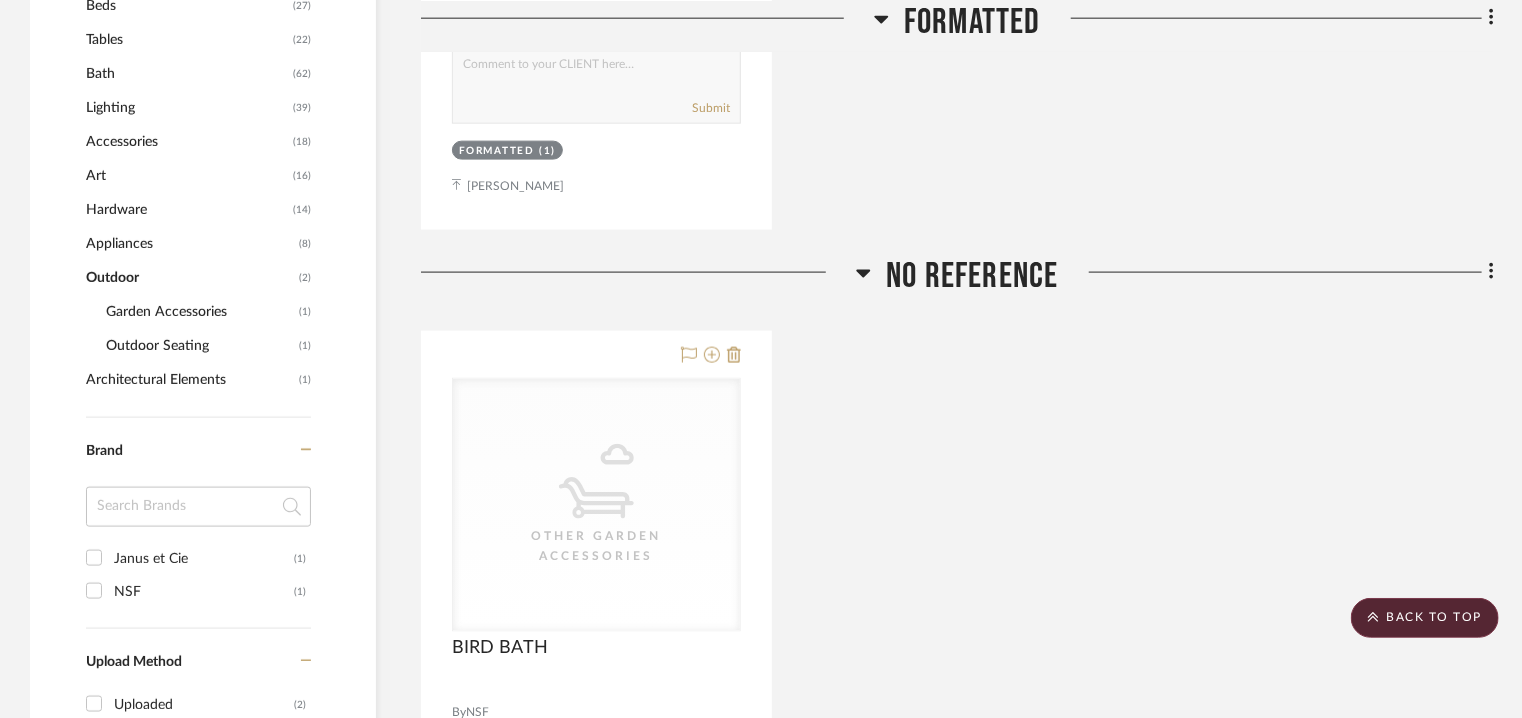 click on "Garden Accessories" 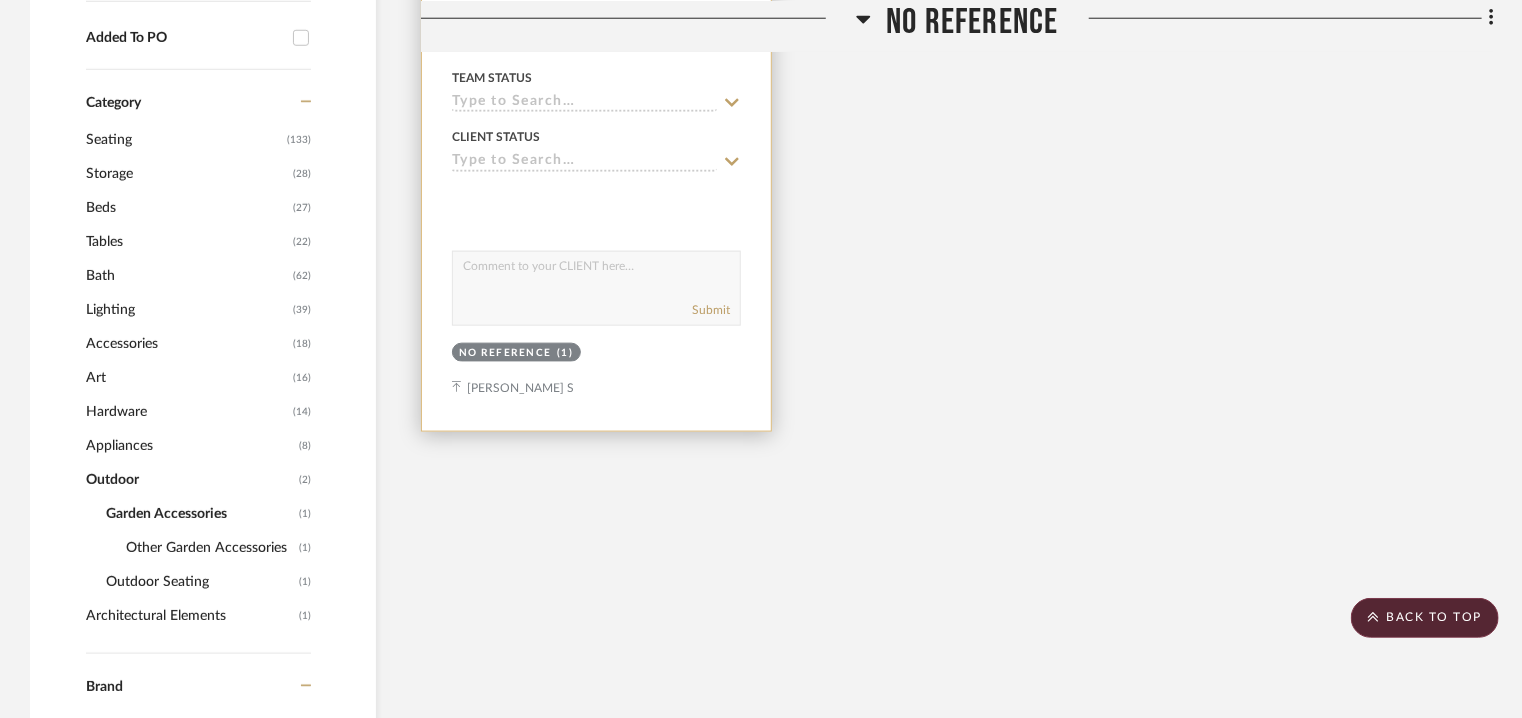 scroll, scrollTop: 1080, scrollLeft: 0, axis: vertical 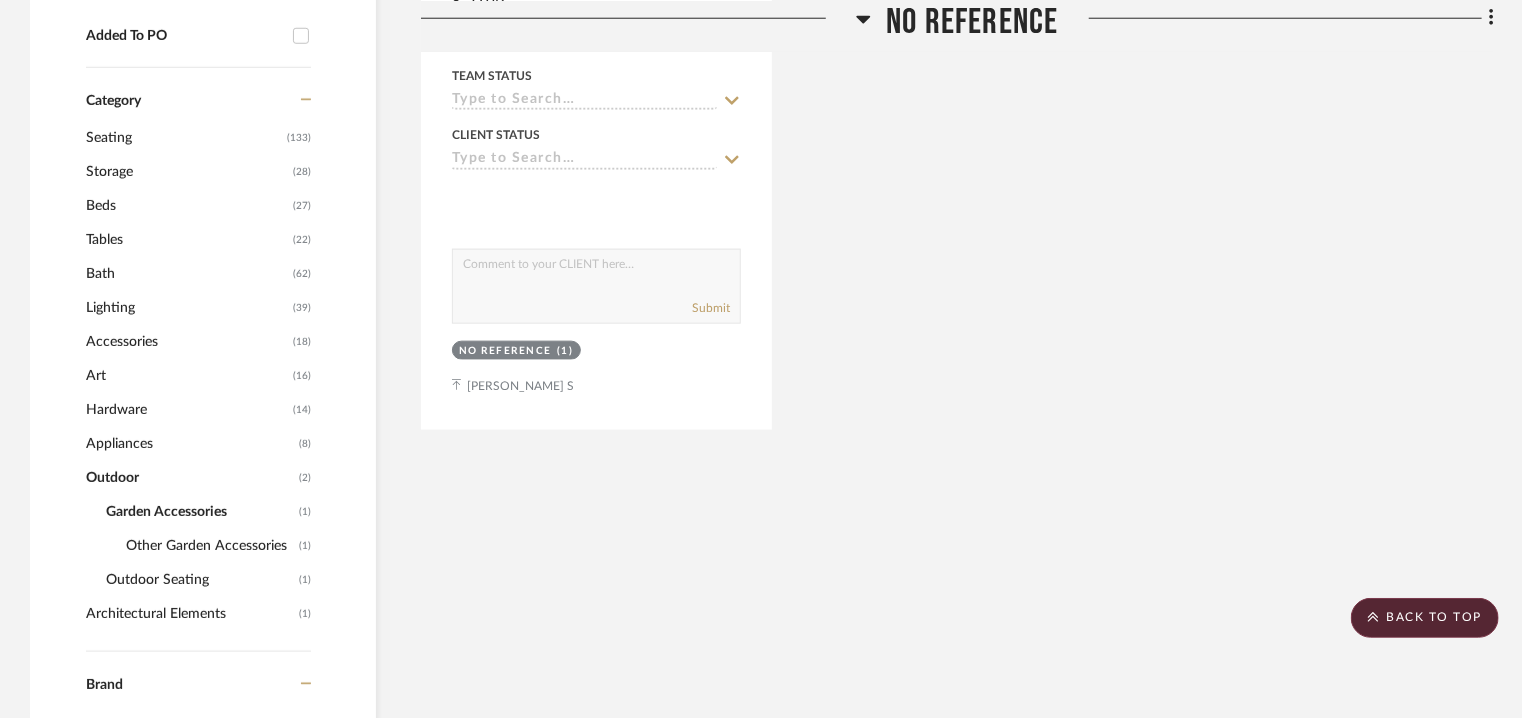 click on "Appliances" 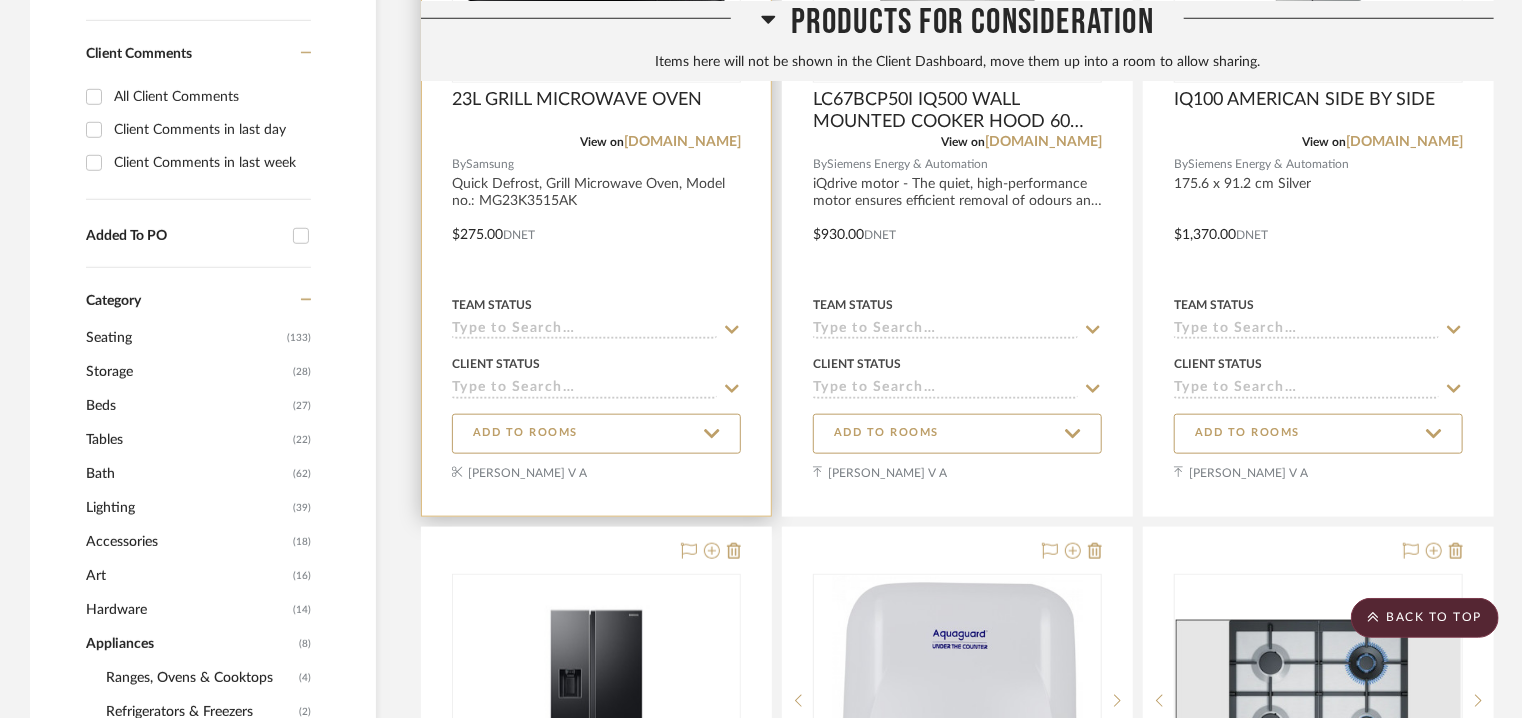 scroll, scrollTop: 980, scrollLeft: 0, axis: vertical 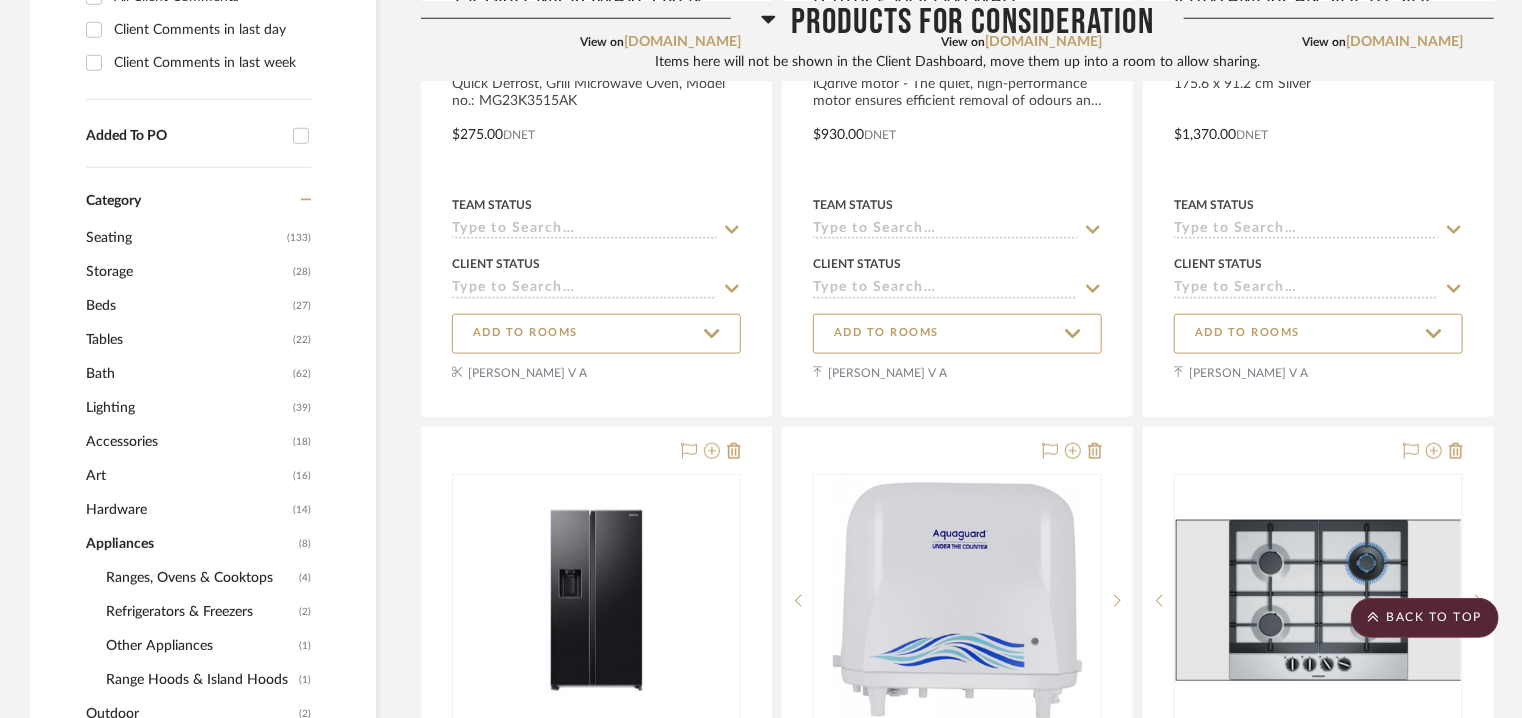 click on "Art" 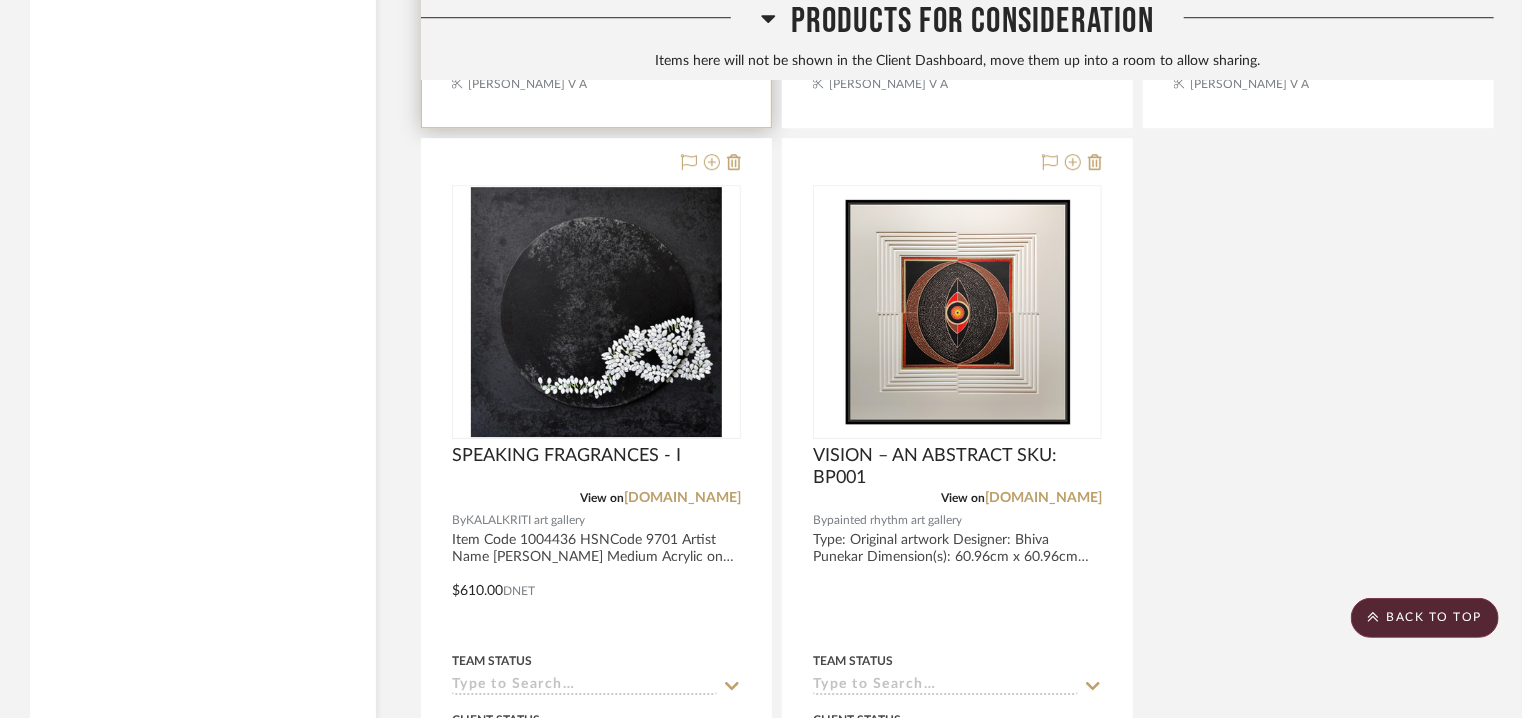scroll, scrollTop: 3080, scrollLeft: 0, axis: vertical 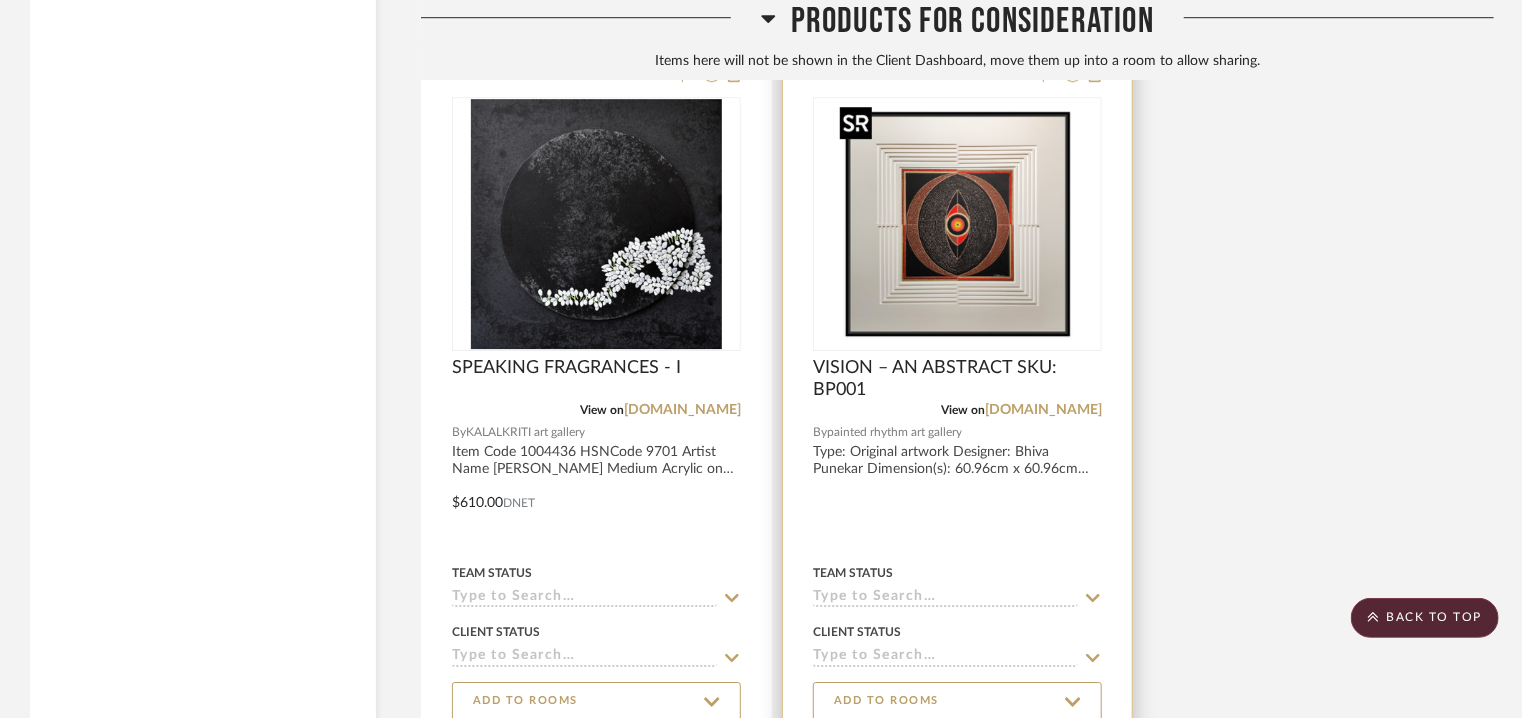 click at bounding box center (958, 224) 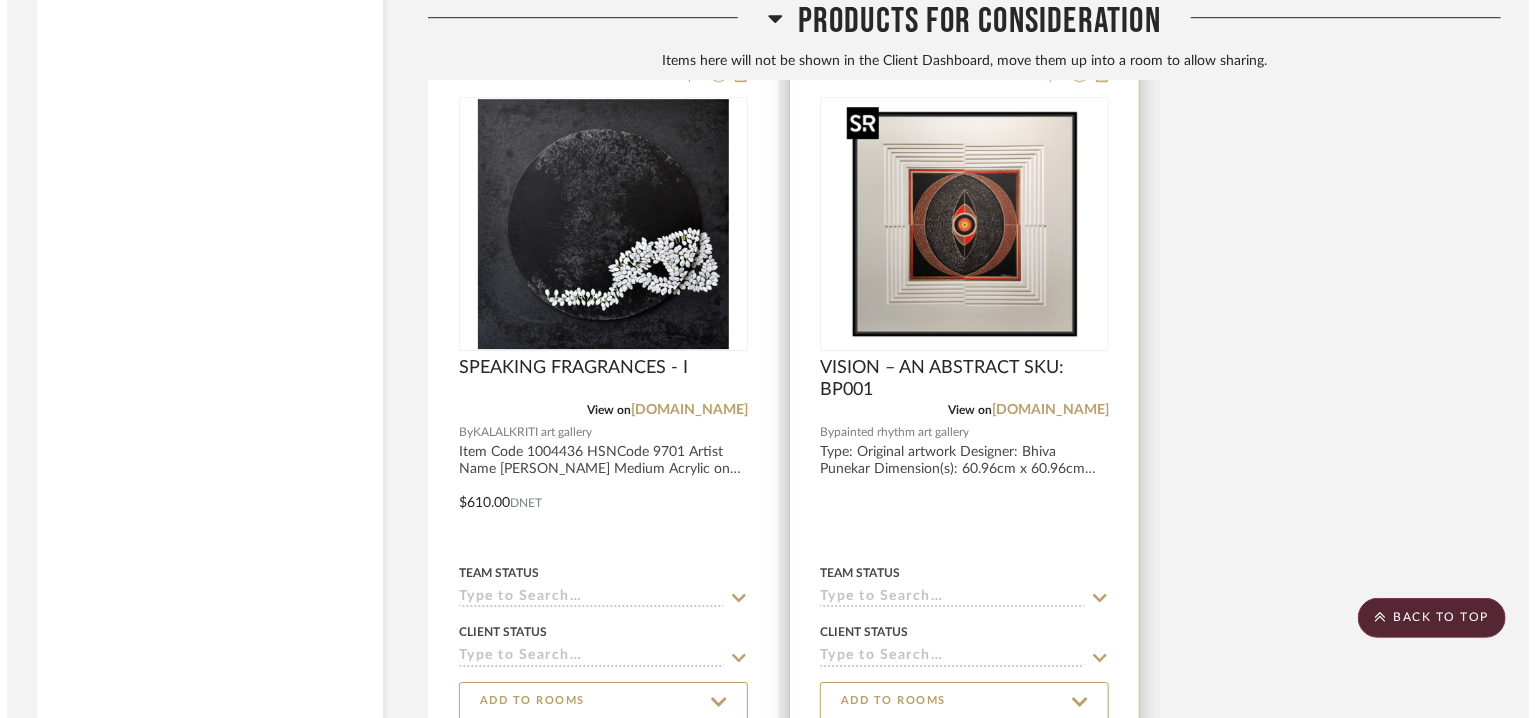 scroll, scrollTop: 0, scrollLeft: 0, axis: both 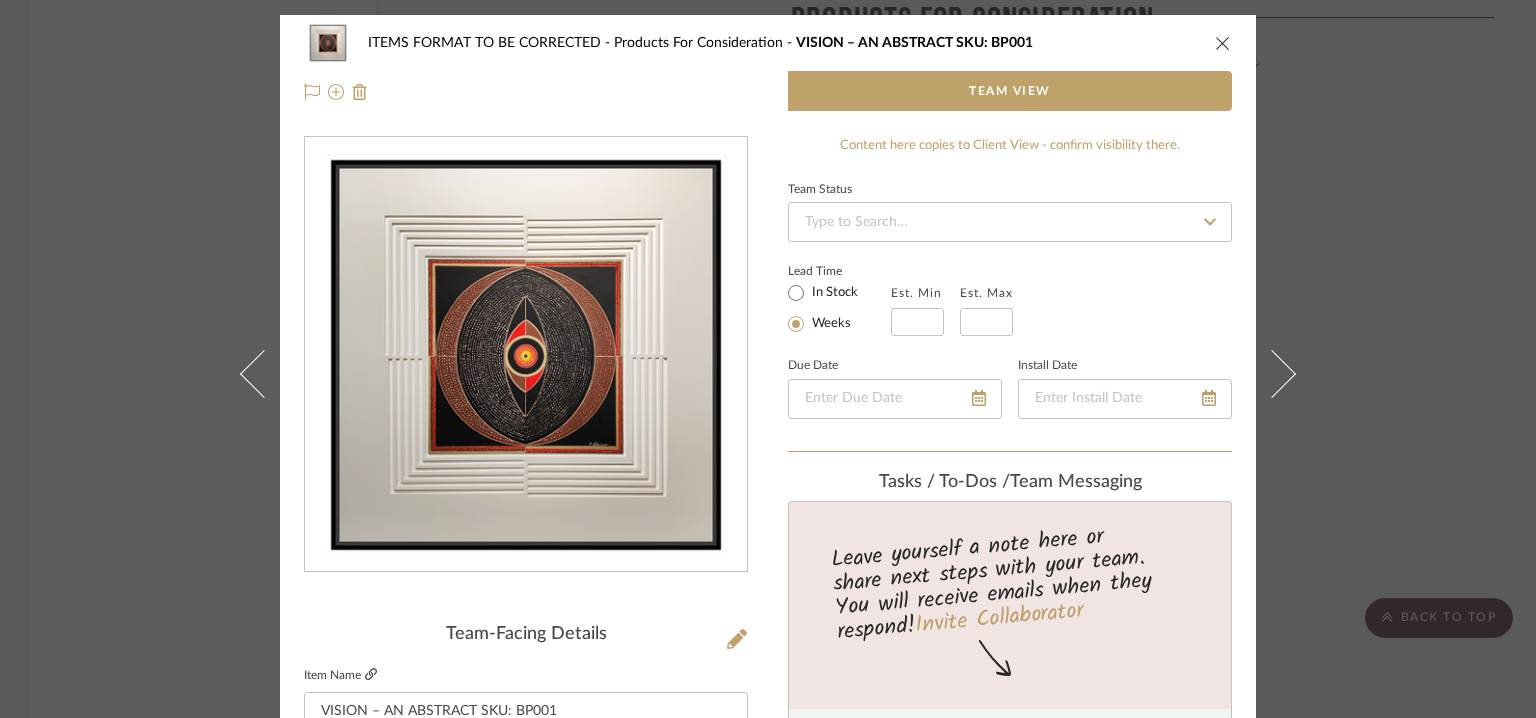 click 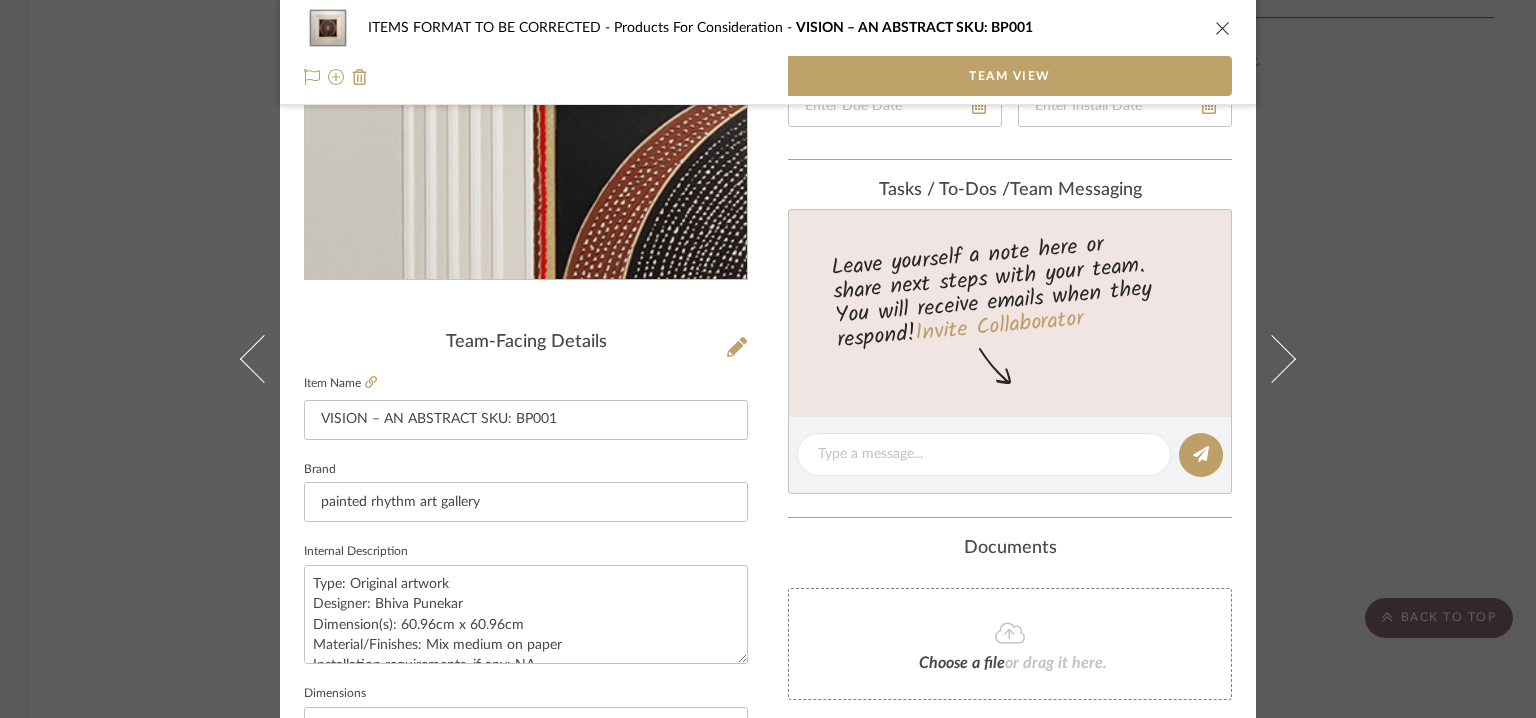 scroll, scrollTop: 300, scrollLeft: 0, axis: vertical 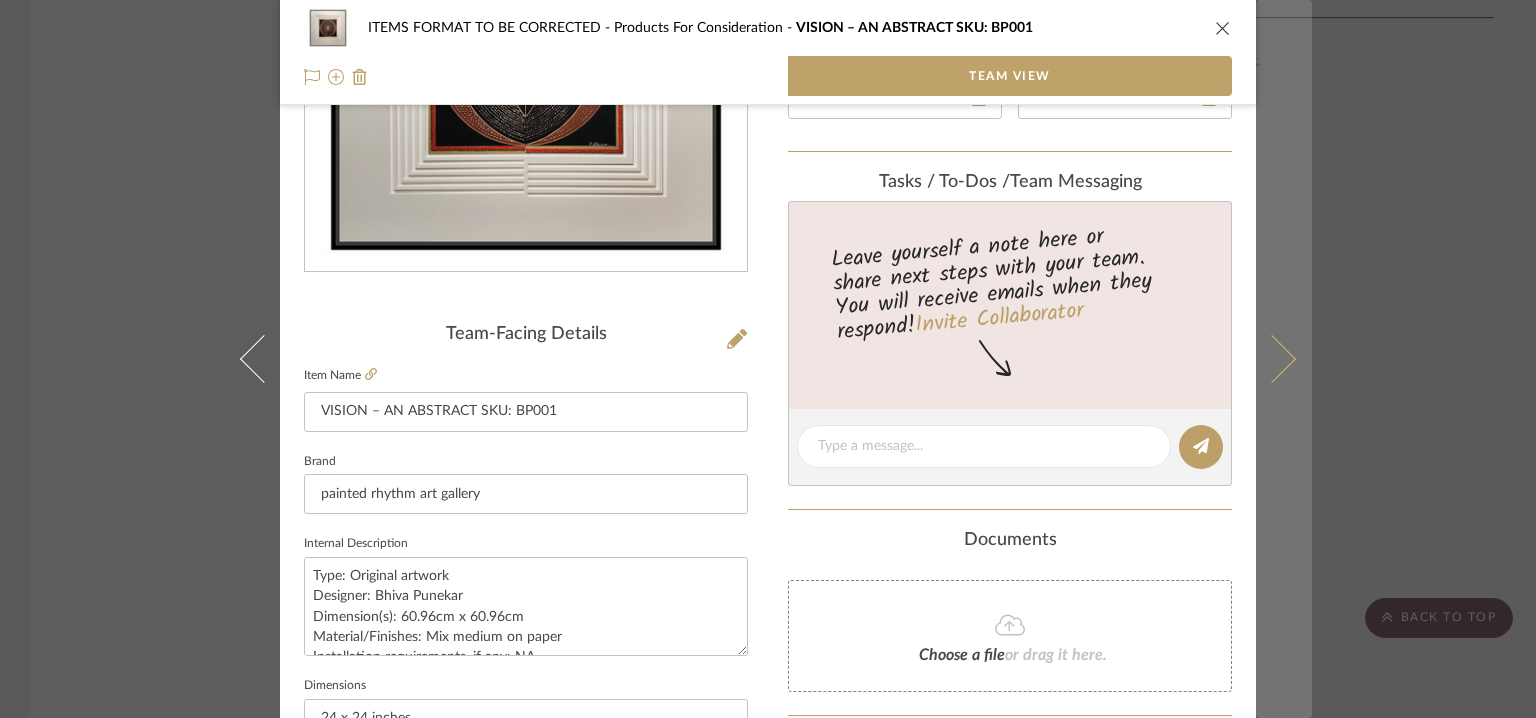 click at bounding box center [1272, 359] 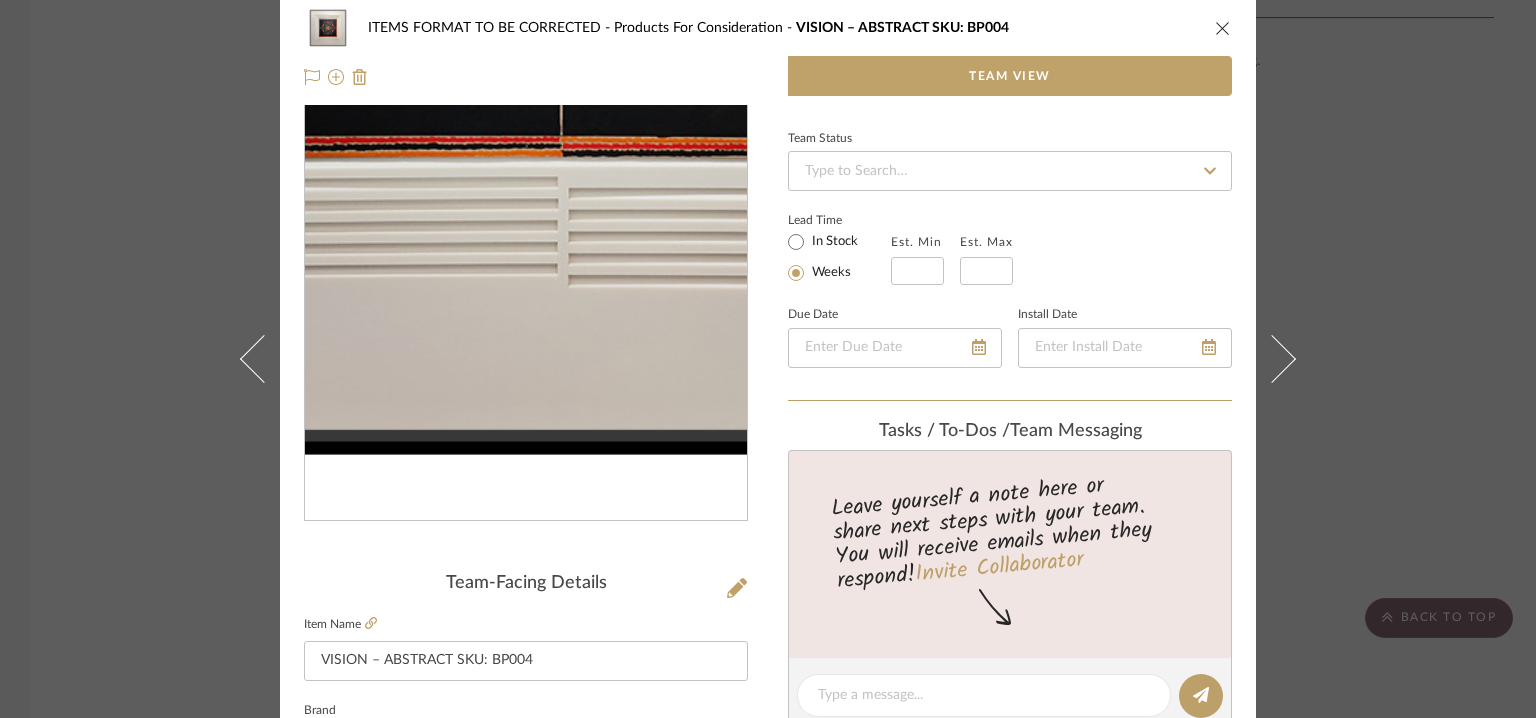 scroll, scrollTop: 0, scrollLeft: 0, axis: both 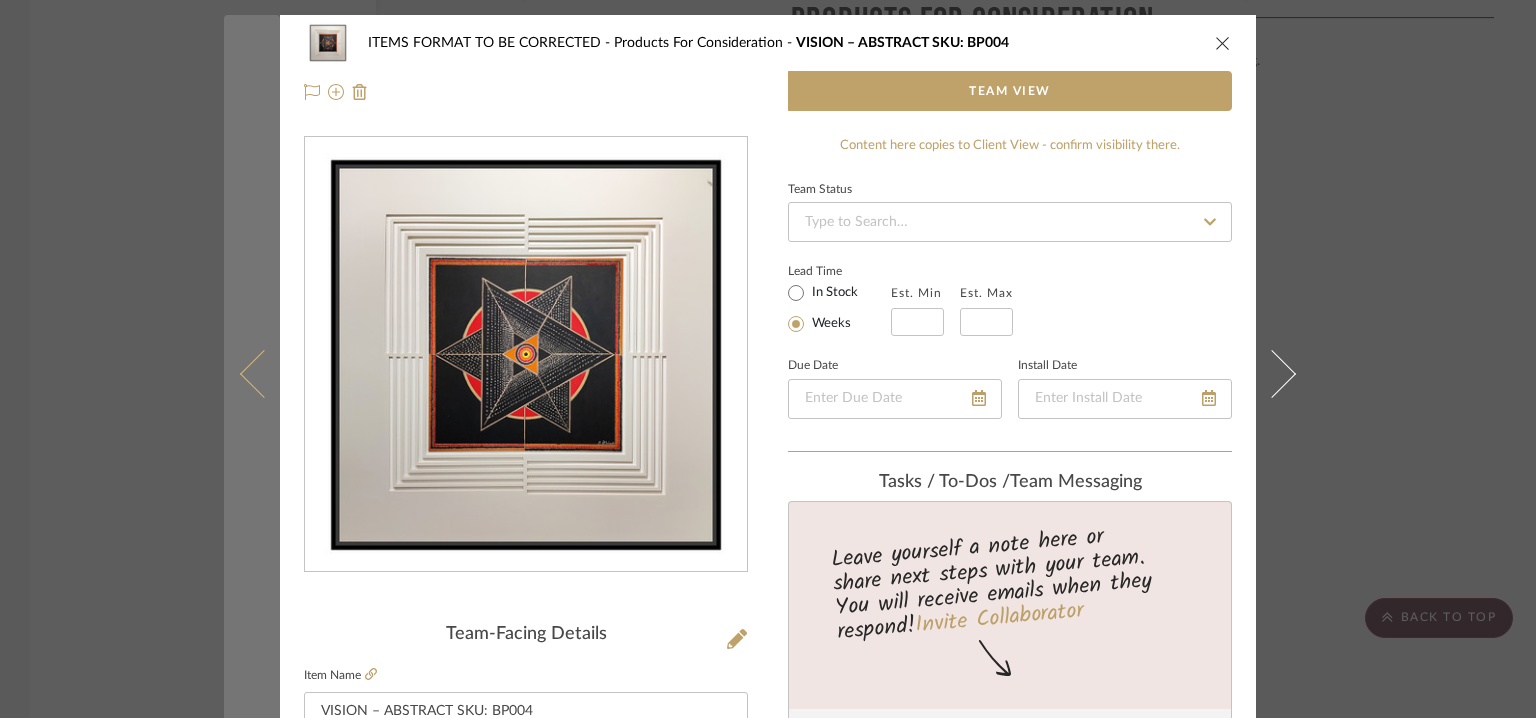 click at bounding box center [264, 374] 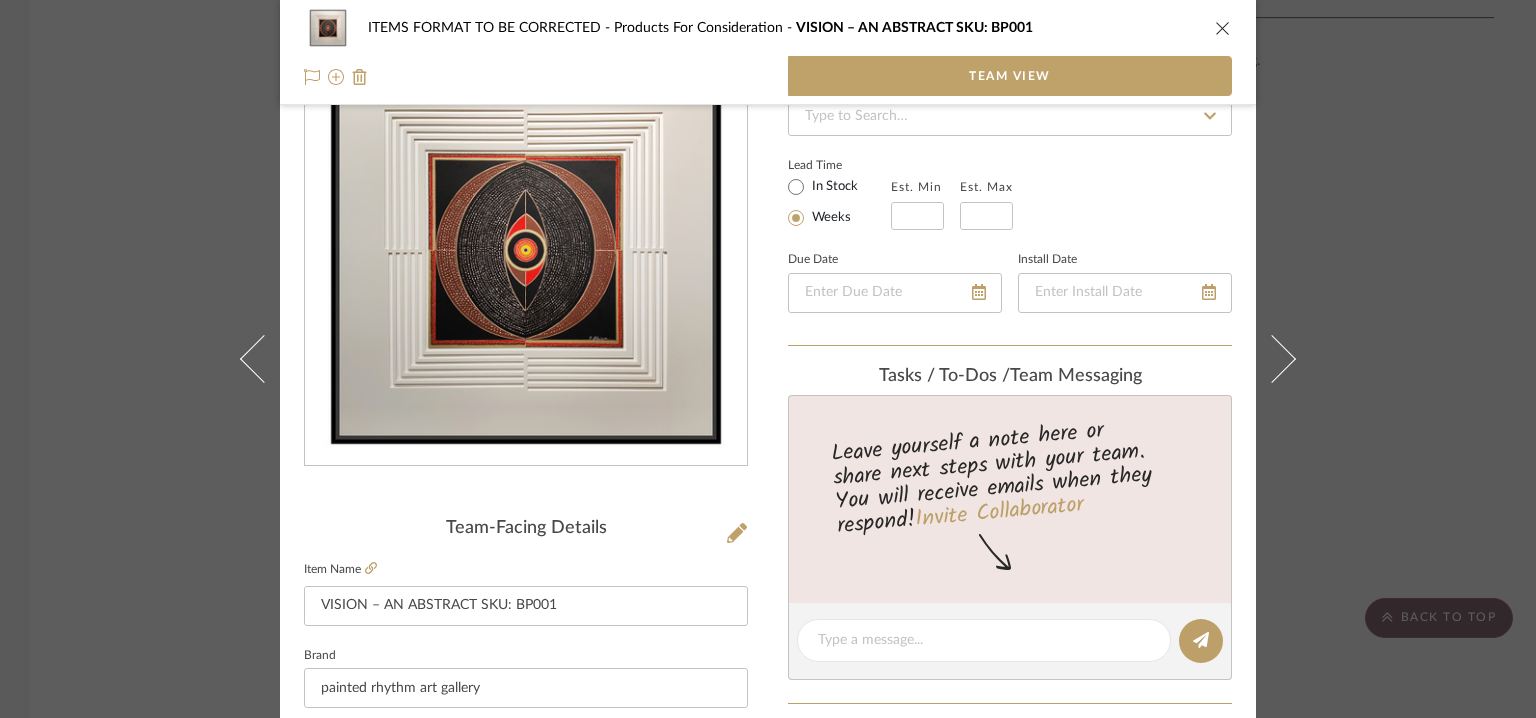 scroll, scrollTop: 0, scrollLeft: 0, axis: both 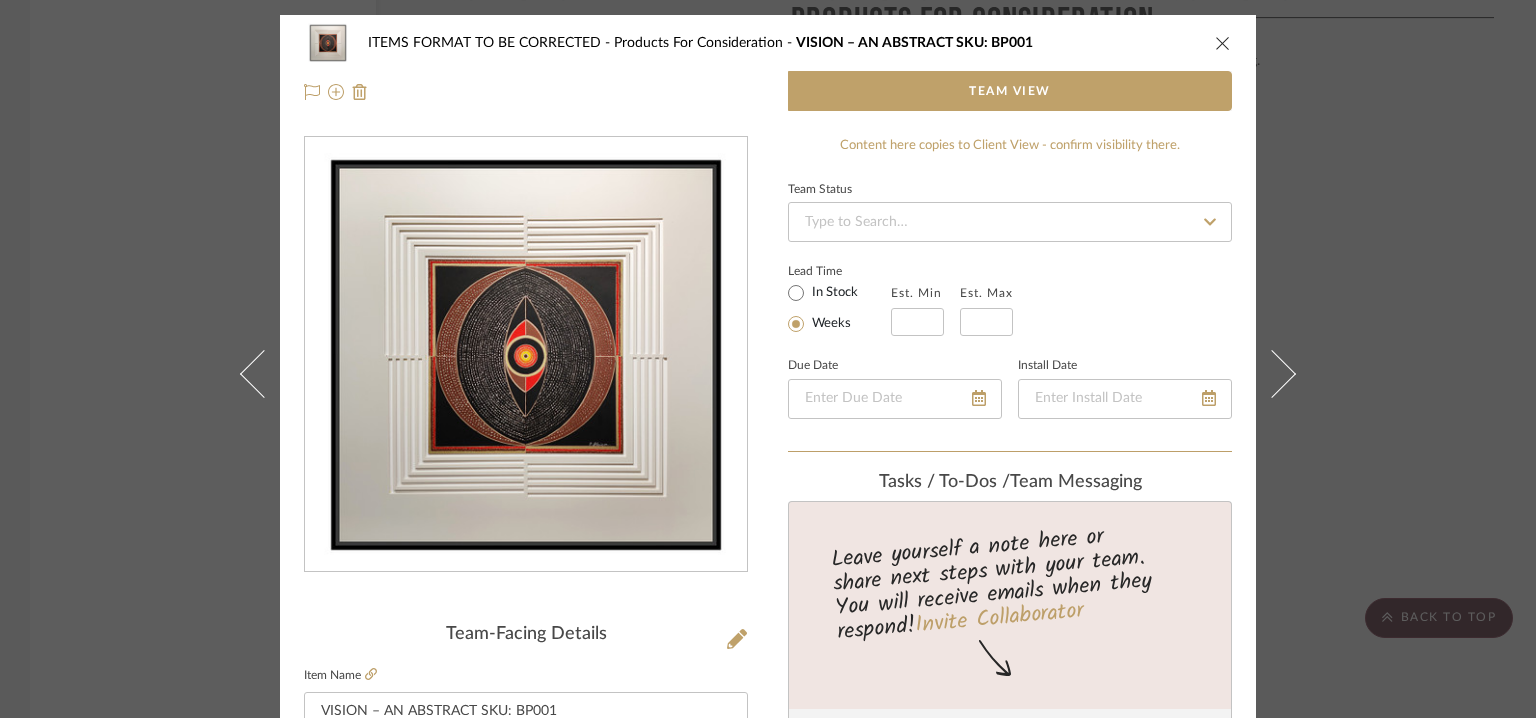 click at bounding box center (1223, 43) 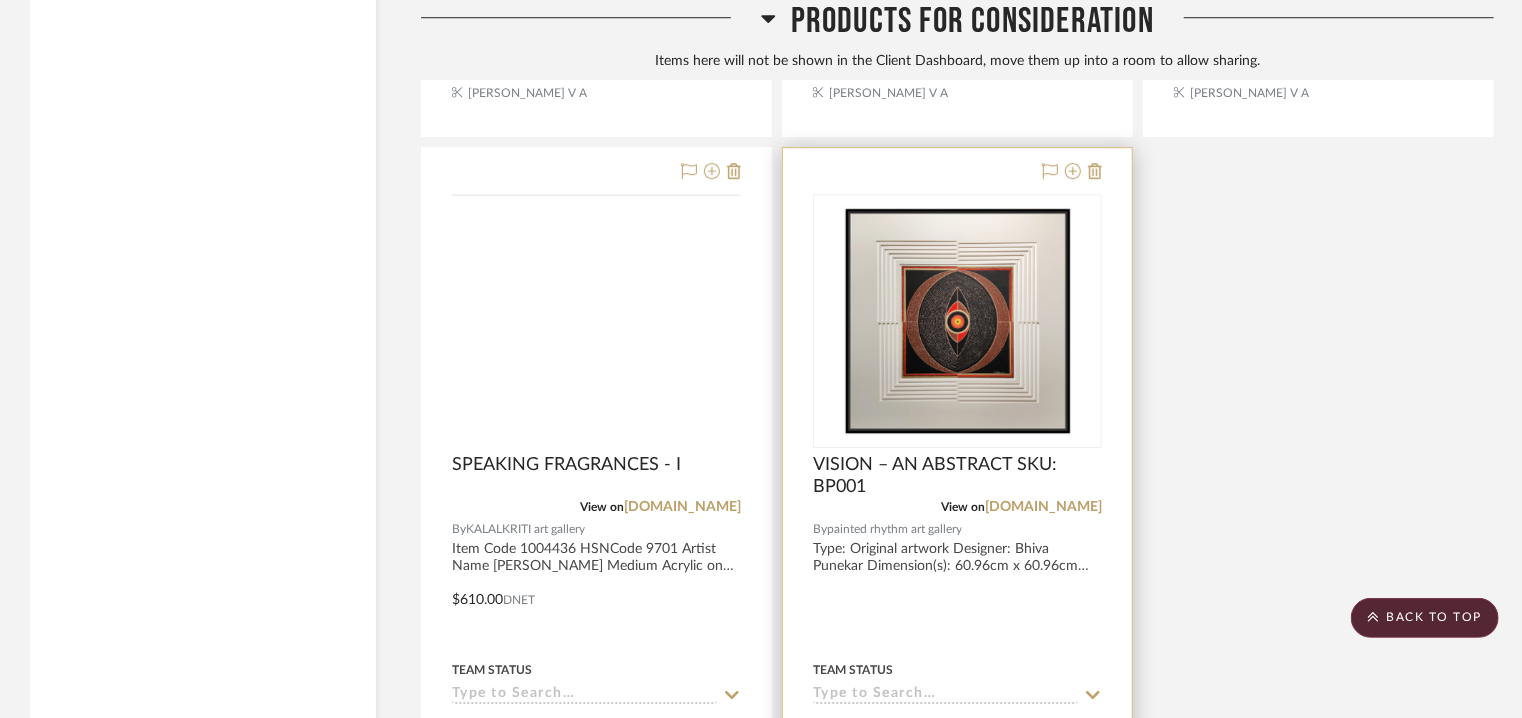 scroll, scrollTop: 2980, scrollLeft: 0, axis: vertical 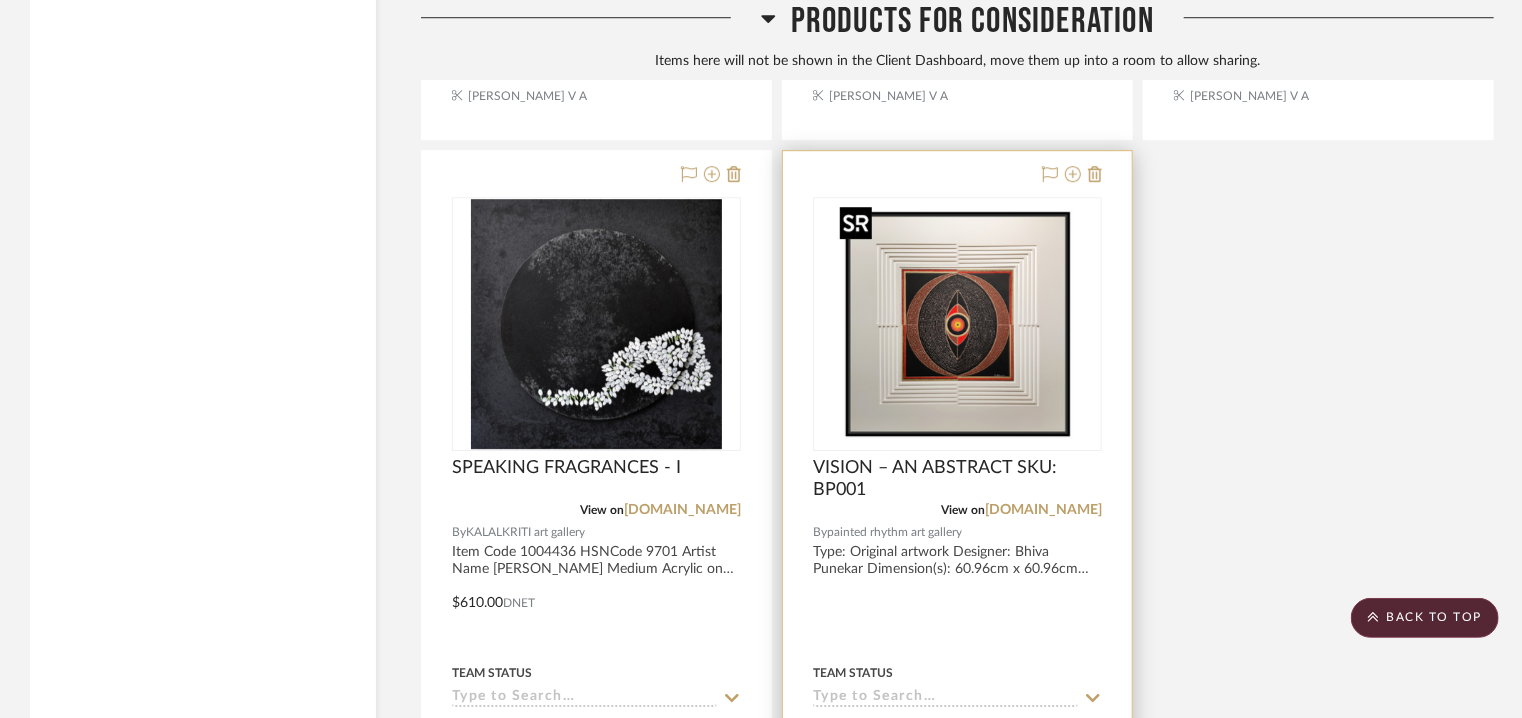 click at bounding box center (958, 324) 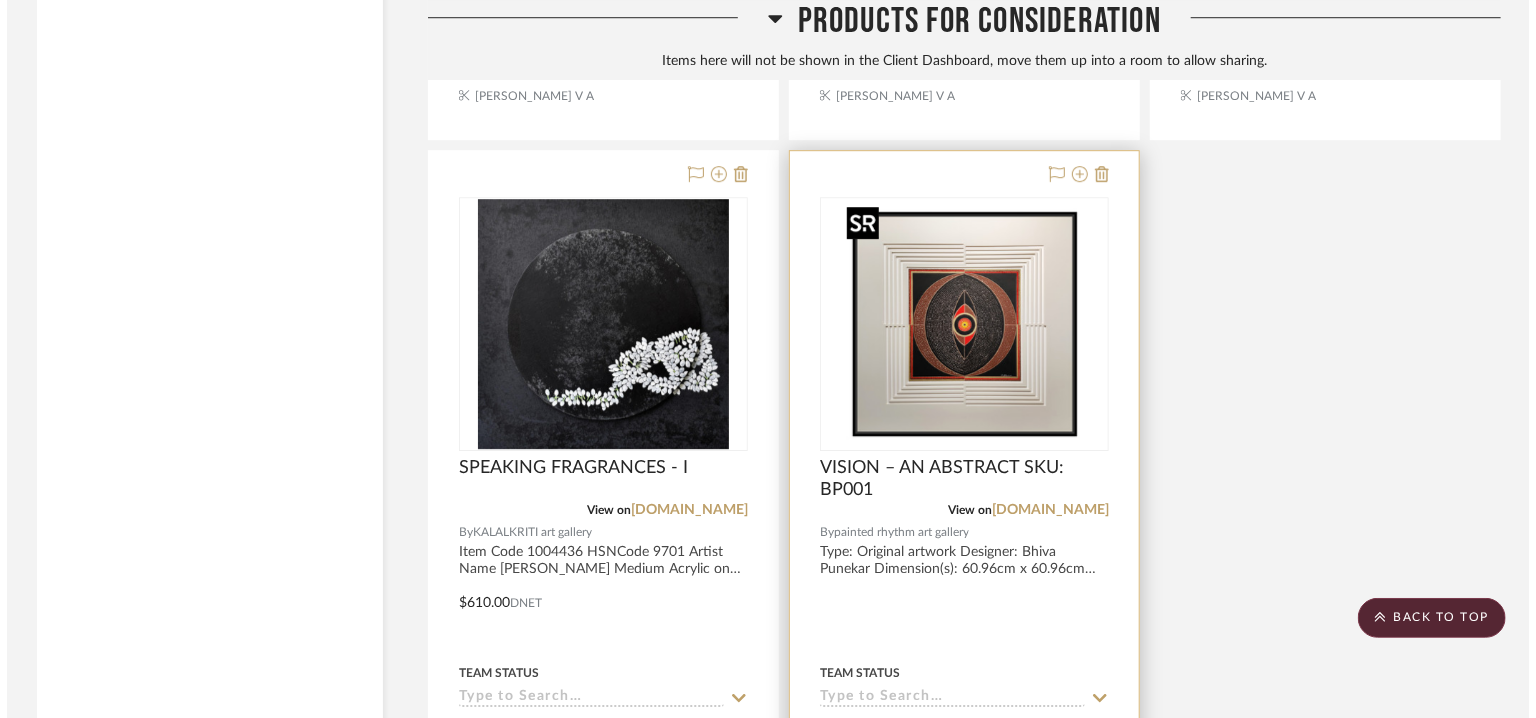 scroll, scrollTop: 0, scrollLeft: 0, axis: both 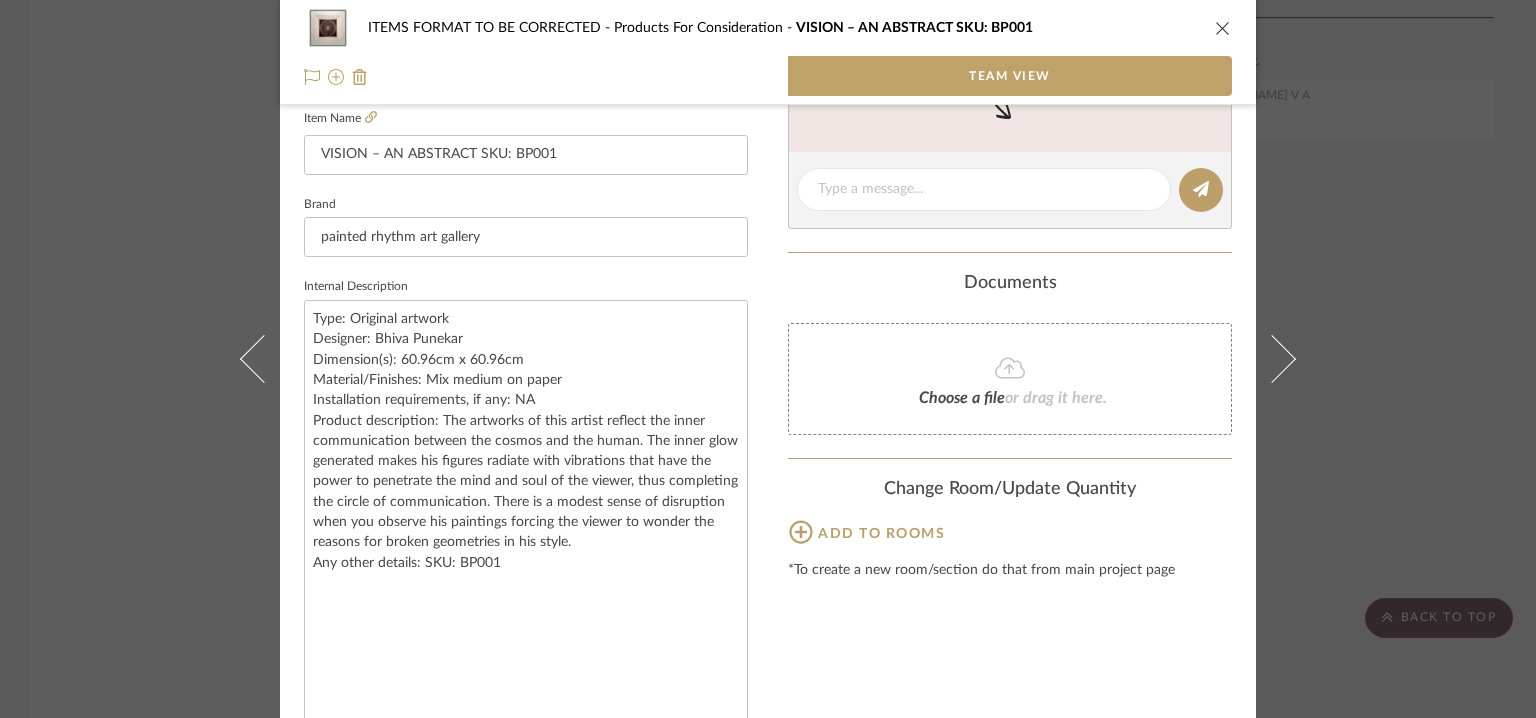drag, startPoint x: 736, startPoint y: 385, endPoint x: 655, endPoint y: 767, distance: 390.4933 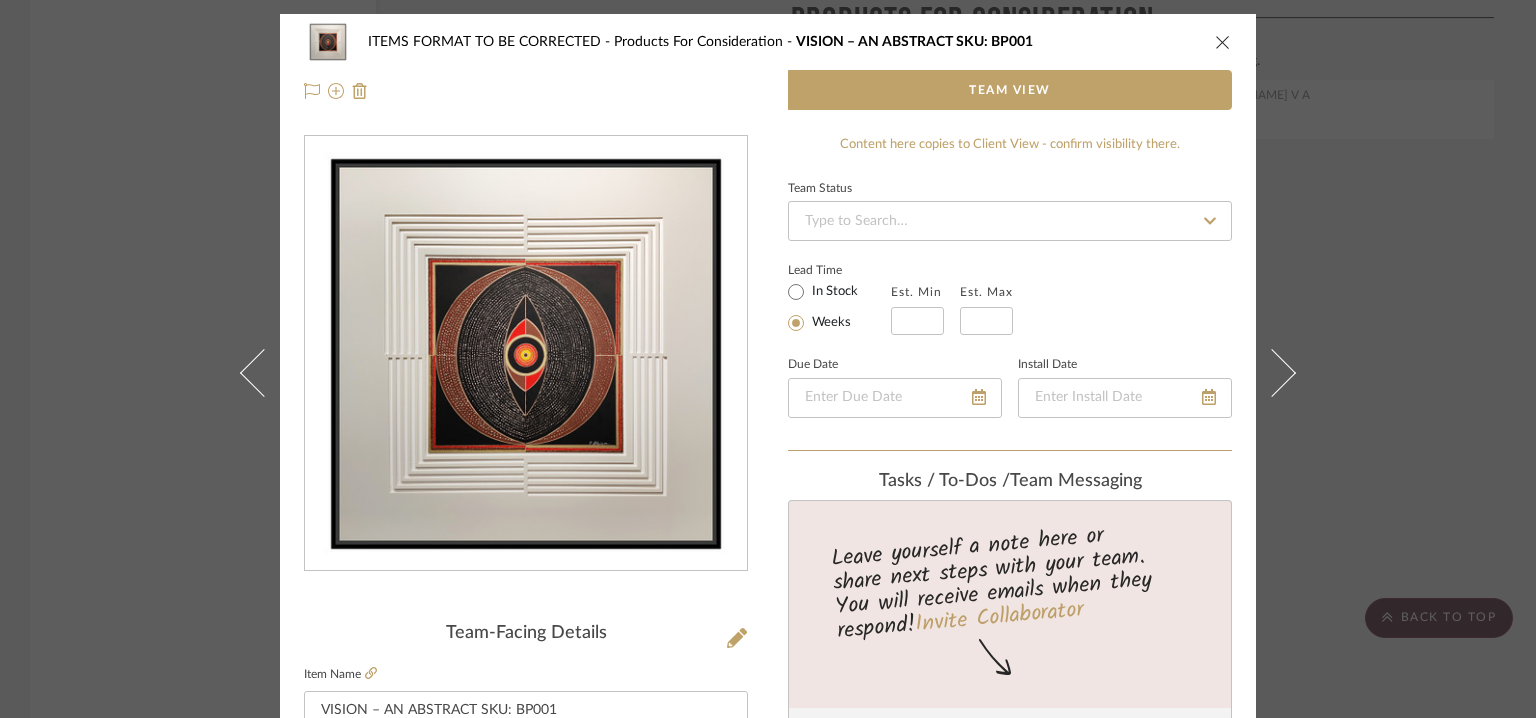 scroll, scrollTop: 0, scrollLeft: 0, axis: both 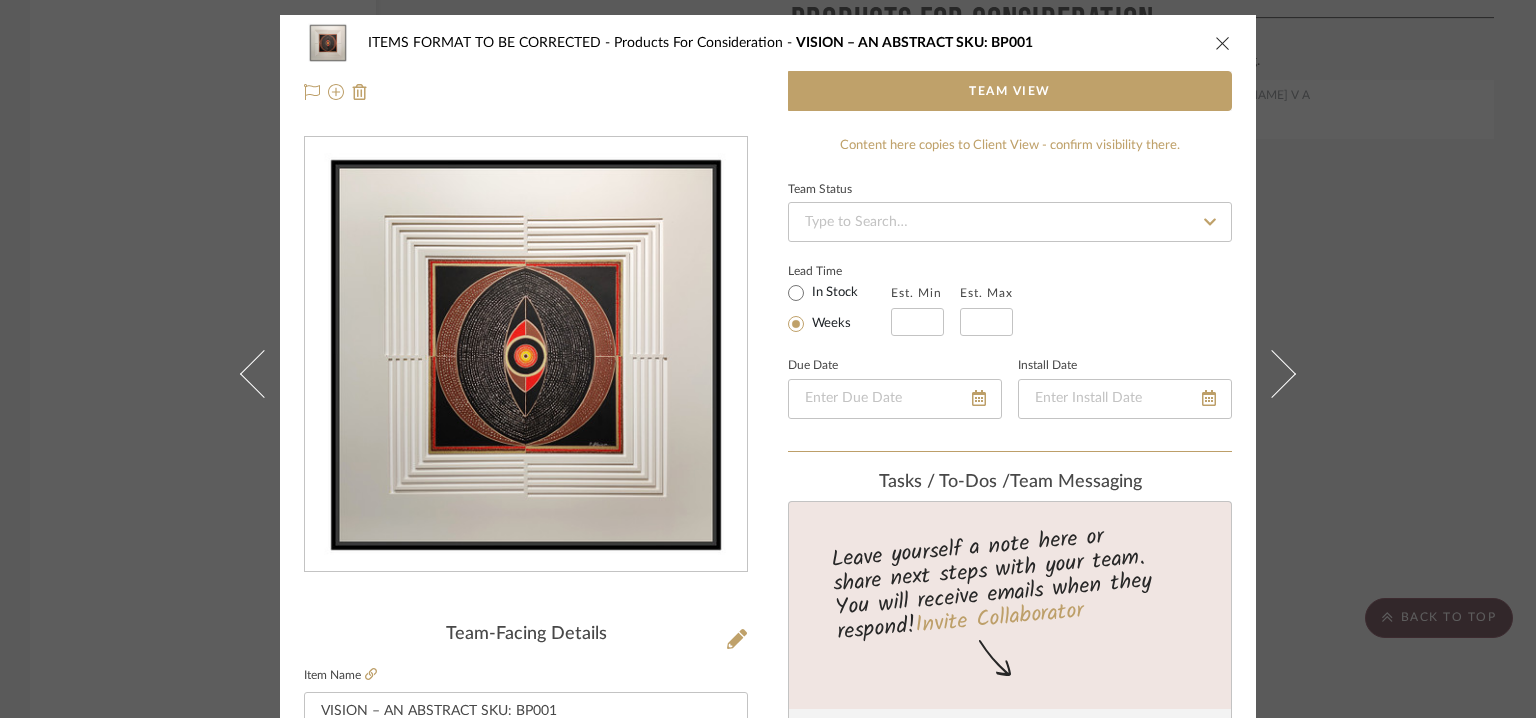 click at bounding box center (1223, 43) 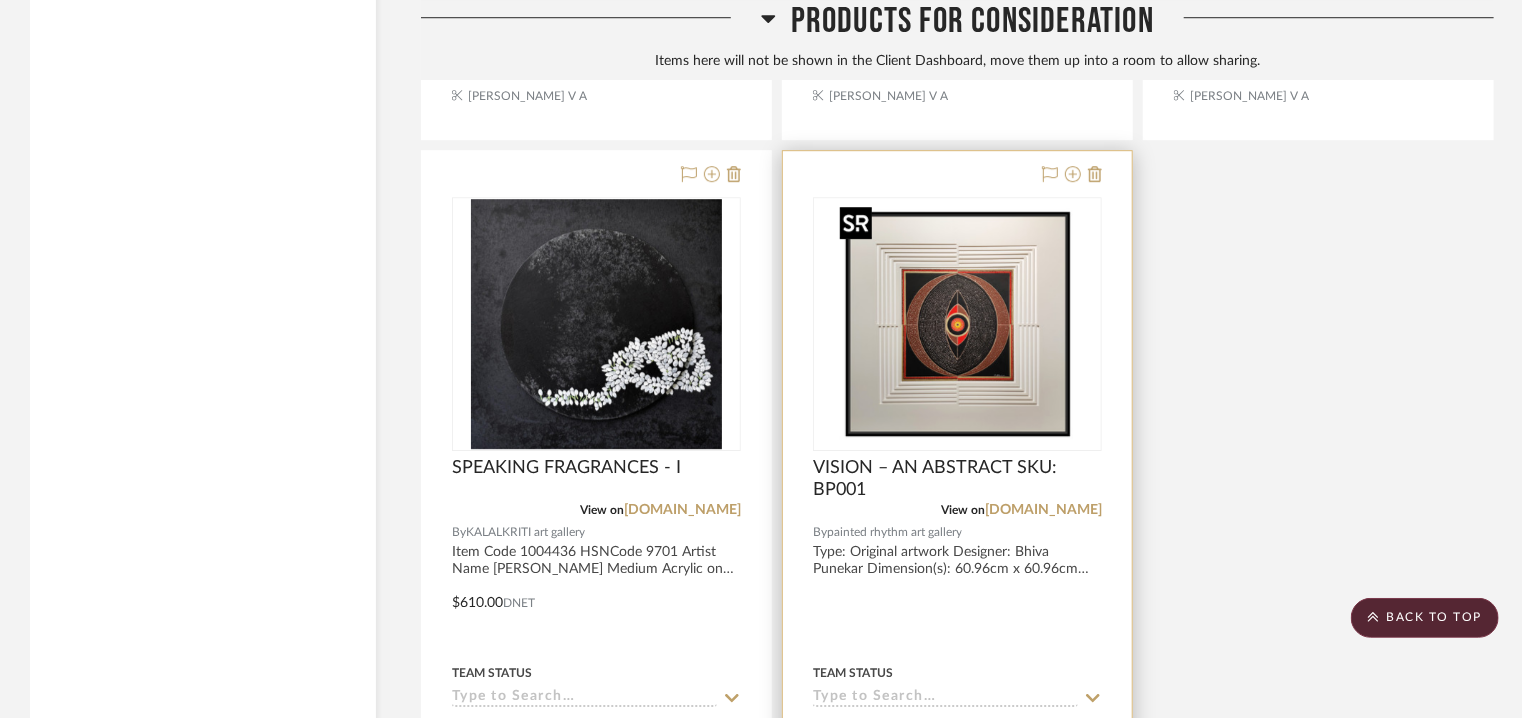 scroll, scrollTop: 3360, scrollLeft: 0, axis: vertical 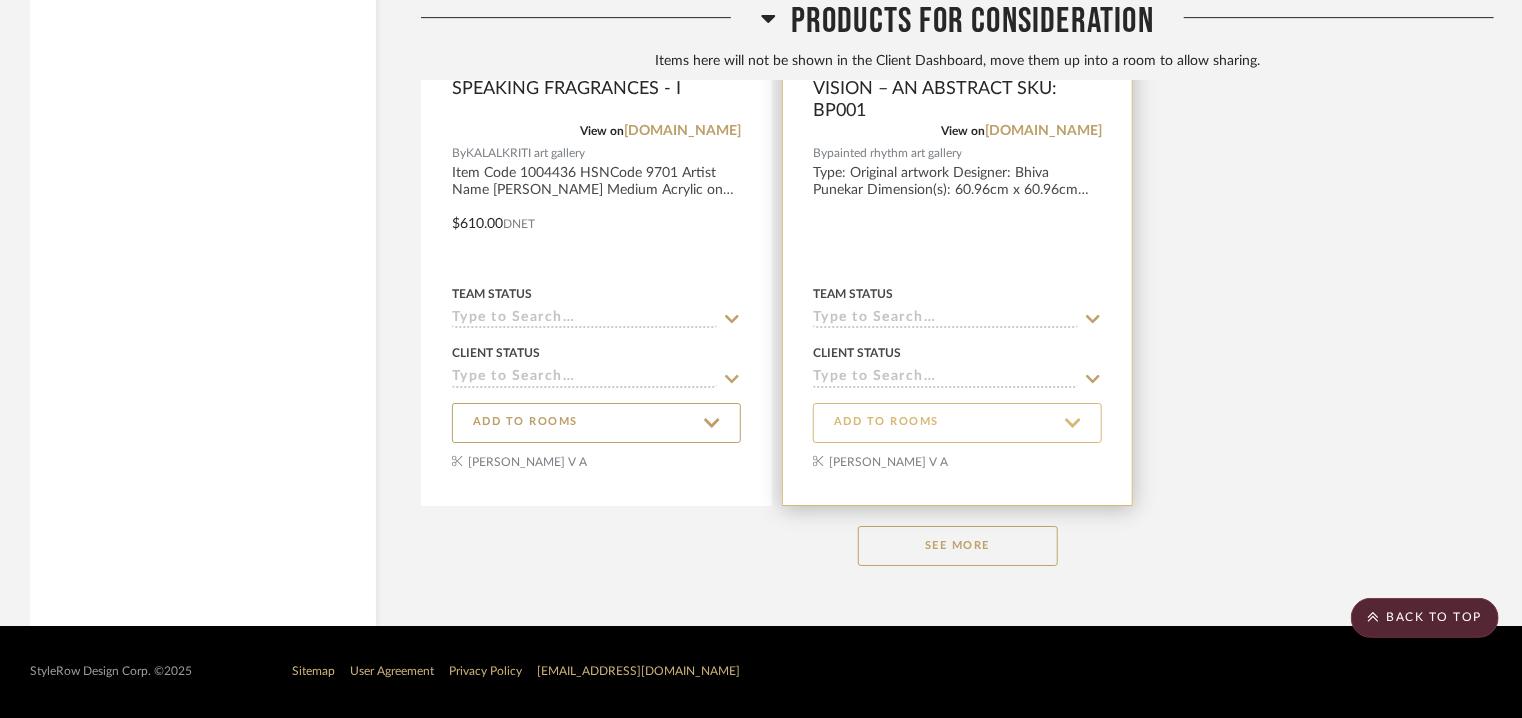 click 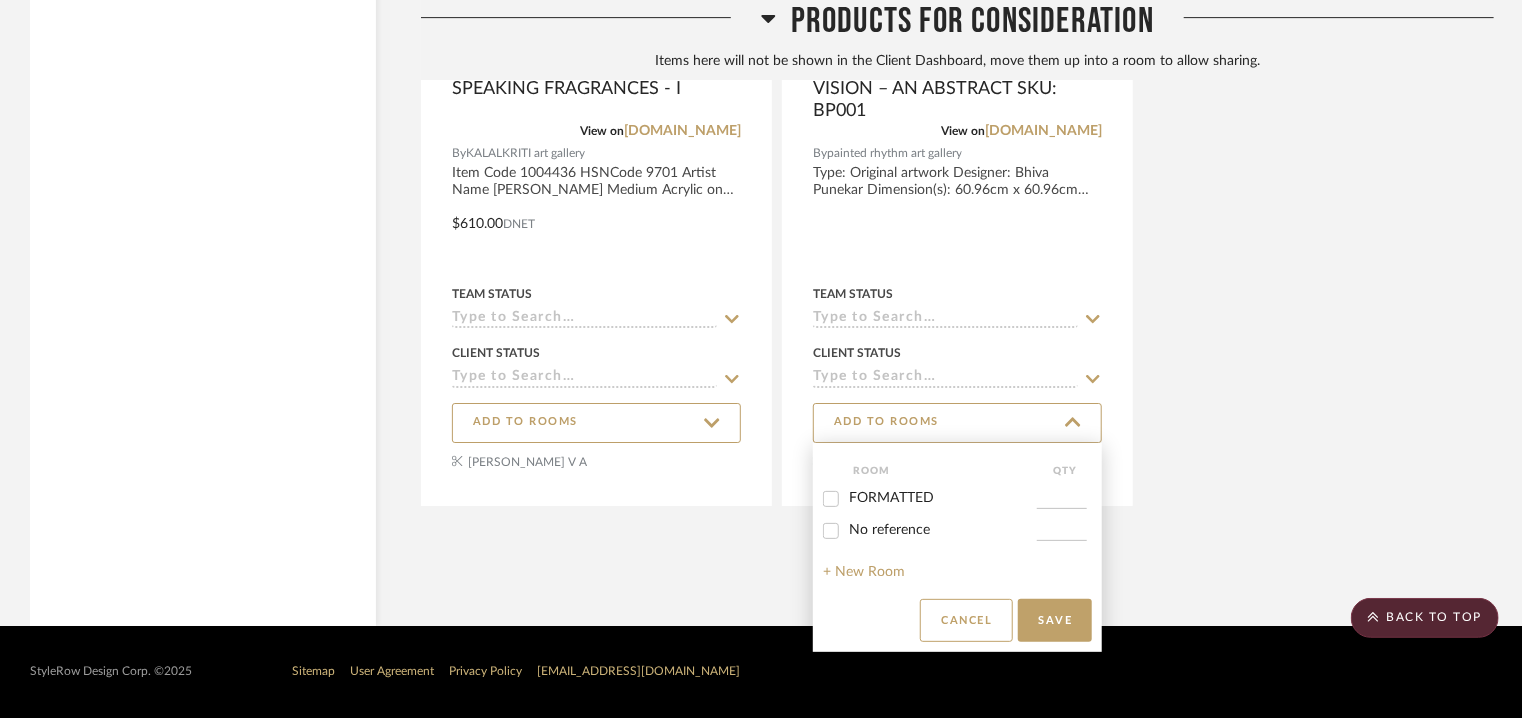 click on "FORMATTED" at bounding box center (891, 498) 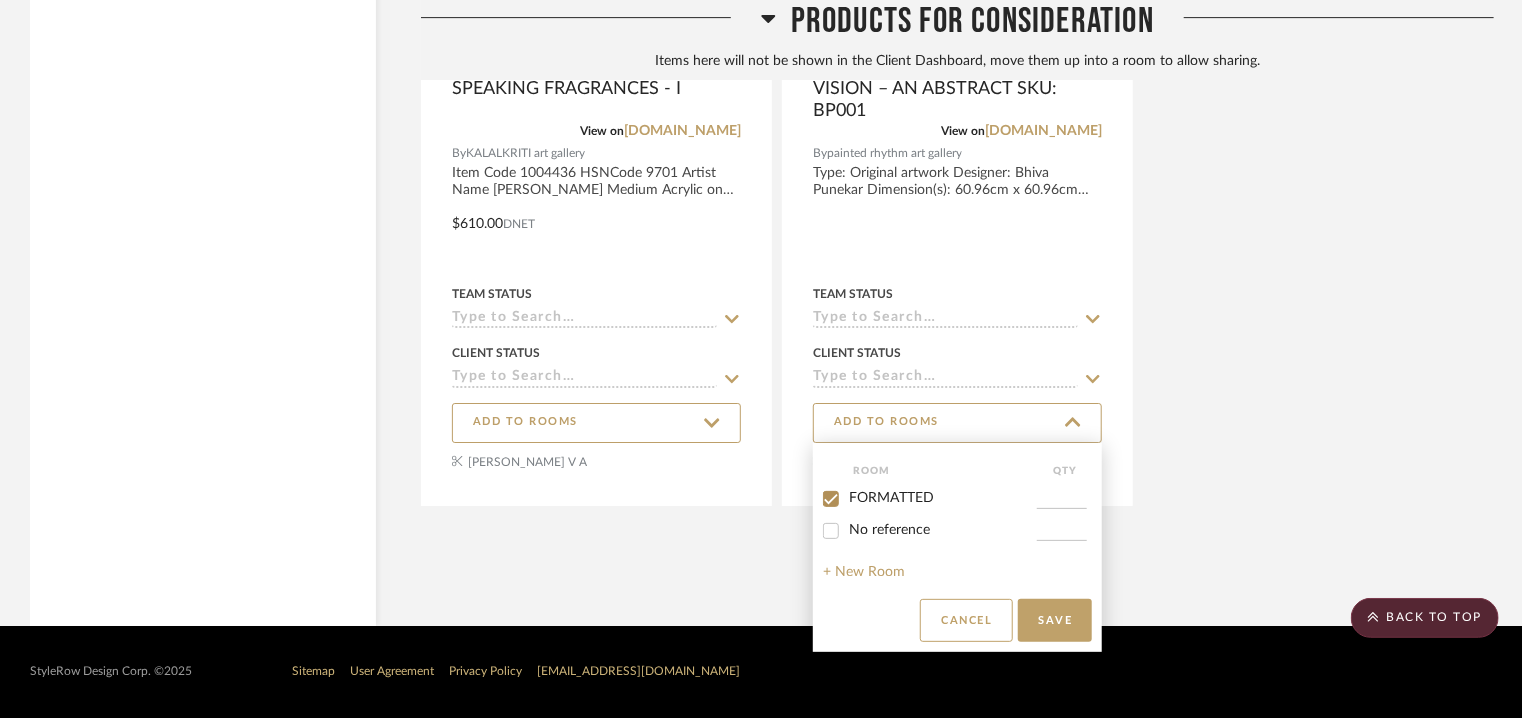 checkbox on "true" 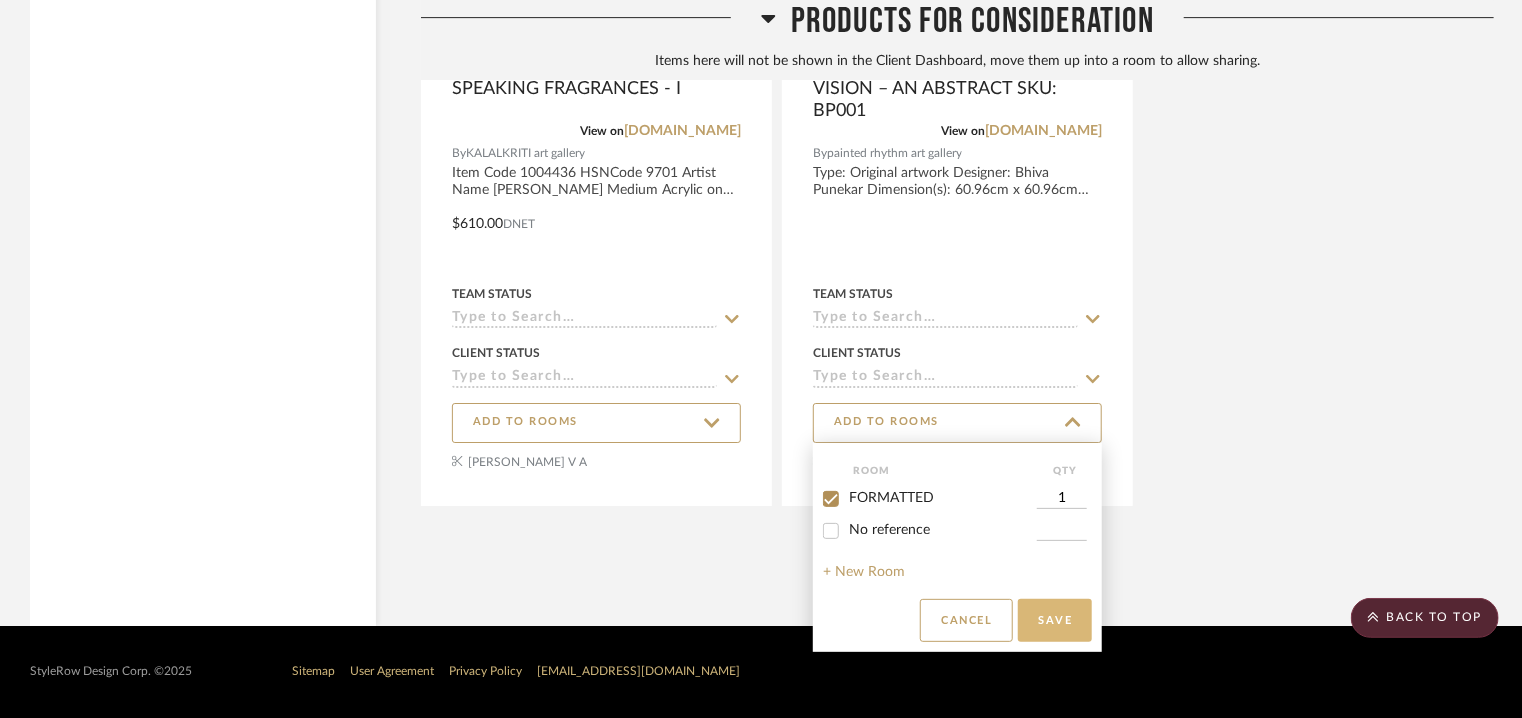 click on "Save" at bounding box center [1055, 620] 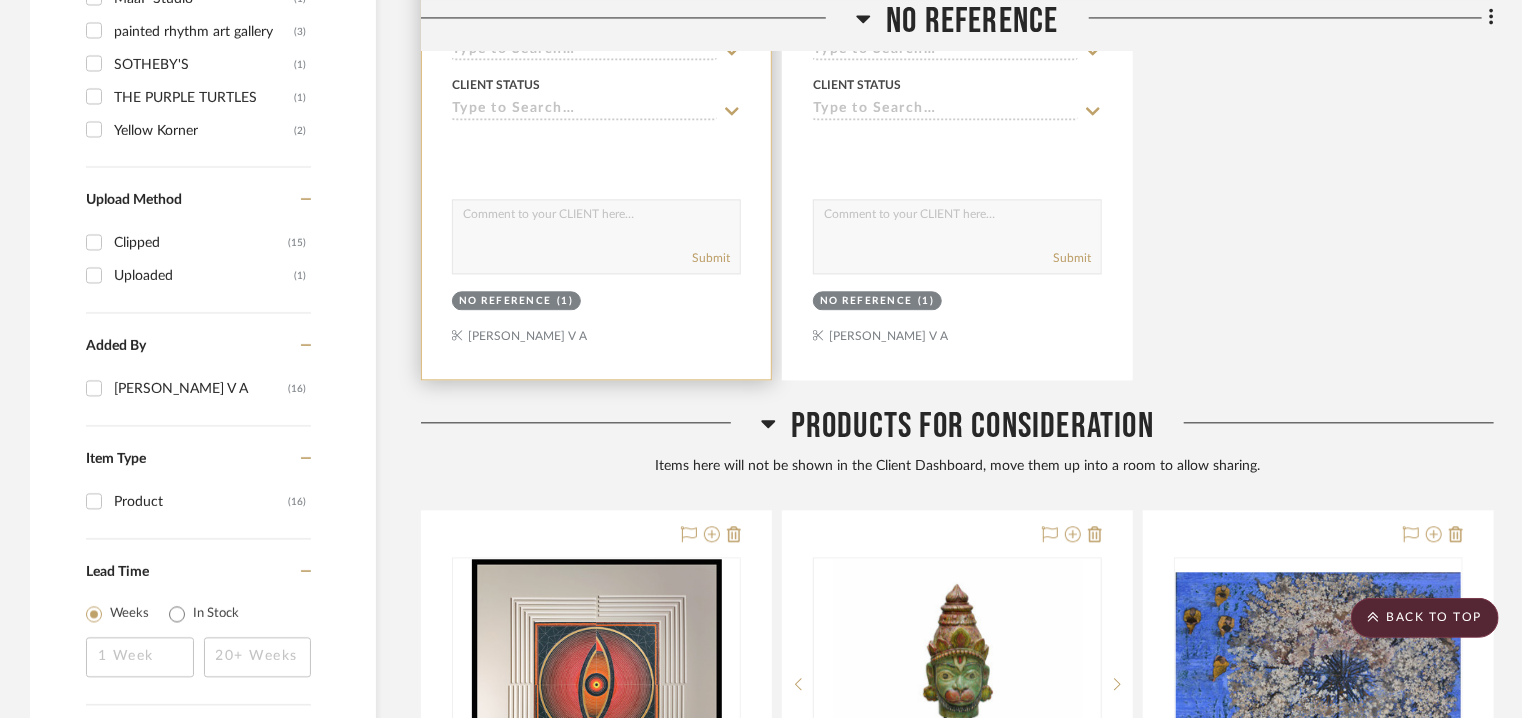 scroll, scrollTop: 2360, scrollLeft: 0, axis: vertical 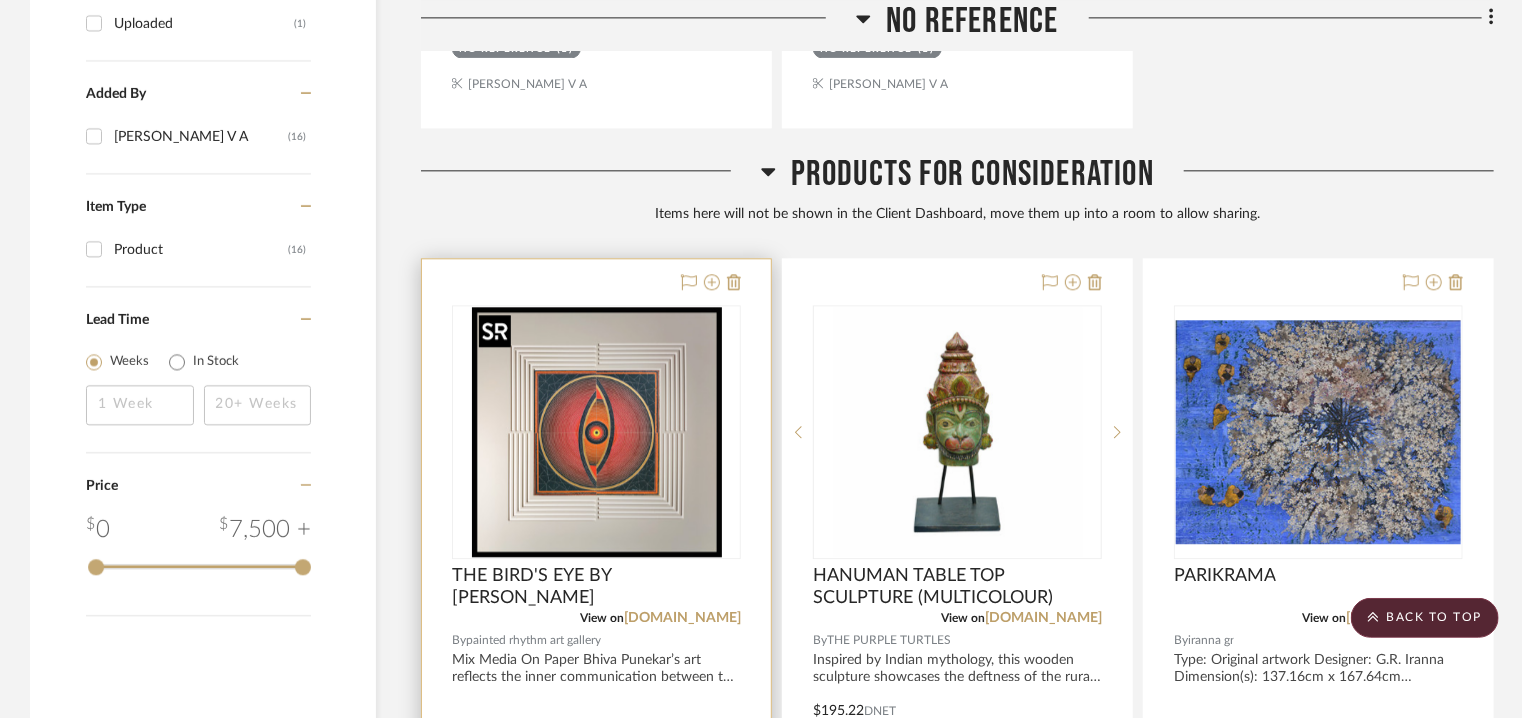 click at bounding box center (597, 432) 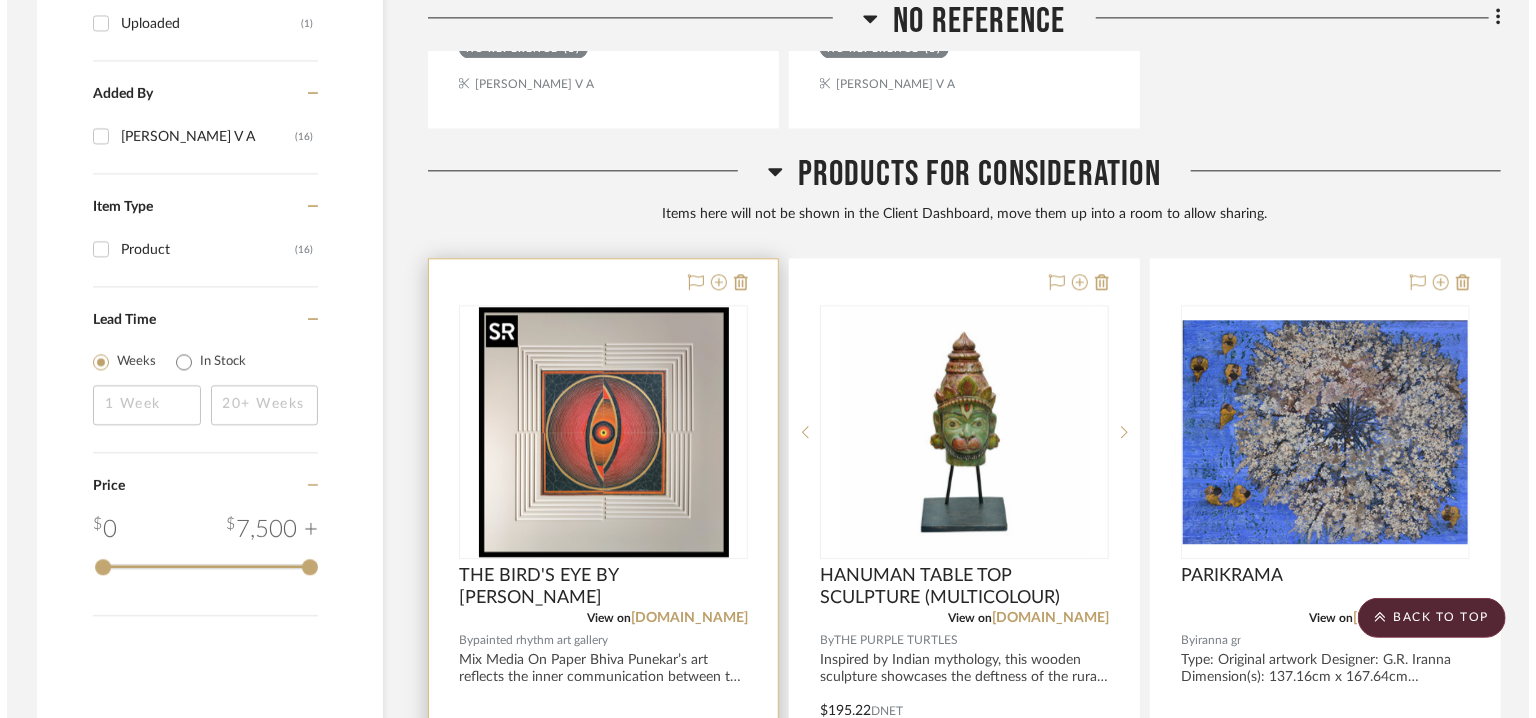 scroll, scrollTop: 0, scrollLeft: 0, axis: both 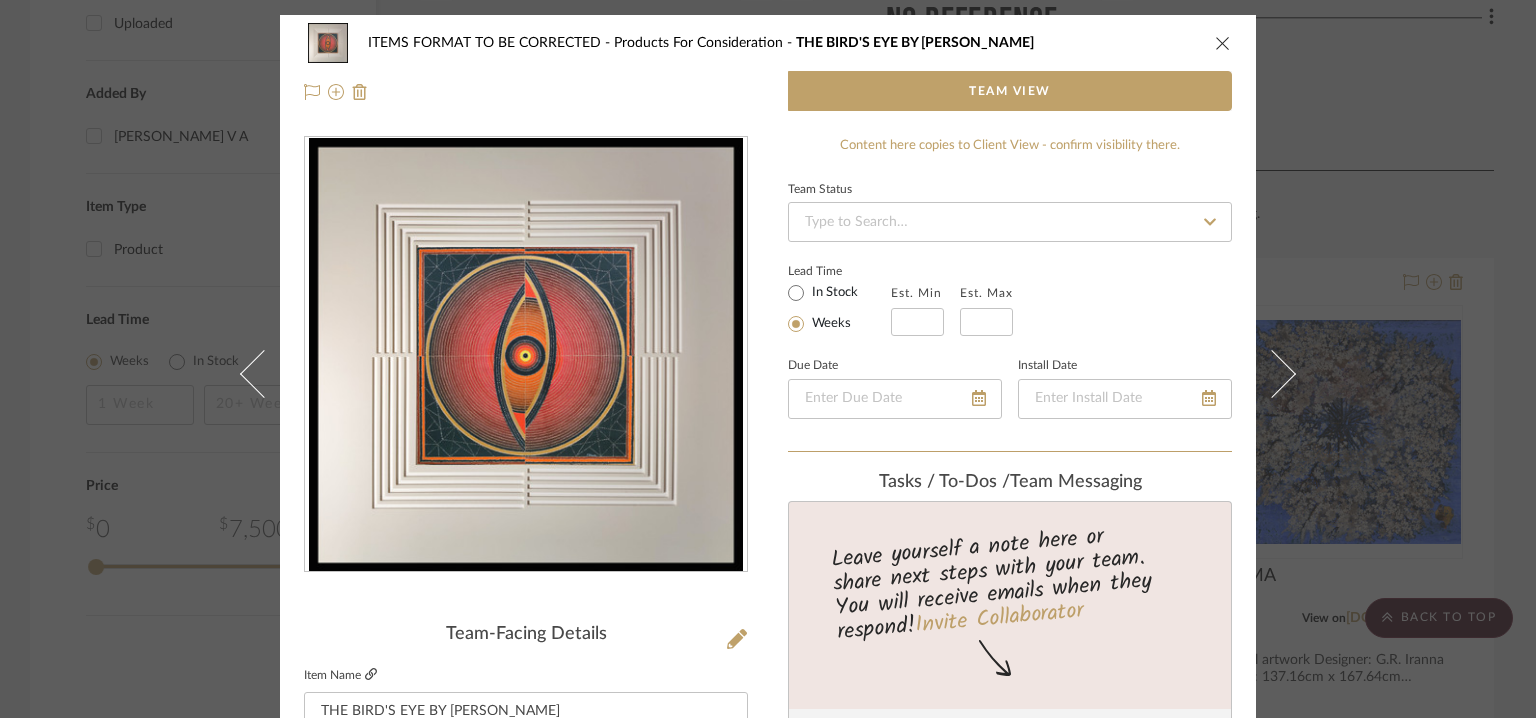 click 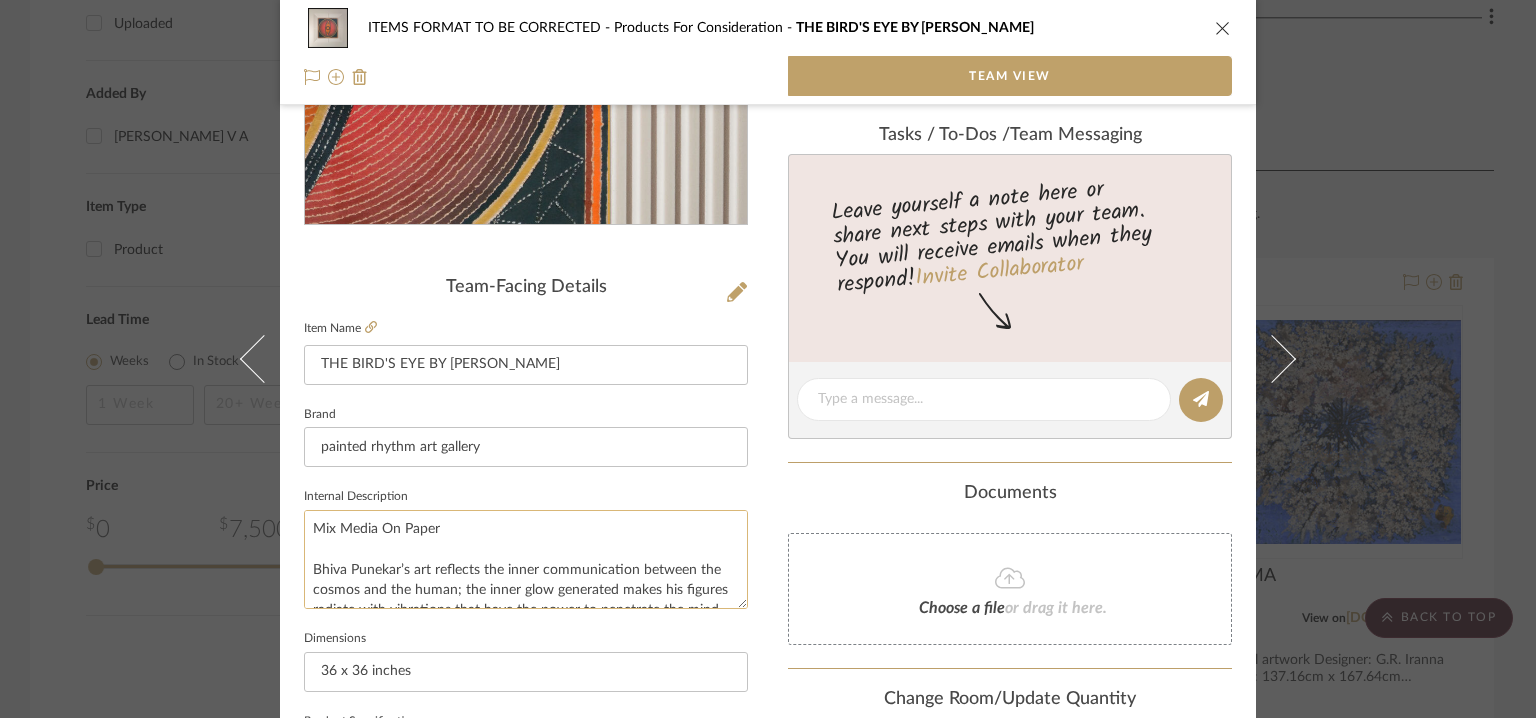 scroll, scrollTop: 557, scrollLeft: 0, axis: vertical 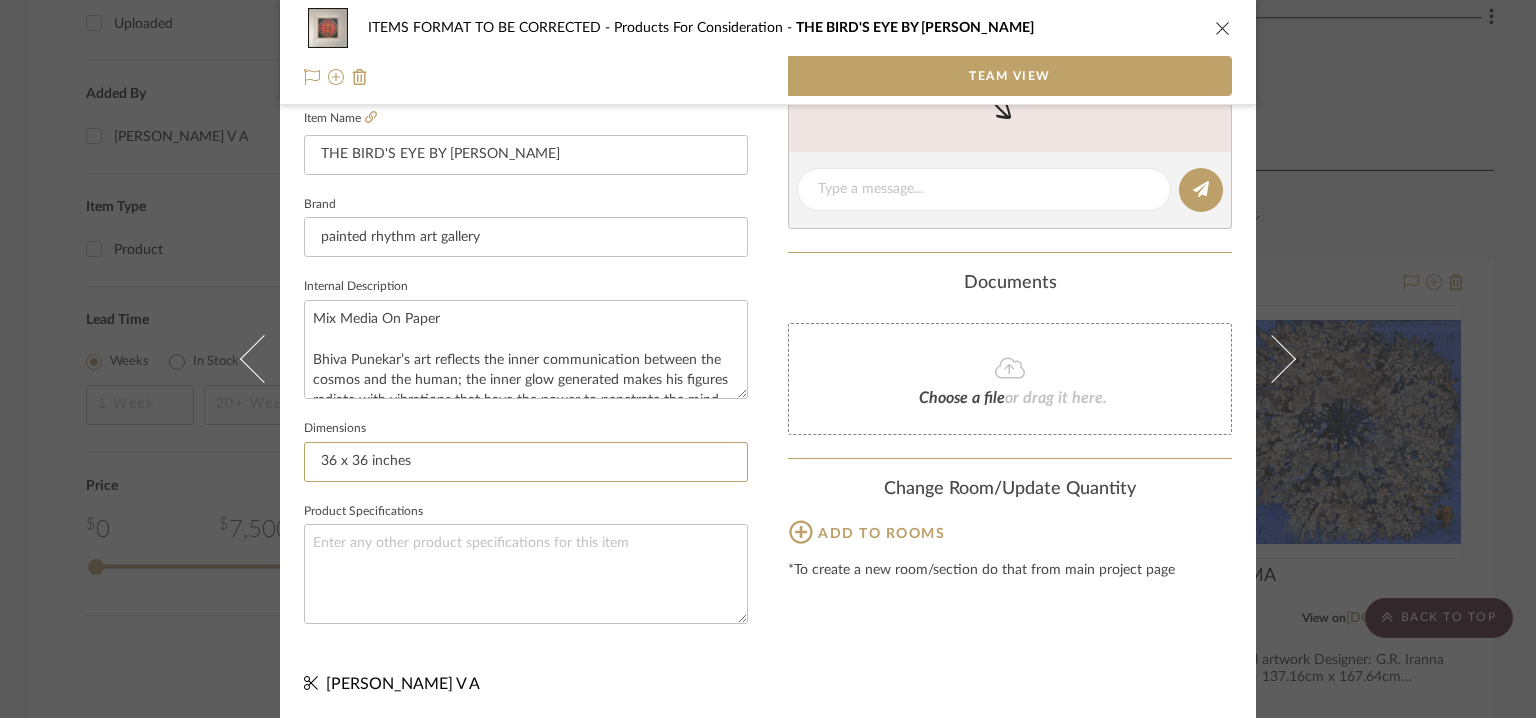 drag, startPoint x: 338, startPoint y: 456, endPoint x: 285, endPoint y: 456, distance: 53 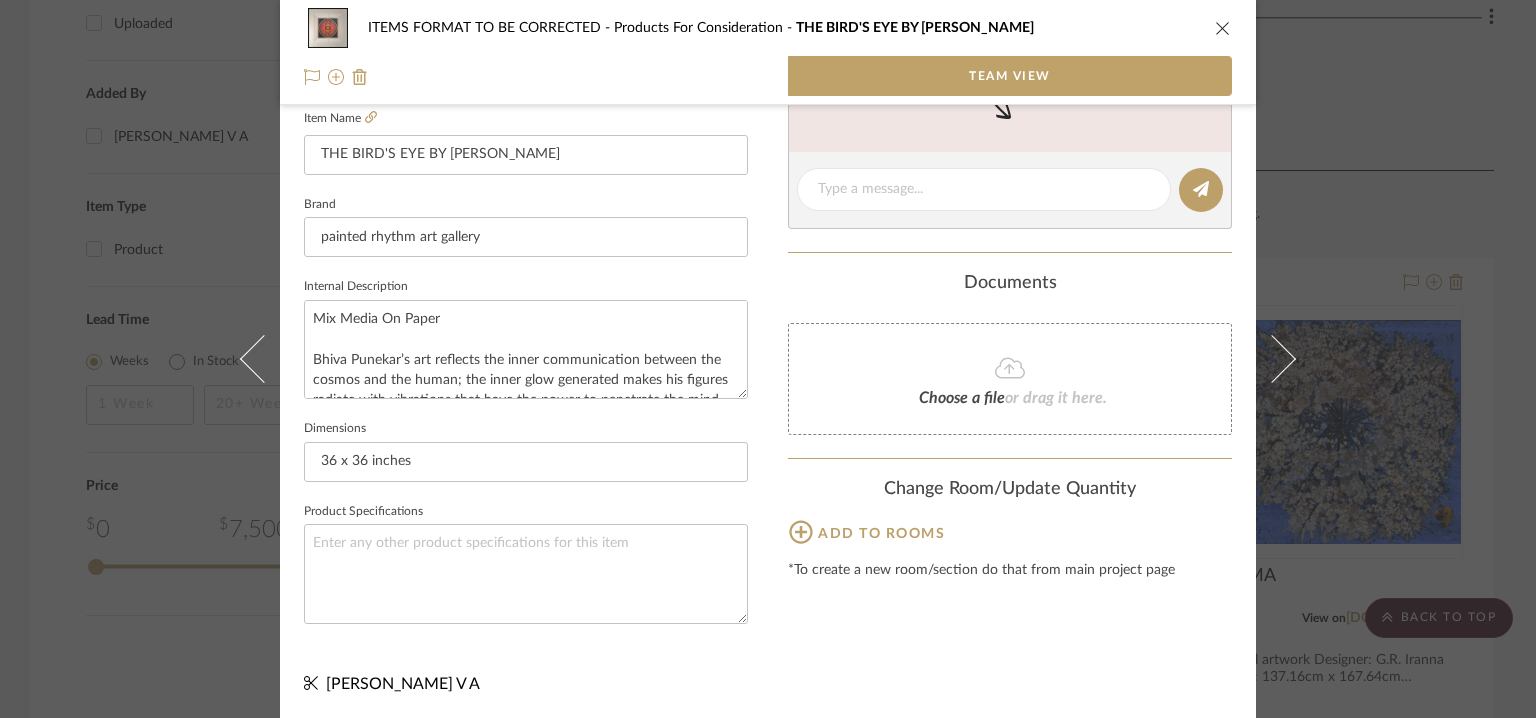 click at bounding box center [1223, 28] 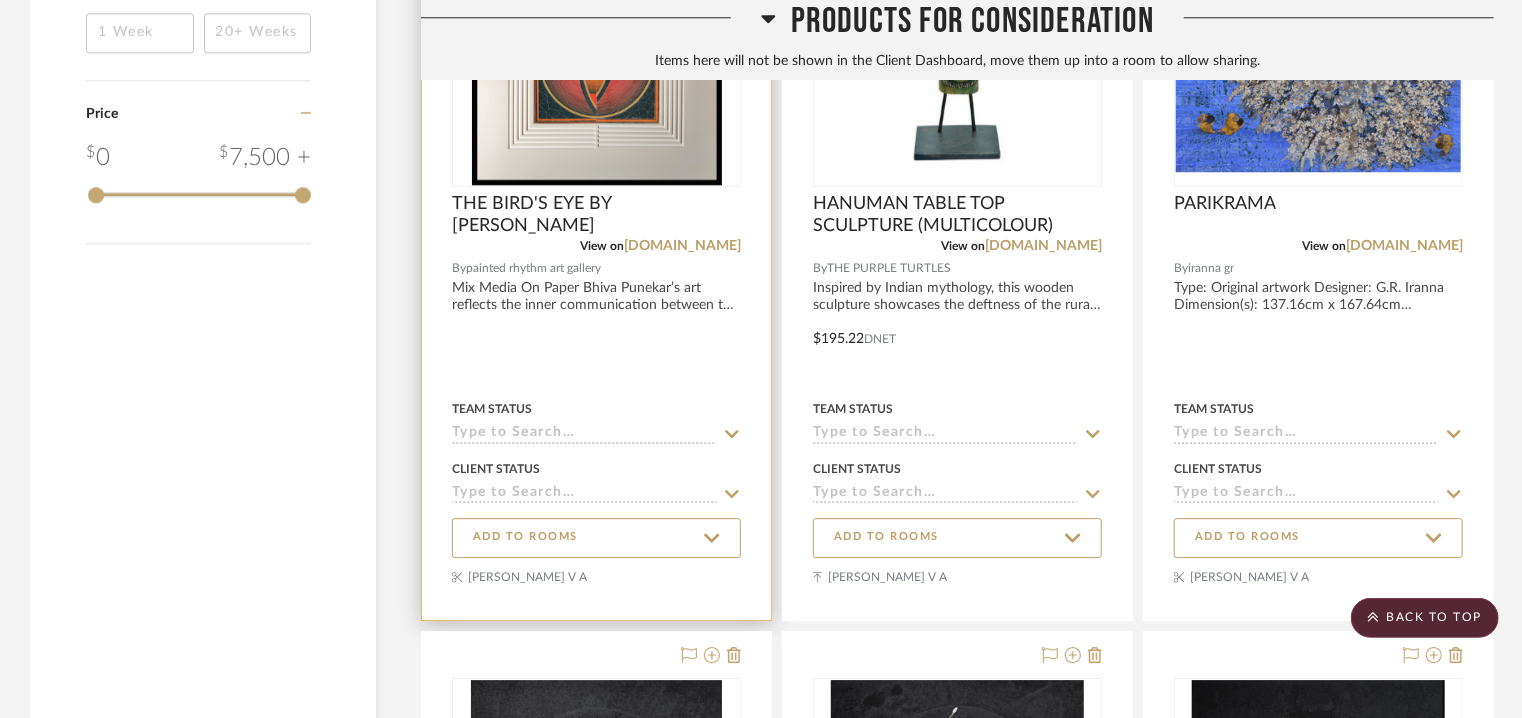 scroll, scrollTop: 2760, scrollLeft: 0, axis: vertical 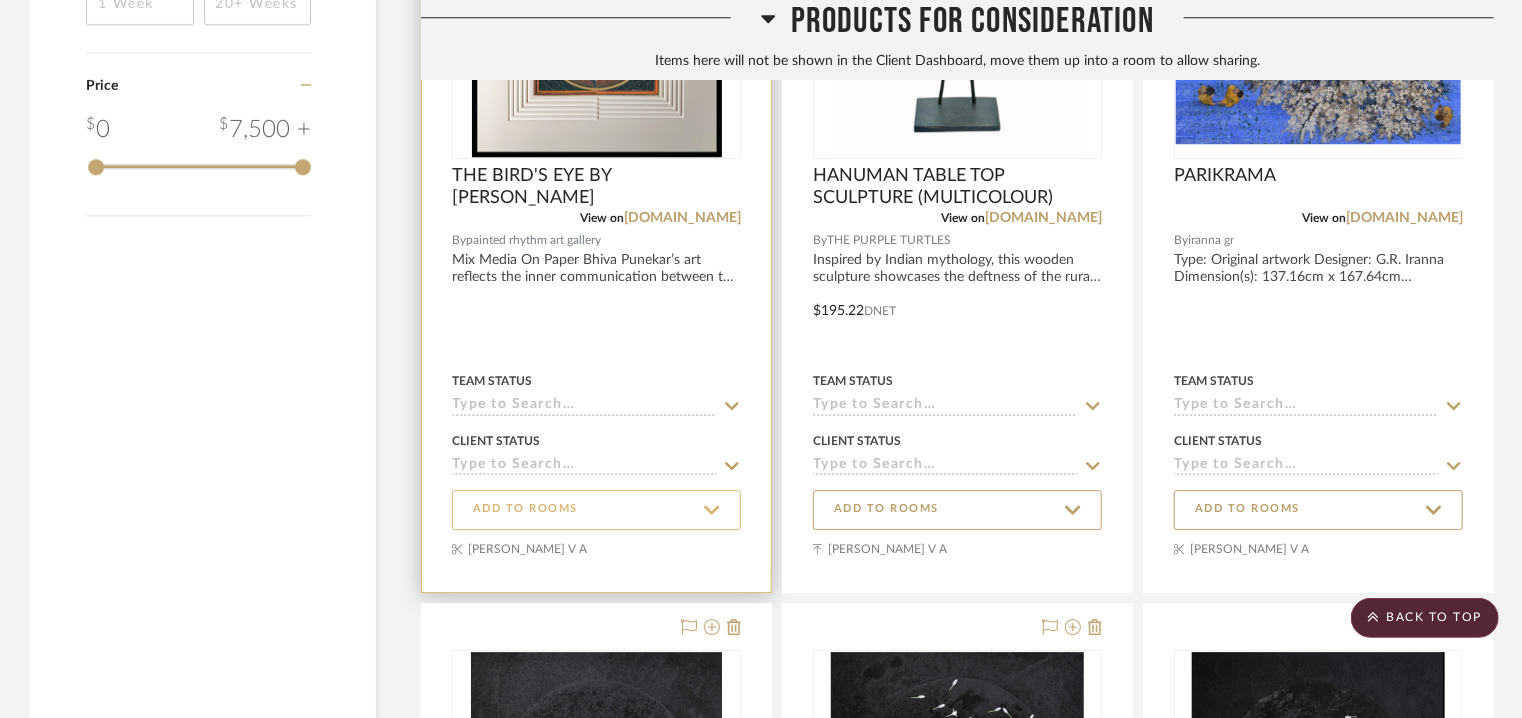 click 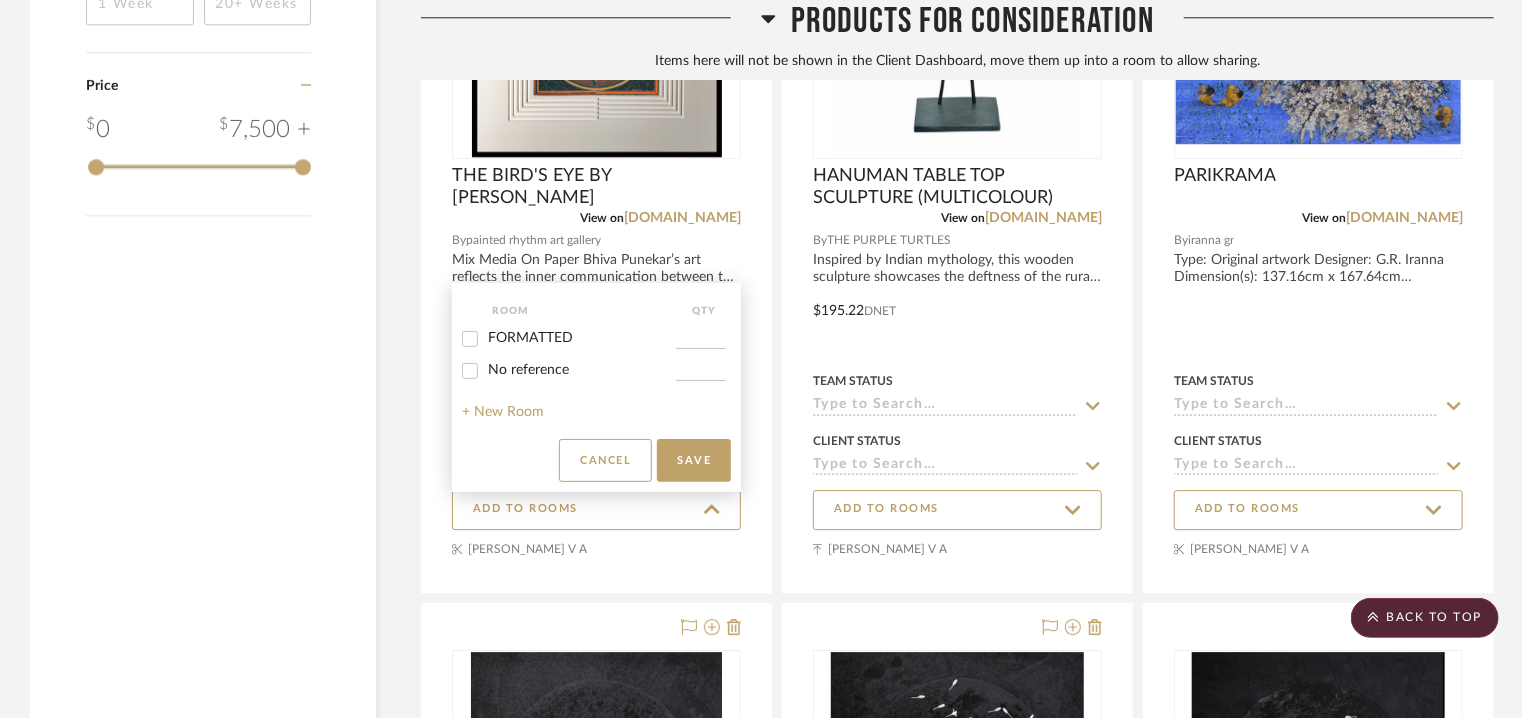 click on "FORMATTED" at bounding box center [470, 339] 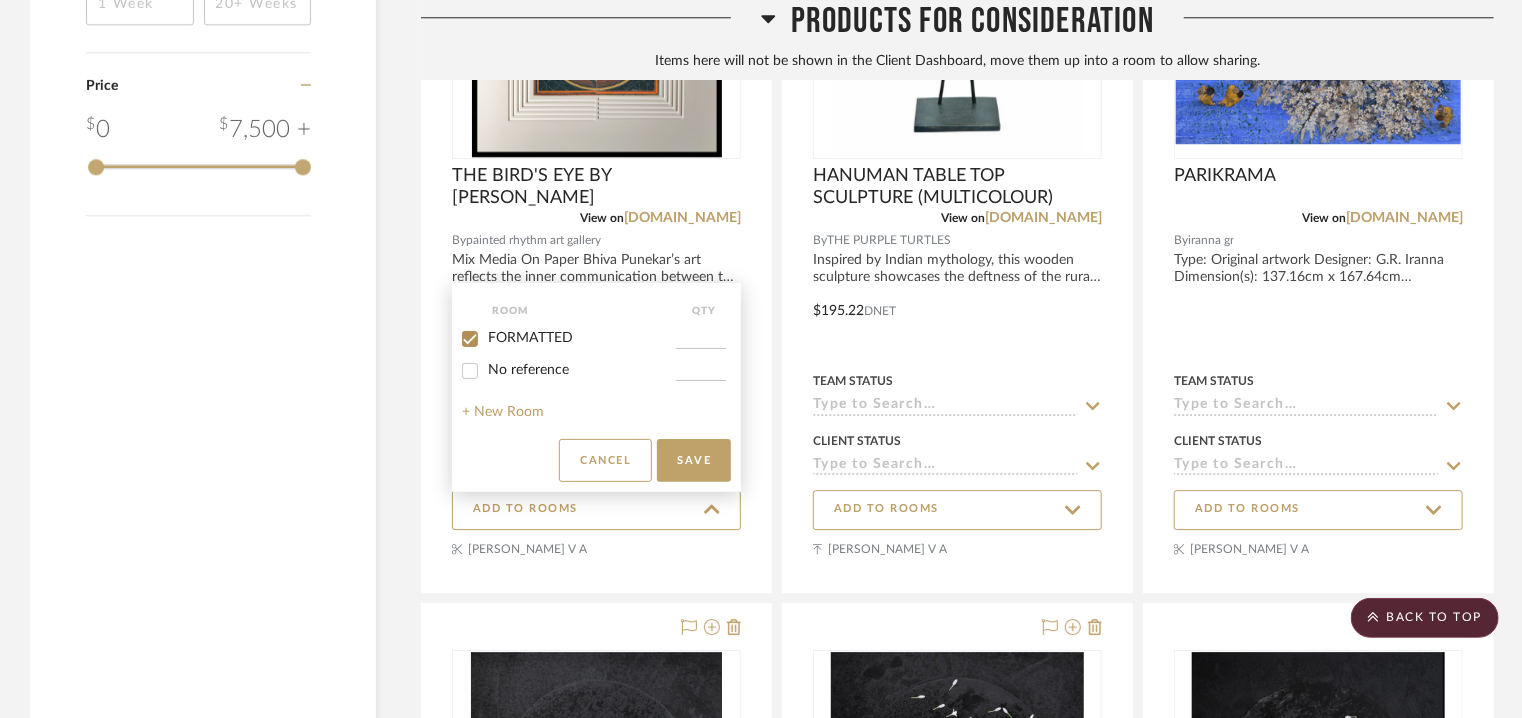 checkbox on "true" 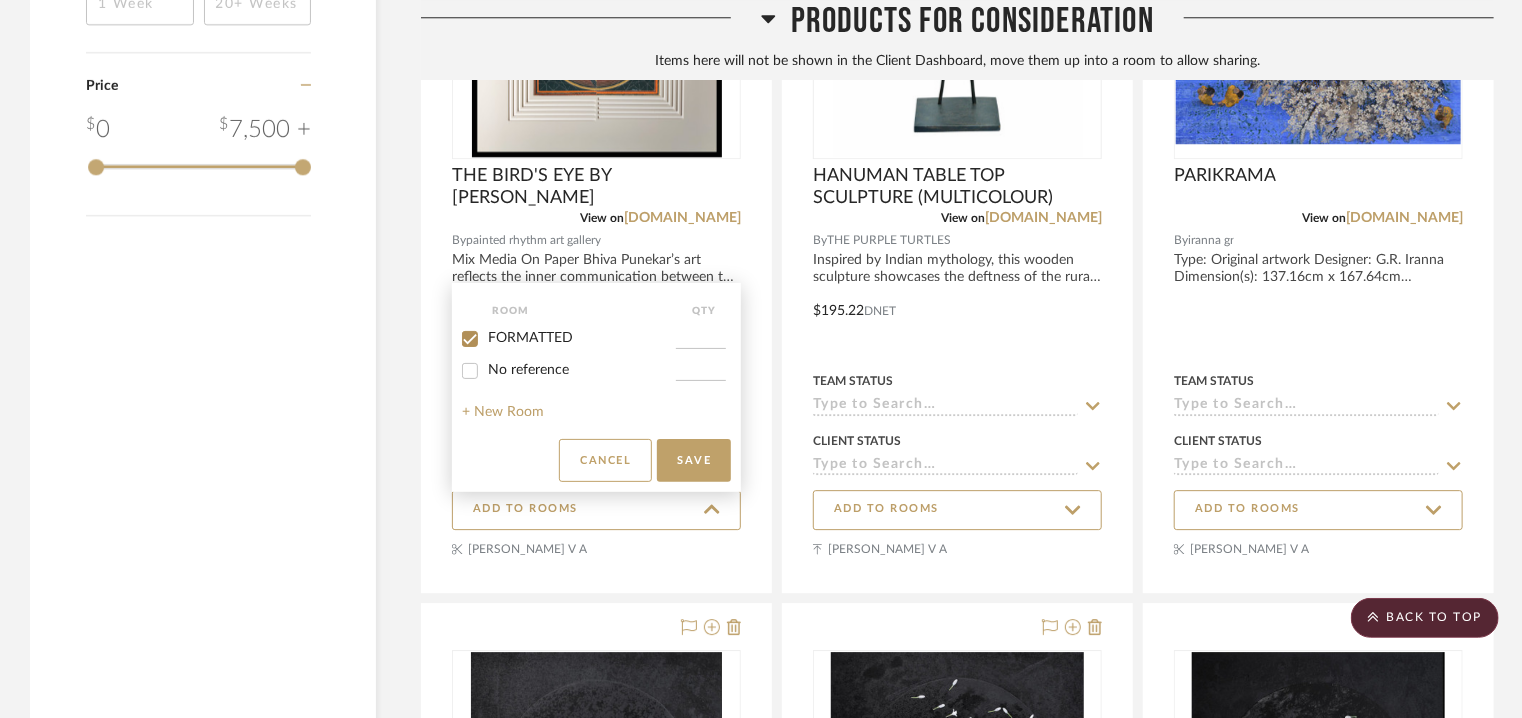 type on "1" 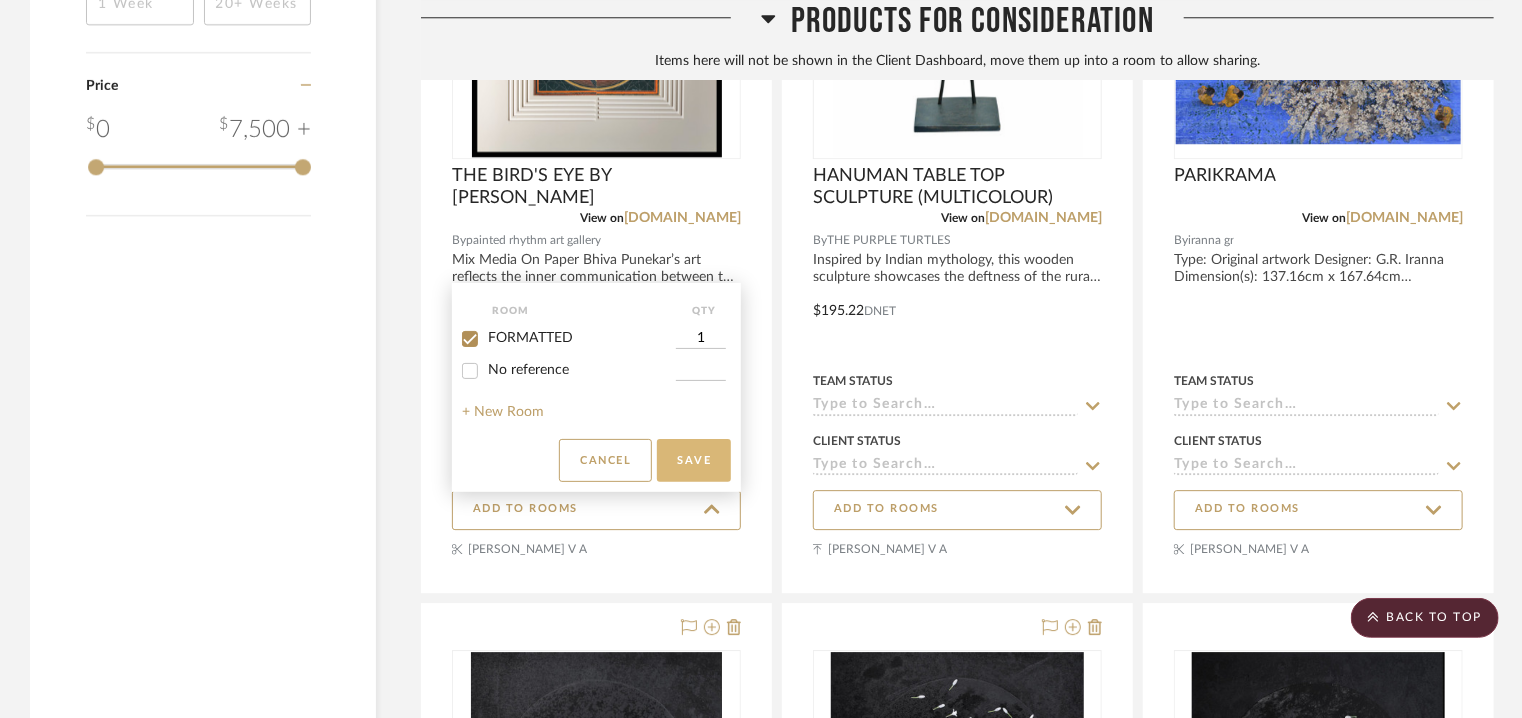 click on "Save" at bounding box center (694, 460) 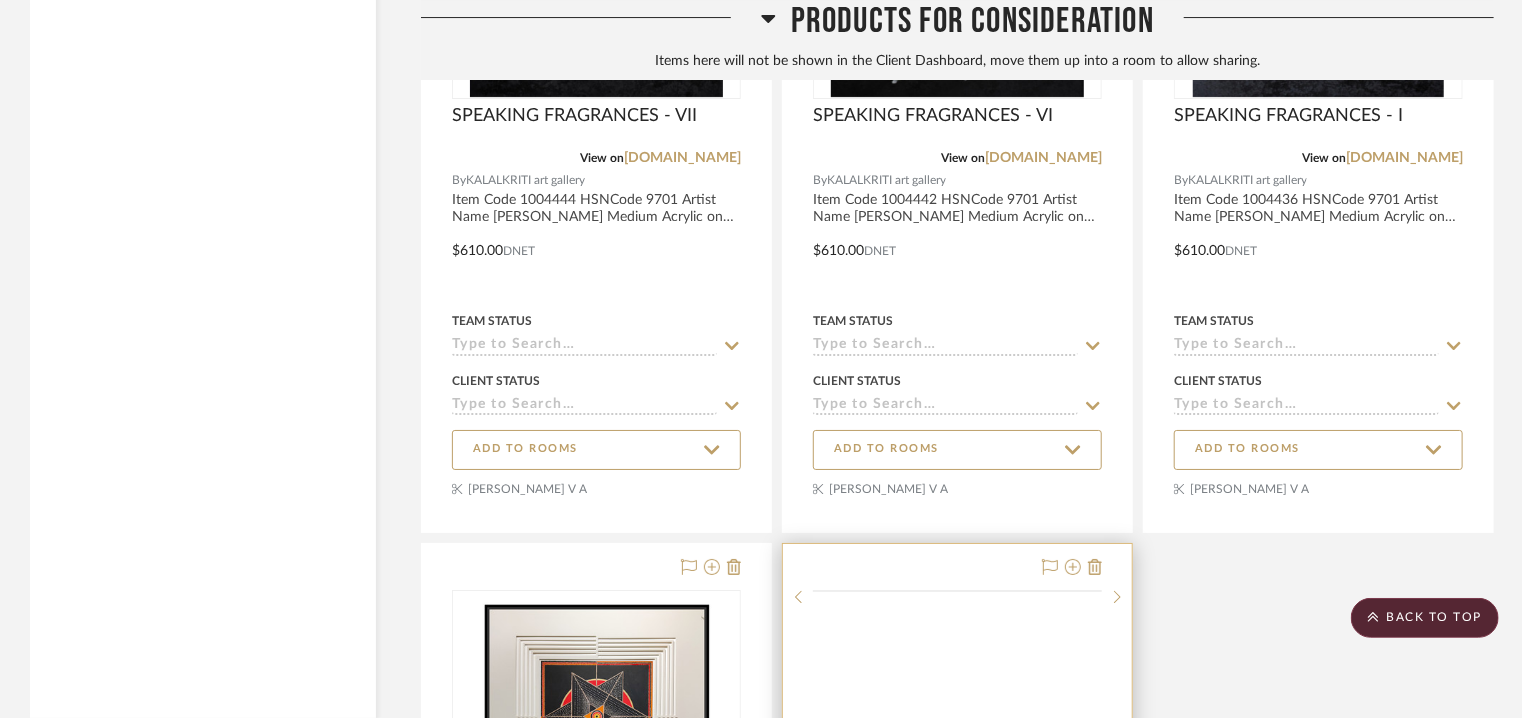scroll, scrollTop: 3960, scrollLeft: 0, axis: vertical 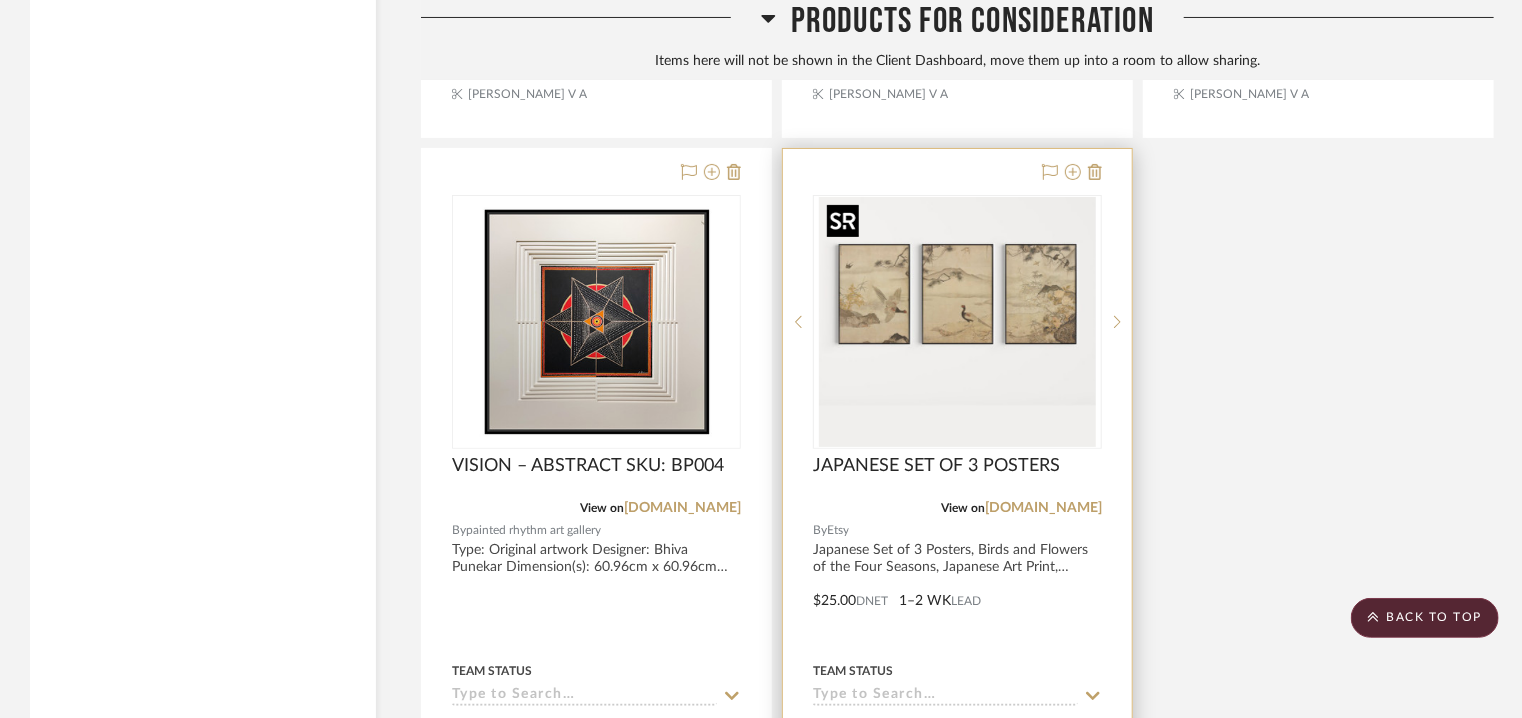 click at bounding box center (958, 322) 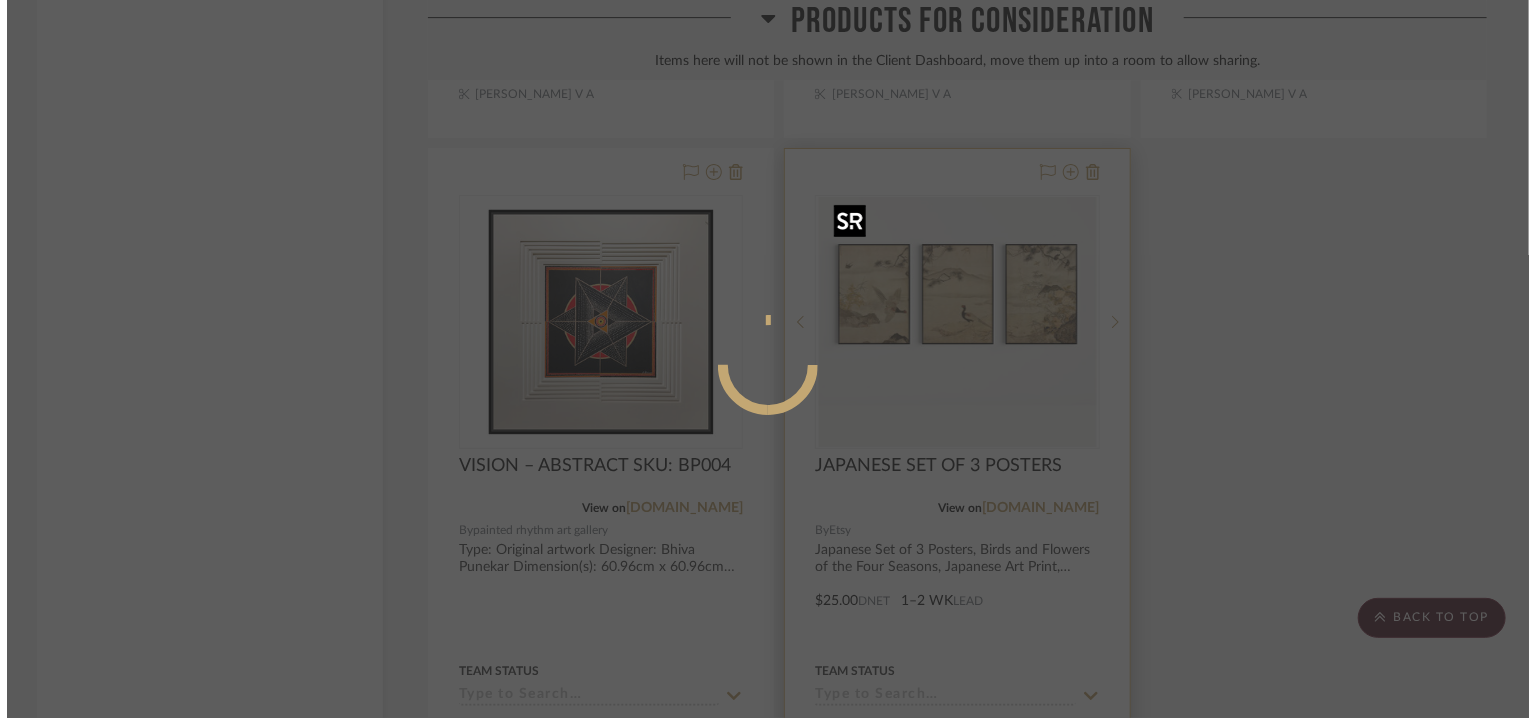 scroll, scrollTop: 0, scrollLeft: 0, axis: both 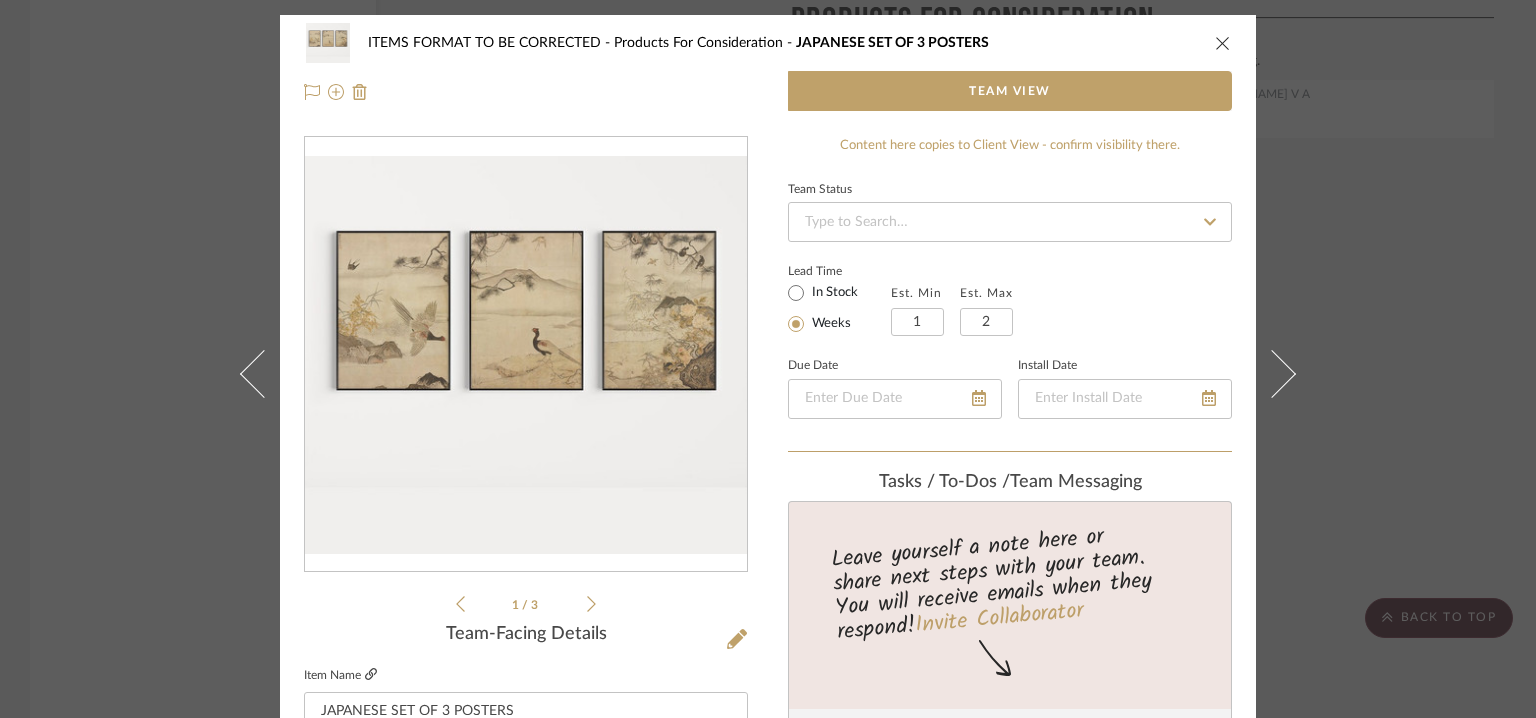 click 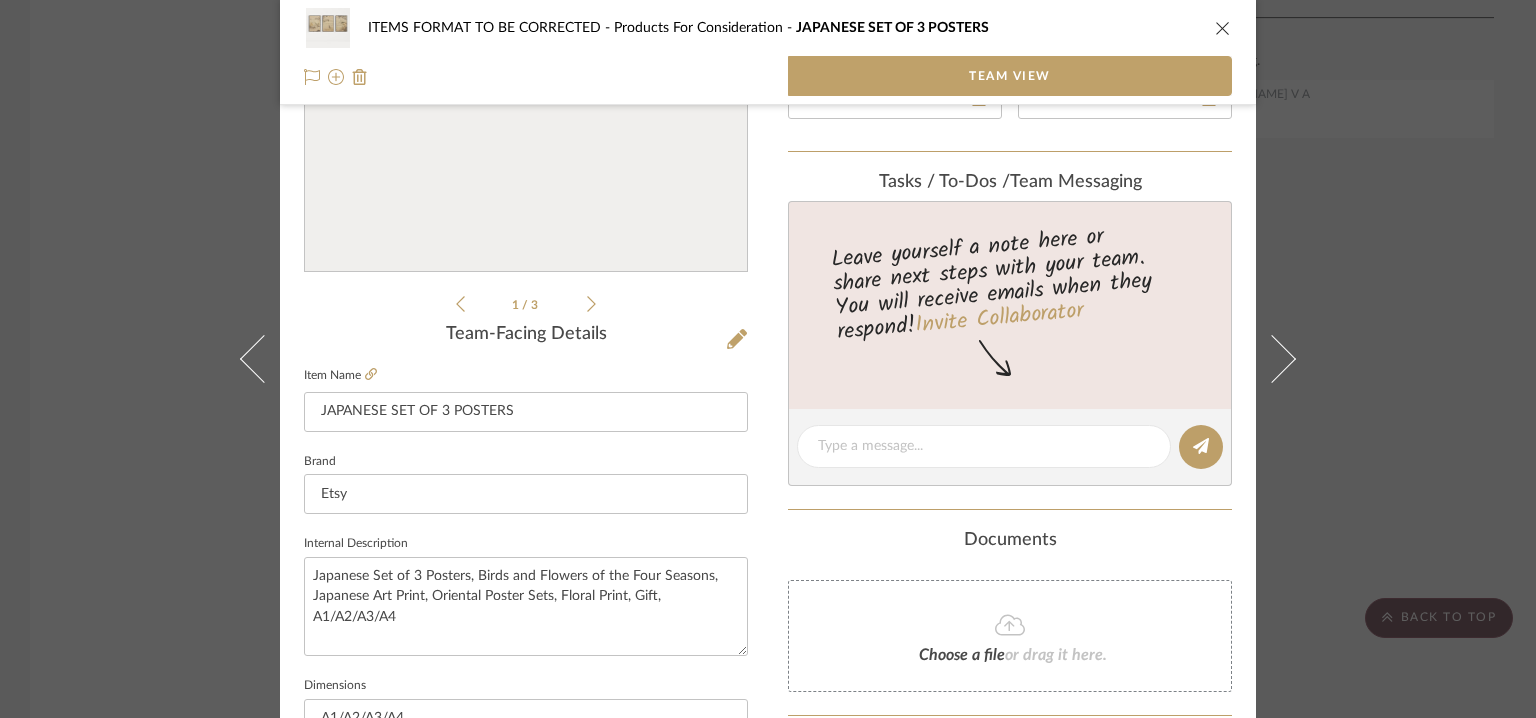 scroll, scrollTop: 557, scrollLeft: 0, axis: vertical 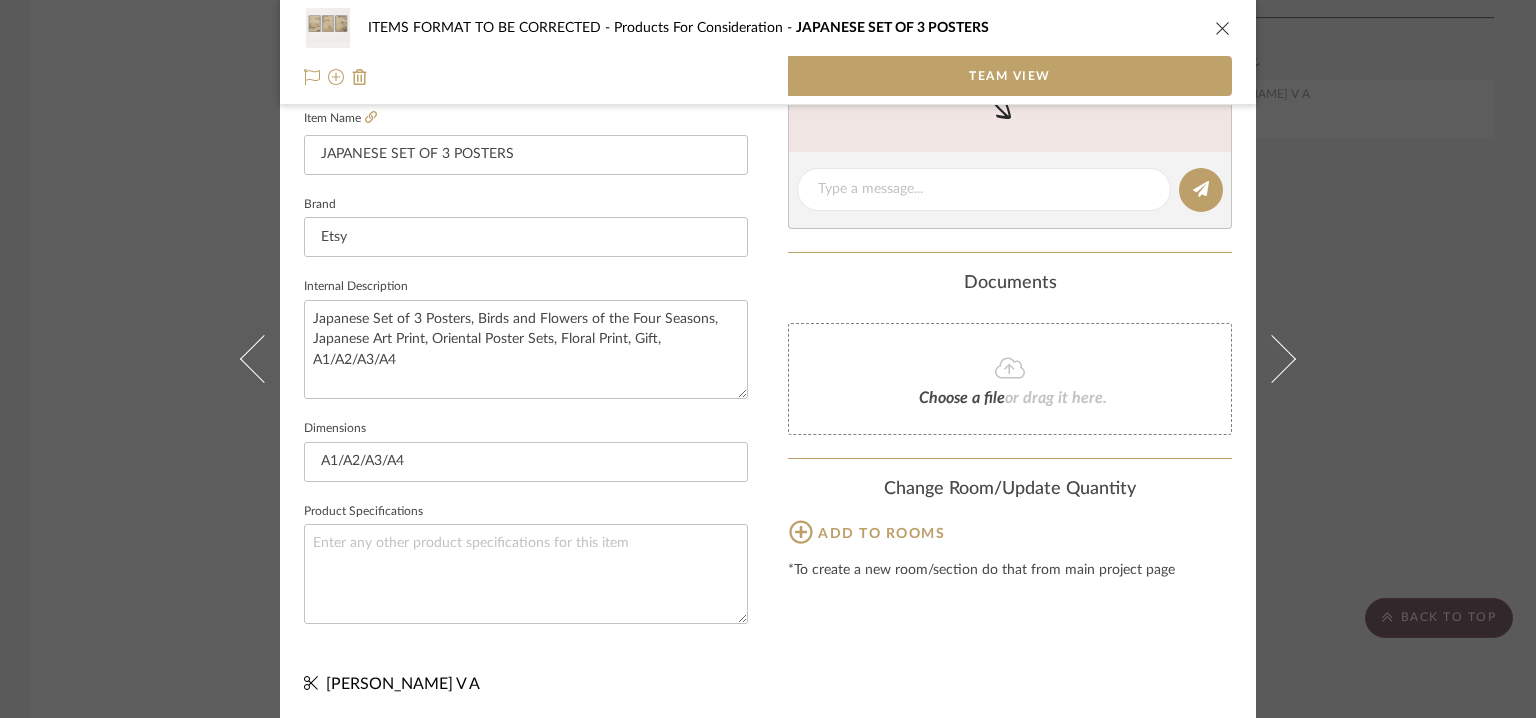 click 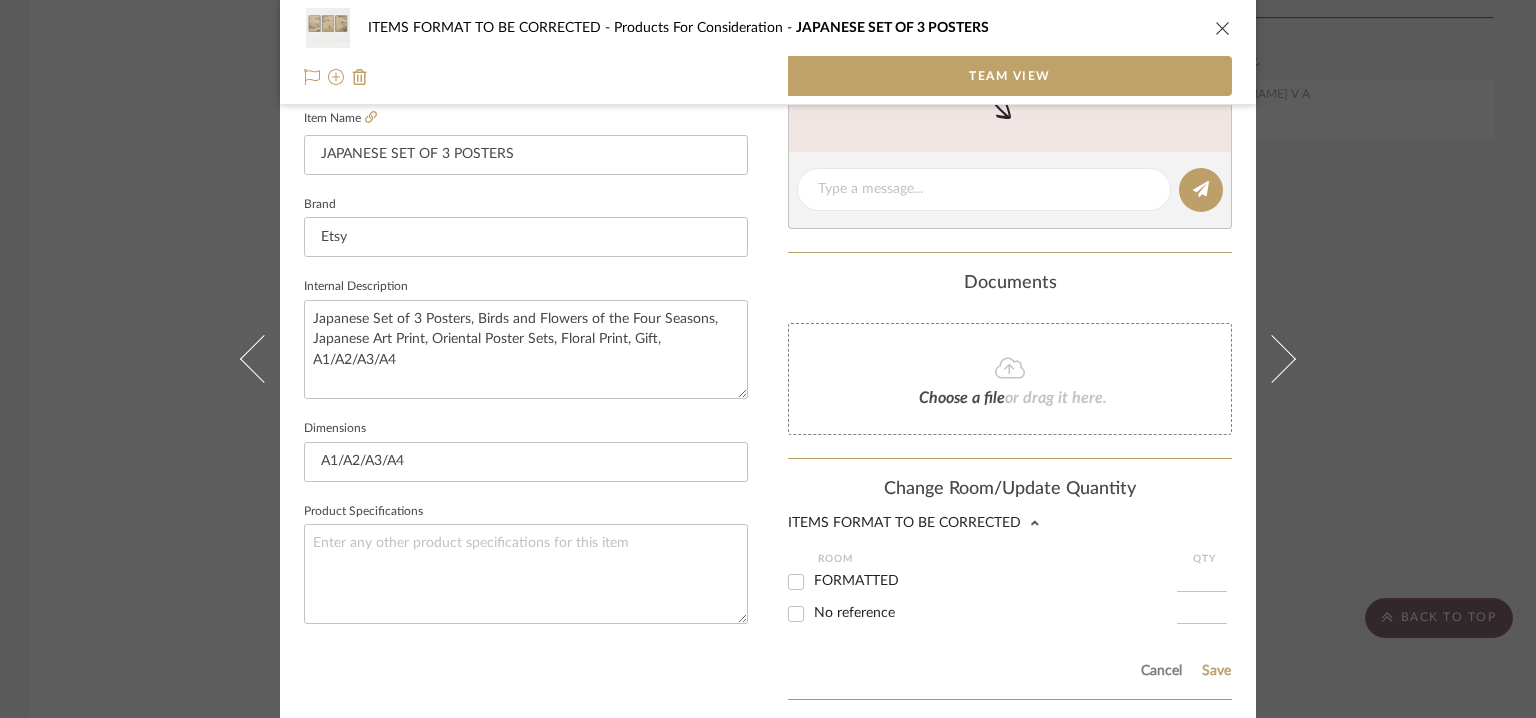 click on "FORMATTED" at bounding box center (796, 582) 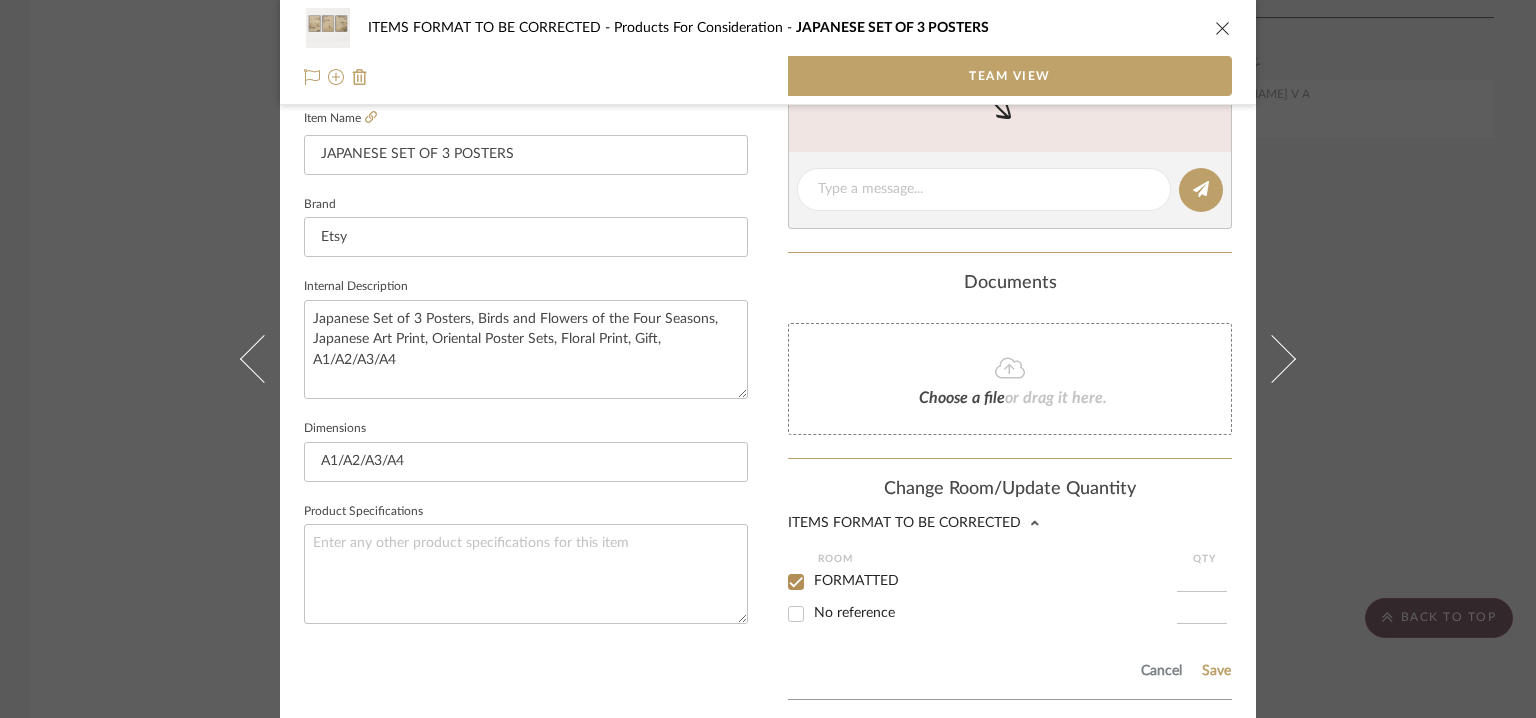 checkbox on "true" 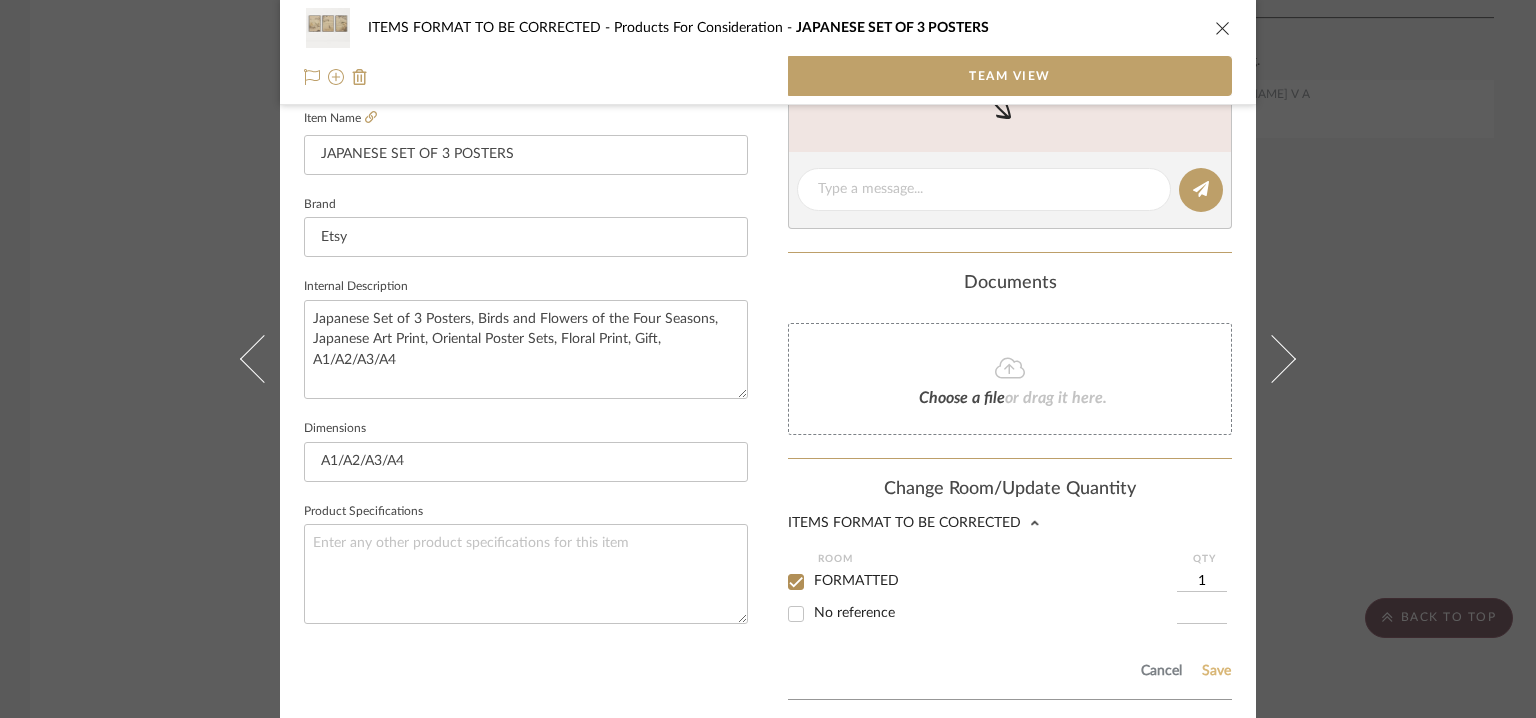 click on "Save" 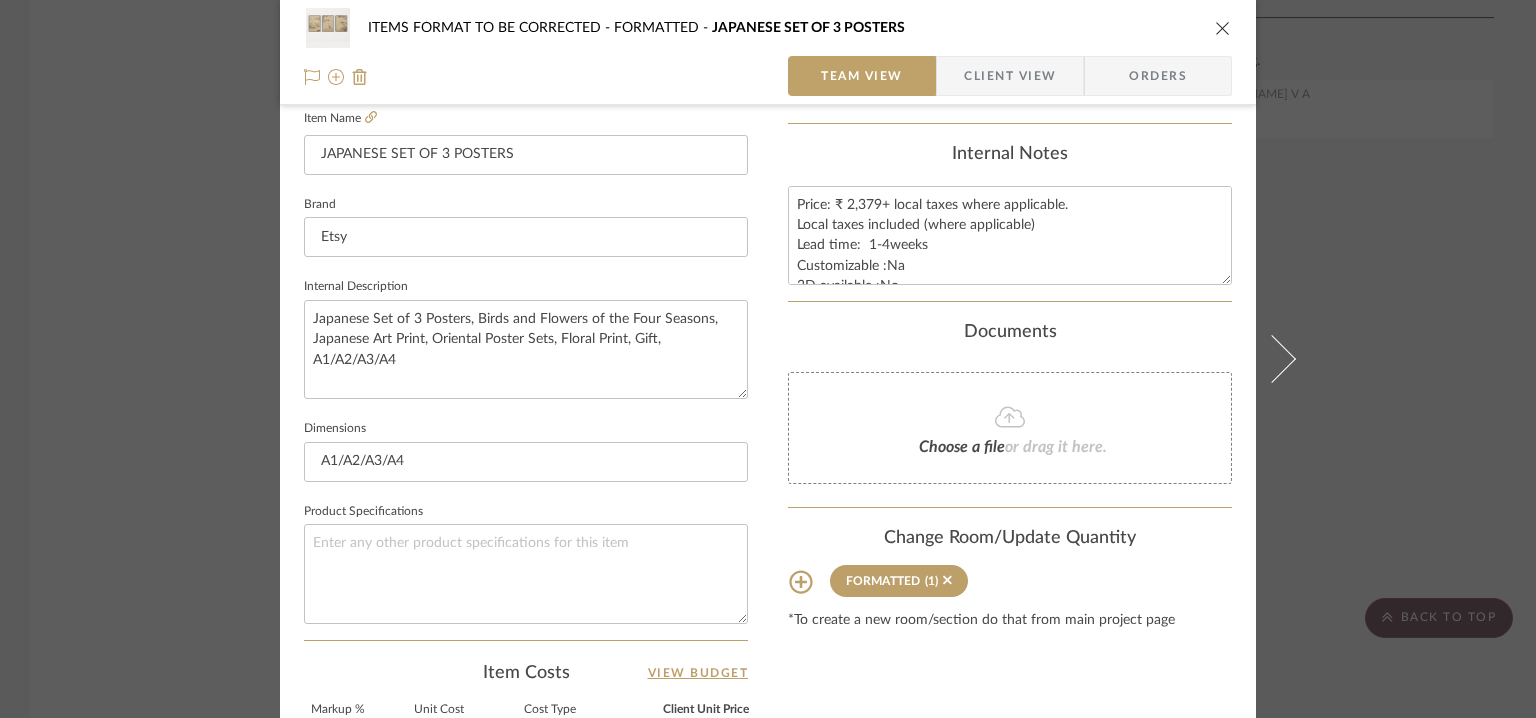 type 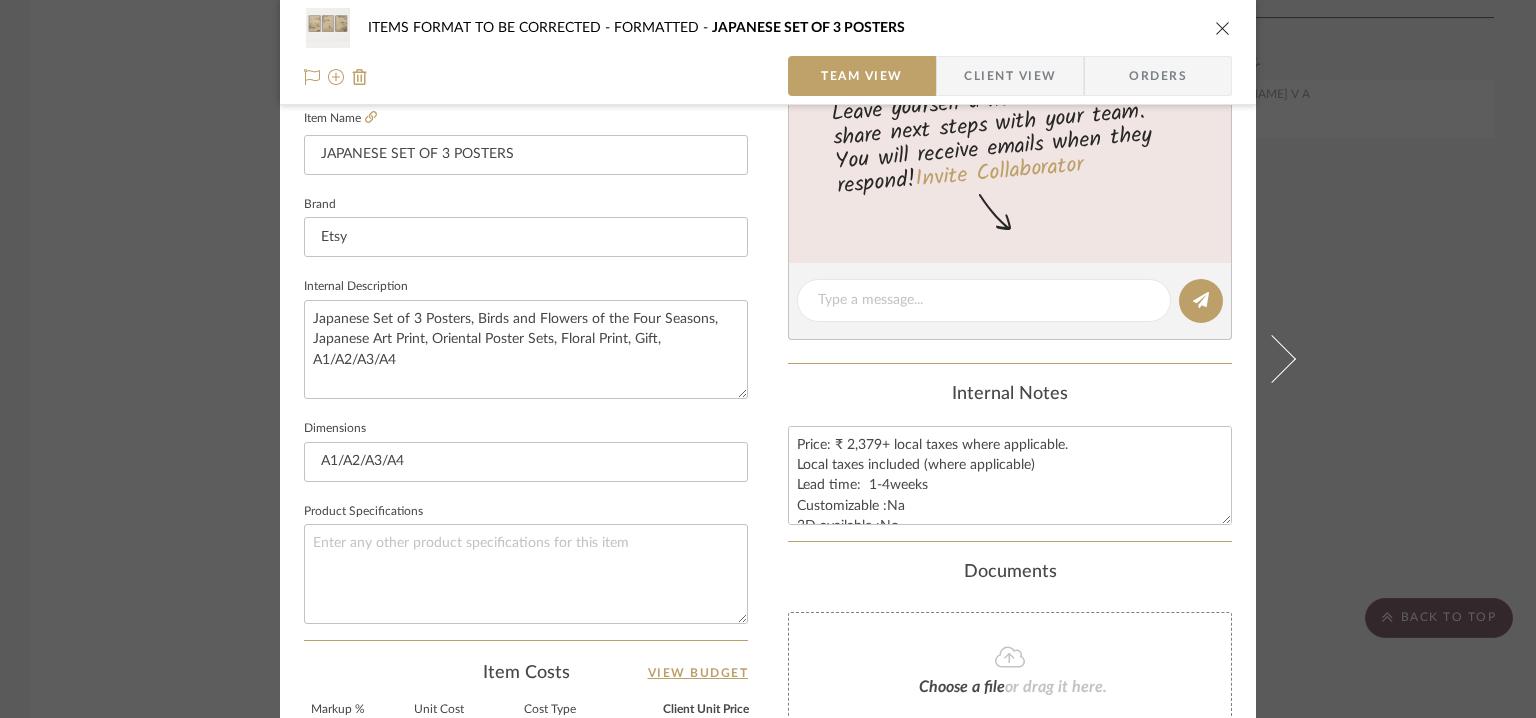 click at bounding box center (1223, 28) 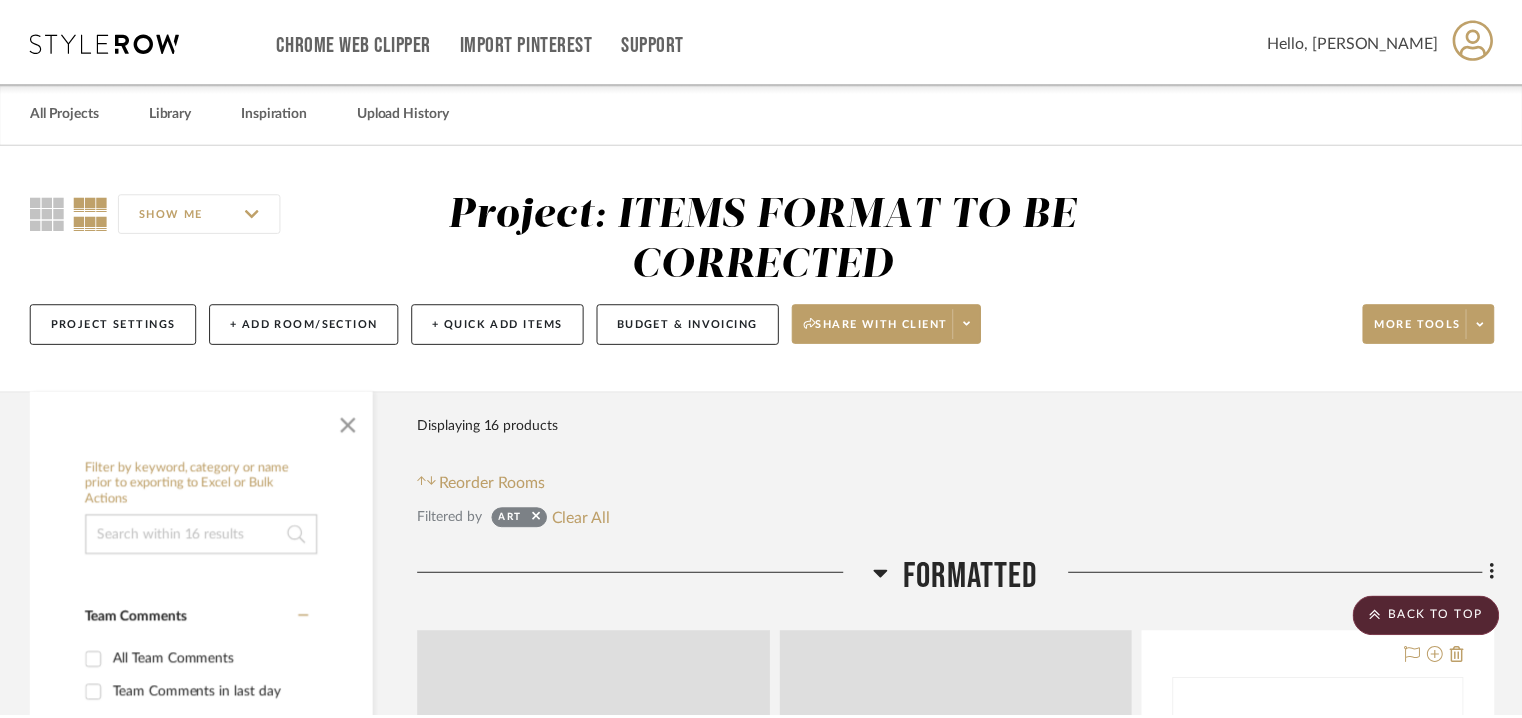 scroll, scrollTop: 3960, scrollLeft: 0, axis: vertical 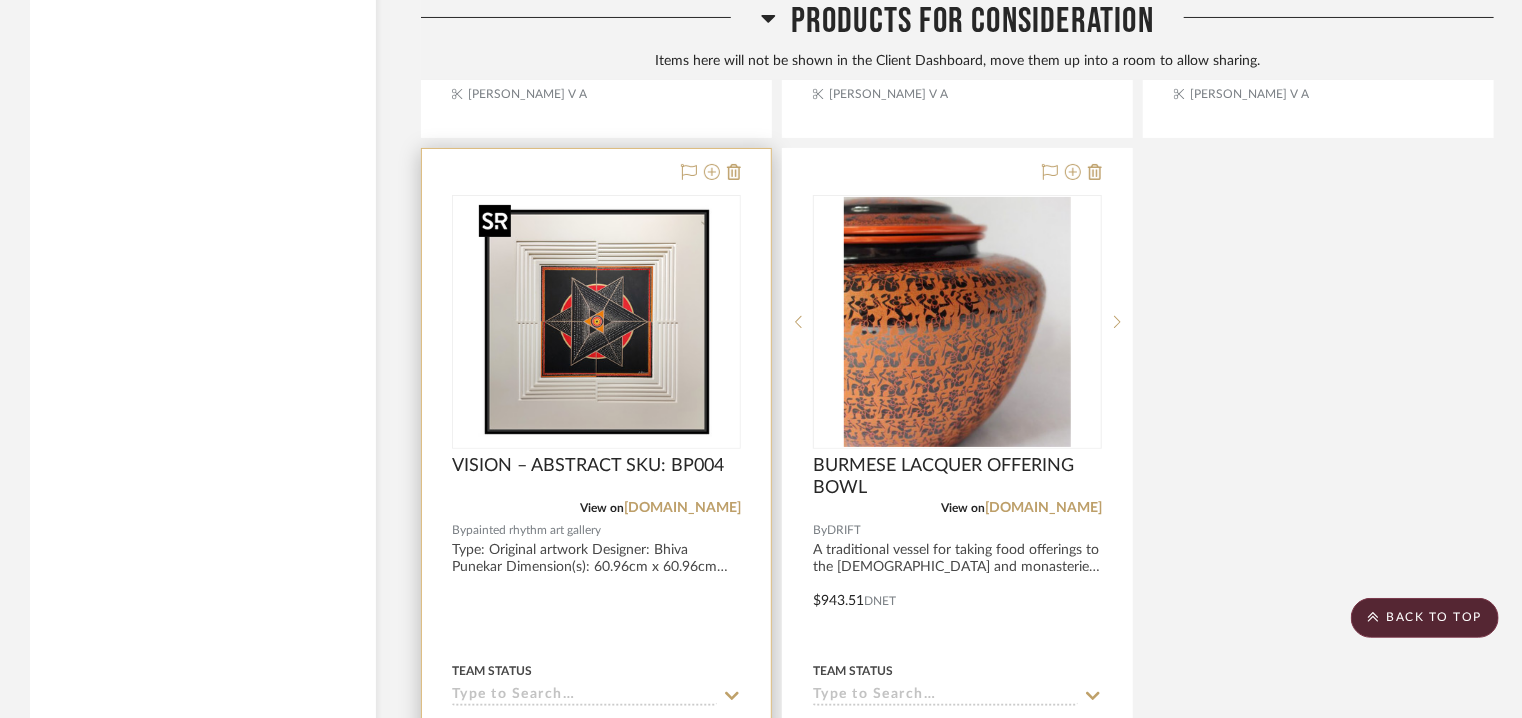 click at bounding box center [597, 322] 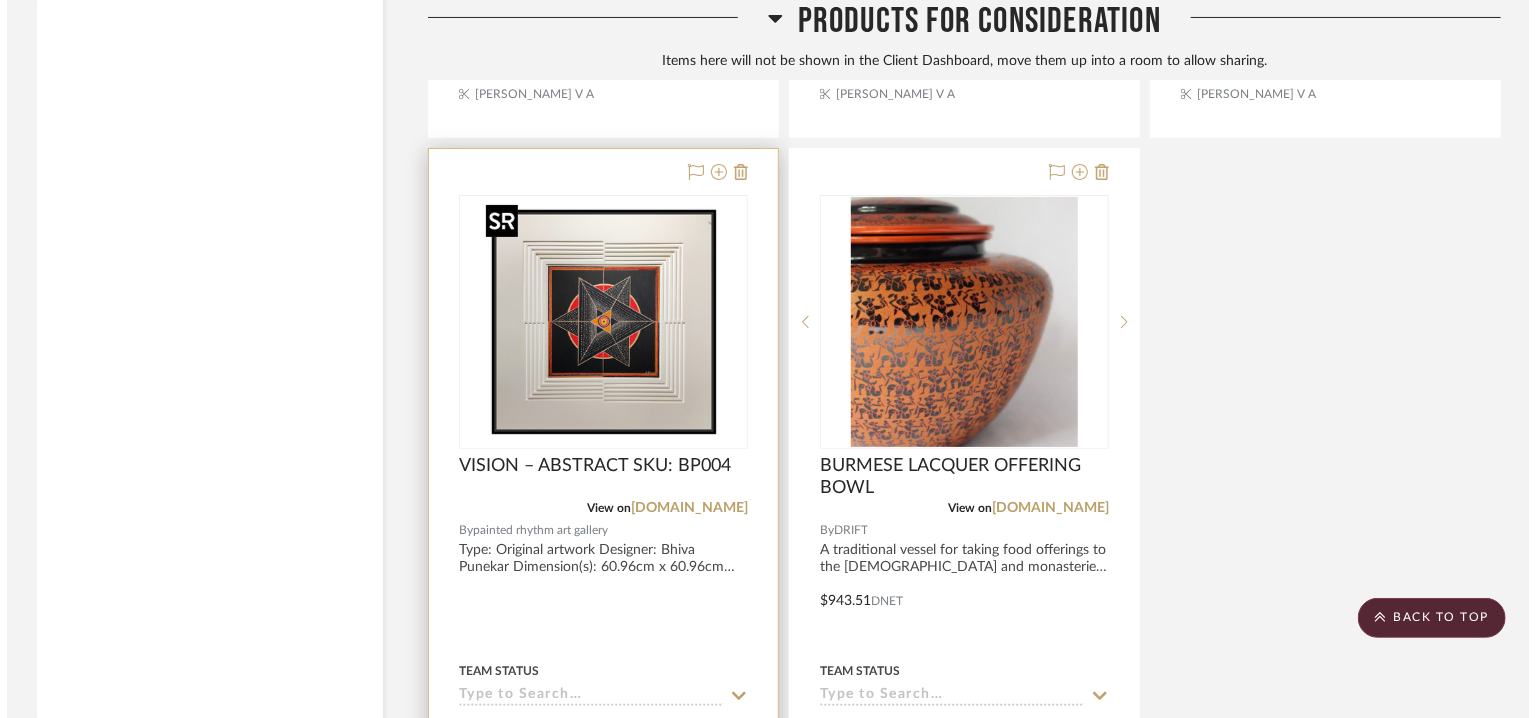 scroll, scrollTop: 0, scrollLeft: 0, axis: both 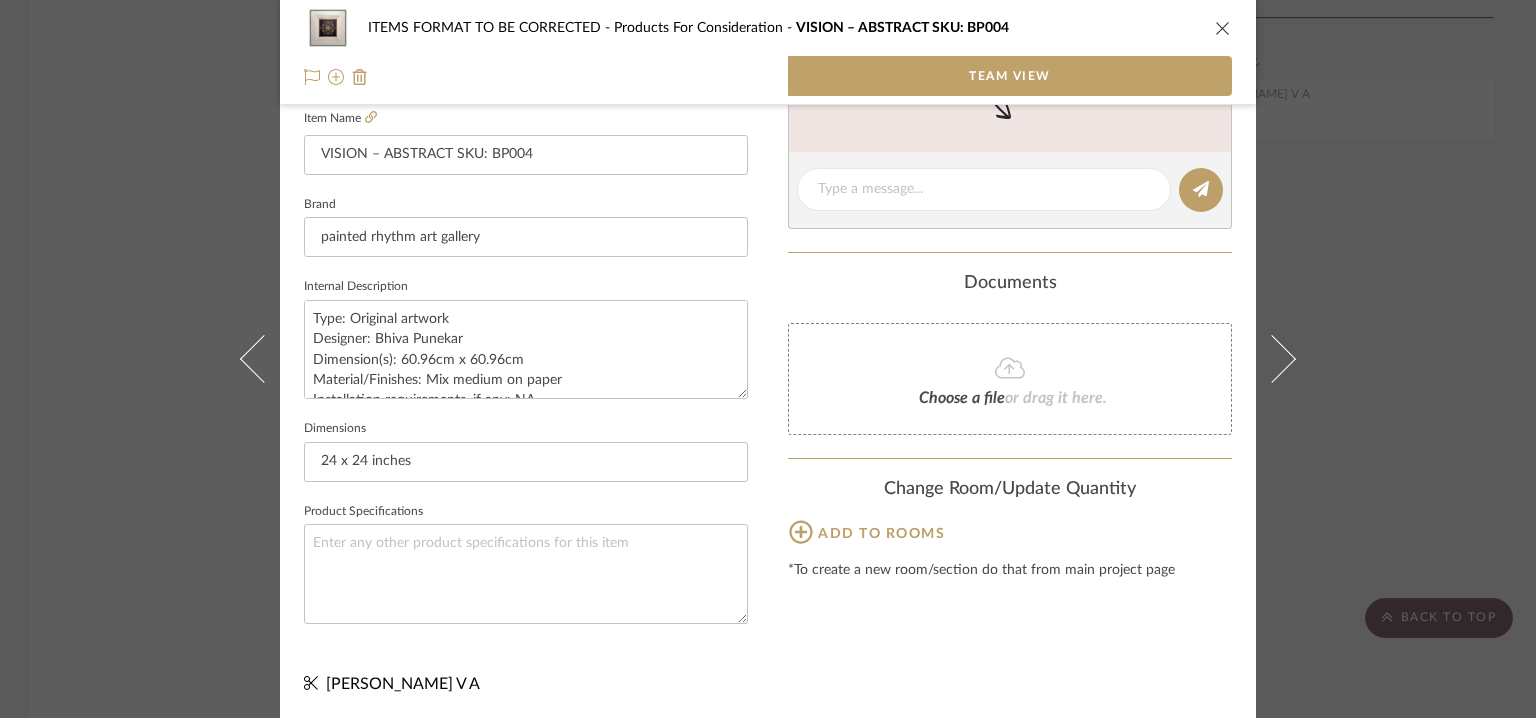 click 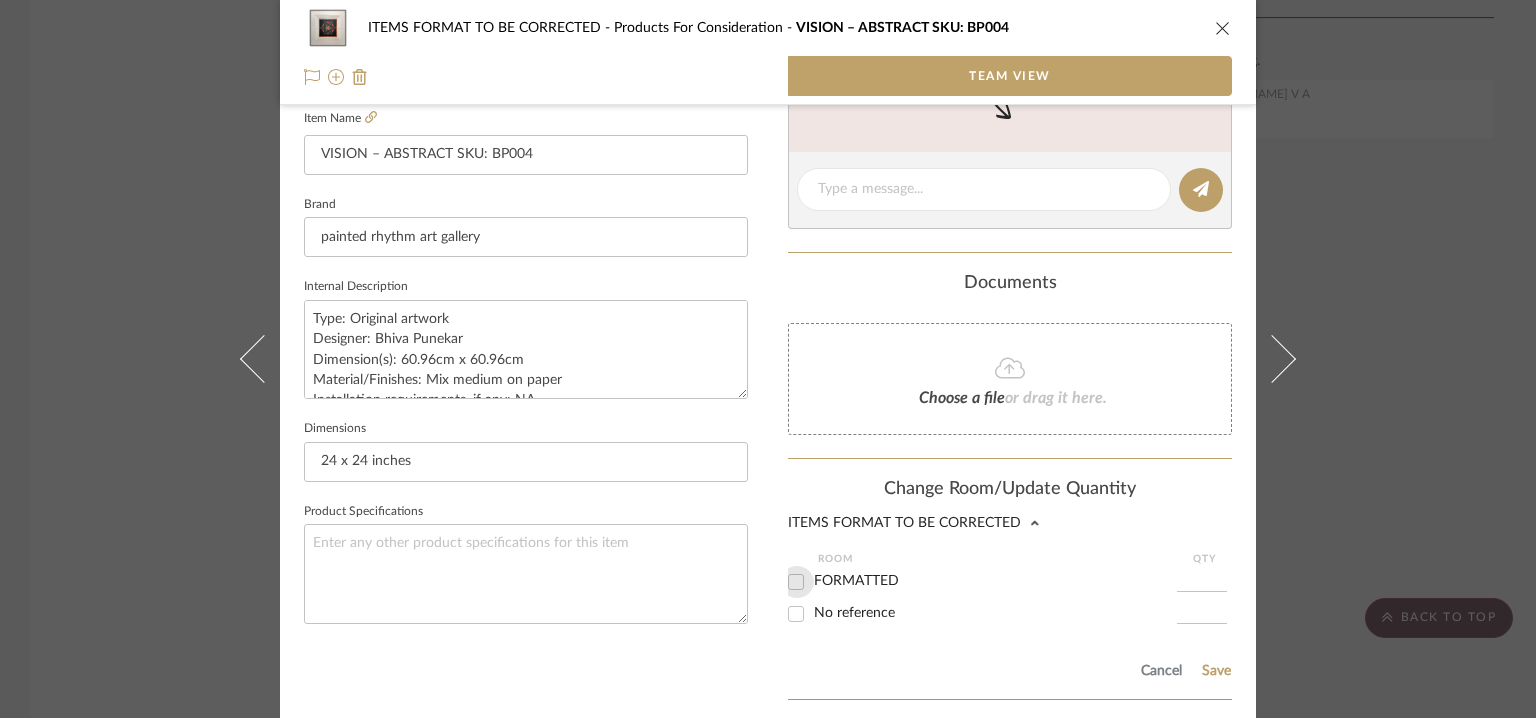 click on "FORMATTED" at bounding box center (796, 582) 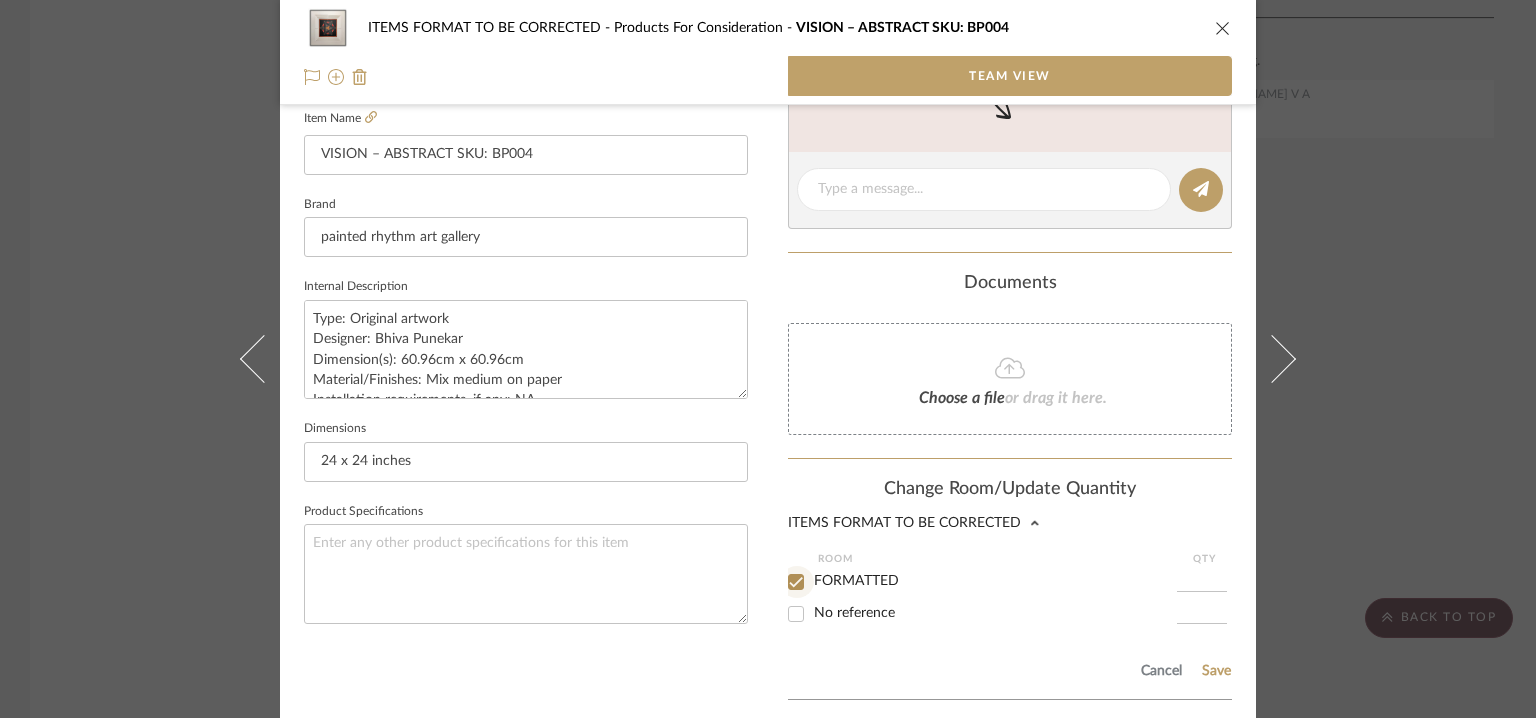 checkbox on "true" 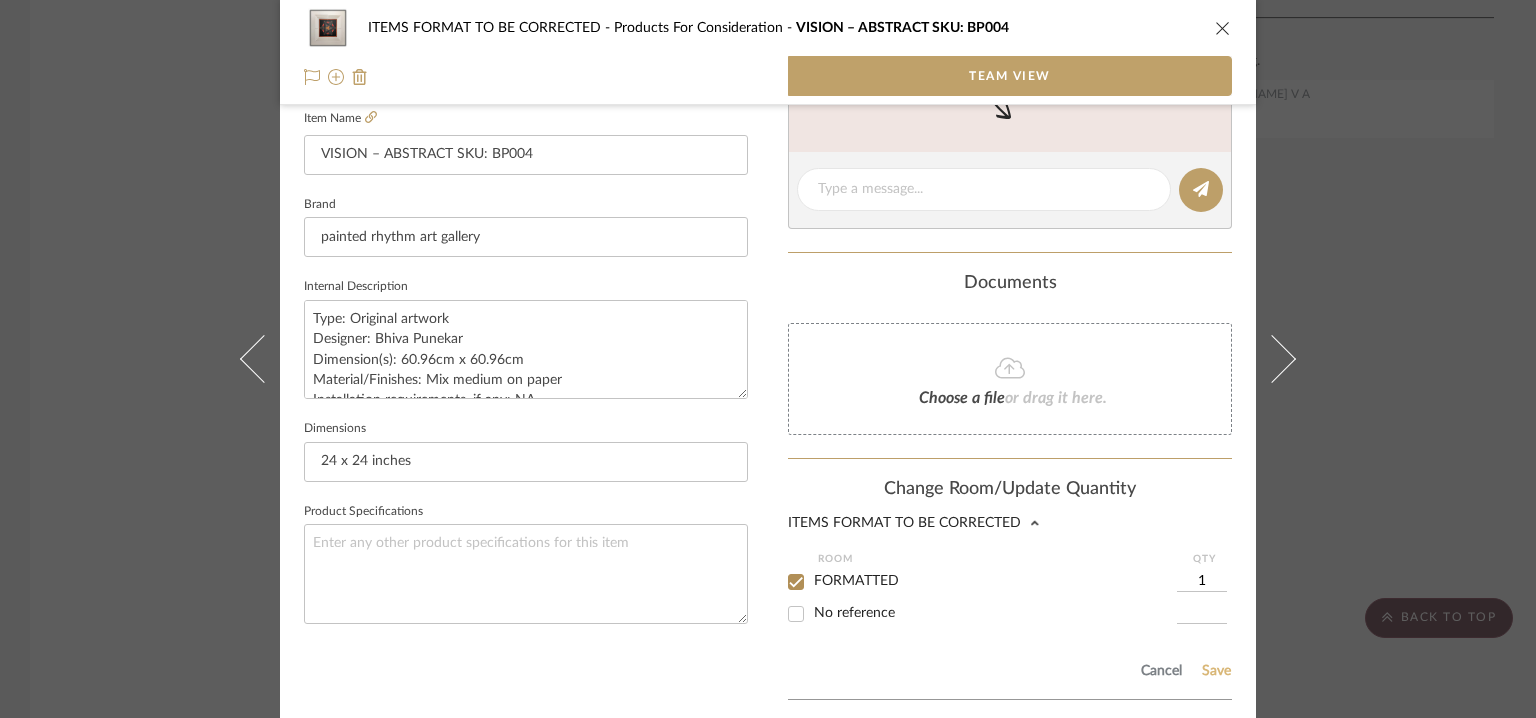 click on "Save" 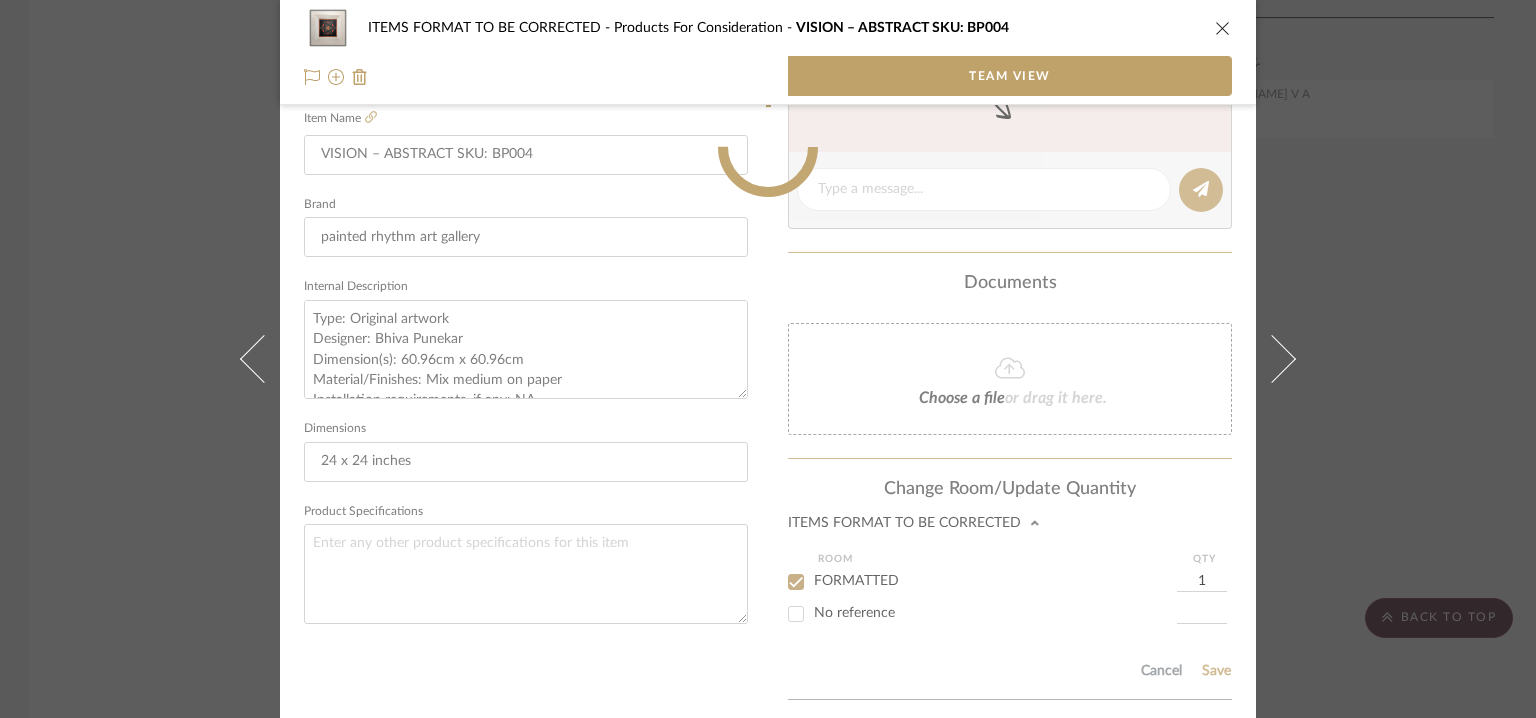 type 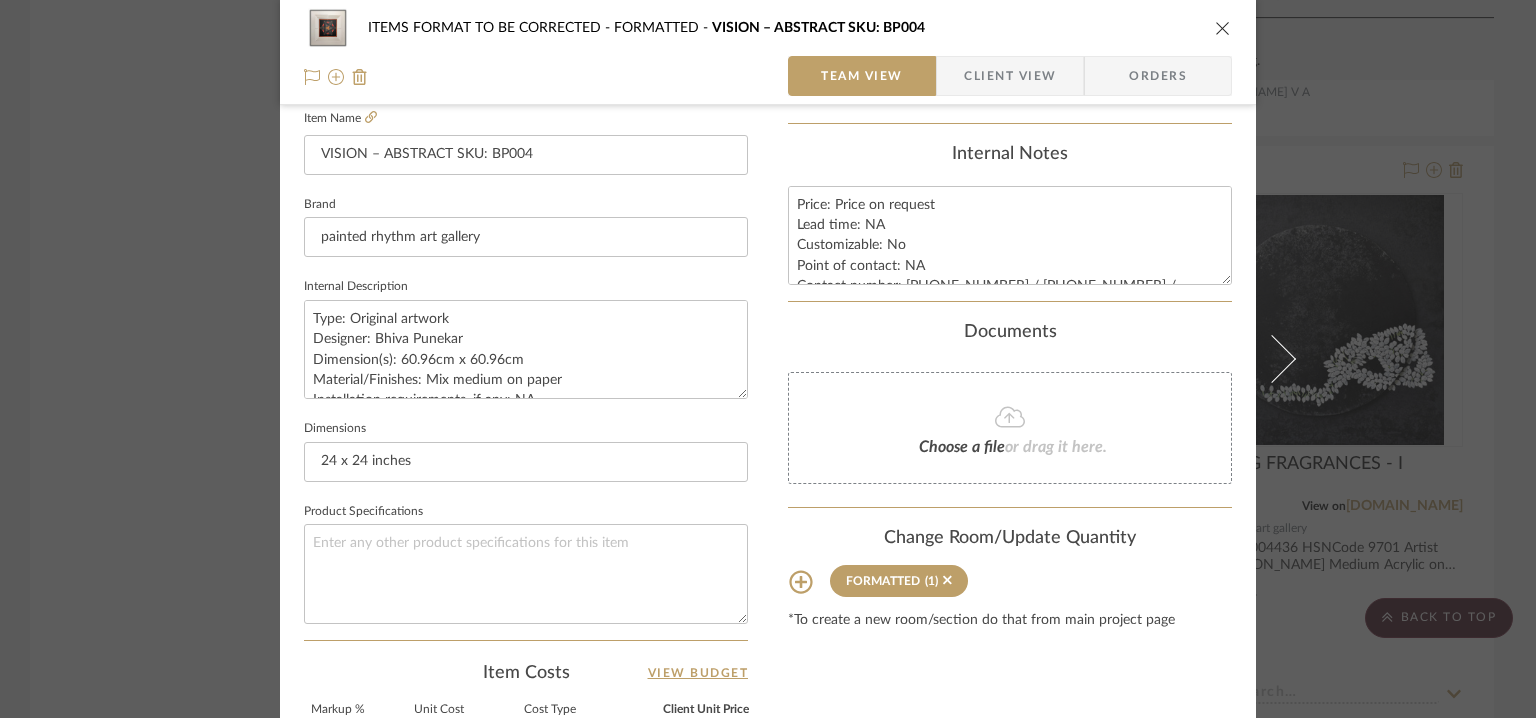 type 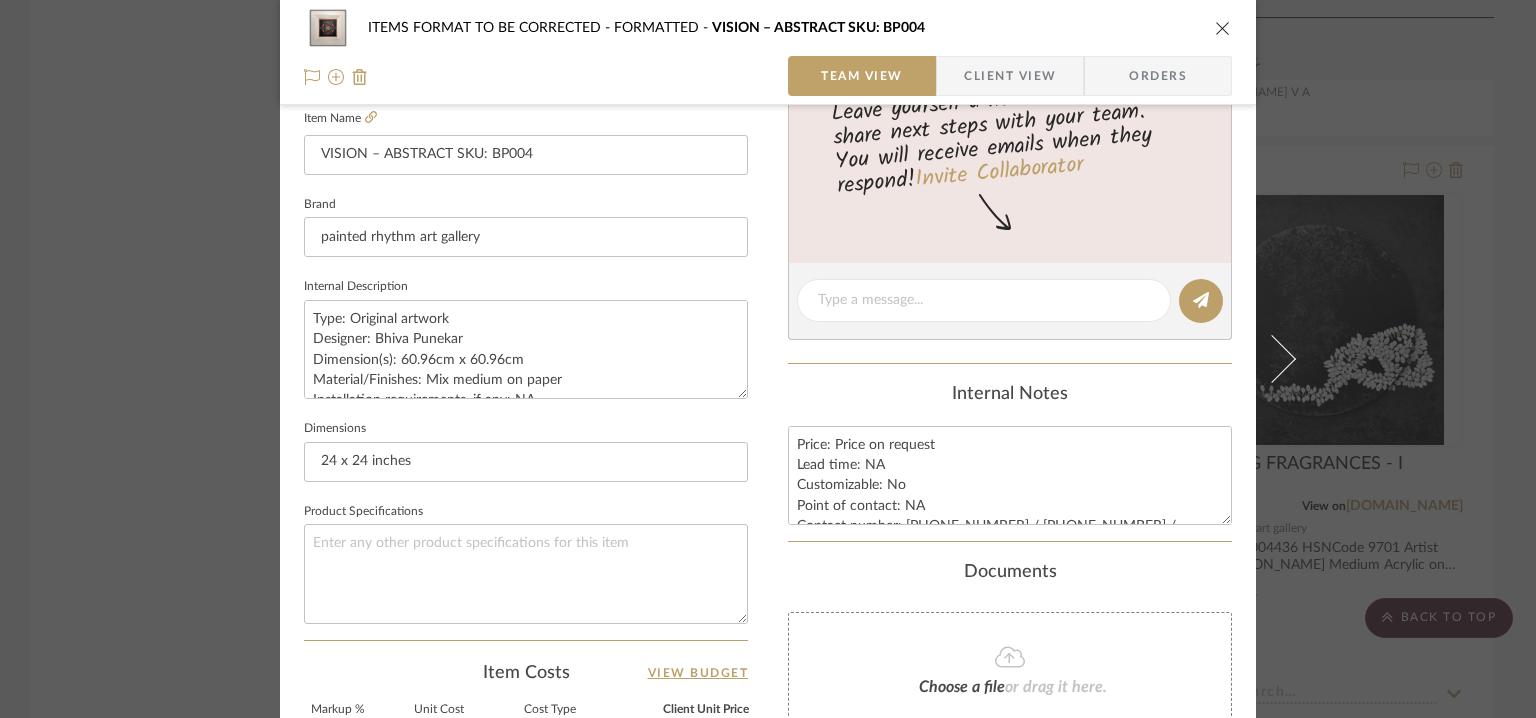 click on "ITEMS FORMAT TO BE CORRECTED FORMATTED VISION – ABSTRACT SKU: BP004 Team View Client View Orders" at bounding box center (768, 52) 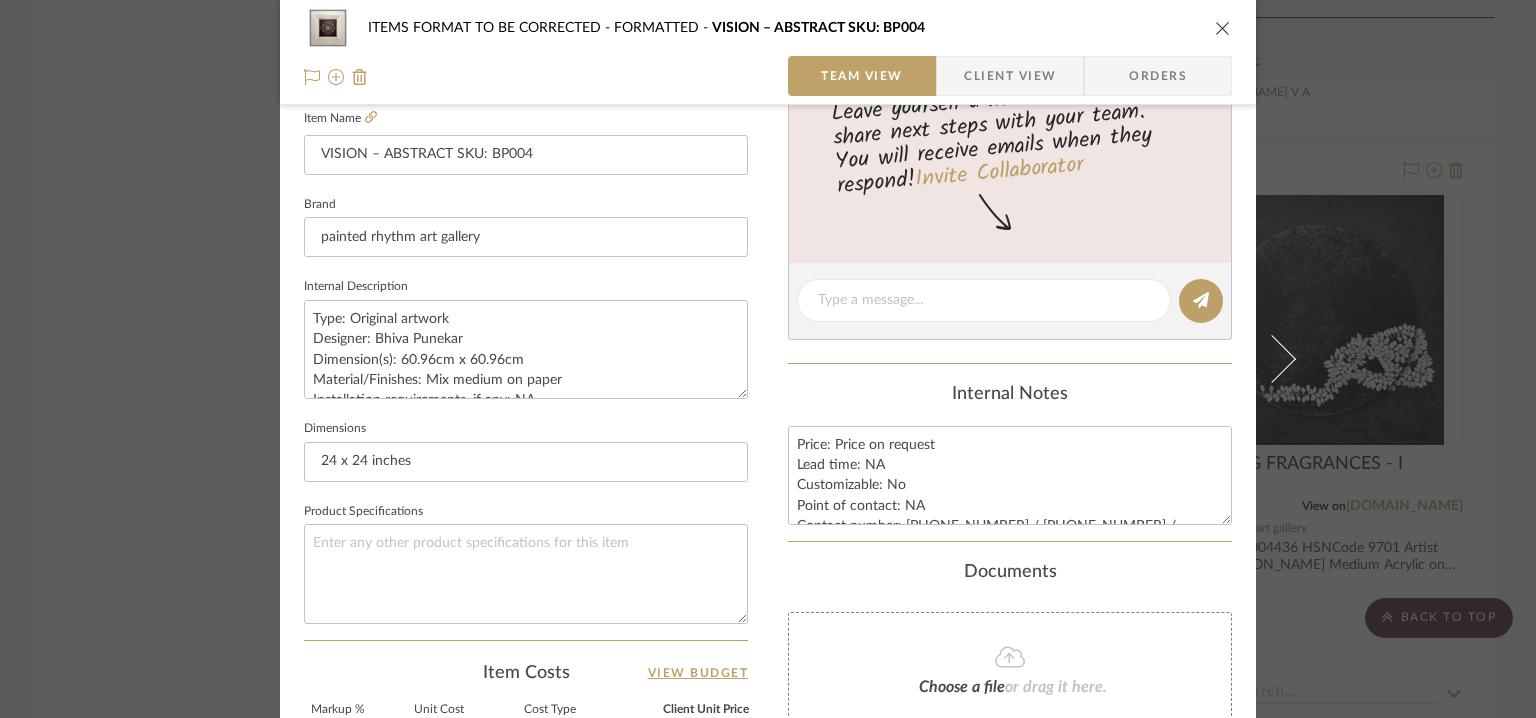 click at bounding box center [1223, 28] 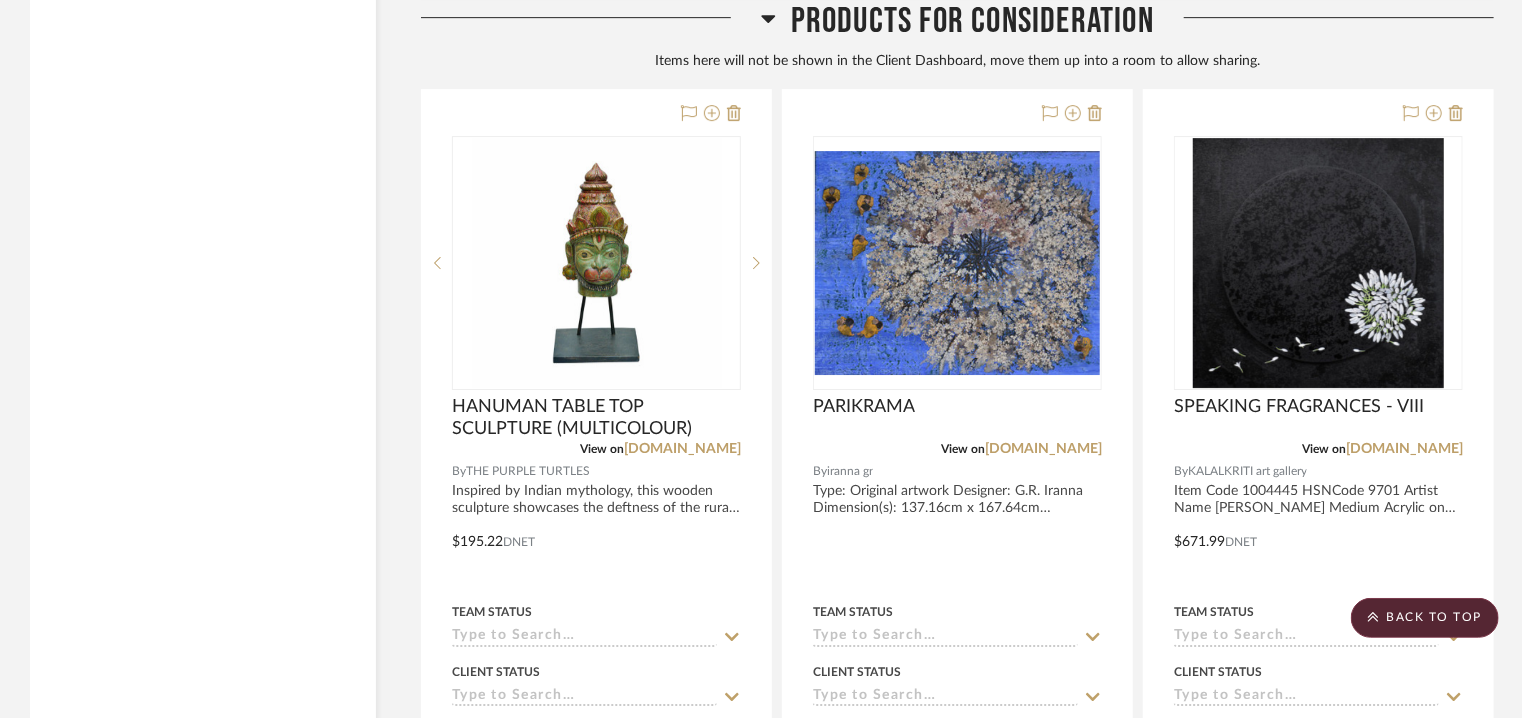 scroll, scrollTop: 3260, scrollLeft: 0, axis: vertical 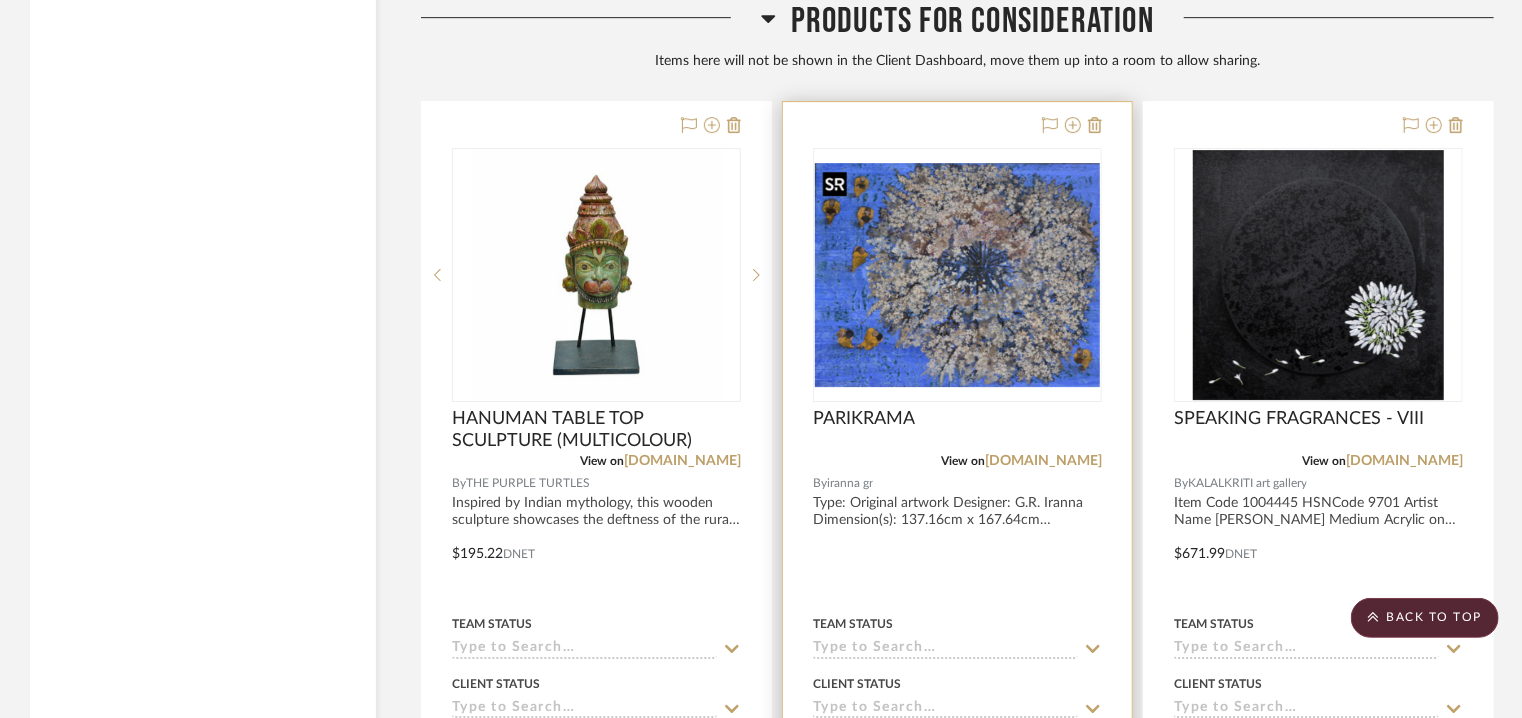 click at bounding box center (957, 275) 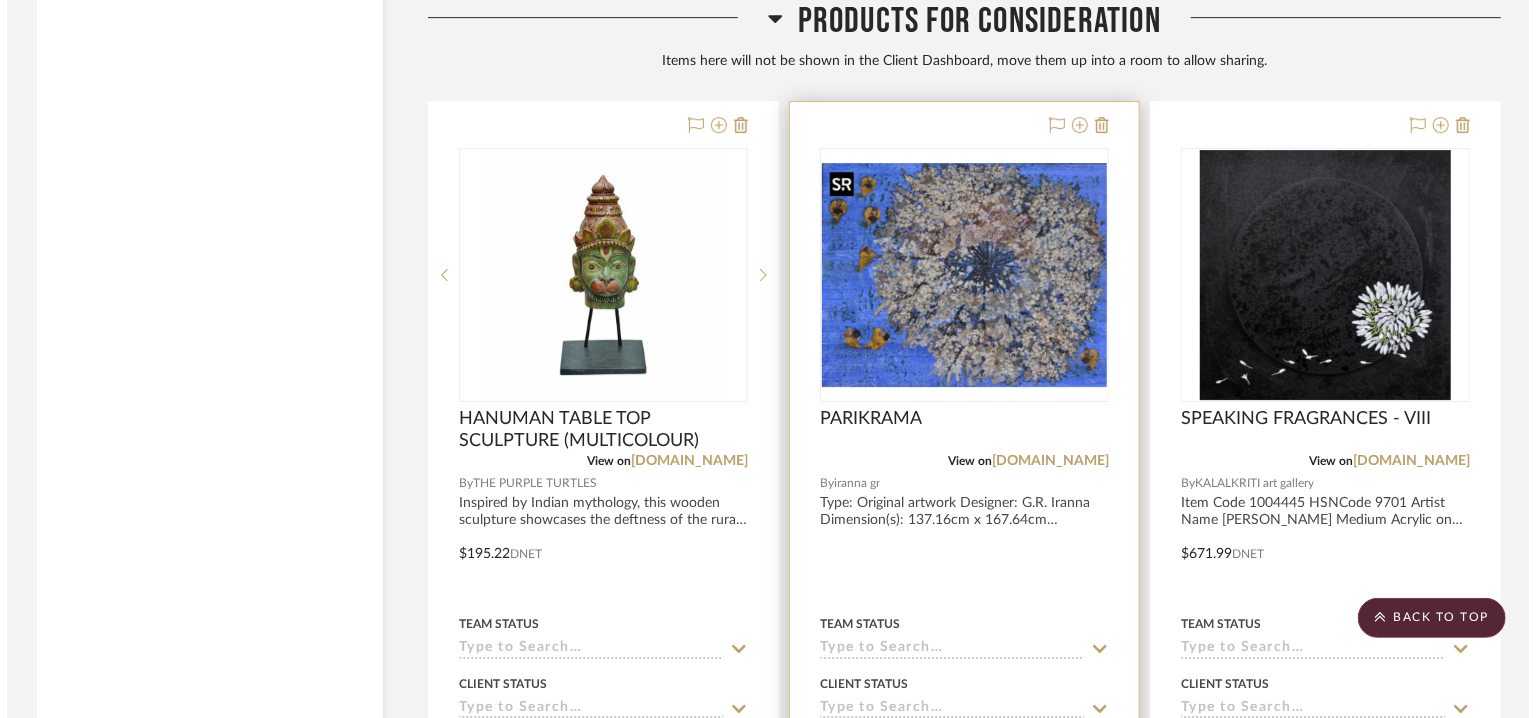 scroll, scrollTop: 0, scrollLeft: 0, axis: both 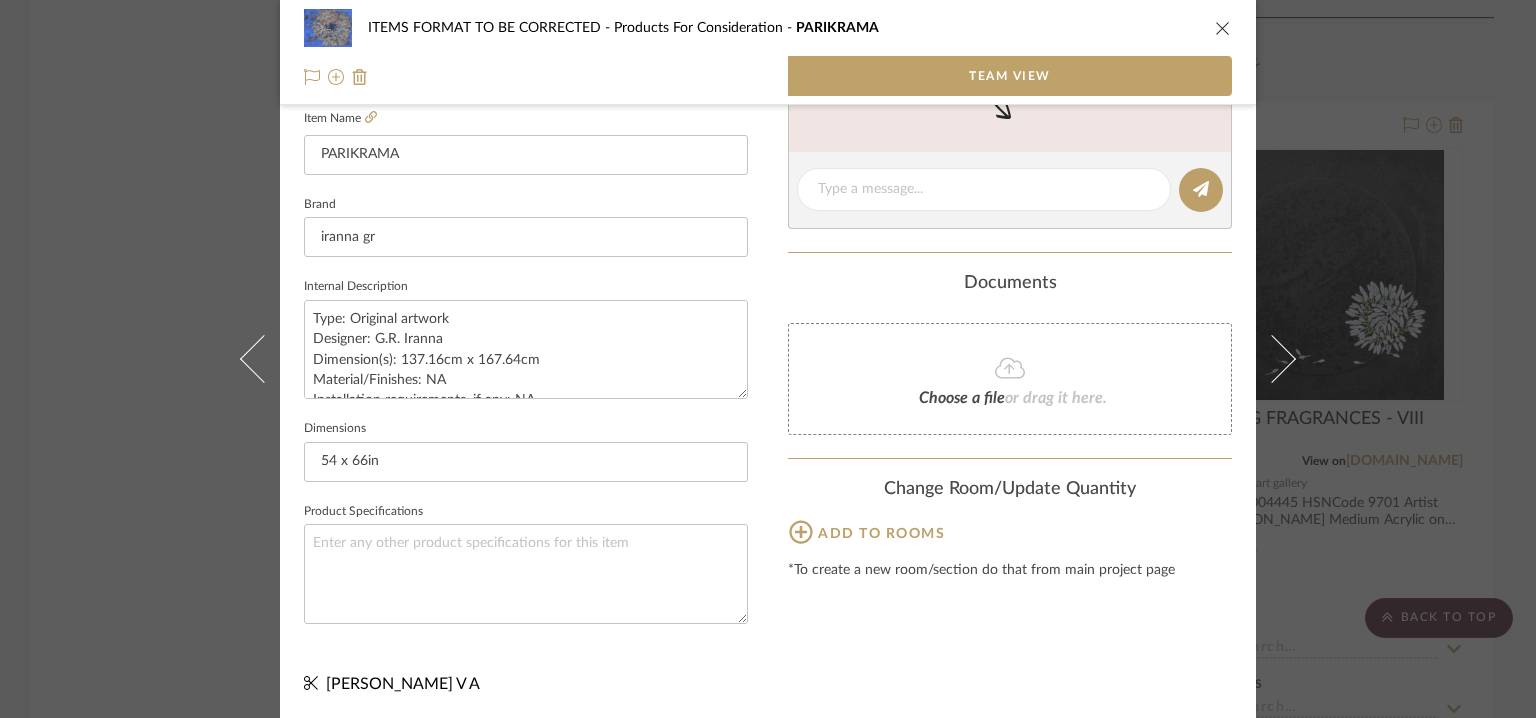 click 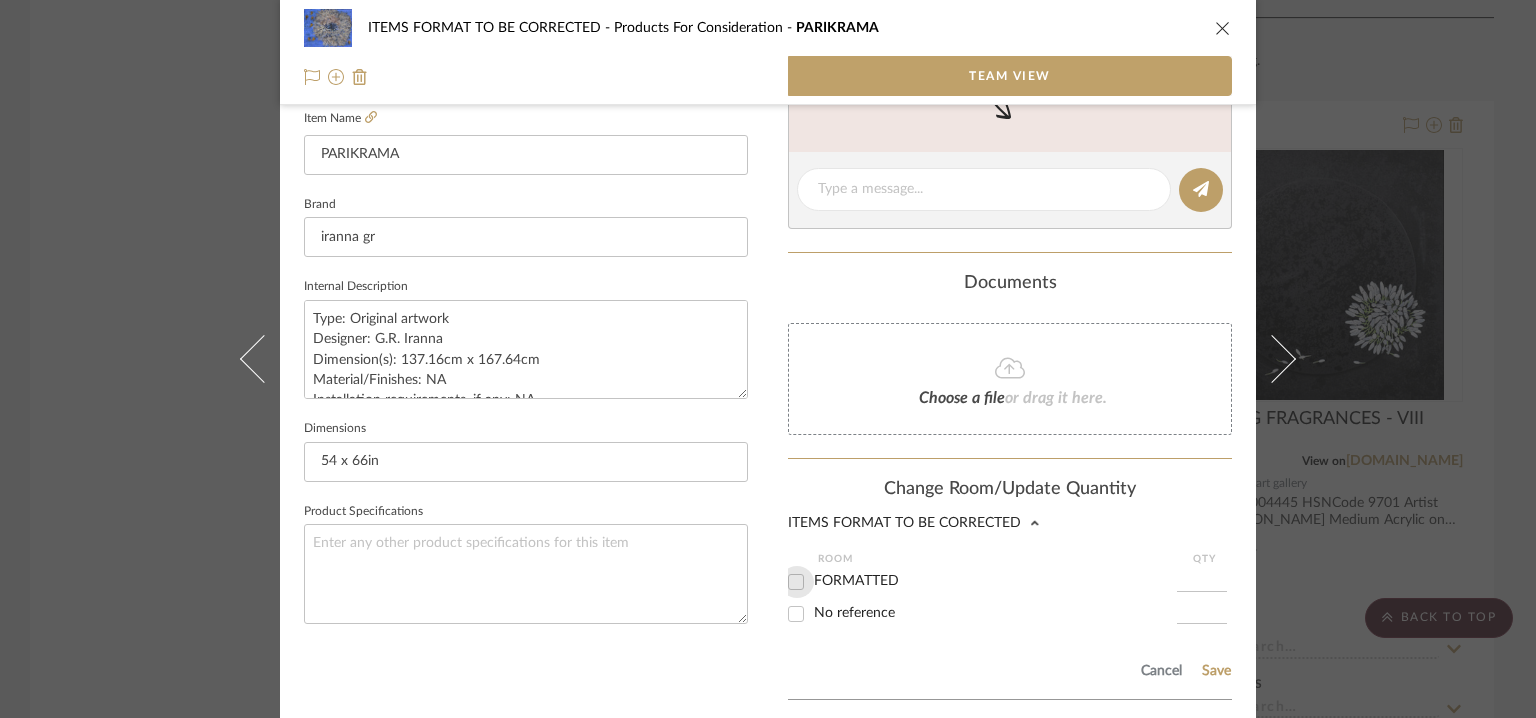 click on "FORMATTED" at bounding box center (796, 582) 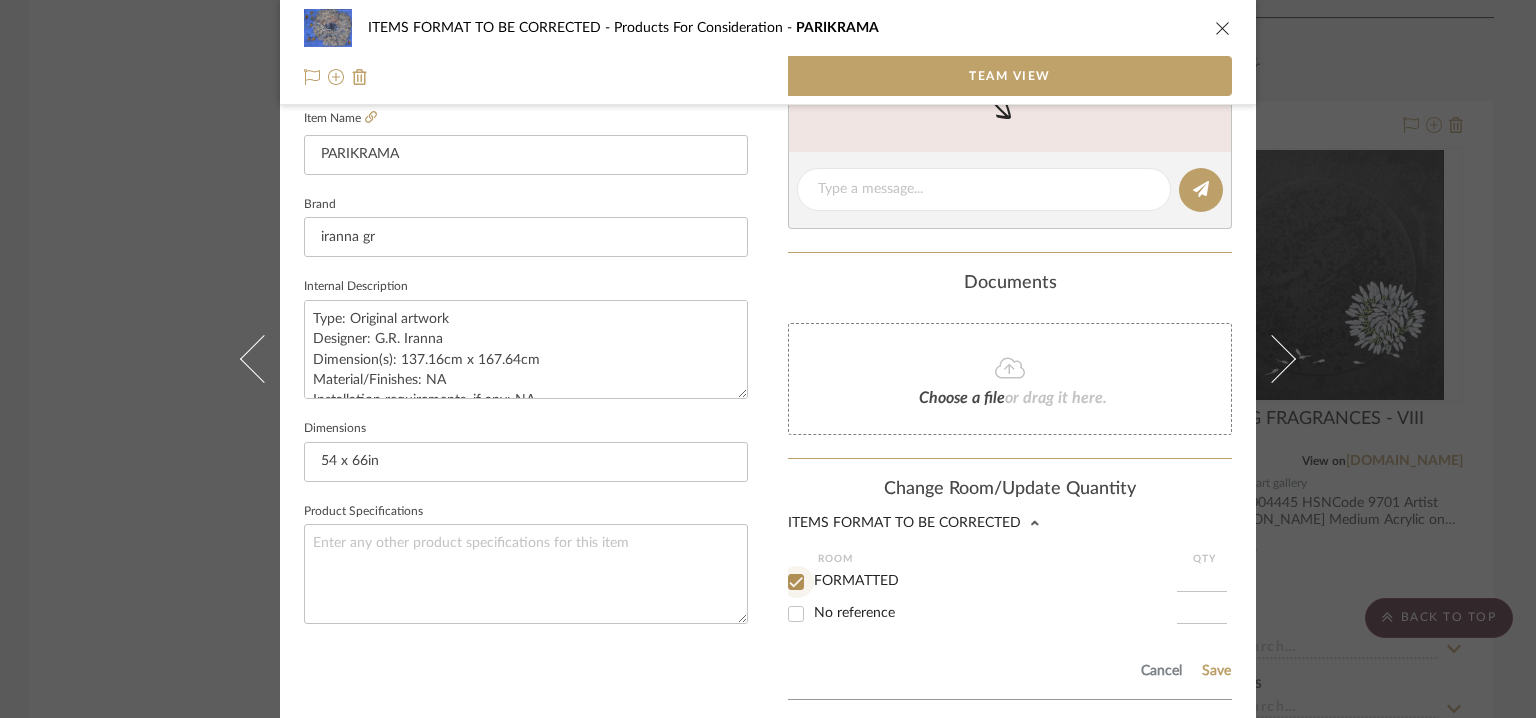checkbox on "true" 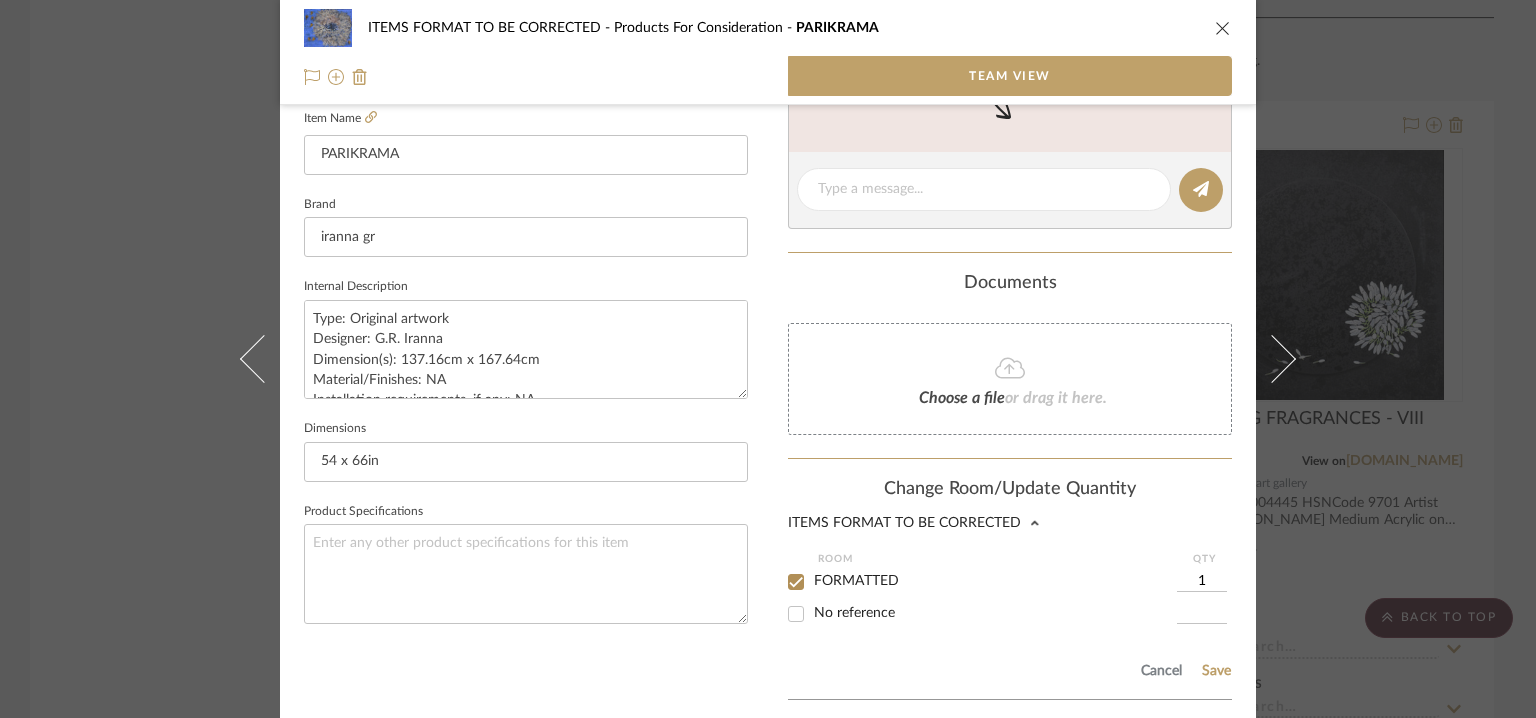 click on "ITEMS FORMAT TO BE CORRECTED Products For Consideration PARIKRAMA Team View  Team-Facing Details   Item Name  PARIKRAMA  Brand  iranna gr  Internal Description  Type: Original artwork
Designer: G.R. Iranna
Dimension(s): 137.16cm x 167.64cm
Material/Finishes: NA
Installation requirements, if any: NA
Product description: NA
Any other details: NA  Dimensions  54 x 66in  Product Specifications  Content here copies to Client View - confirm visibility there. Team Status  Lead Time  In Stock Weeks  Est. Min   Est. Max   Due Date   Install Date  Tasks / To-Dos /  team Messaging  Leave yourself a note here or share next steps with your team. You will receive emails when they
respond!  Invite Collaborator  Documents  Choose a file  or drag it here. Change Room/Update Quantity ITEMS FORMAT TO BE CORRECTED Room QTY FORMATTED 1 No reference Cancel Save *To create a new room/section do that from main project page    Yuvaraj V A" at bounding box center (768, 147) 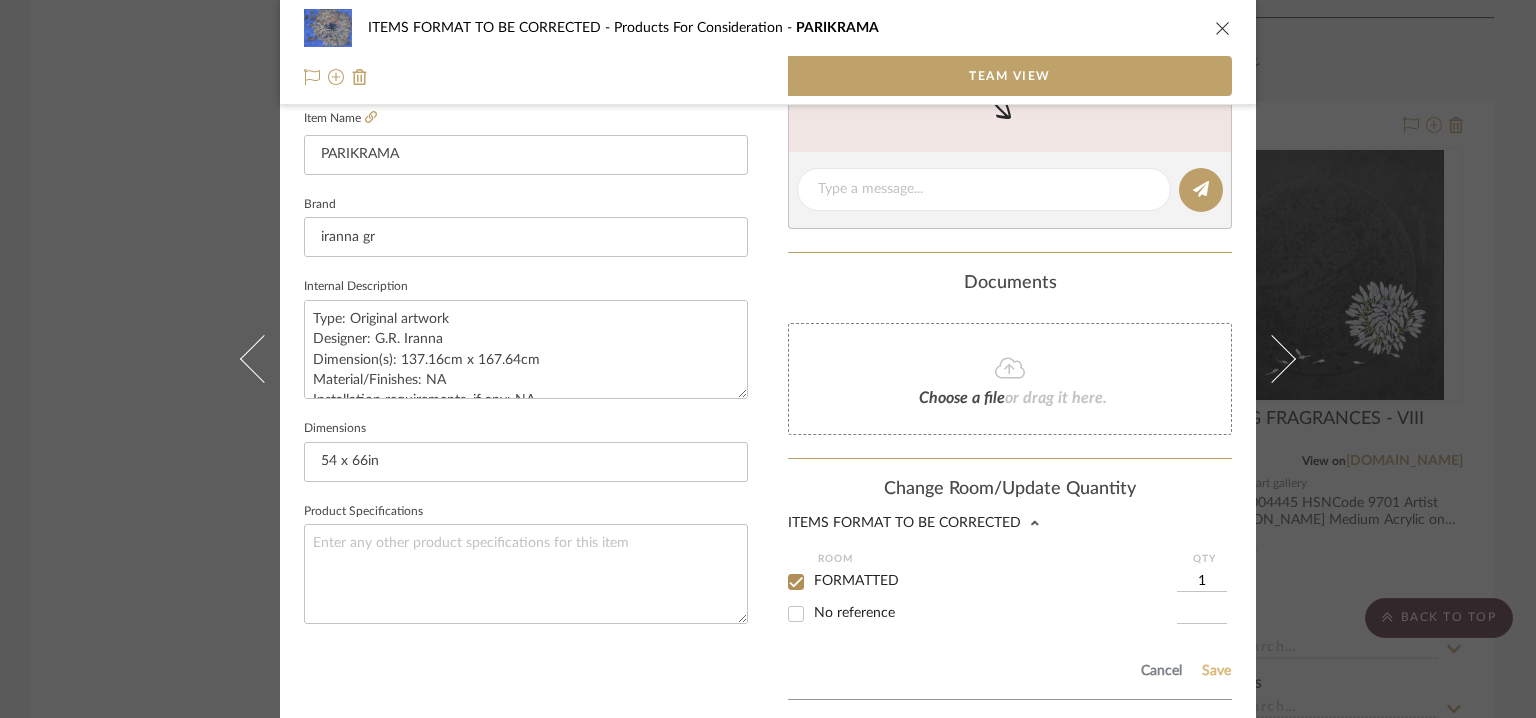 click on "Save" 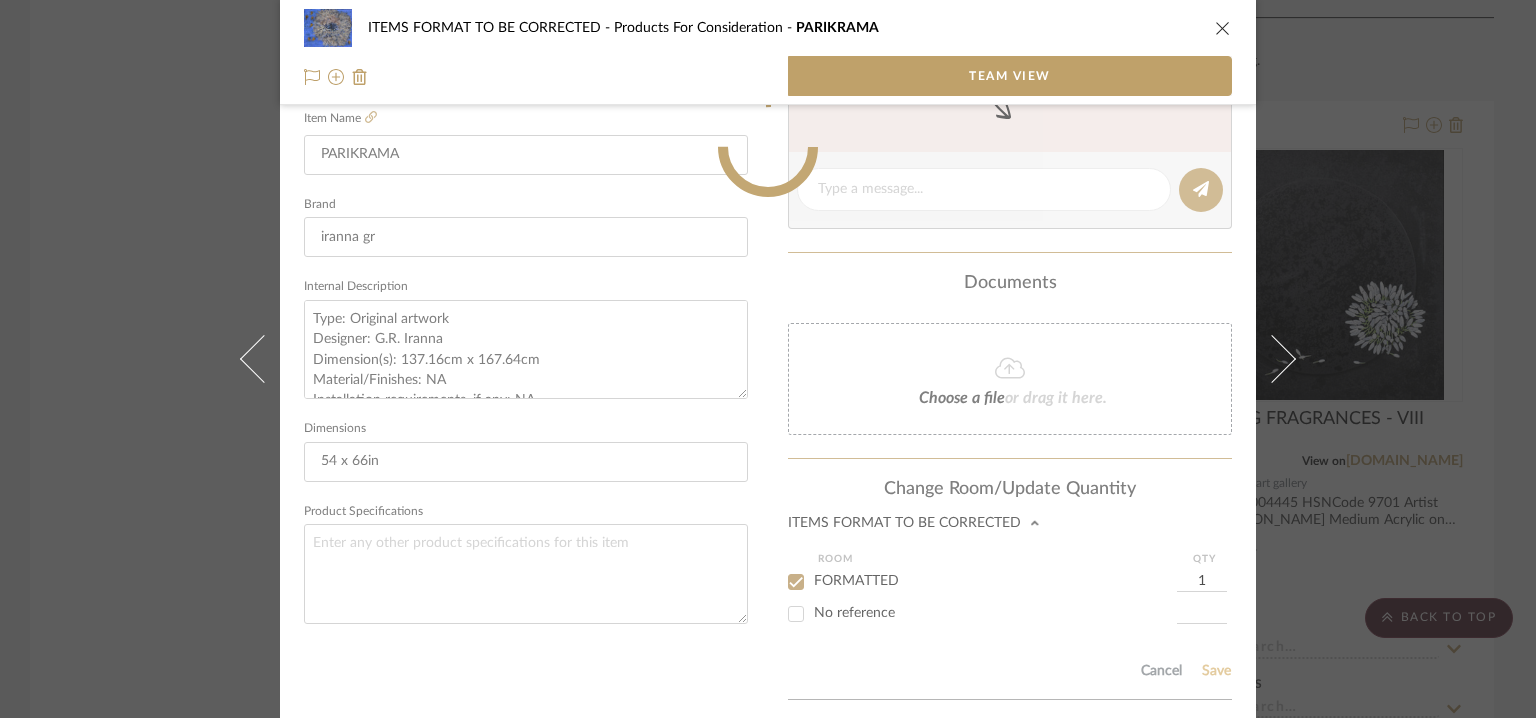 type 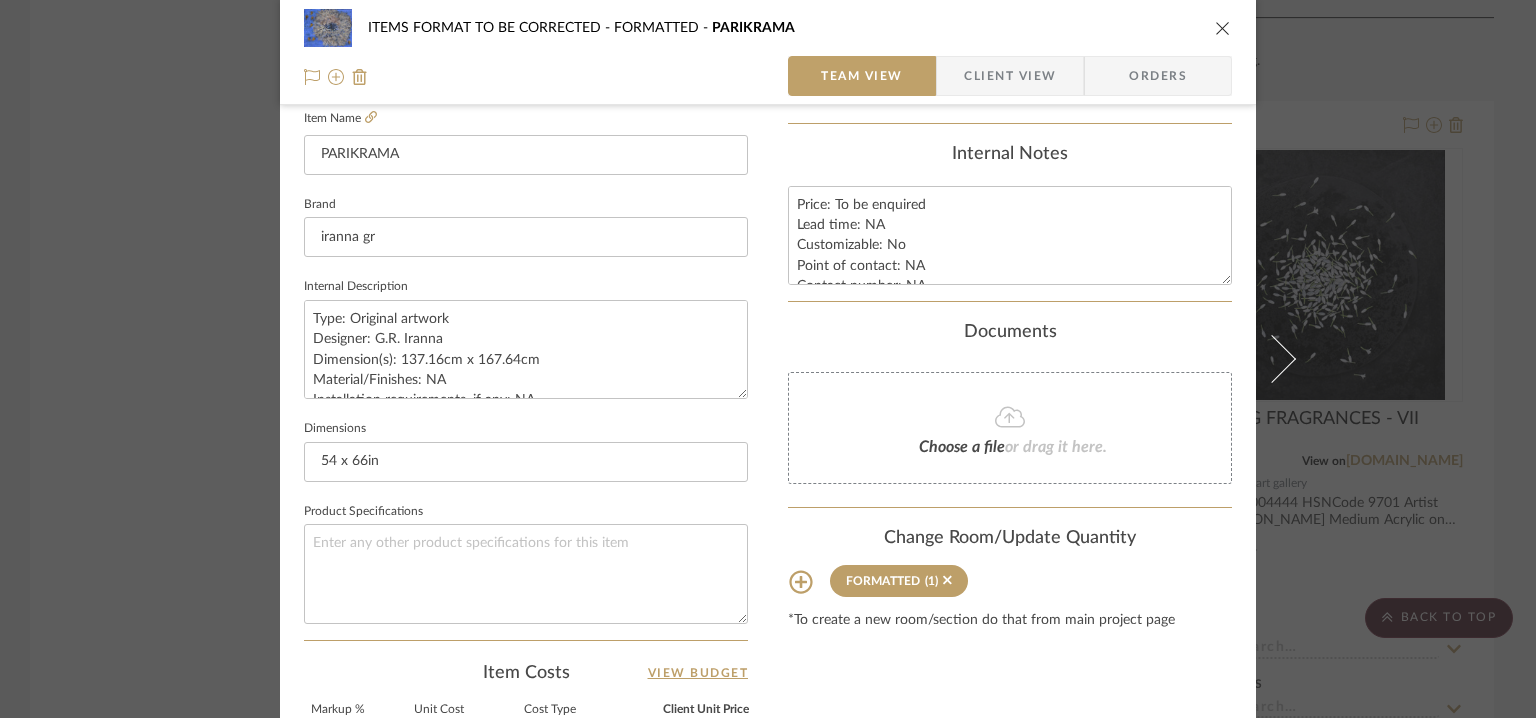 type 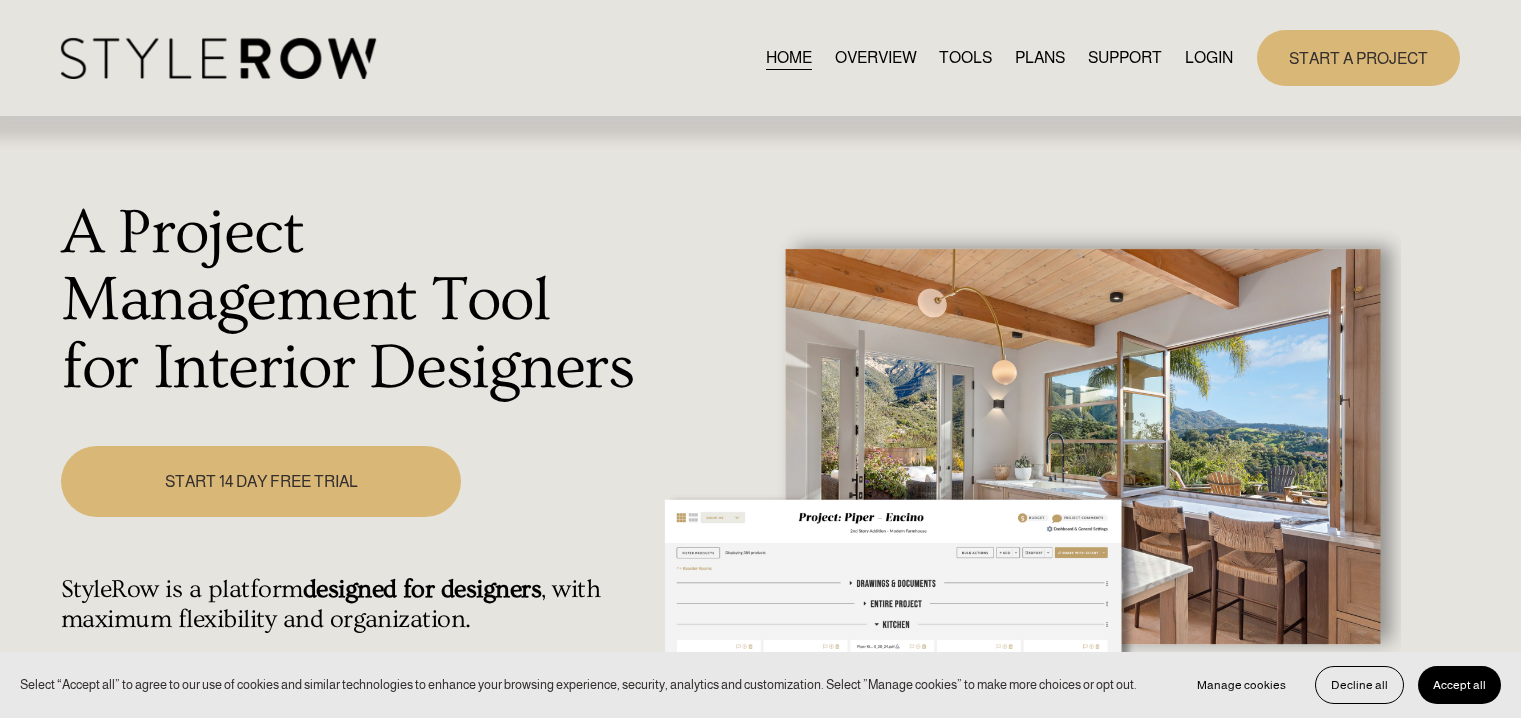 scroll, scrollTop: 0, scrollLeft: 0, axis: both 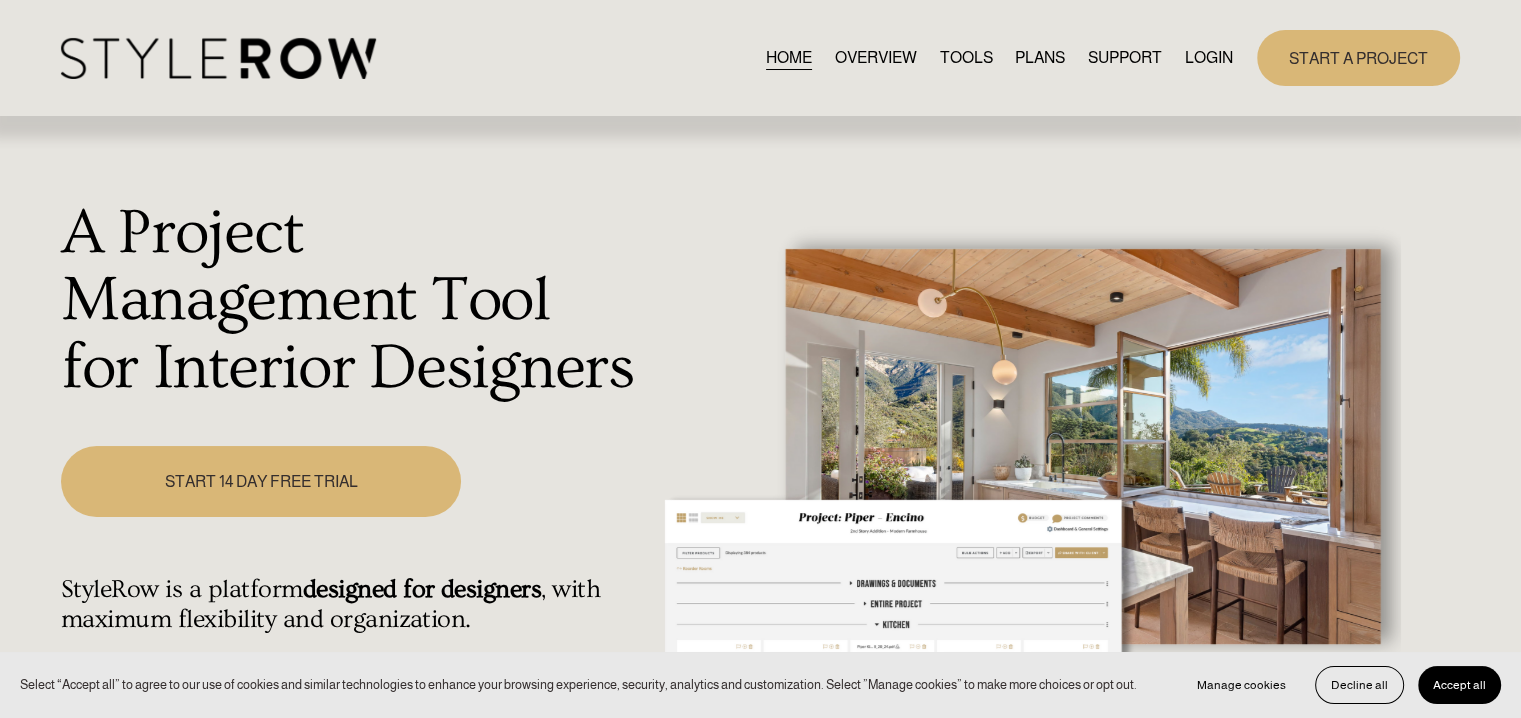 click on "LOGIN" at bounding box center (1209, 57) 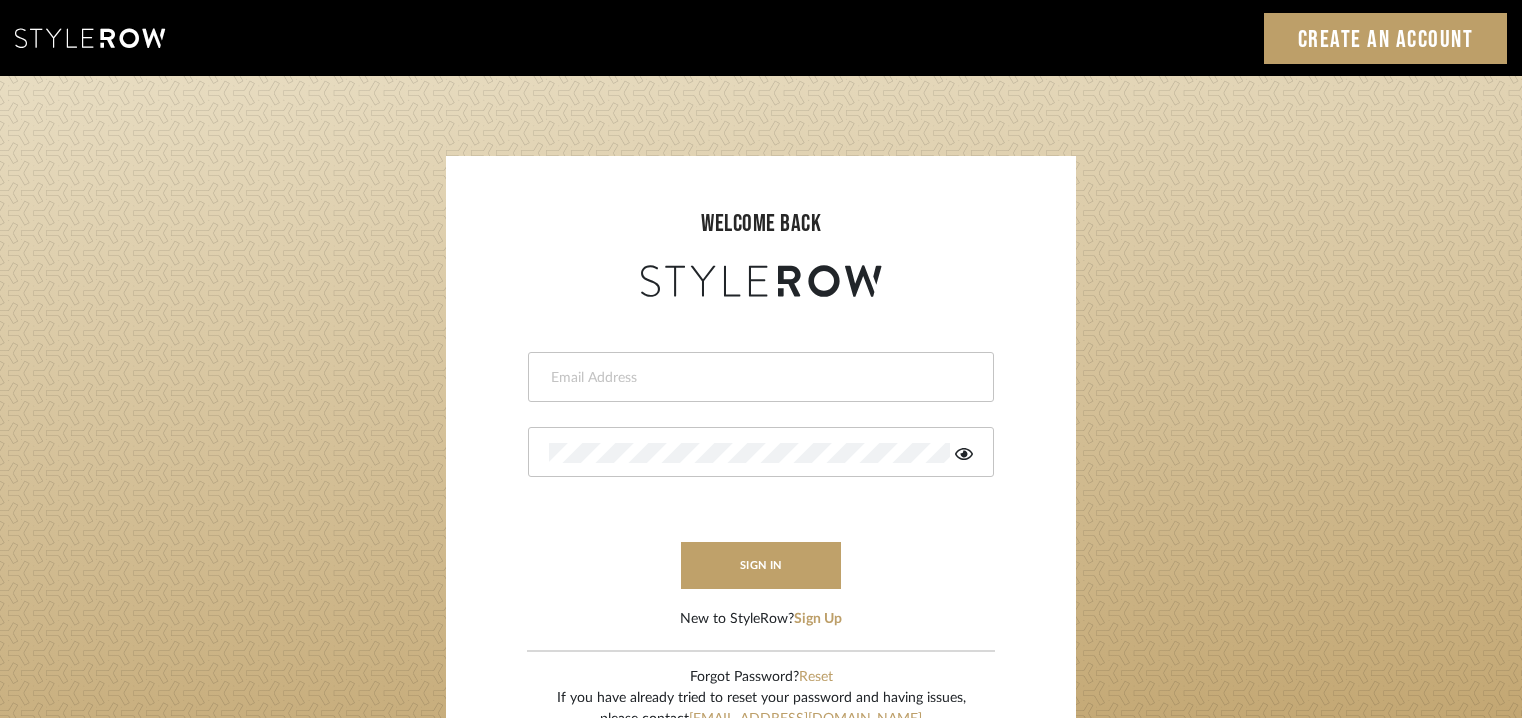 scroll, scrollTop: 0, scrollLeft: 0, axis: both 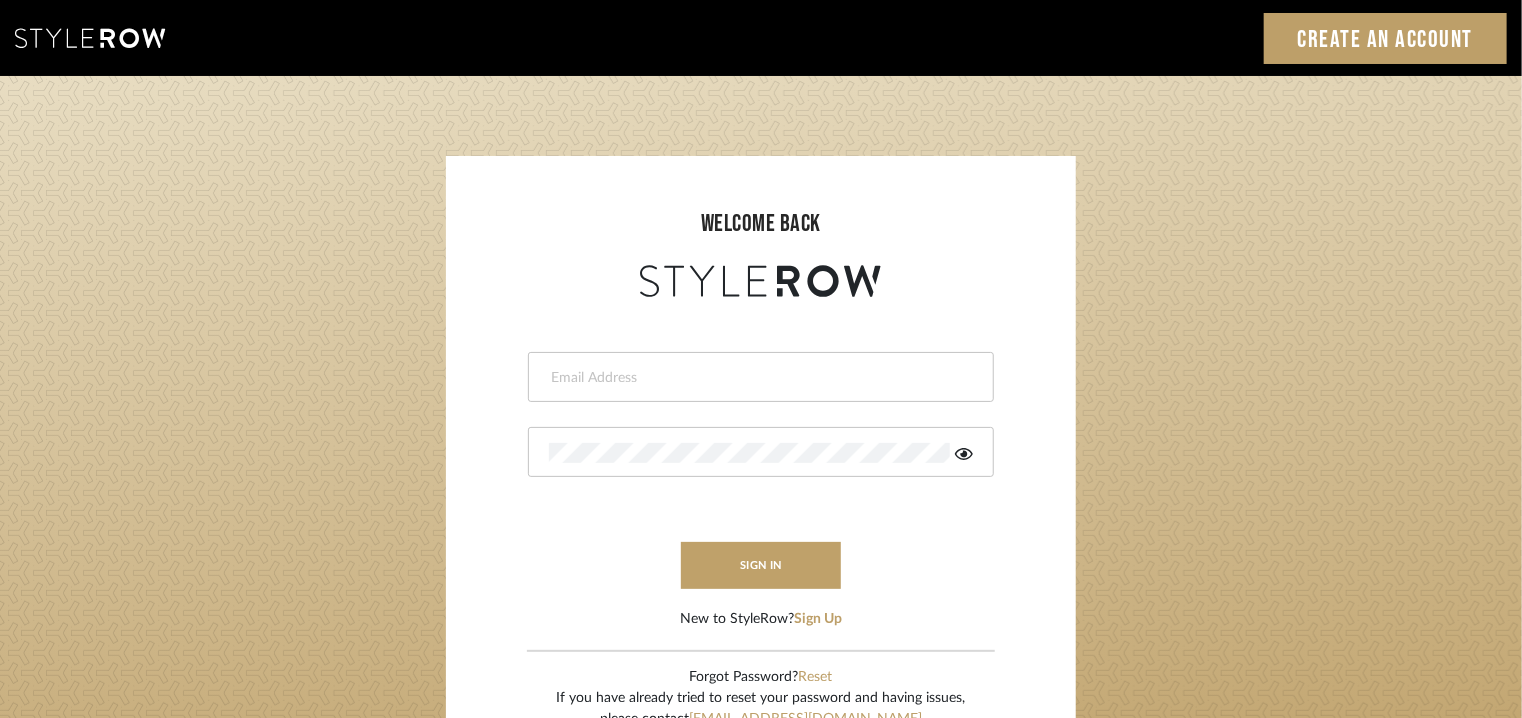 drag, startPoint x: 0, startPoint y: 0, endPoint x: 651, endPoint y: 386, distance: 756.83356 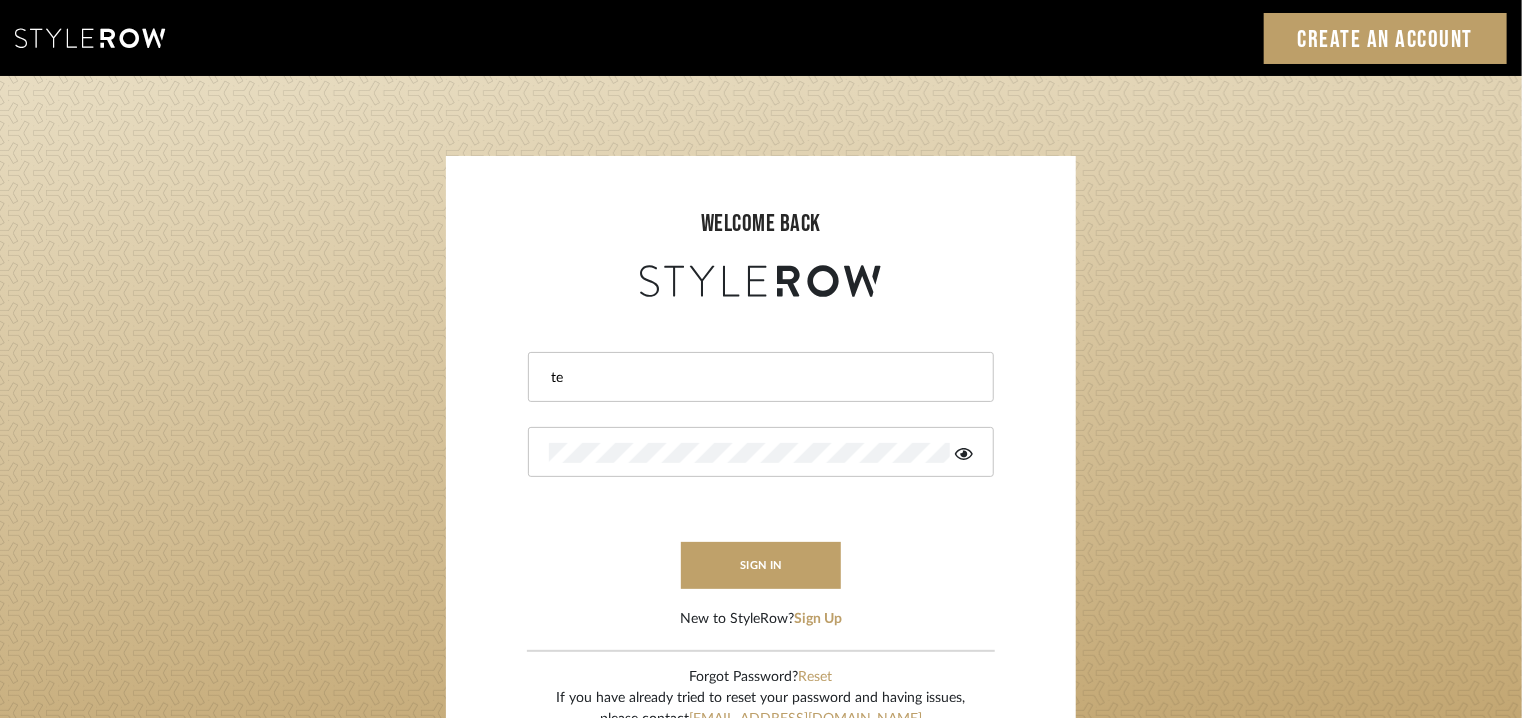 type on "[EMAIL_ADDRESS][PERSON_NAME][DOMAIN_NAME]" 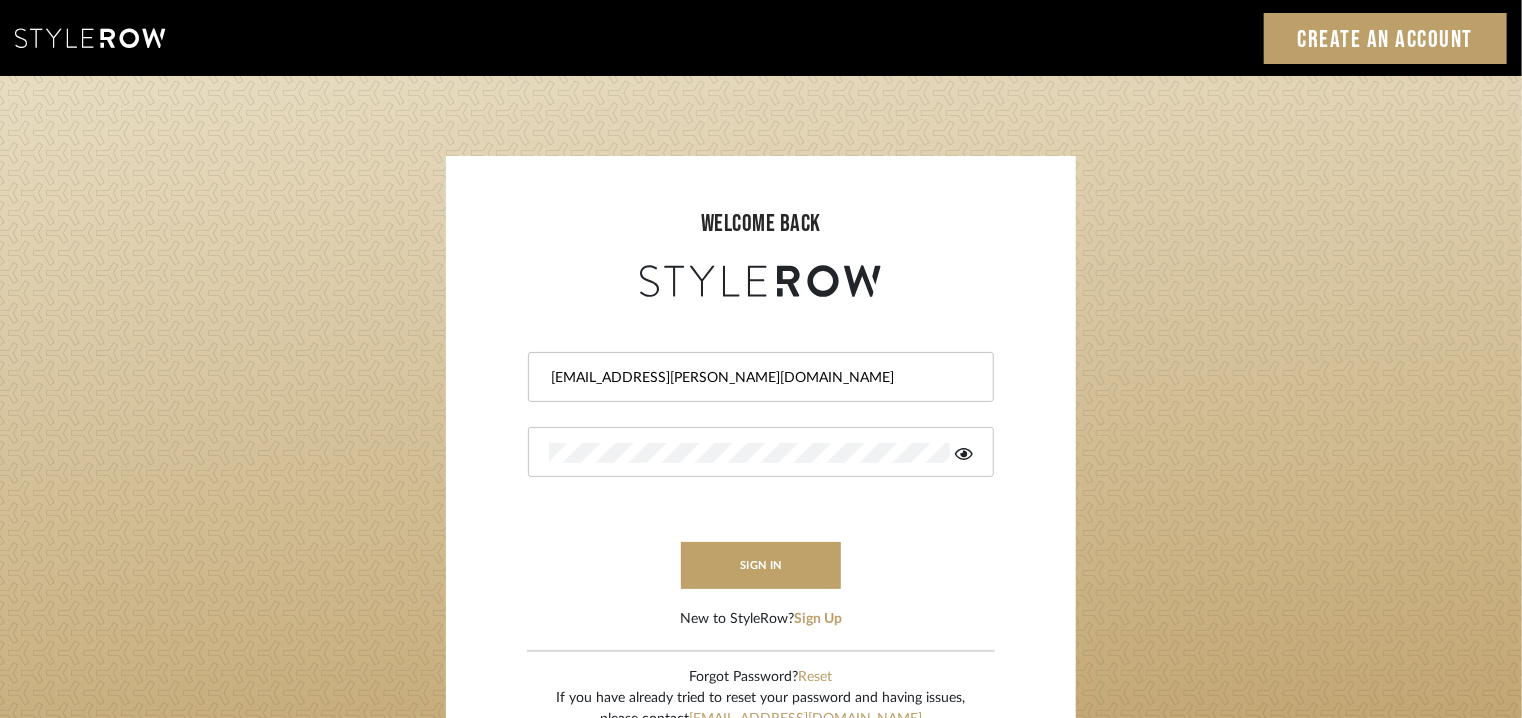 click 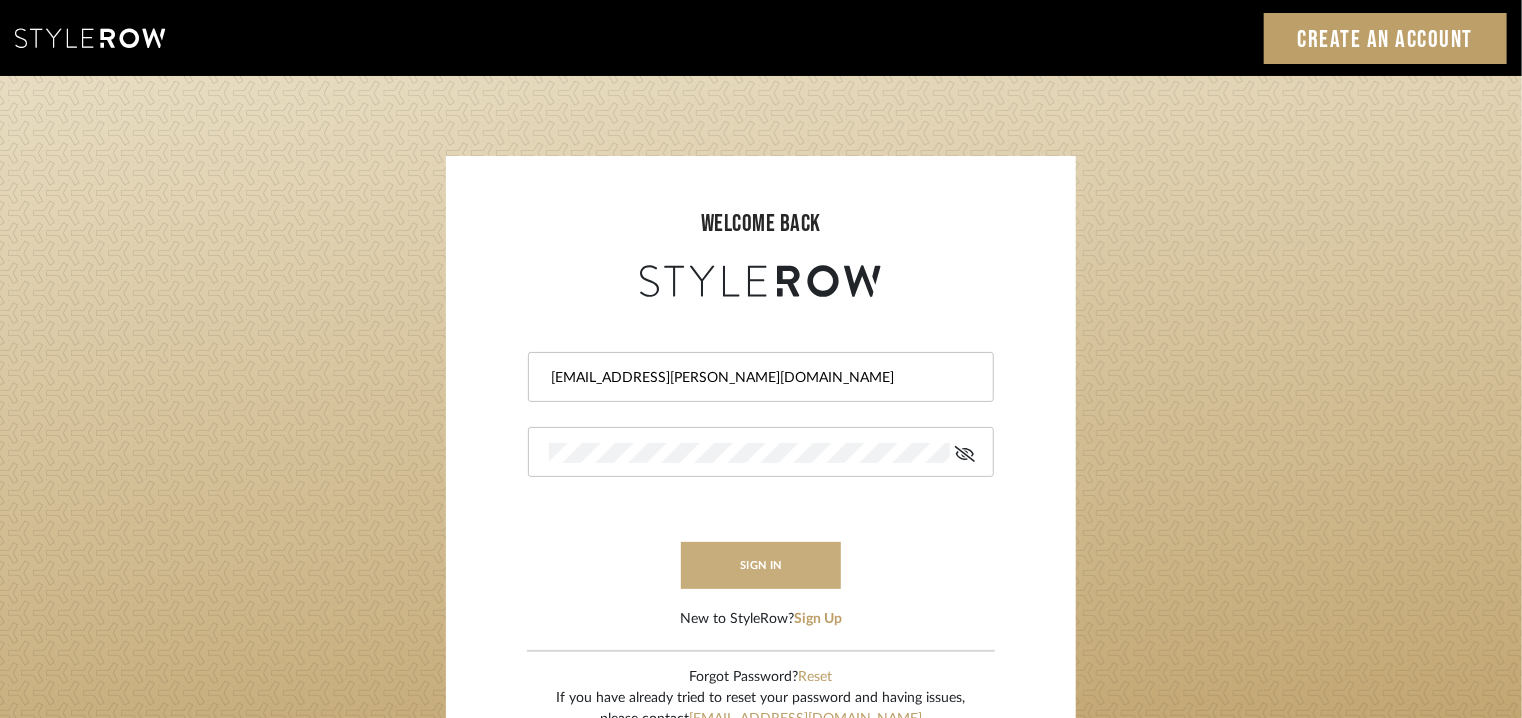 click on "sign in" at bounding box center [761, 565] 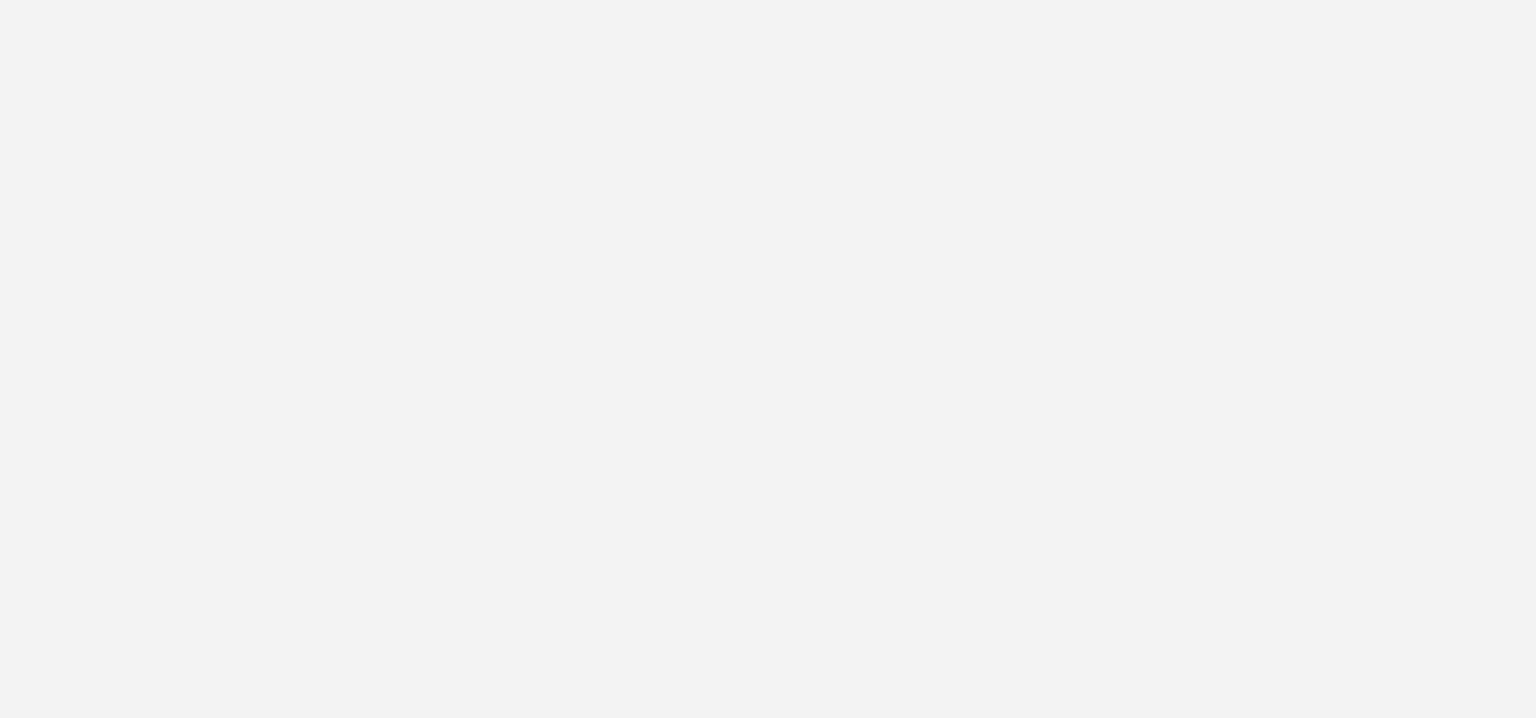 scroll, scrollTop: 0, scrollLeft: 0, axis: both 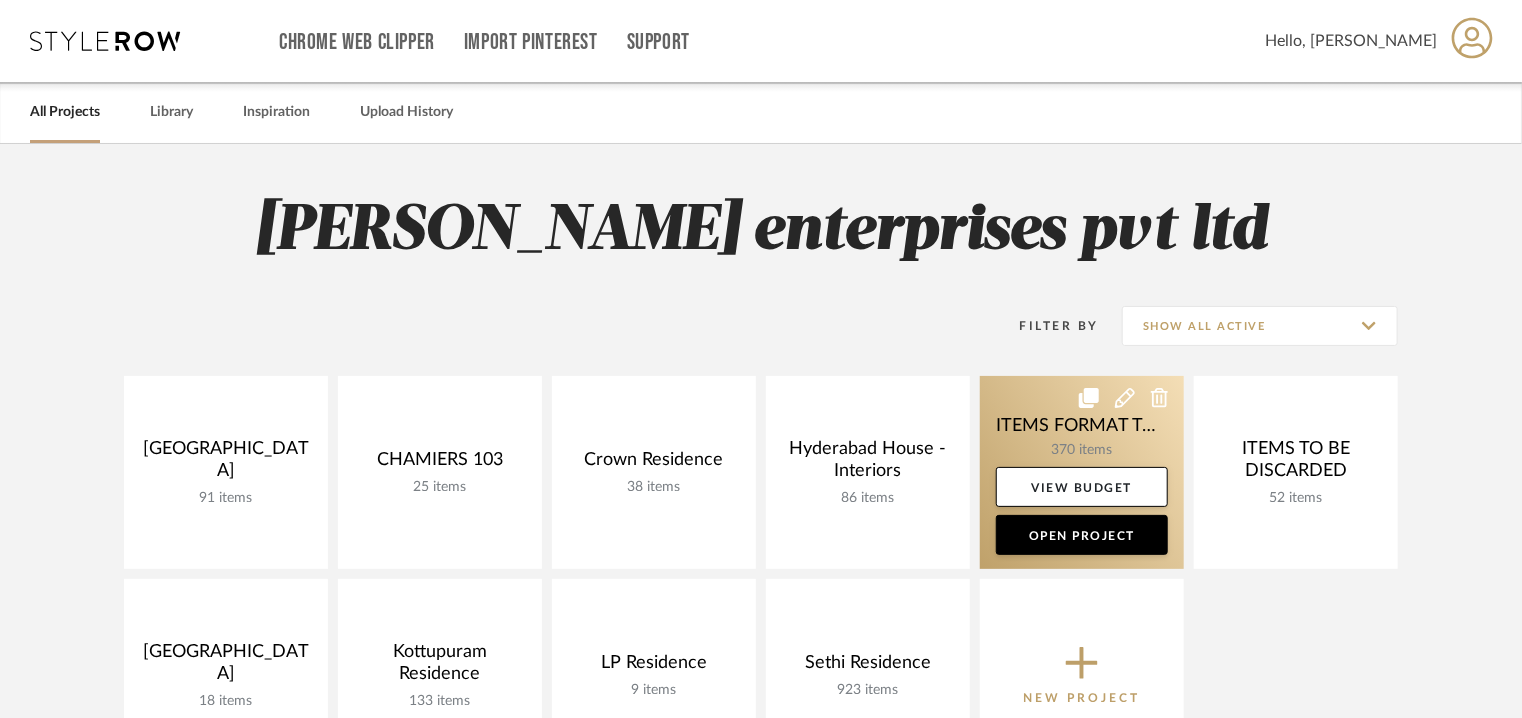 click 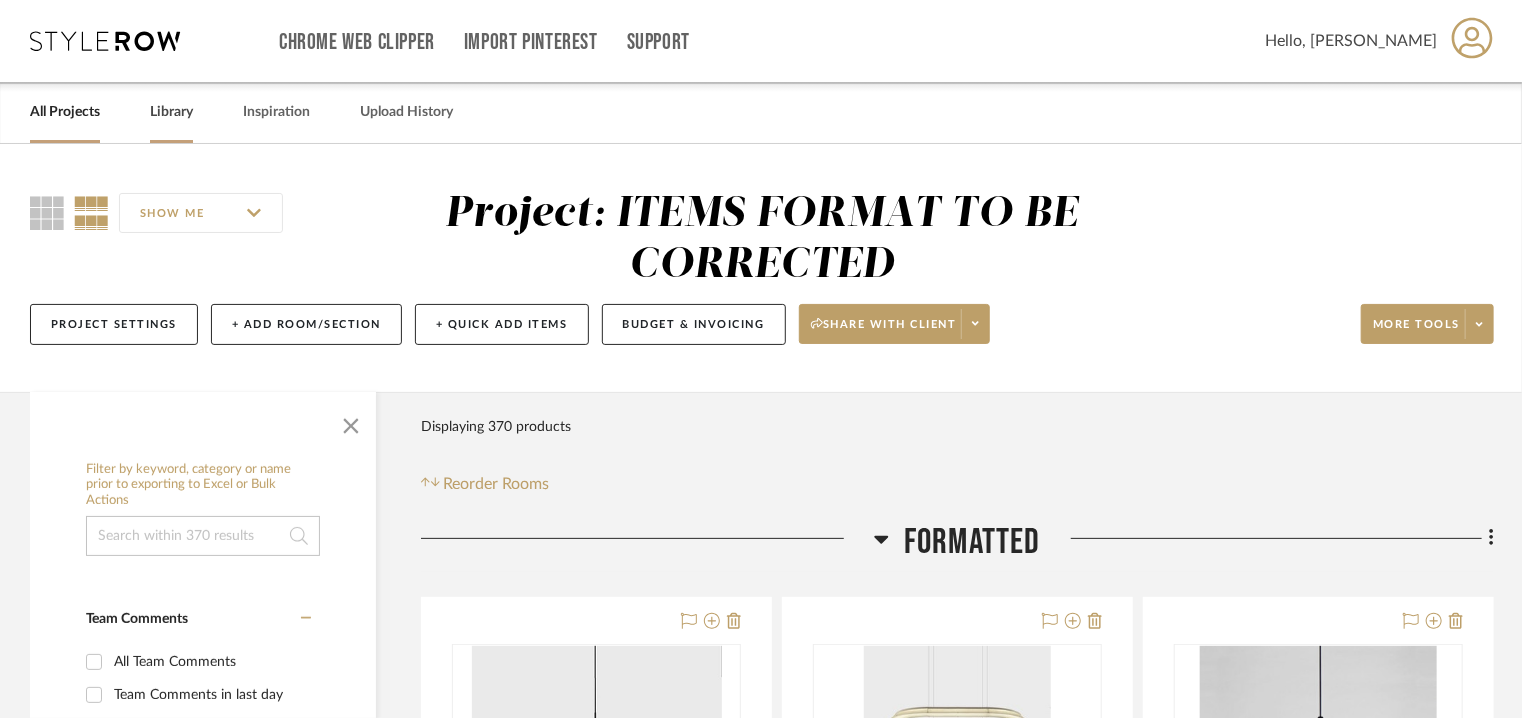 click on "Library" at bounding box center (171, 112) 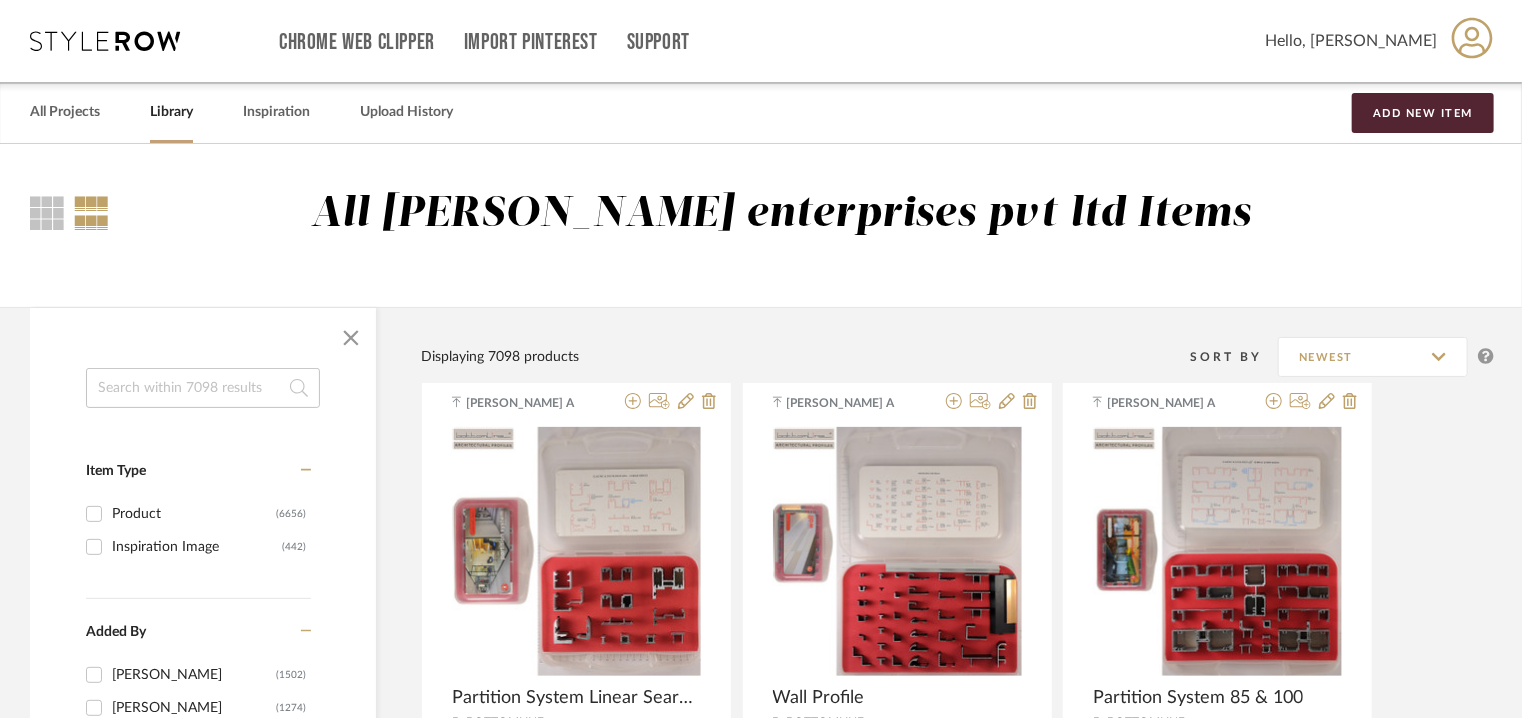 click 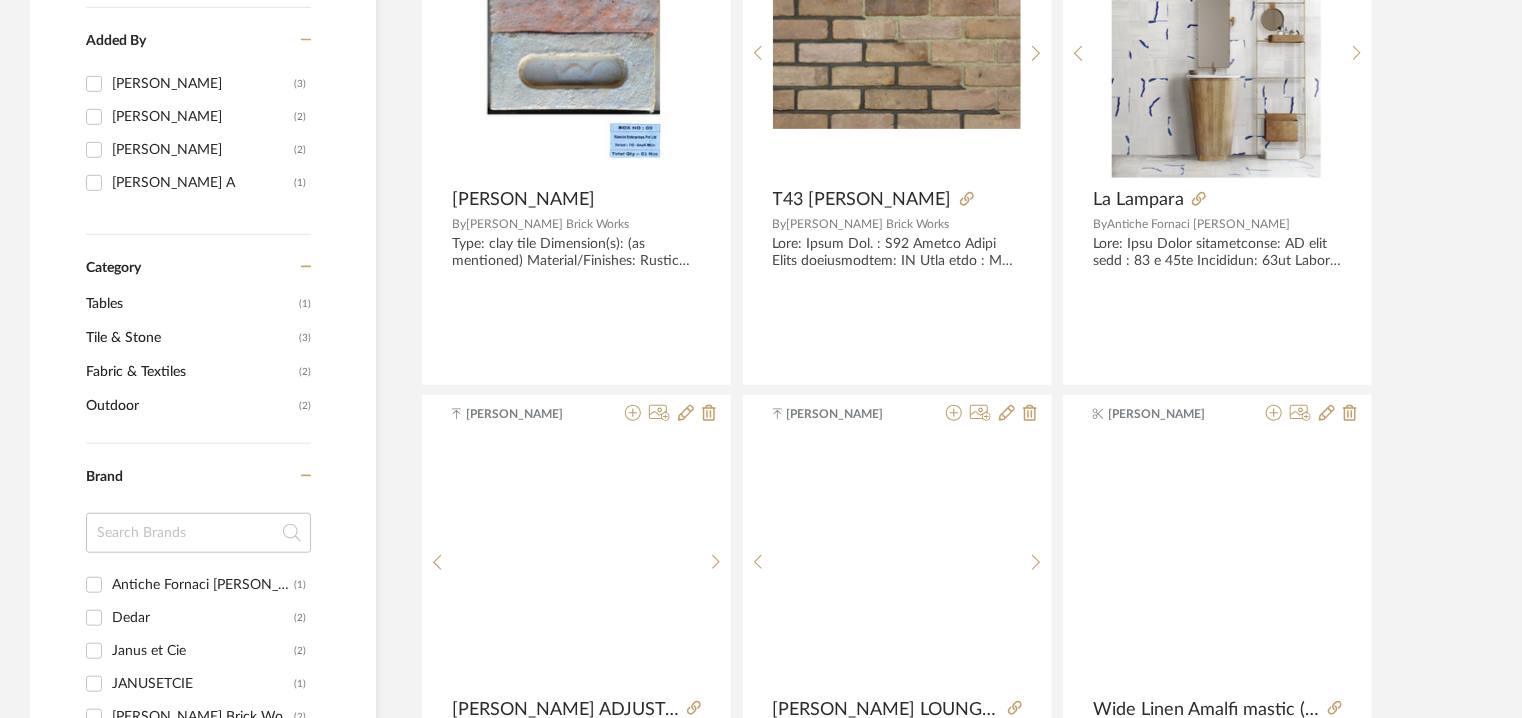 scroll, scrollTop: 700, scrollLeft: 0, axis: vertical 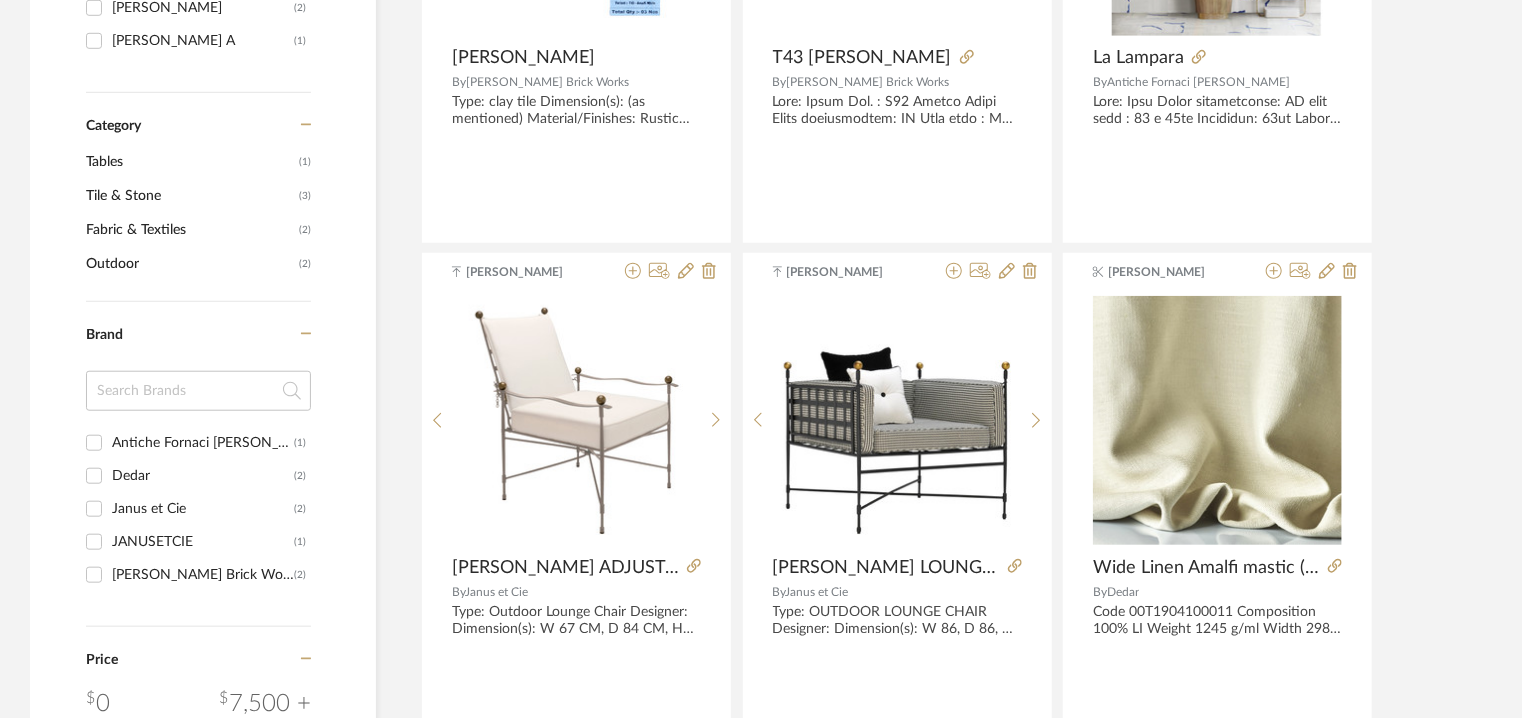 type on "amalfi" 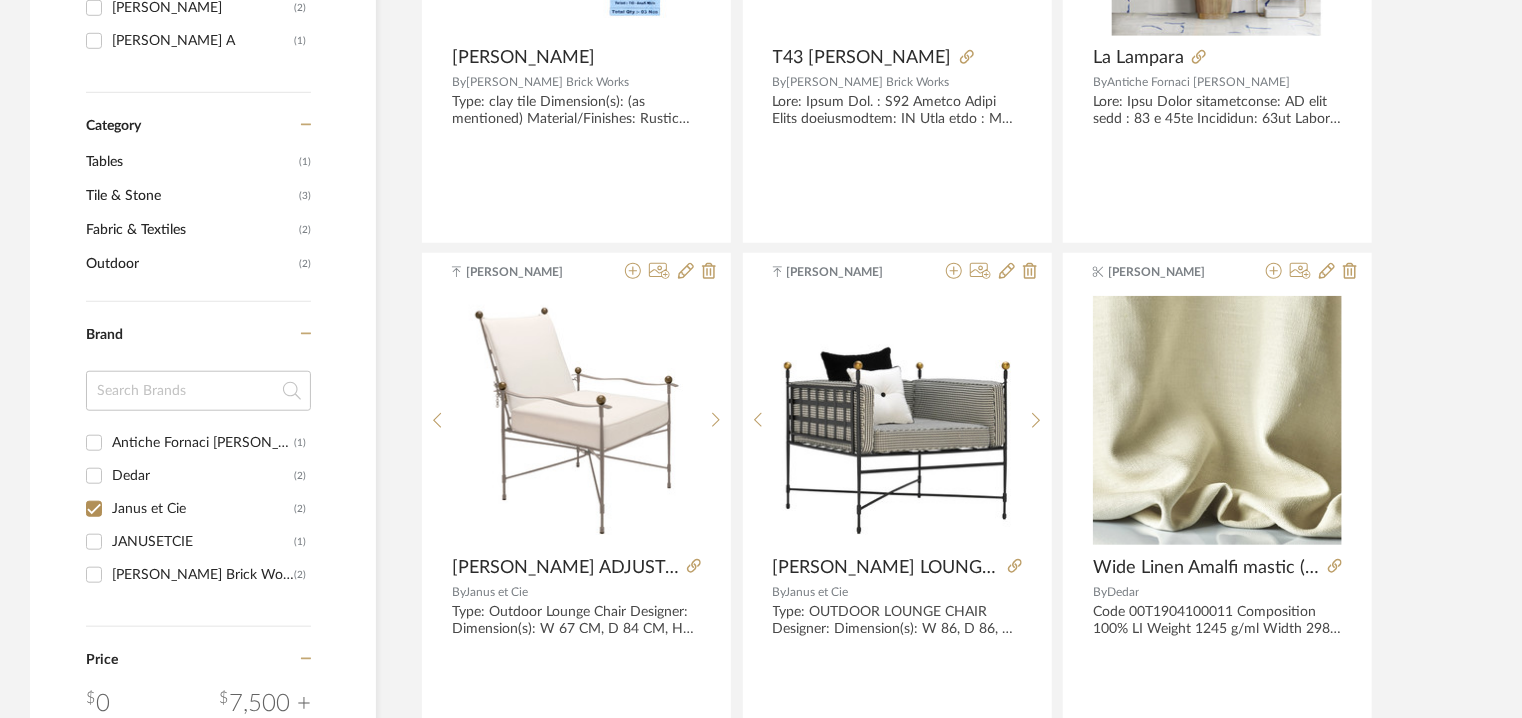 checkbox on "true" 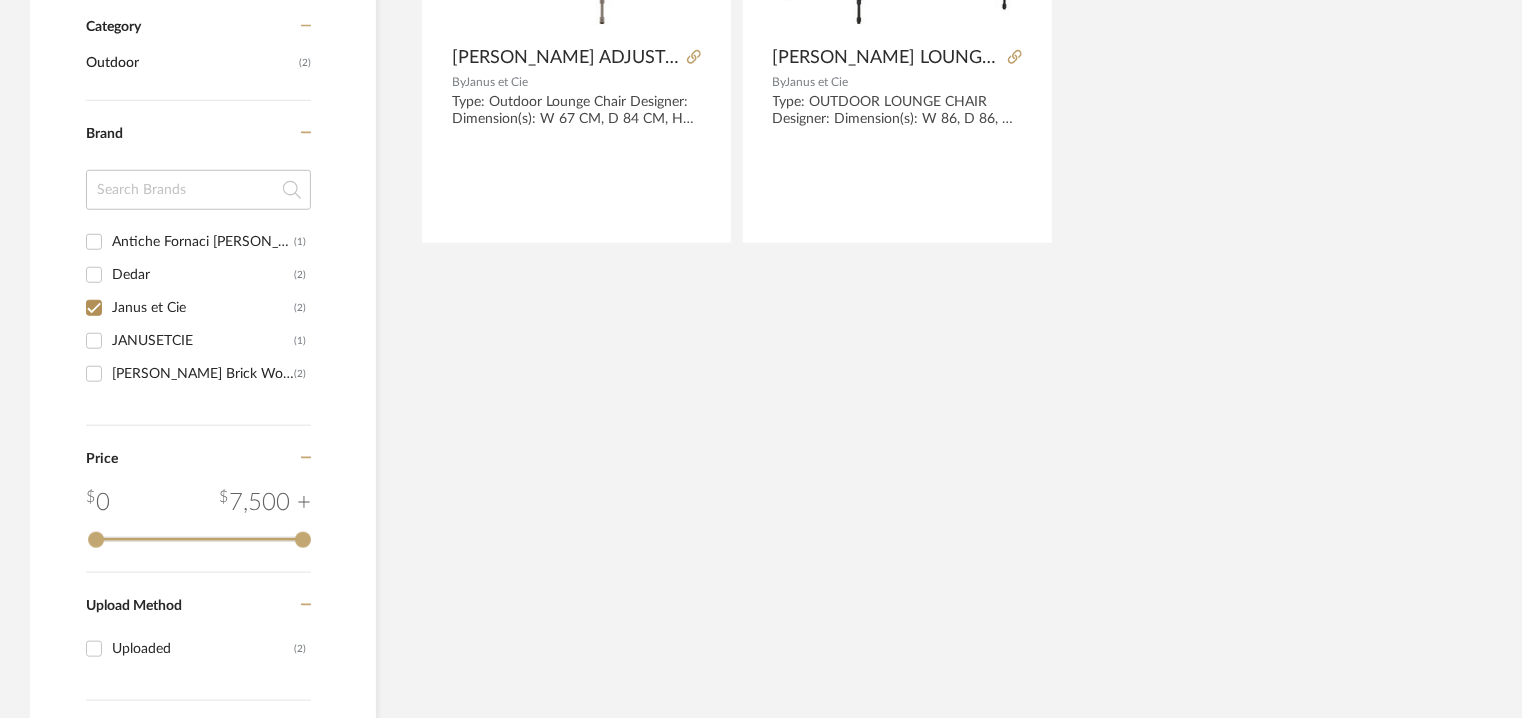 scroll, scrollTop: 634, scrollLeft: 0, axis: vertical 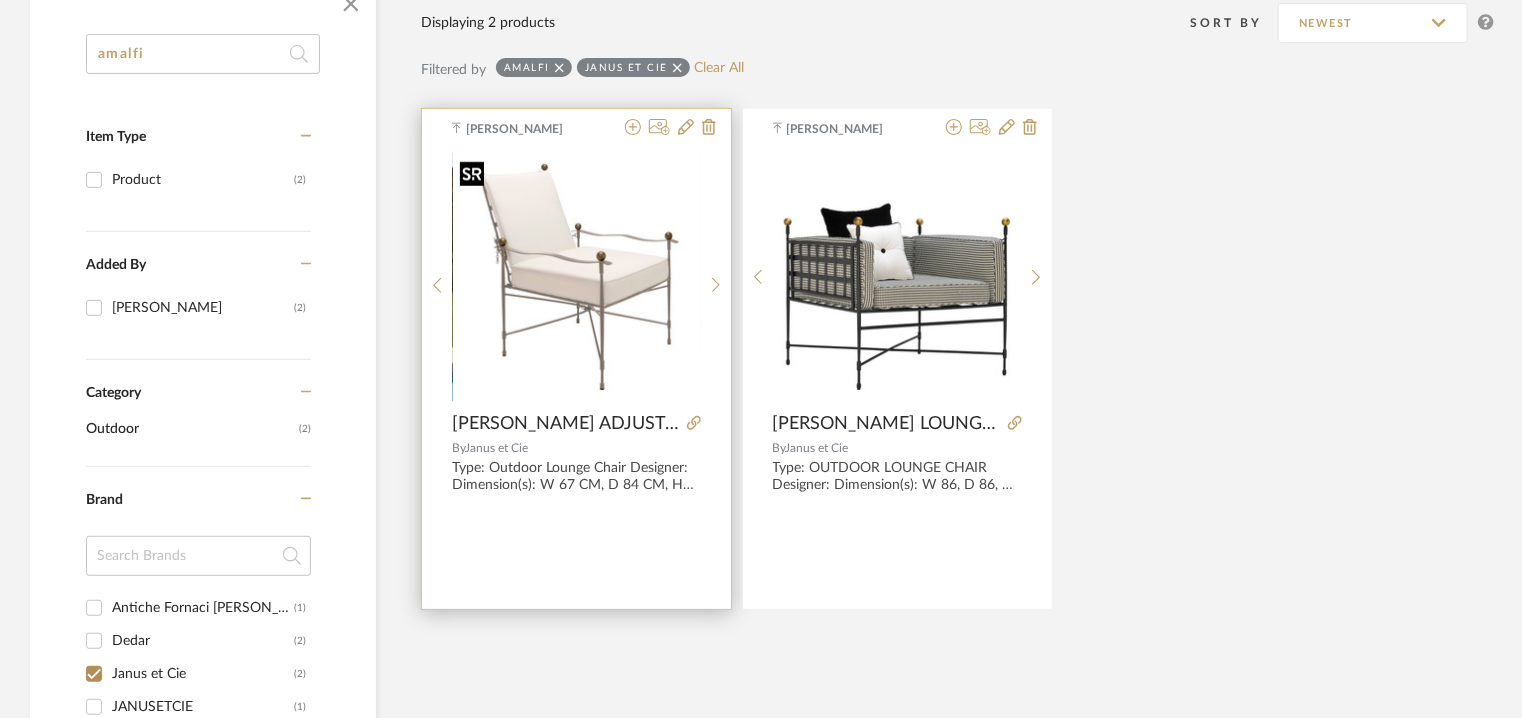 click at bounding box center (577, 277) 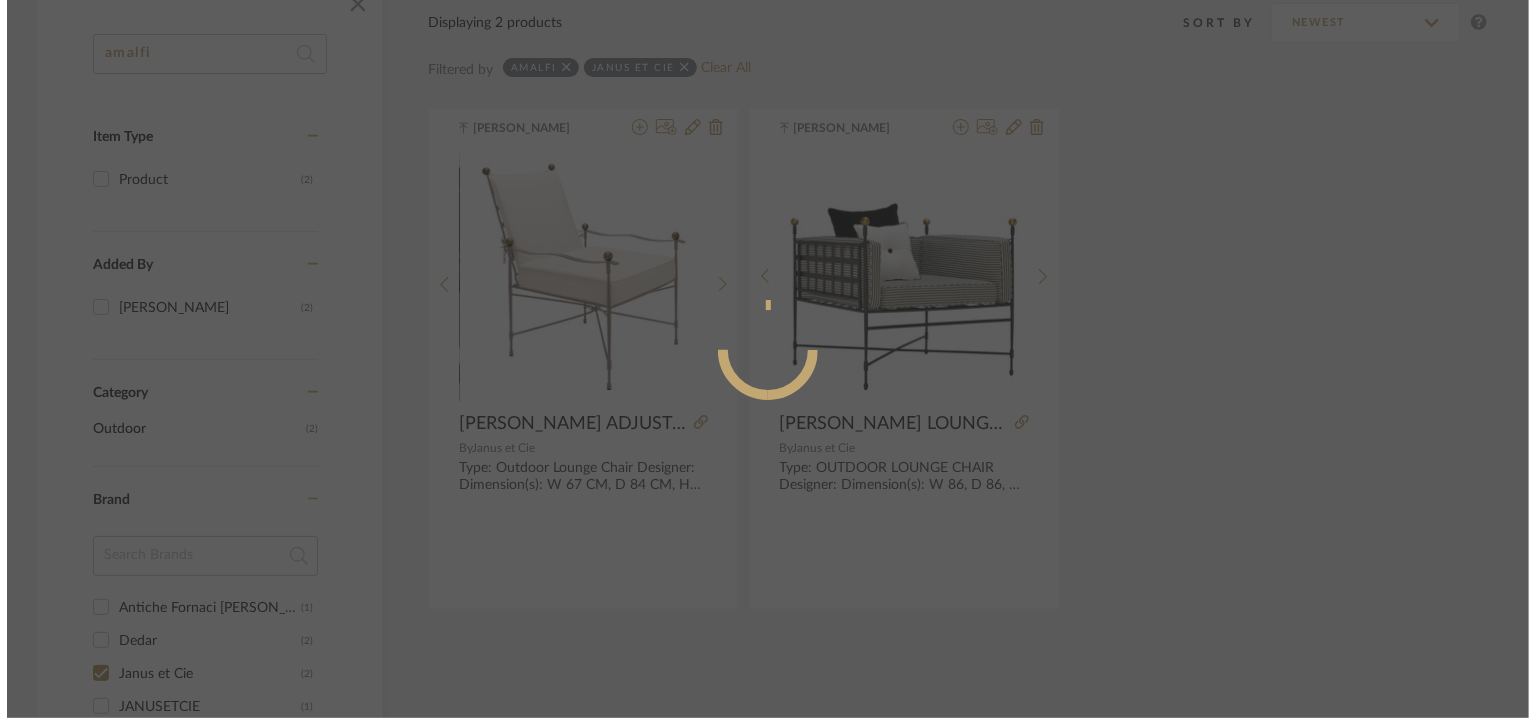scroll, scrollTop: 0, scrollLeft: 0, axis: both 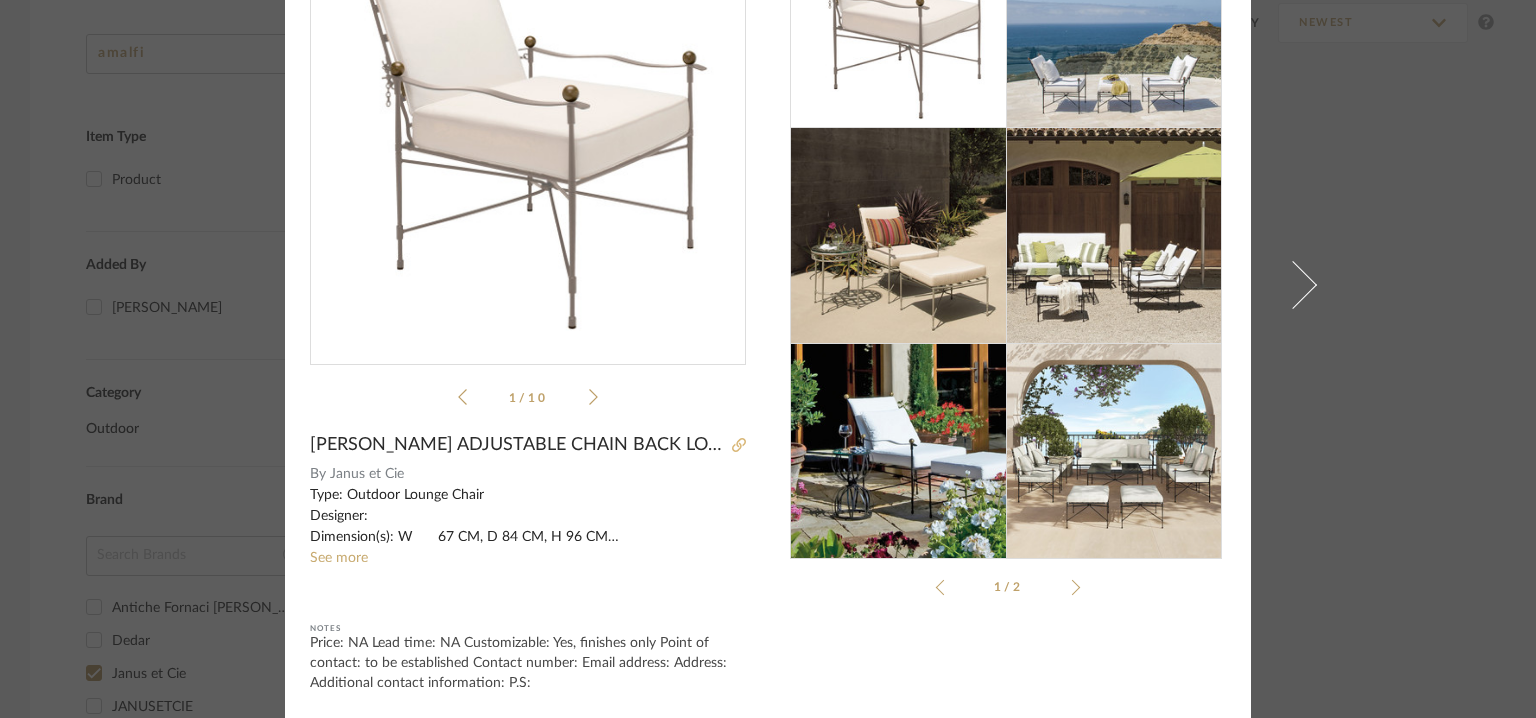 click 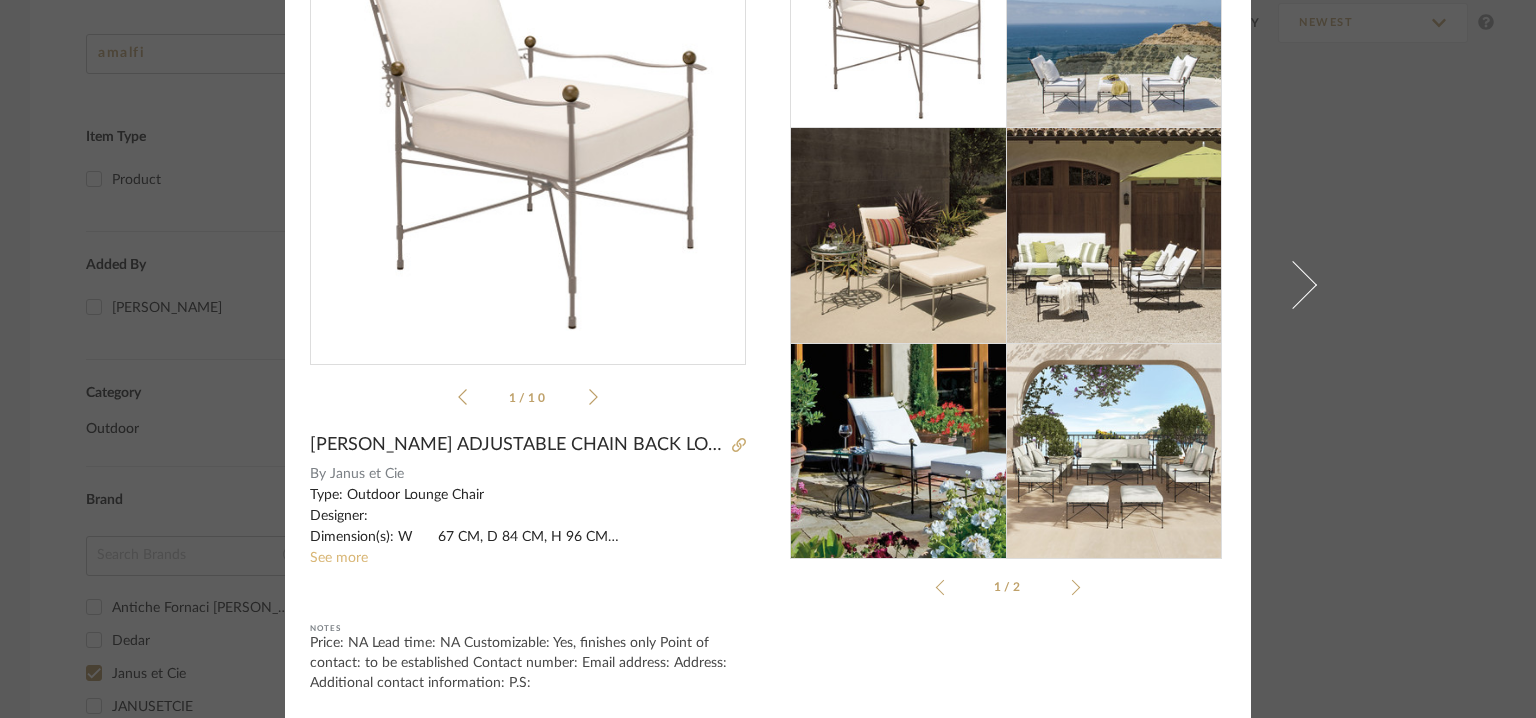 click on "See more" 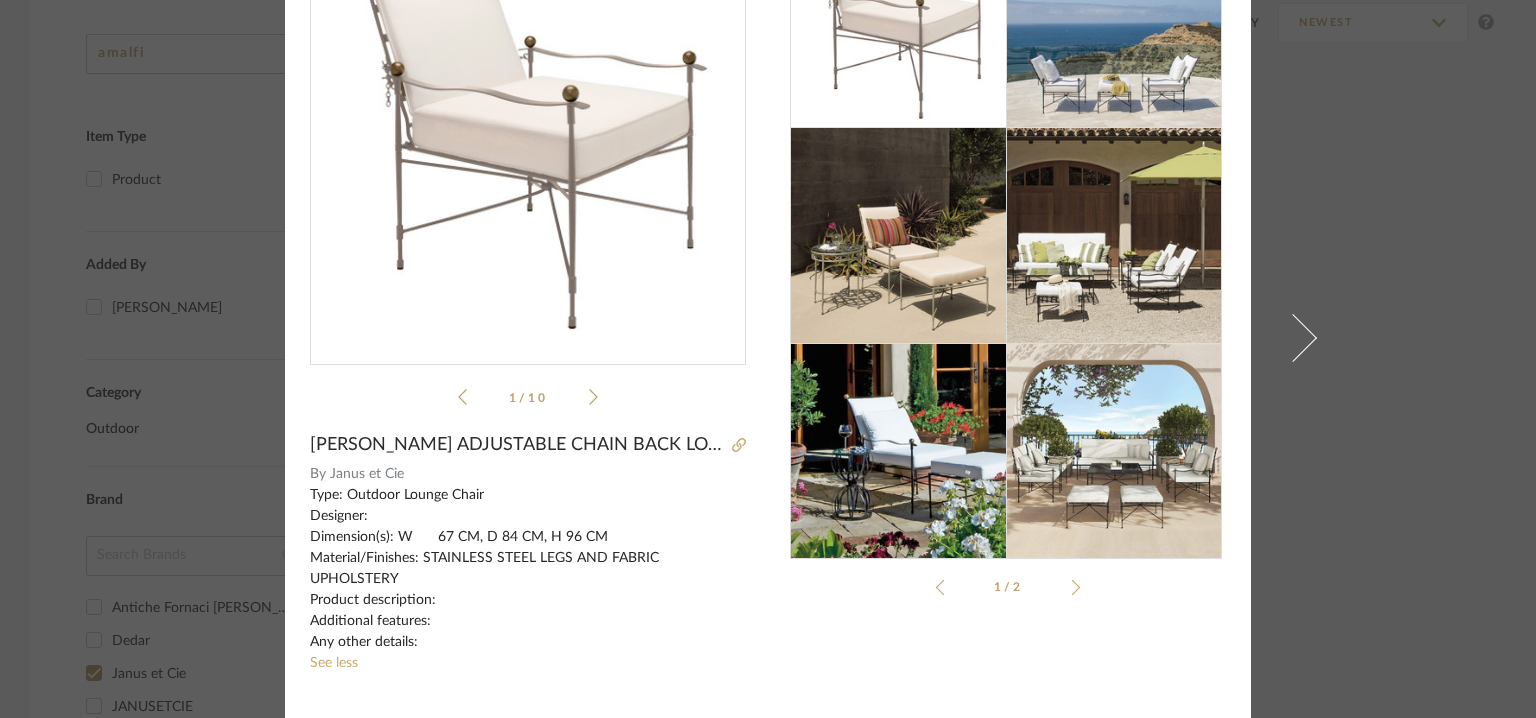 scroll, scrollTop: 252, scrollLeft: 0, axis: vertical 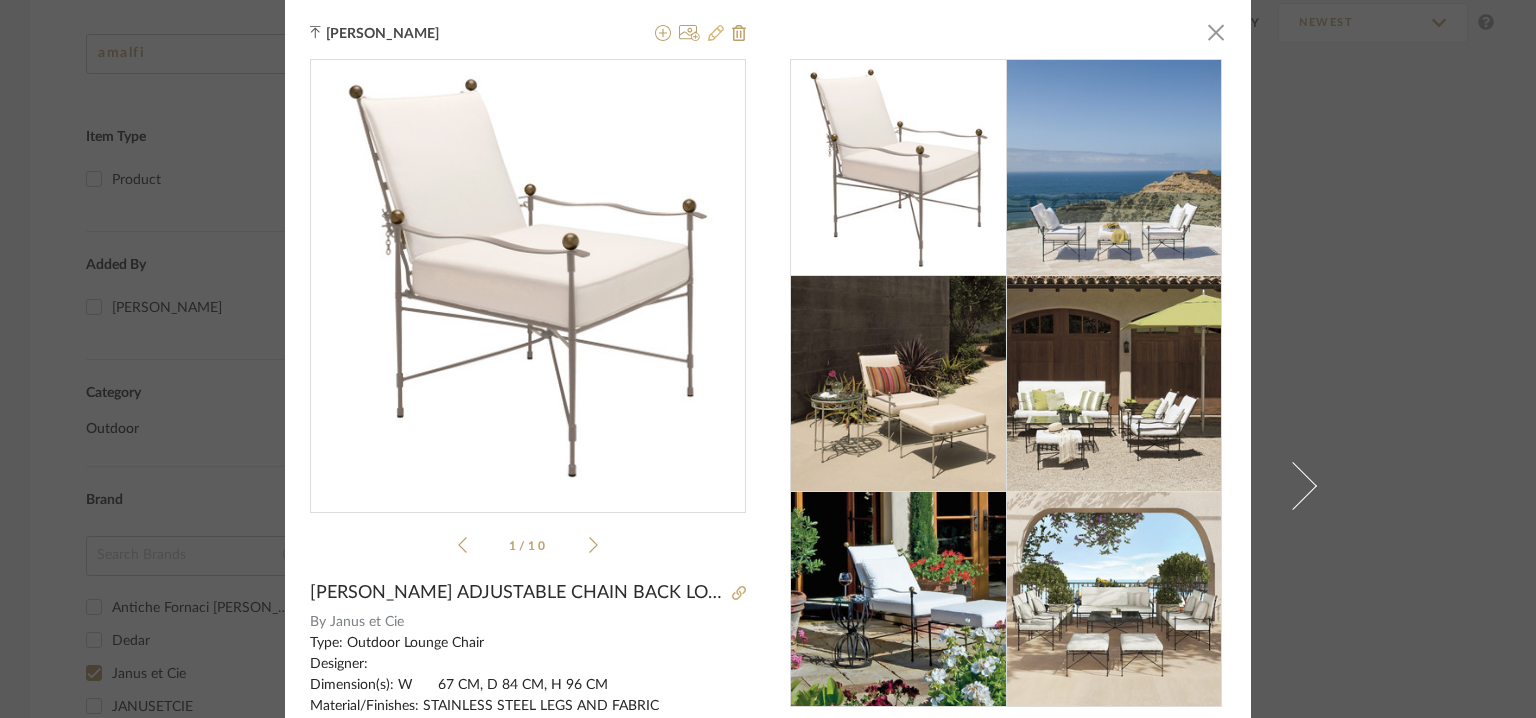 click 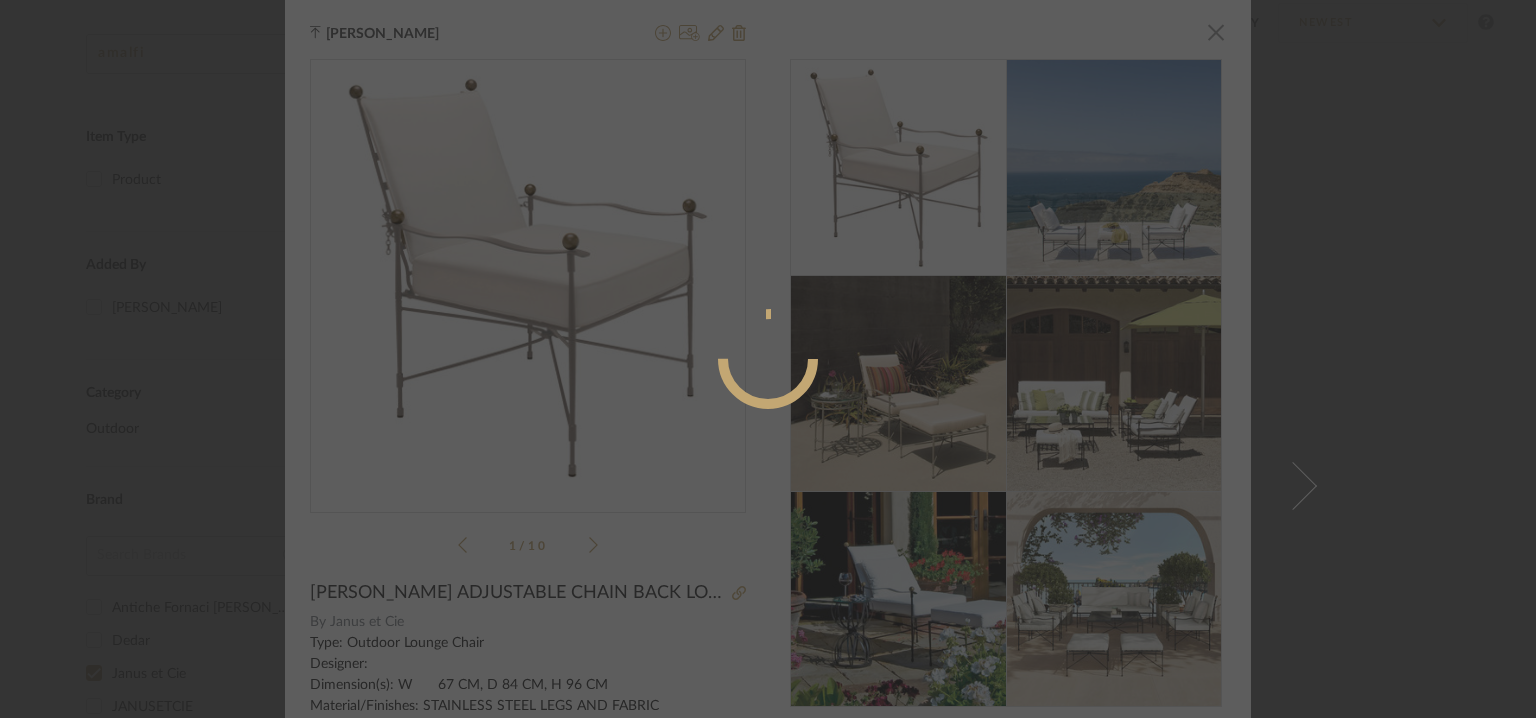 radio on "true" 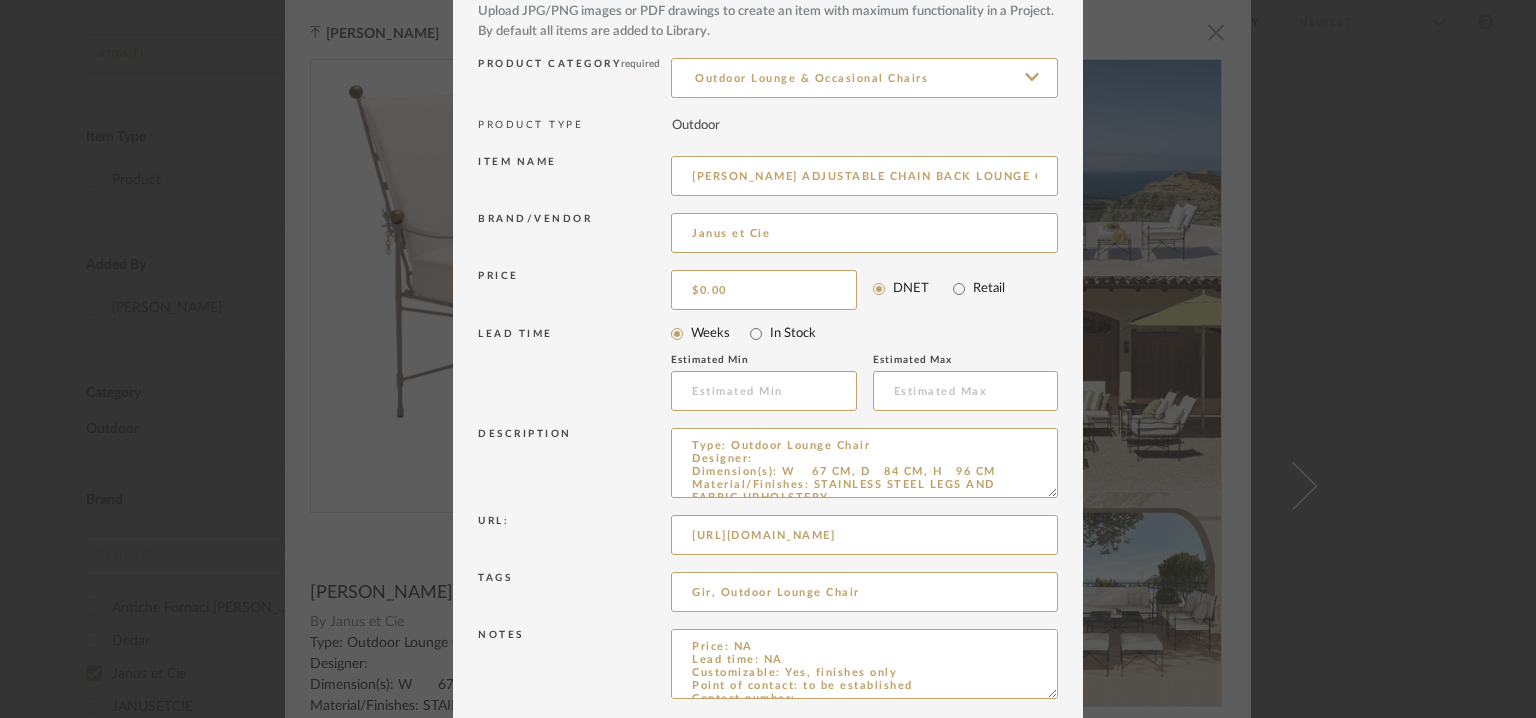 scroll, scrollTop: 192, scrollLeft: 0, axis: vertical 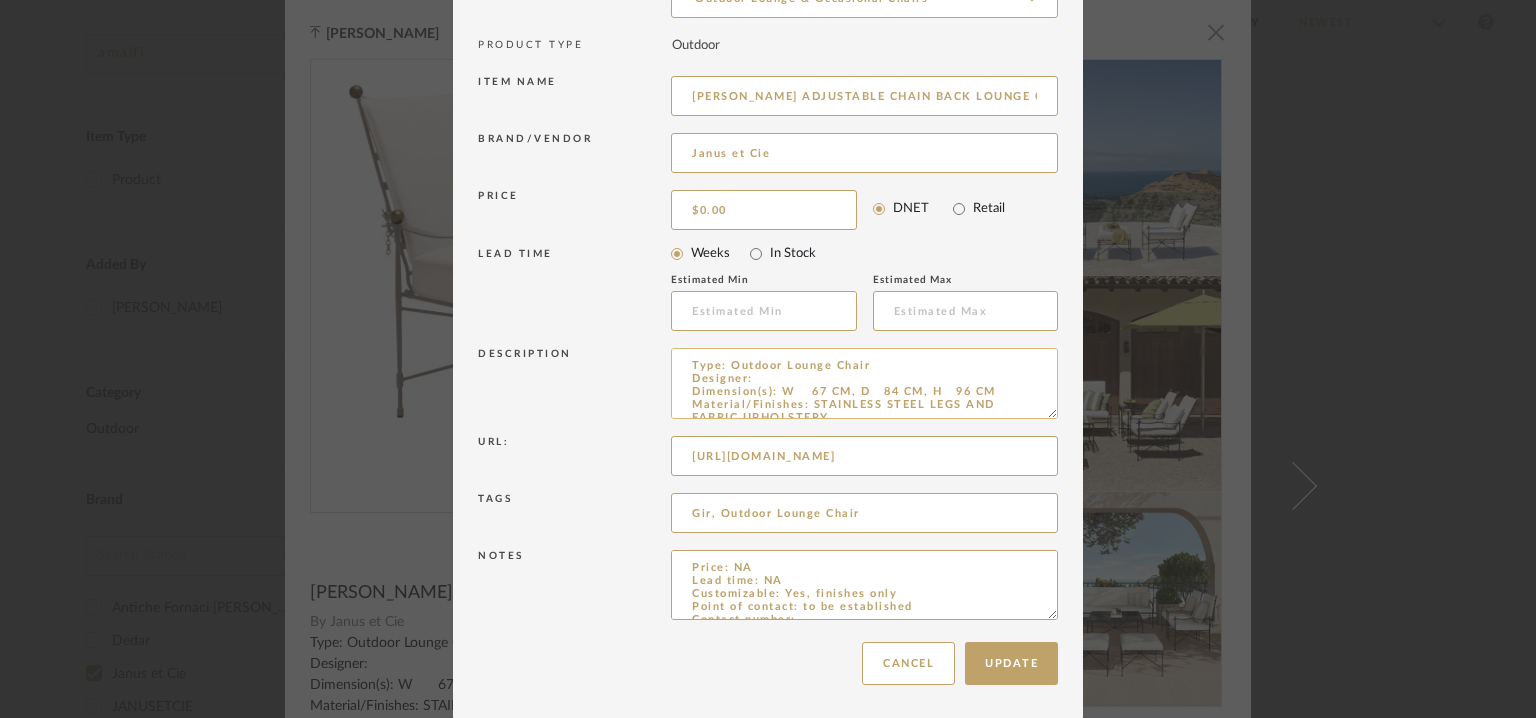 drag, startPoint x: 1044, startPoint y: 409, endPoint x: 1042, endPoint y: 634, distance: 225.0089 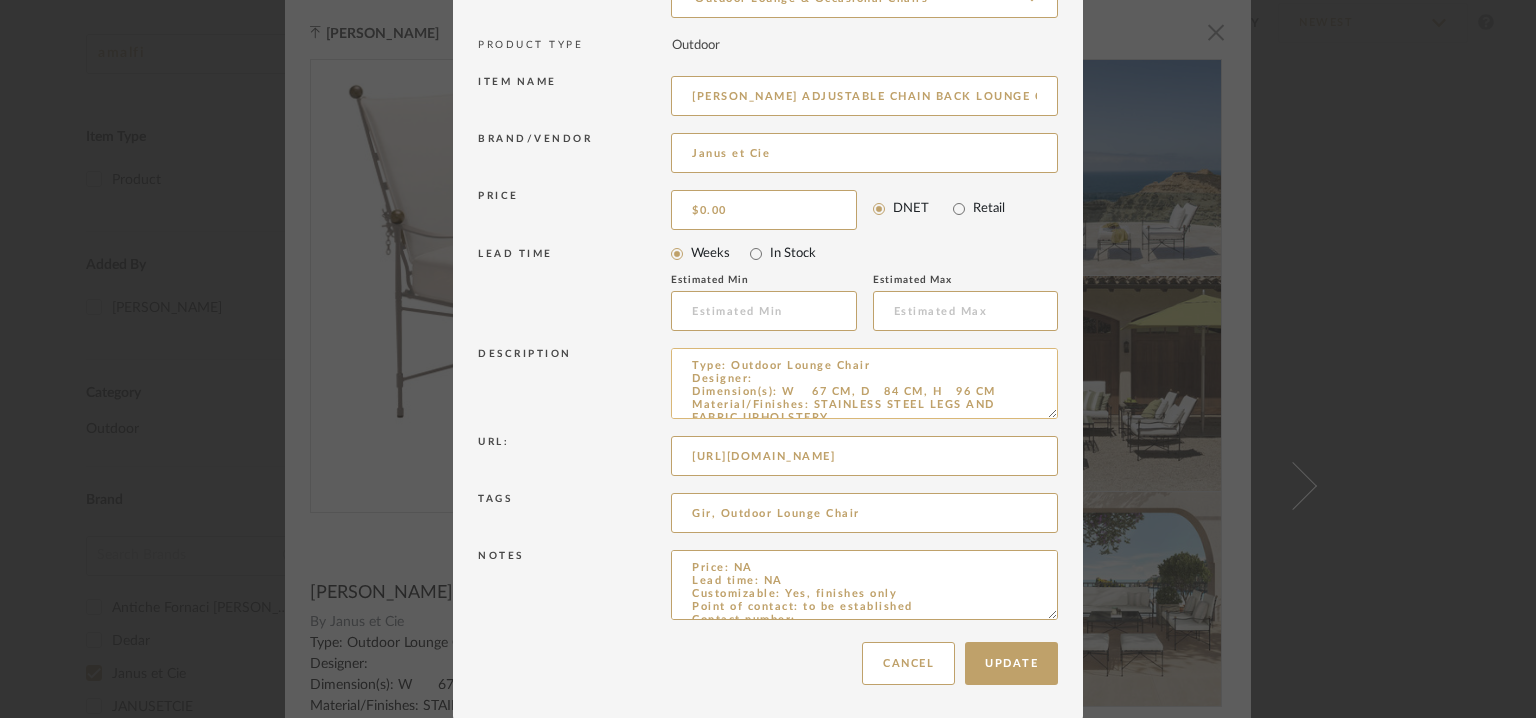 click on "Type: Outdoor Lounge Chair
Designer:
Dimension(s): W	67 CM, D	84 CM, H	96 CM
Material/Finishes: STAINLESS STEEL LEGS AND FABRIC UPHOLSTERY
Product description:
Additional features:
Any other details:" at bounding box center (864, 383) 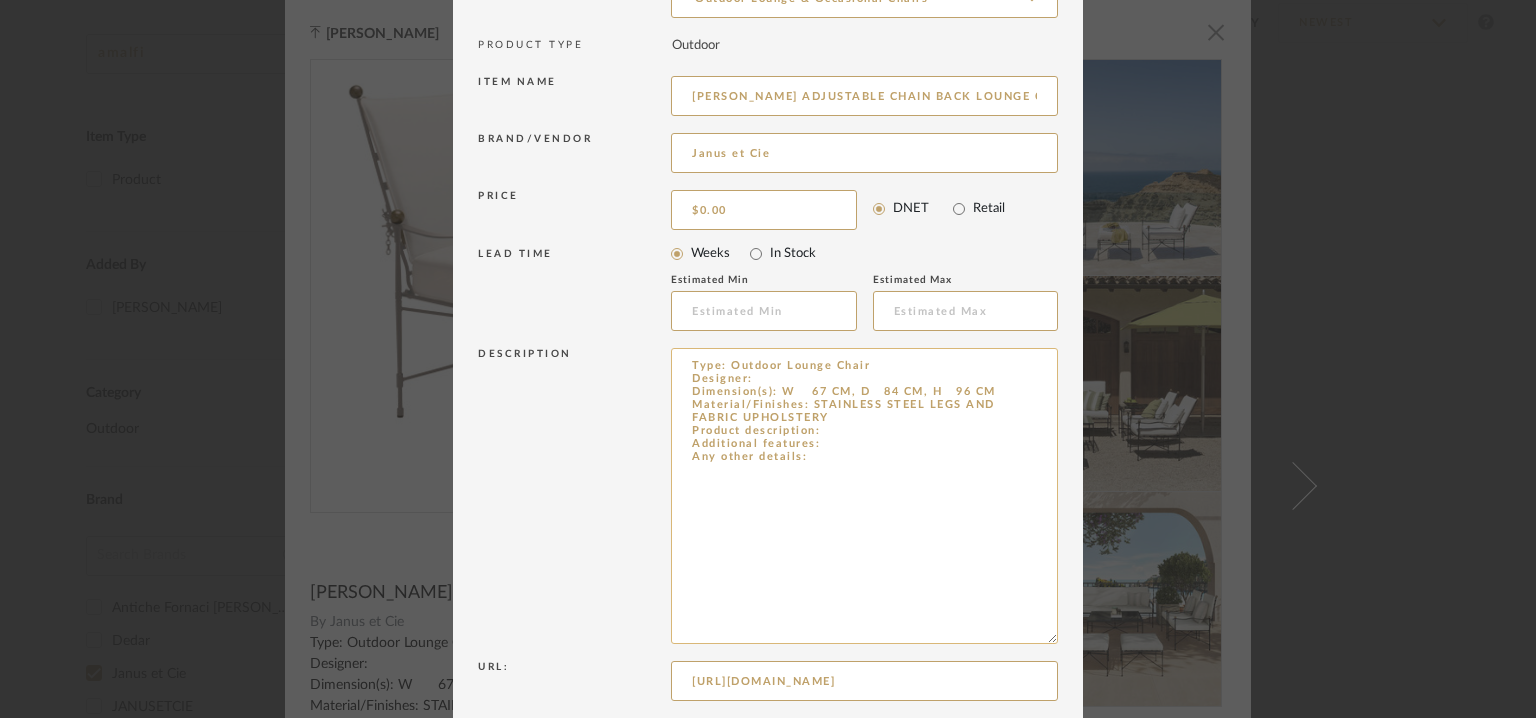 click on "Type: Outdoor Lounge Chair
Designer:
Dimension(s): W	67 CM, D	84 CM, H	96 CM
Material/Finishes: STAINLESS STEEL LEGS AND FABRIC UPHOLSTERY
Product description:
Additional features:
Any other details:" at bounding box center [864, 496] 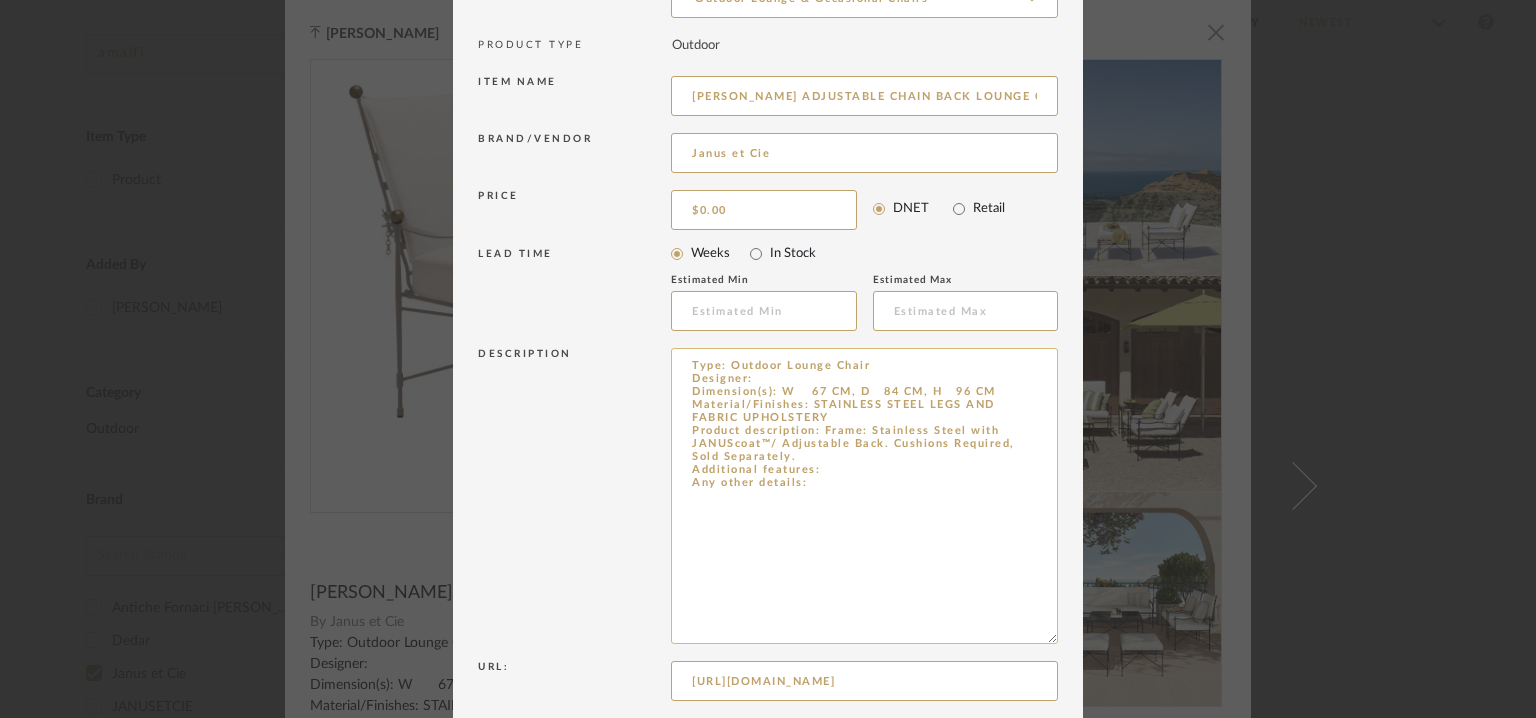 drag, startPoint x: 808, startPoint y: 404, endPoint x: 837, endPoint y: 417, distance: 31.780497 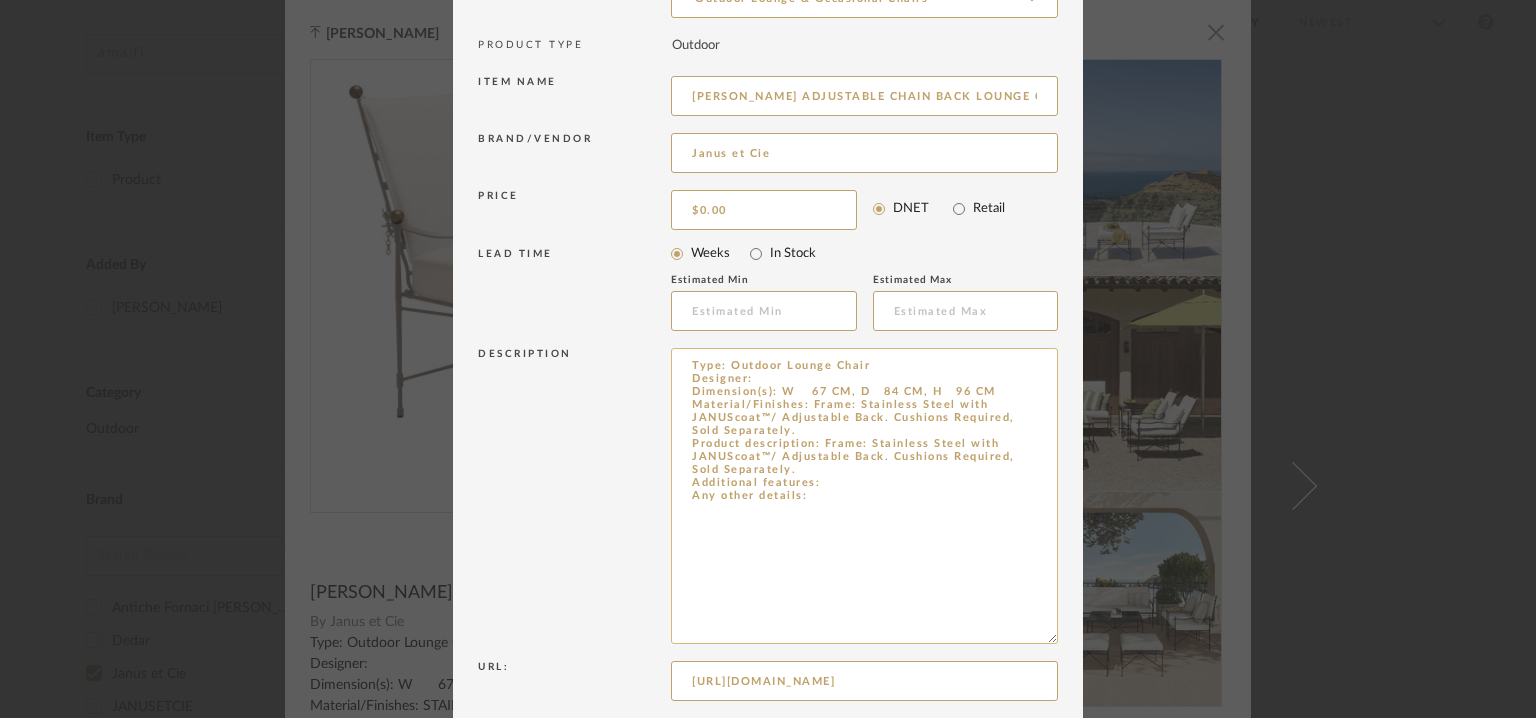 drag, startPoint x: 820, startPoint y: 435, endPoint x: 982, endPoint y: 467, distance: 165.13025 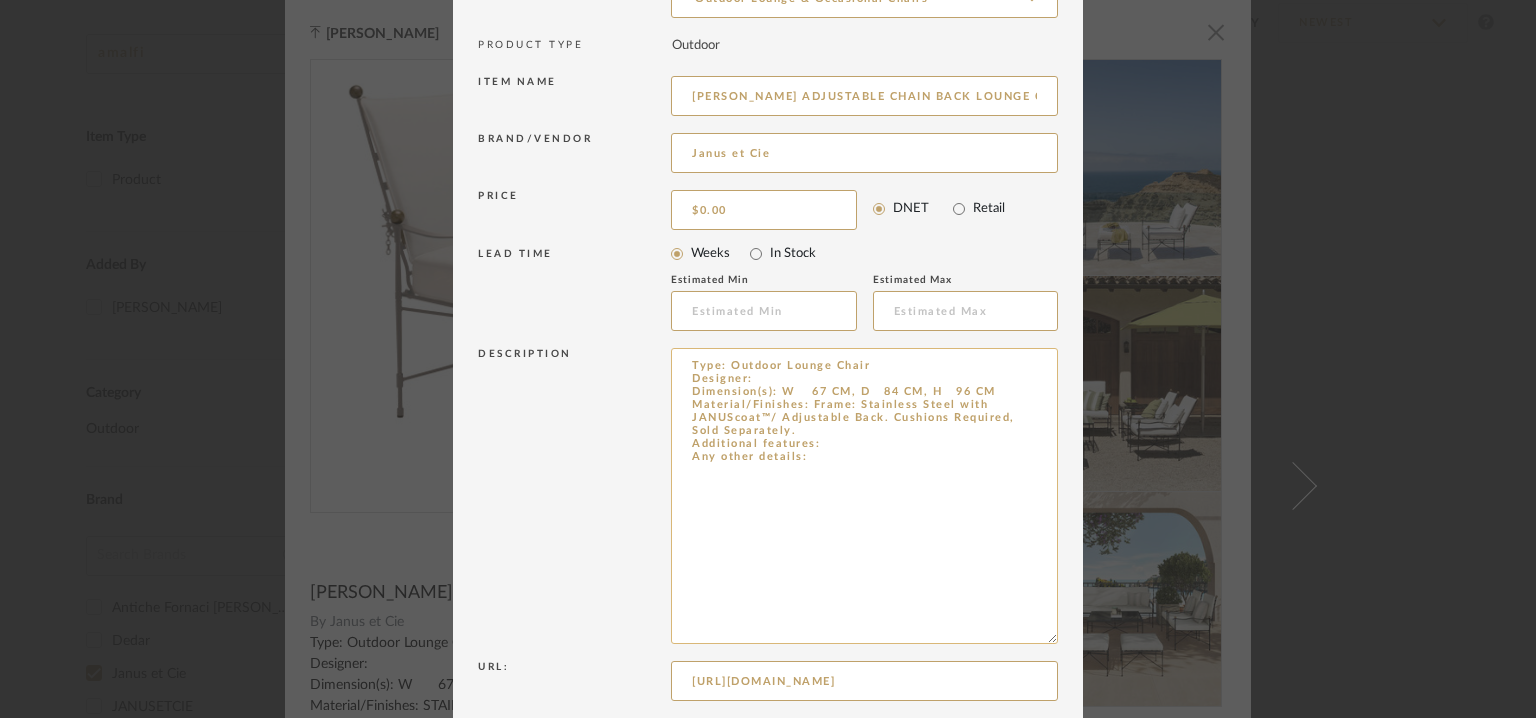 drag, startPoint x: 771, startPoint y: 389, endPoint x: 968, endPoint y: 394, distance: 197.06345 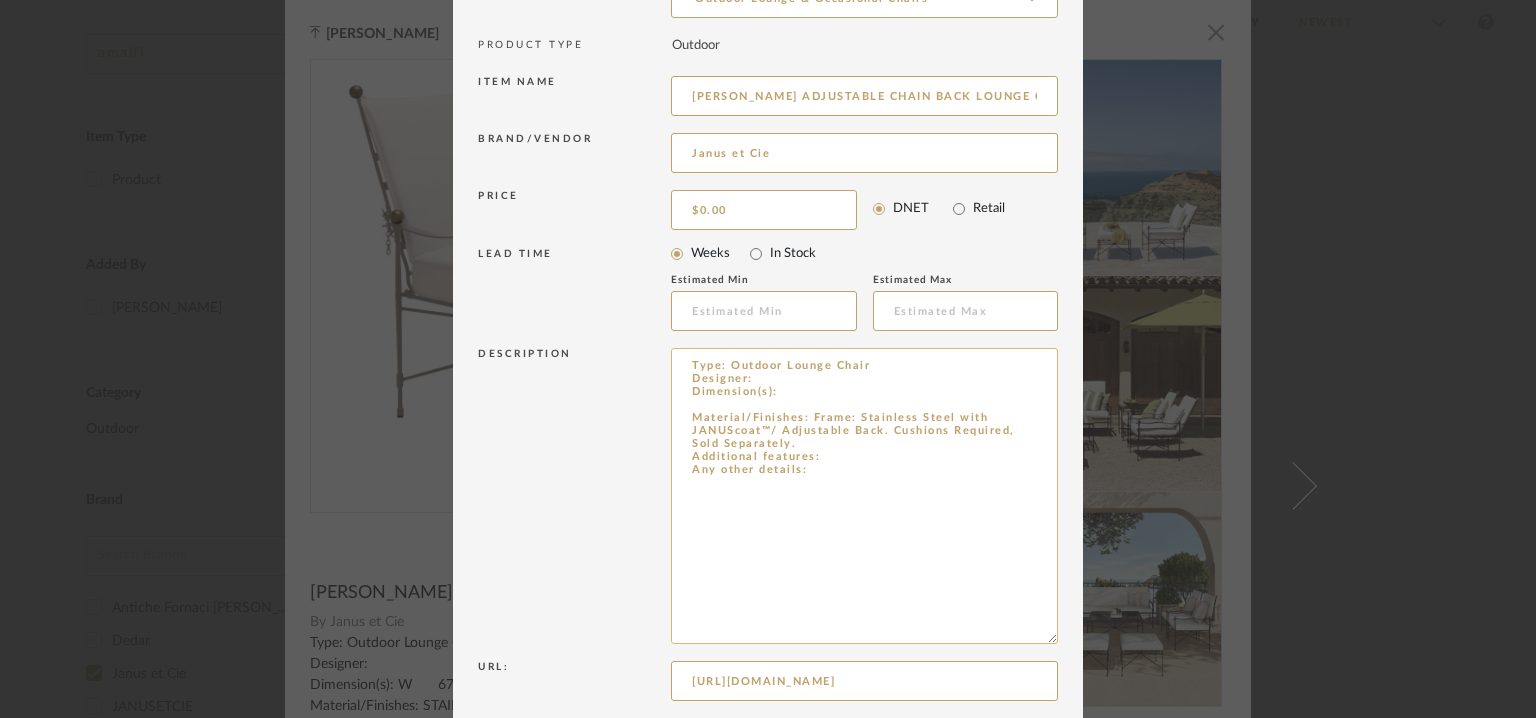 click on "Type: Outdoor Lounge Chair
Designer:
Dimension(s):
Material/Finishes: Frame: Stainless Steel with JANUScoat™/ Adjustable Back. Cushions Required, Sold Separately.
Additional features:
Any other details:" at bounding box center [864, 496] 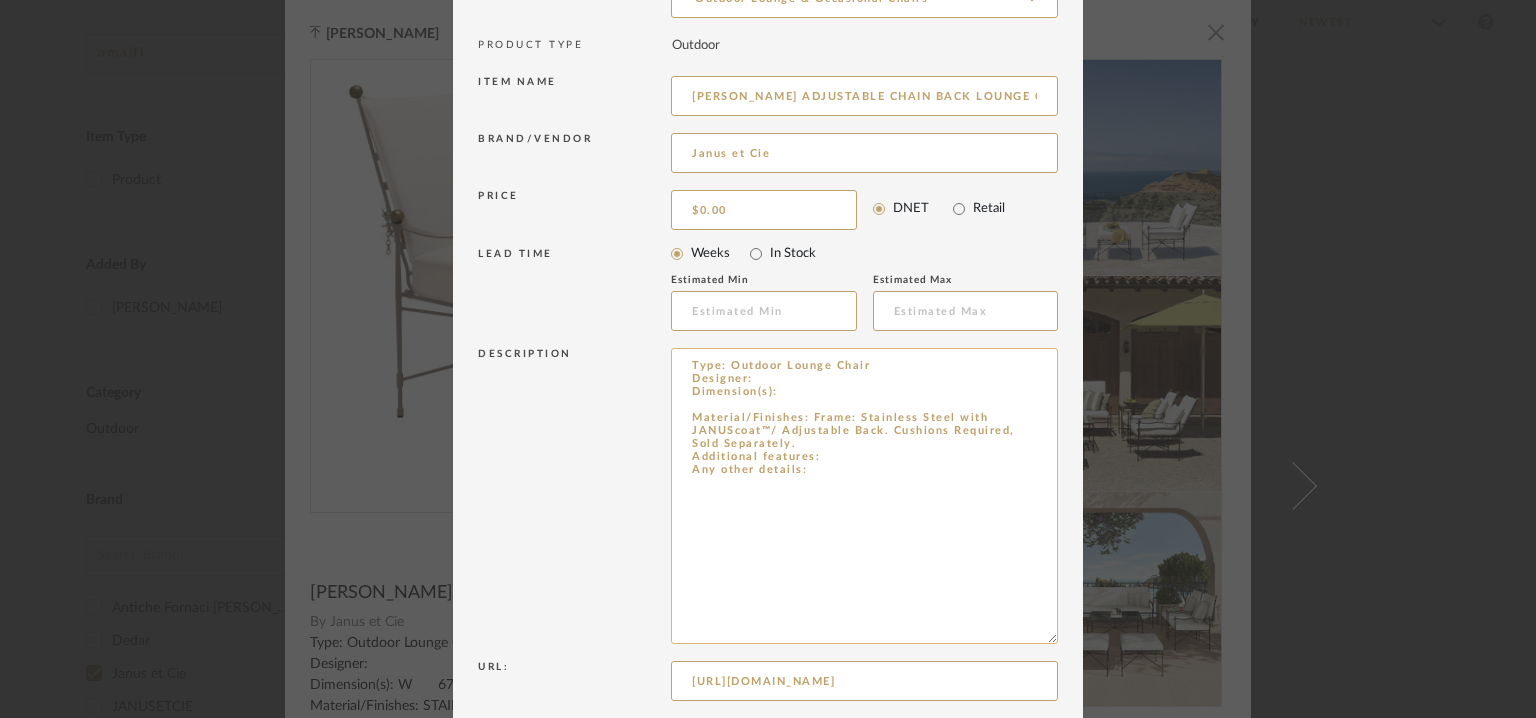 paste on "W	26.5"	67 CM
D	33"	84 CM
H	37.75"	96 CM
SH	13.75"	35 CM
AH	22"	56 CM
OSH	17.75"	35 CM" 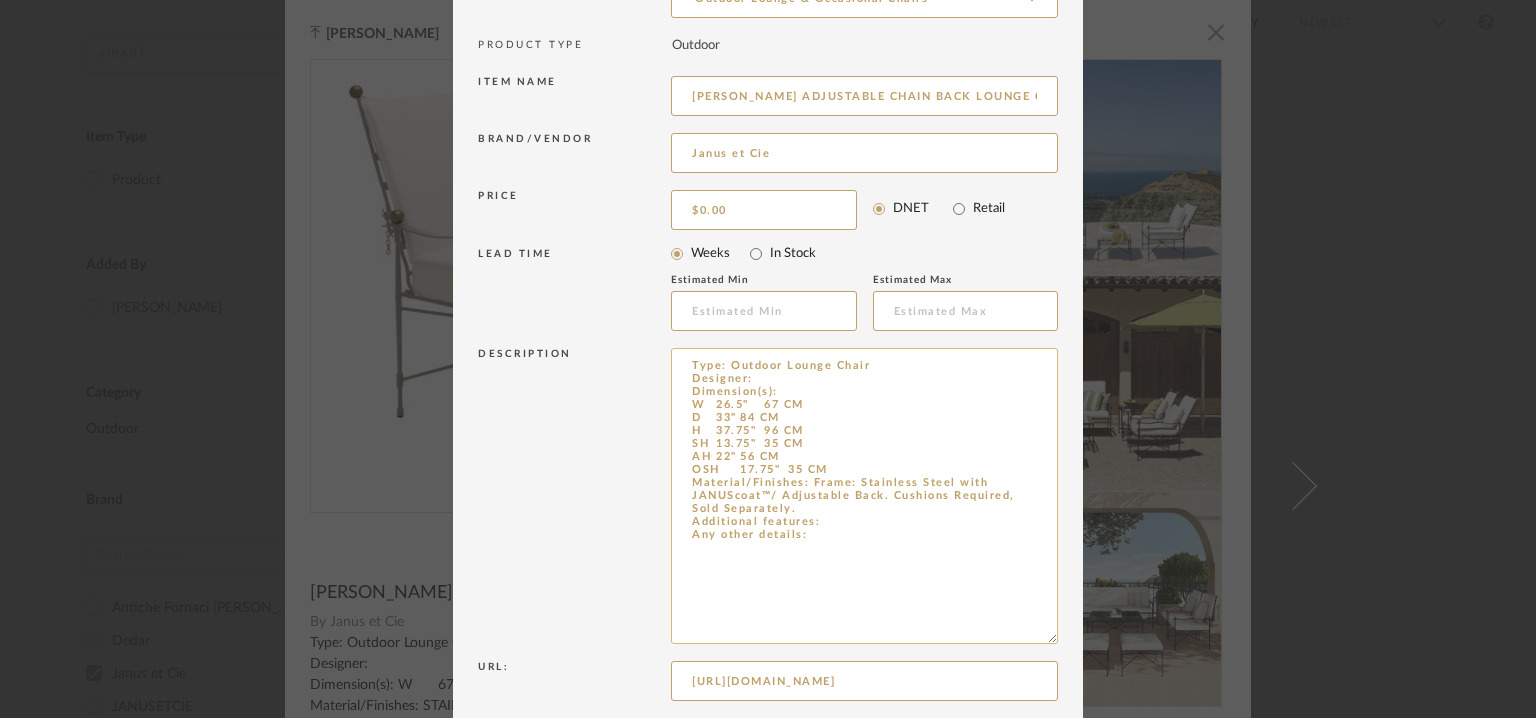 click on "Type: Outdoor Lounge Chair
Designer:
Dimension(s):
W	26.5"	67 CM
D	33"	84 CM
H	37.75"	96 CM
SH	13.75"	35 CM
AH	22"	56 CM
OSH	17.75"	35 CM
Material/Finishes: Frame: Stainless Steel with JANUScoat™/ Adjustable Back. Cushions Required, Sold Separately.
Additional features:
Any other details:" at bounding box center [864, 496] 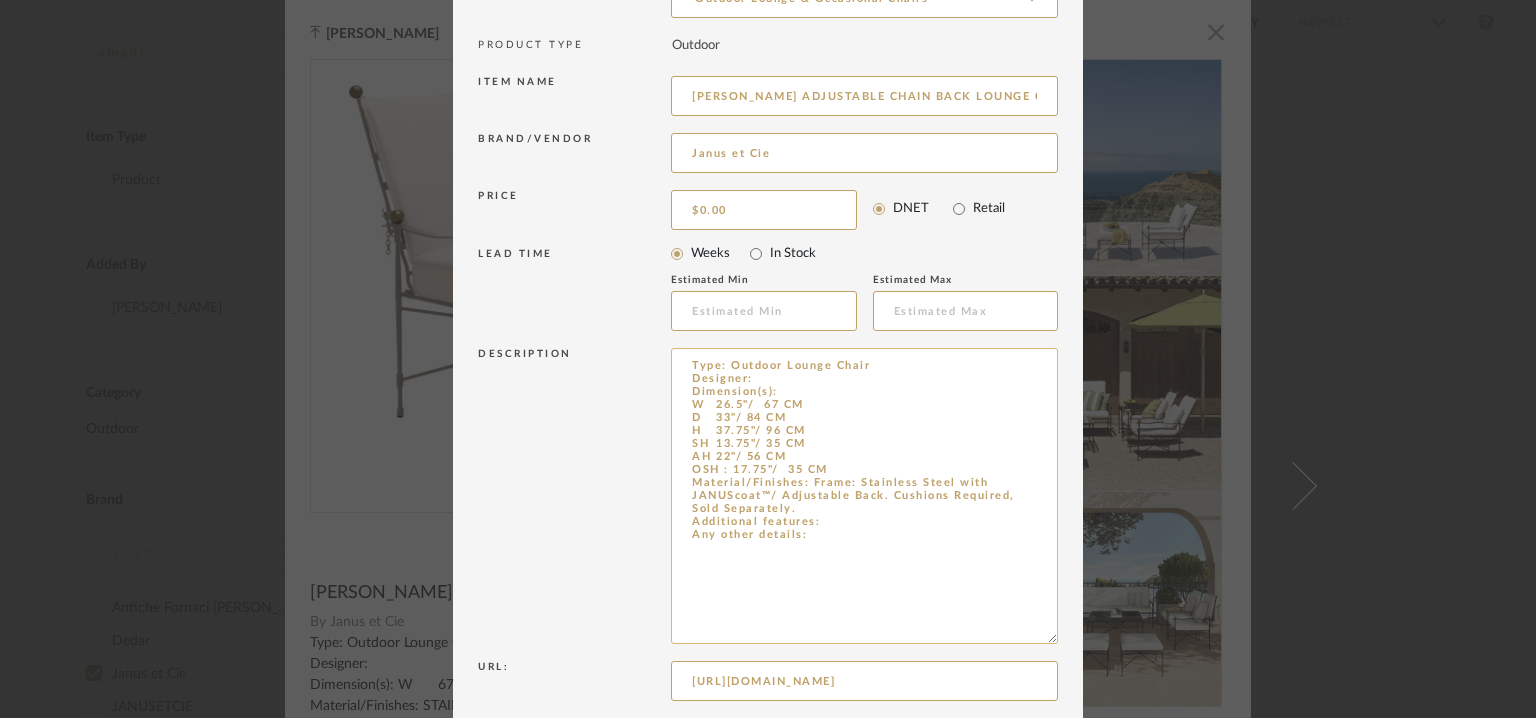 click on "Type: Outdoor Lounge Chair
Designer:
Dimension(s):
W	26.5"/	67 CM
D	33"/ 84 CM
H	37.75"/ 96 CM
SH	13.75"/ 35 CM
AH	22"/ 56 CM
OSH : 17.75"/	35 CM
Material/Finishes: Frame: Stainless Steel with JANUScoat™/ Adjustable Back. Cushions Required, Sold Separately.
Additional features:
Any other details:" at bounding box center [864, 496] 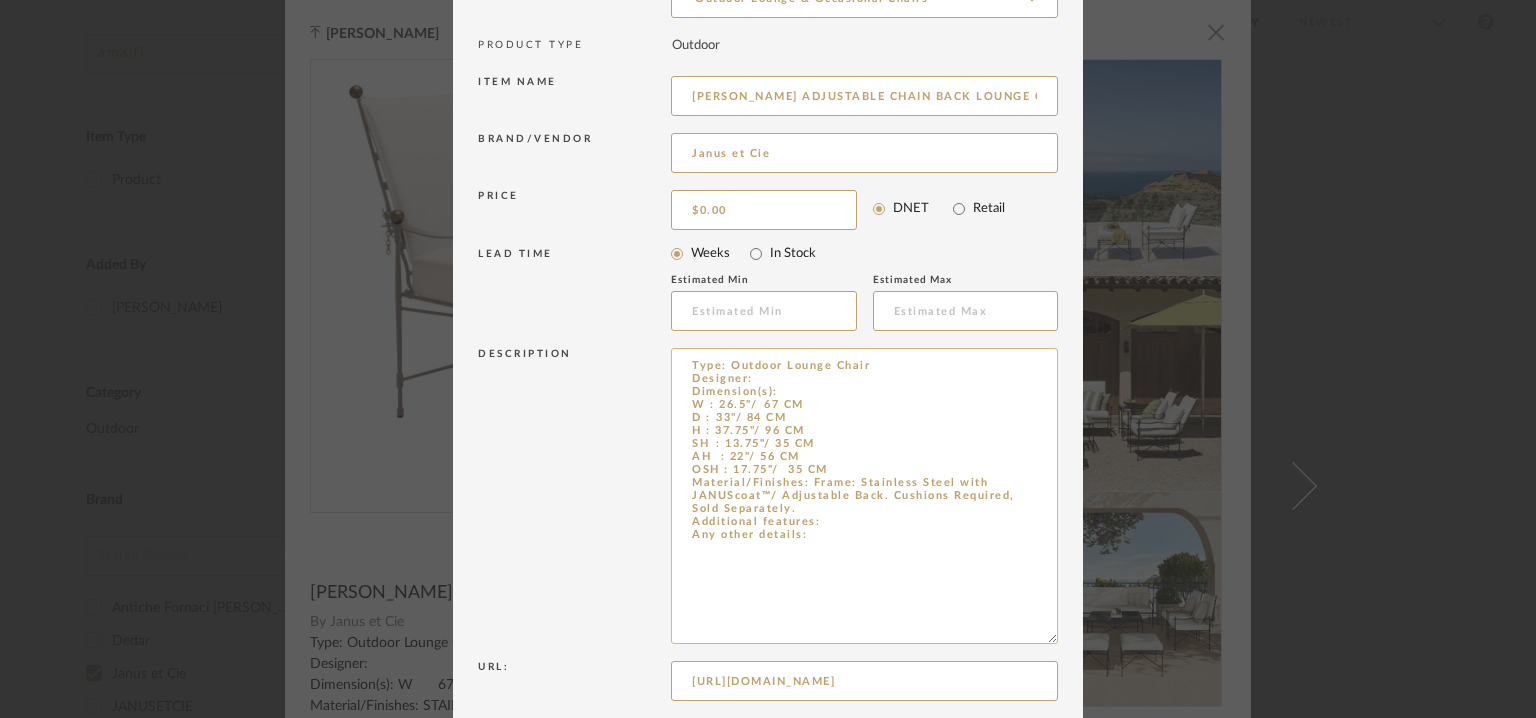 click on "Type: Outdoor Lounge Chair
Designer:
Dimension(s):
W : 26.5"/	67 CM
D :	33"/ 84 CM
H : 37.75"/ 96 CM
SH	: 13.75"/ 35 CM
AH	 : 22"/ 56 CM
OSH : 17.75"/	35 CM
Material/Finishes: Frame: Stainless Steel with JANUScoat™/ Adjustable Back. Cushions Required, Sold Separately.
Additional features:
Any other details:" at bounding box center (864, 496) 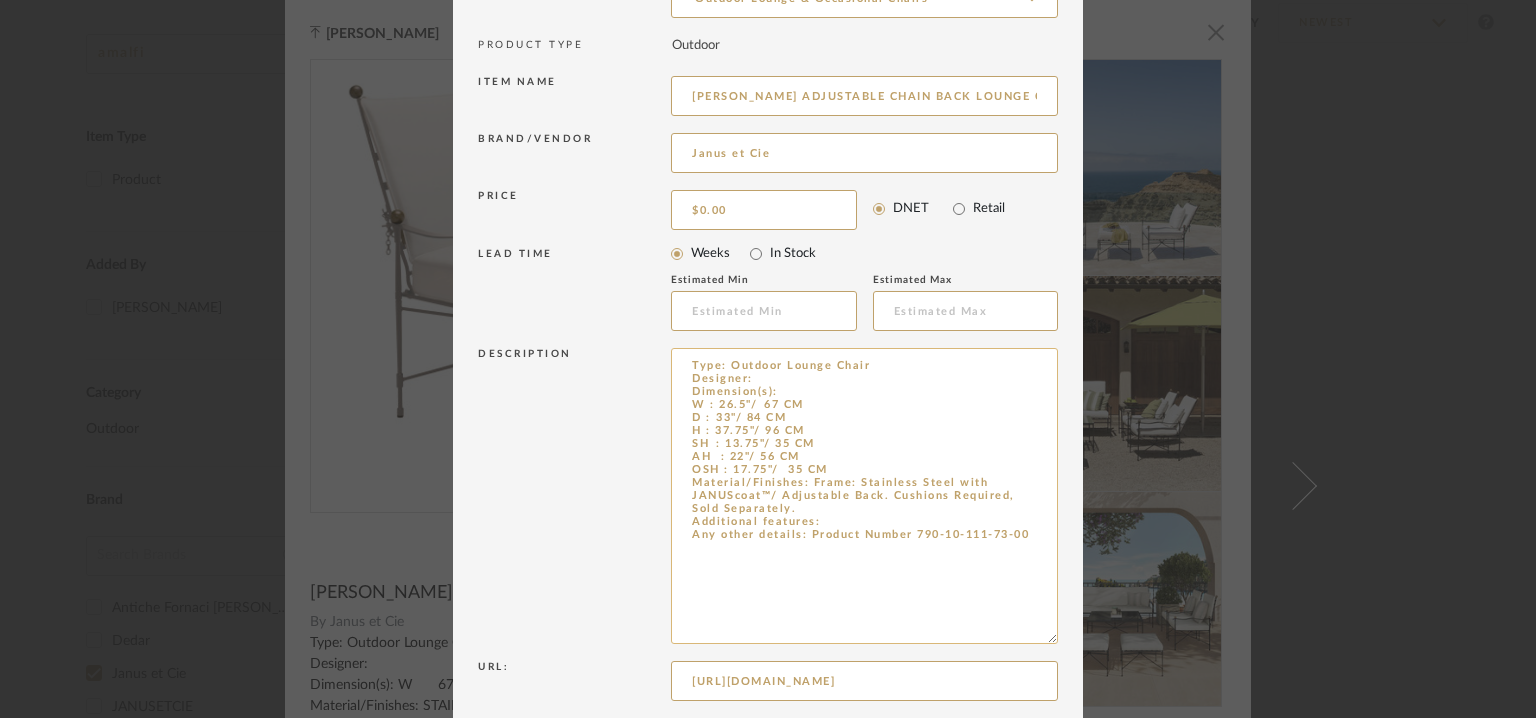 click on "Type: Outdoor Lounge Chair
Designer:
Dimension(s):
W : 26.5"/	67 CM
D :	33"/ 84 CM
H : 37.75"/ 96 CM
SH	: 13.75"/ 35 CM
AH	 : 22"/ 56 CM
OSH : 17.75"/	35 CM
Material/Finishes: Frame: Stainless Steel with JANUScoat™/ Adjustable Back. Cushions Required, Sold Separately.
Additional features:
Any other details: Product Number 790-10-111-73-00" at bounding box center [864, 496] 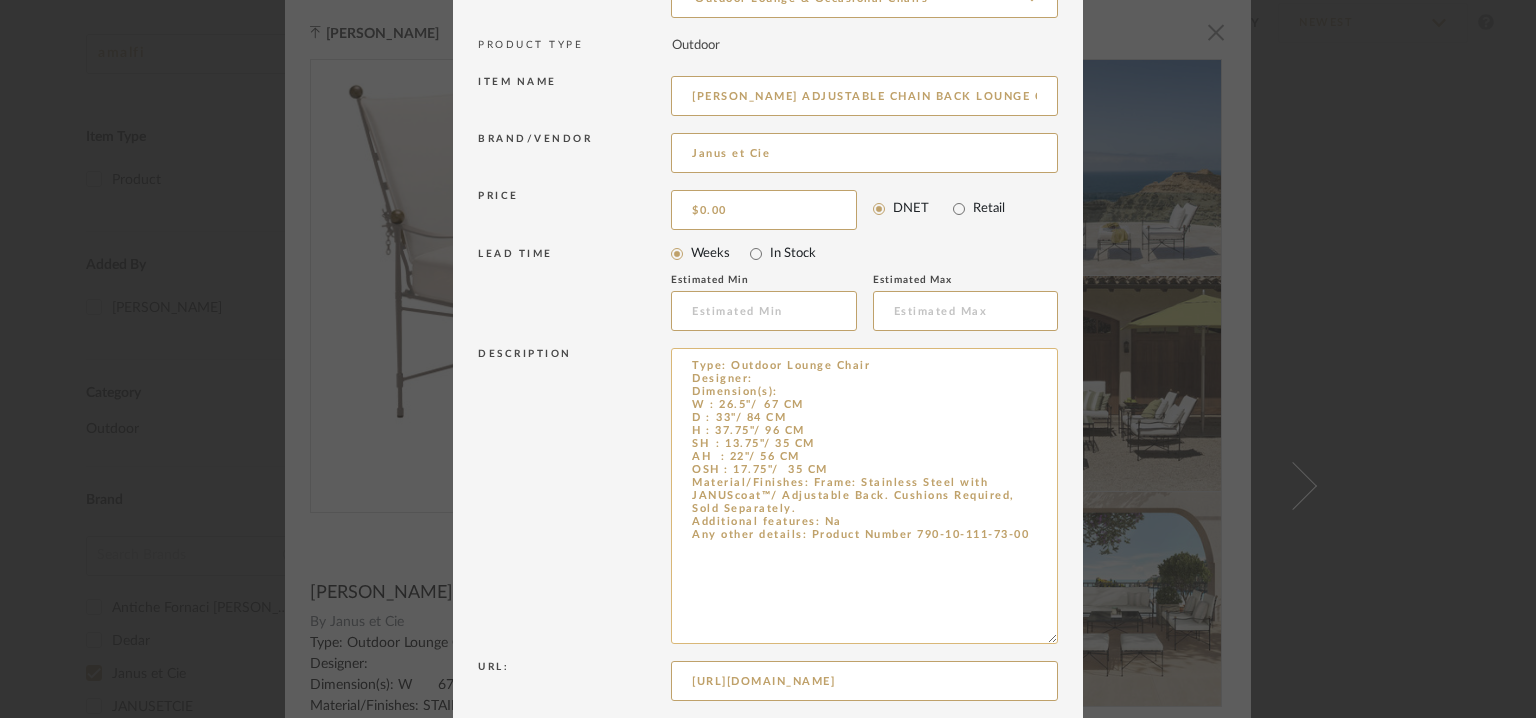 click on "Type: Outdoor Lounge Chair
Designer:
Dimension(s):
W : 26.5"/	67 CM
D :	33"/ 84 CM
H : 37.75"/ 96 CM
SH	: 13.75"/ 35 CM
AH	 : 22"/ 56 CM
OSH : 17.75"/	35 CM
Material/Finishes: Frame: Stainless Steel with JANUScoat™/ Adjustable Back. Cushions Required, Sold Separately.
Additional features: Na
Any other details: Product Number 790-10-111-73-00" at bounding box center [864, 496] 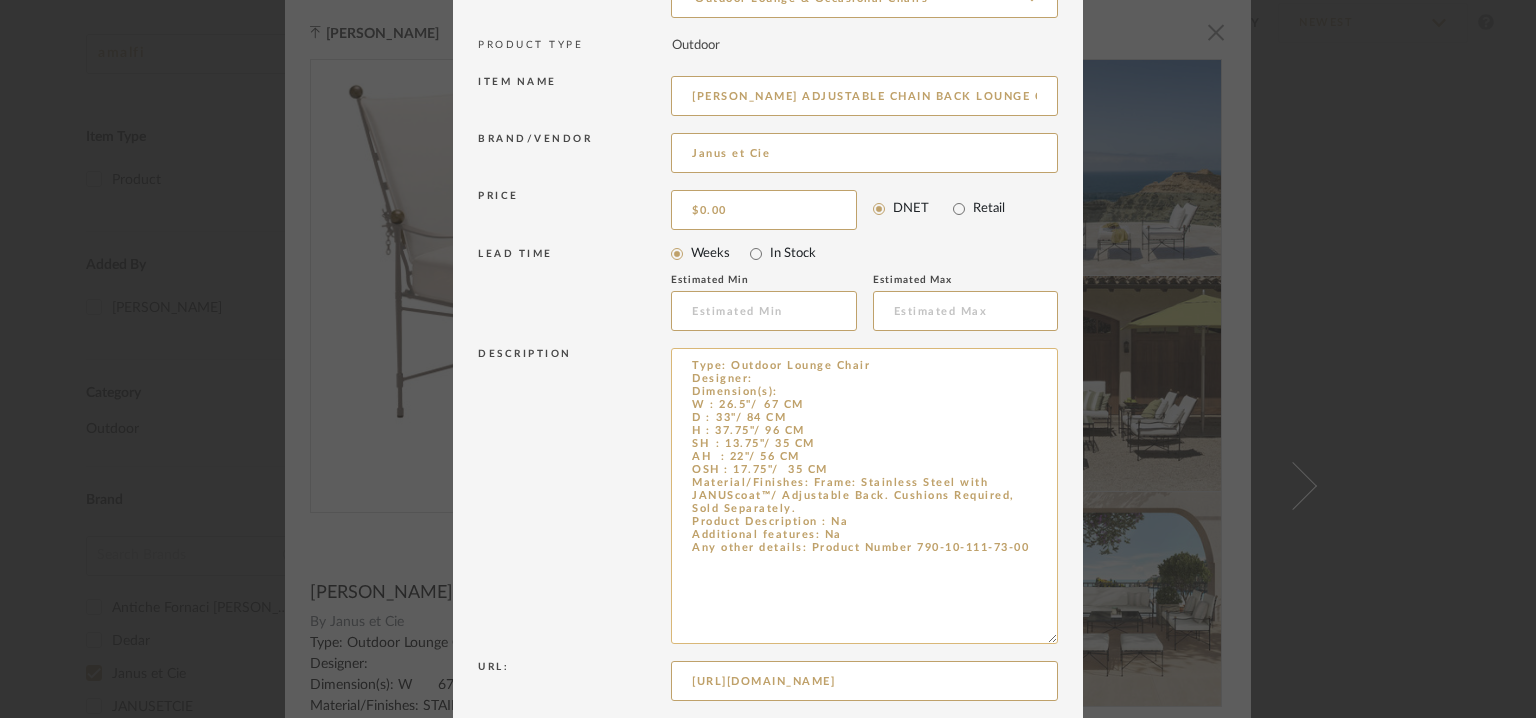 click on "Type: Outdoor Lounge Chair
Designer:
Dimension(s):
W : 26.5"/	67 CM
D :	33"/ 84 CM
H : 37.75"/ 96 CM
SH	: 13.75"/ 35 CM
AH	 : 22"/ 56 CM
OSH : 17.75"/	35 CM
Material/Finishes: Frame: Stainless Steel with JANUScoat™/ Adjustable Back. Cushions Required, Sold Separately.
Product Description : Na
Additional features: Na
Any other details: Product Number 790-10-111-73-00" at bounding box center [864, 496] 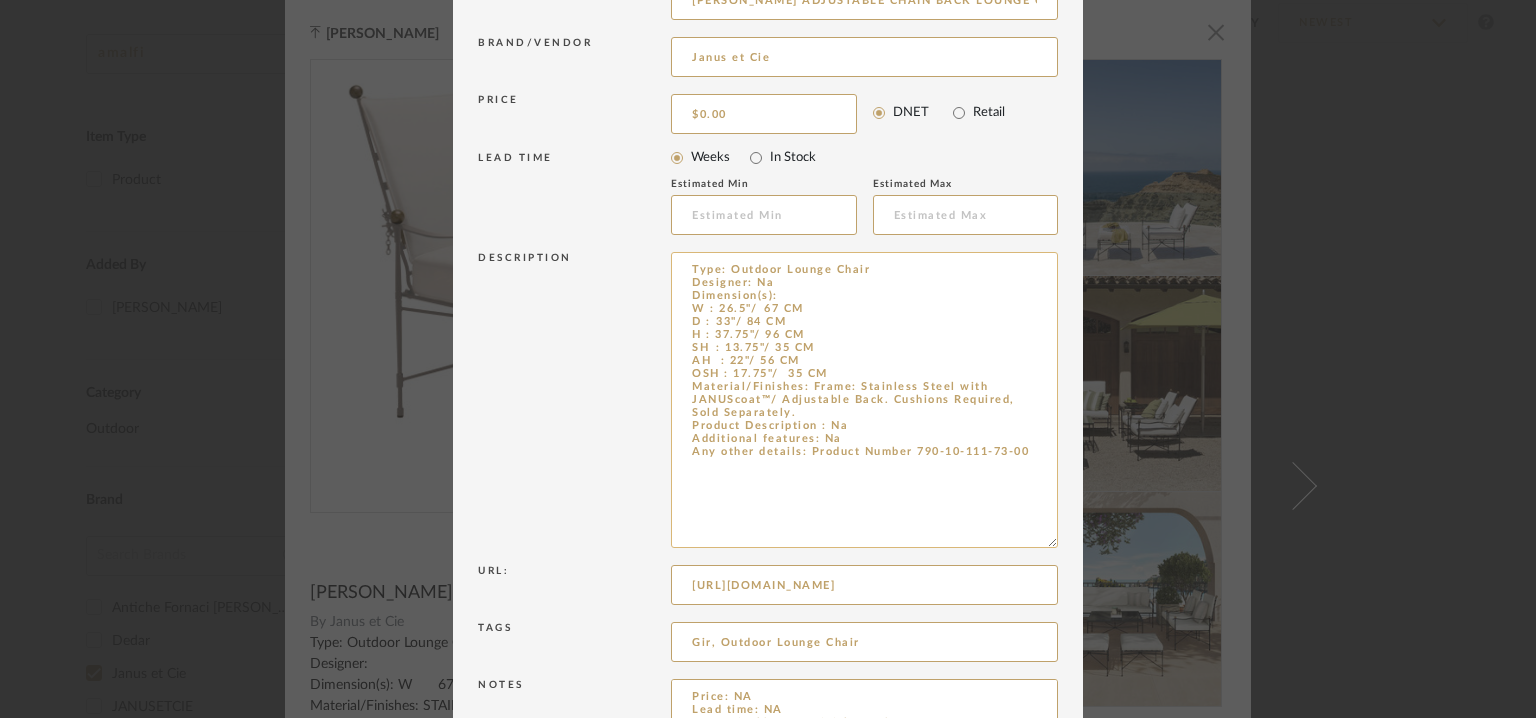 scroll, scrollTop: 419, scrollLeft: 0, axis: vertical 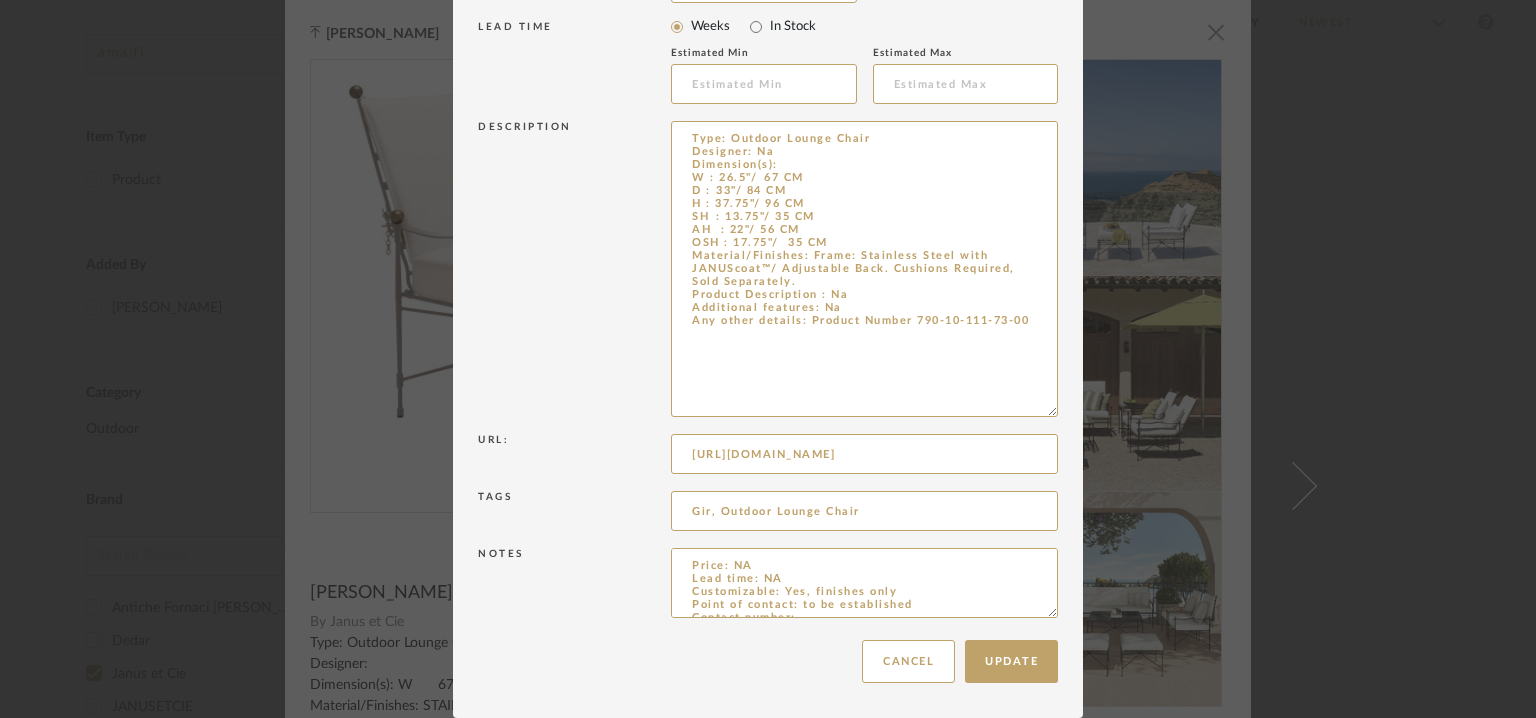 type on "Type: Outdoor Lounge Chair
Designer: Na
Dimension(s):
W : 26.5"/	67 CM
D :	33"/ 84 CM
H : 37.75"/ 96 CM
SH	: 13.75"/ 35 CM
AH	 : 22"/ 56 CM
OSH : 17.75"/	35 CM
Material/Finishes: Frame: Stainless Steel with JANUScoat™/ Adjustable Back. Cushions Required, Sold Separately.
Product Description : Na
Additional features: Na
Any other details: Product Number 790-10-111-73-00" 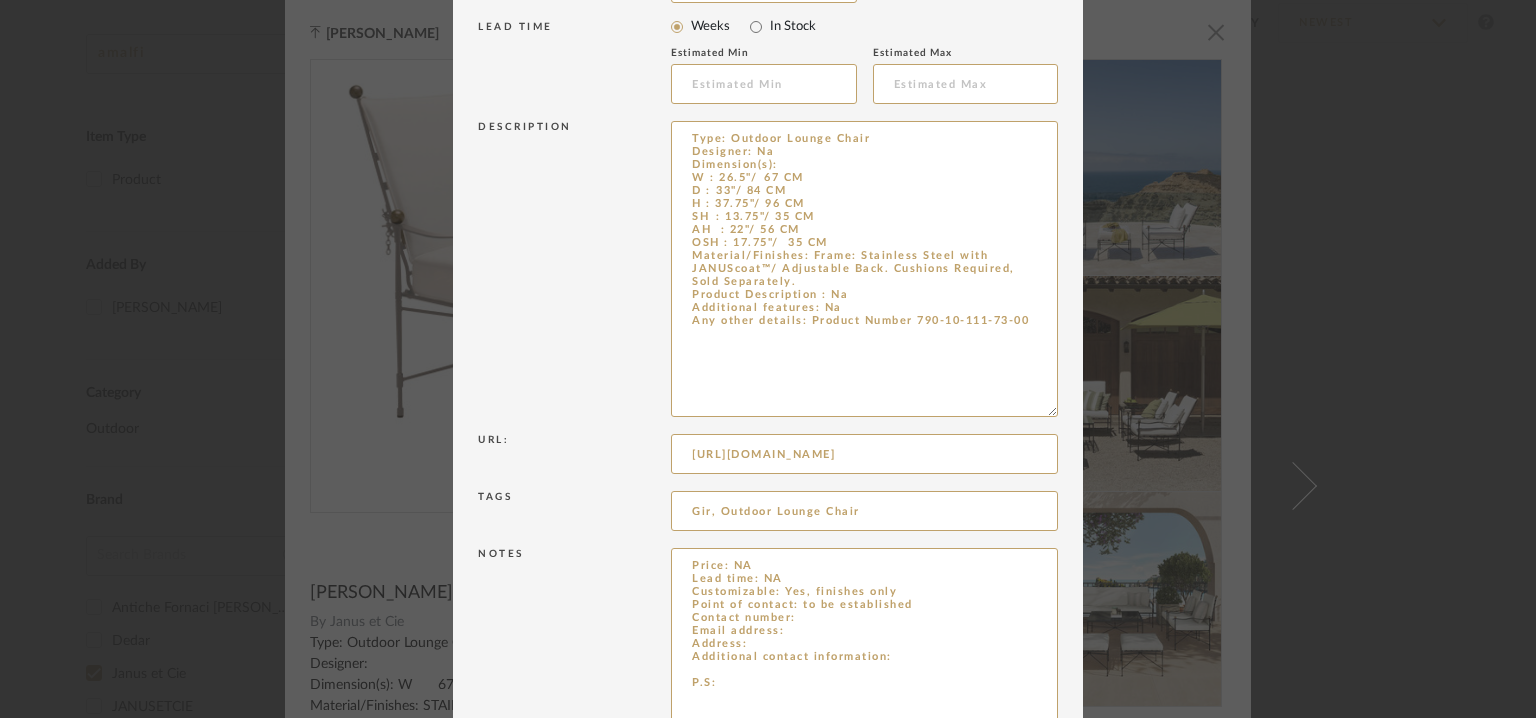 drag, startPoint x: 1048, startPoint y: 612, endPoint x: 1008, endPoint y: 776, distance: 168.80759 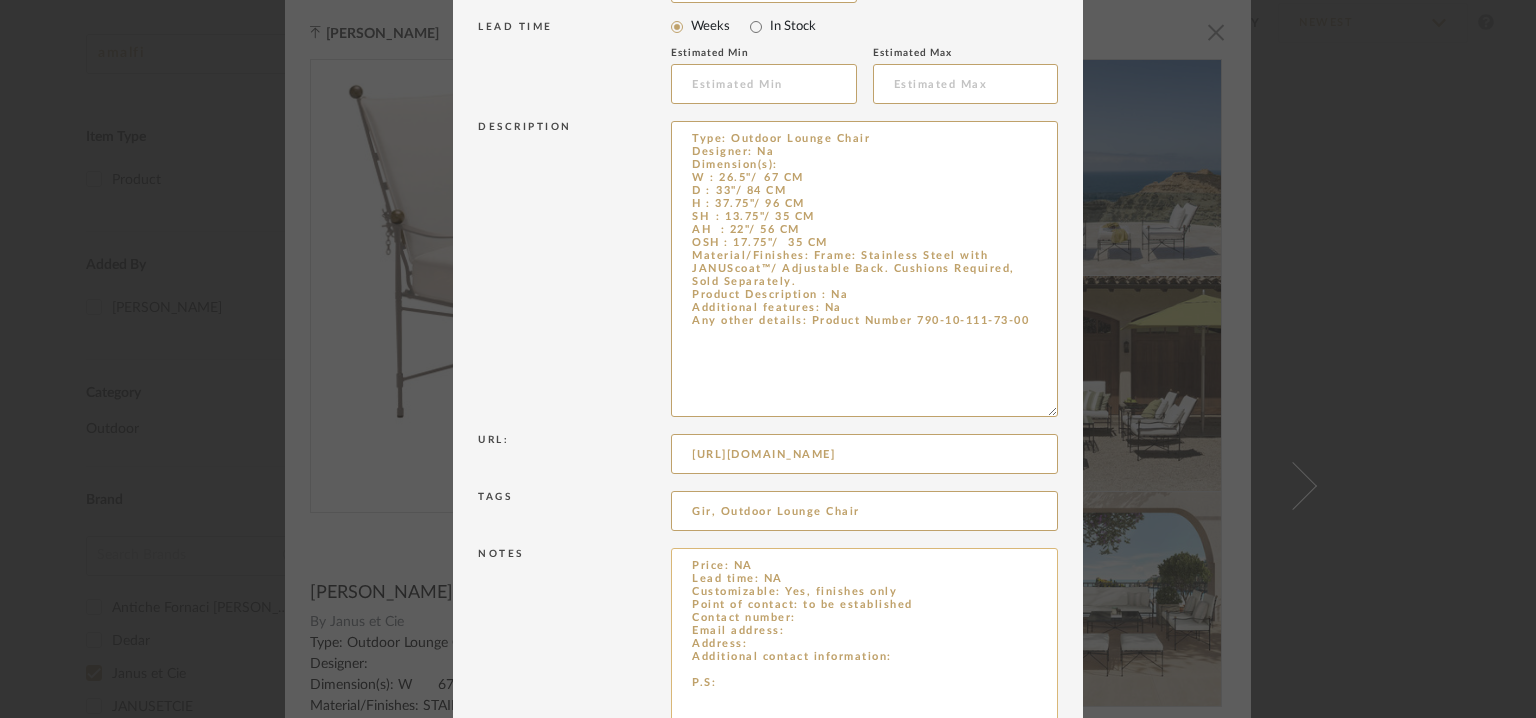 scroll, scrollTop: 583, scrollLeft: 0, axis: vertical 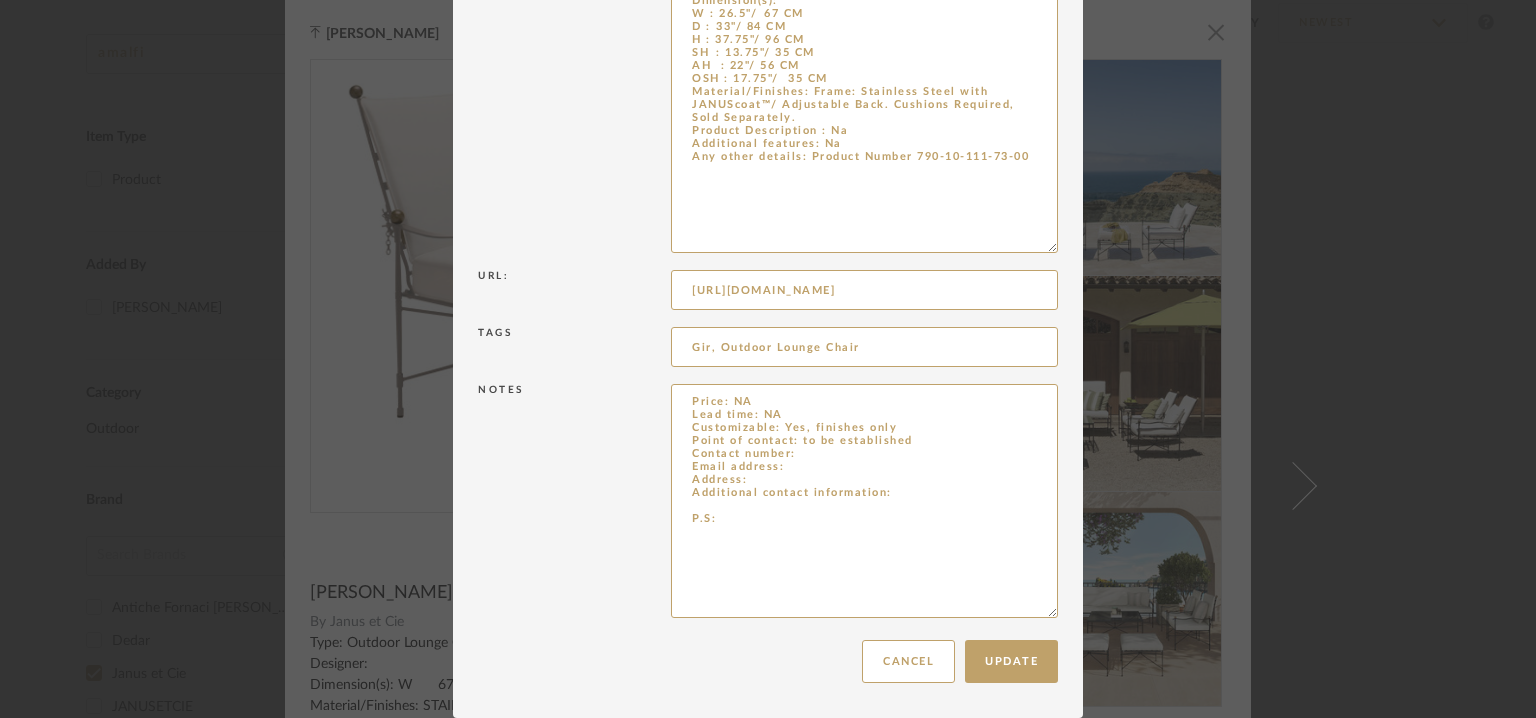 drag, startPoint x: 642, startPoint y: 527, endPoint x: 520, endPoint y: 509, distance: 123.32072 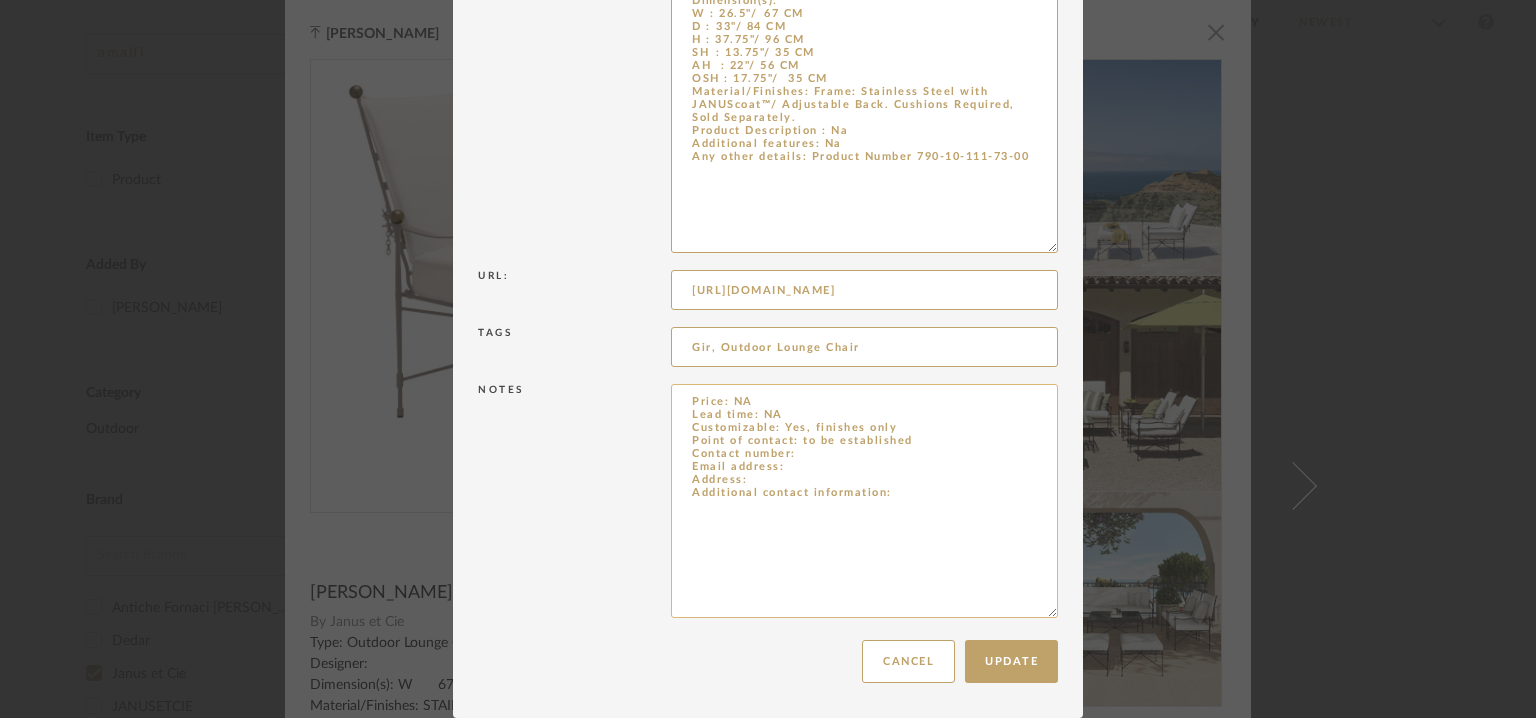 click on "Price: NA
Lead time: NA
Customizable: Yes, finishes only
Point of contact: to be established
Contact number:
Email address:
Address:
Additional contact information:" at bounding box center [864, 501] 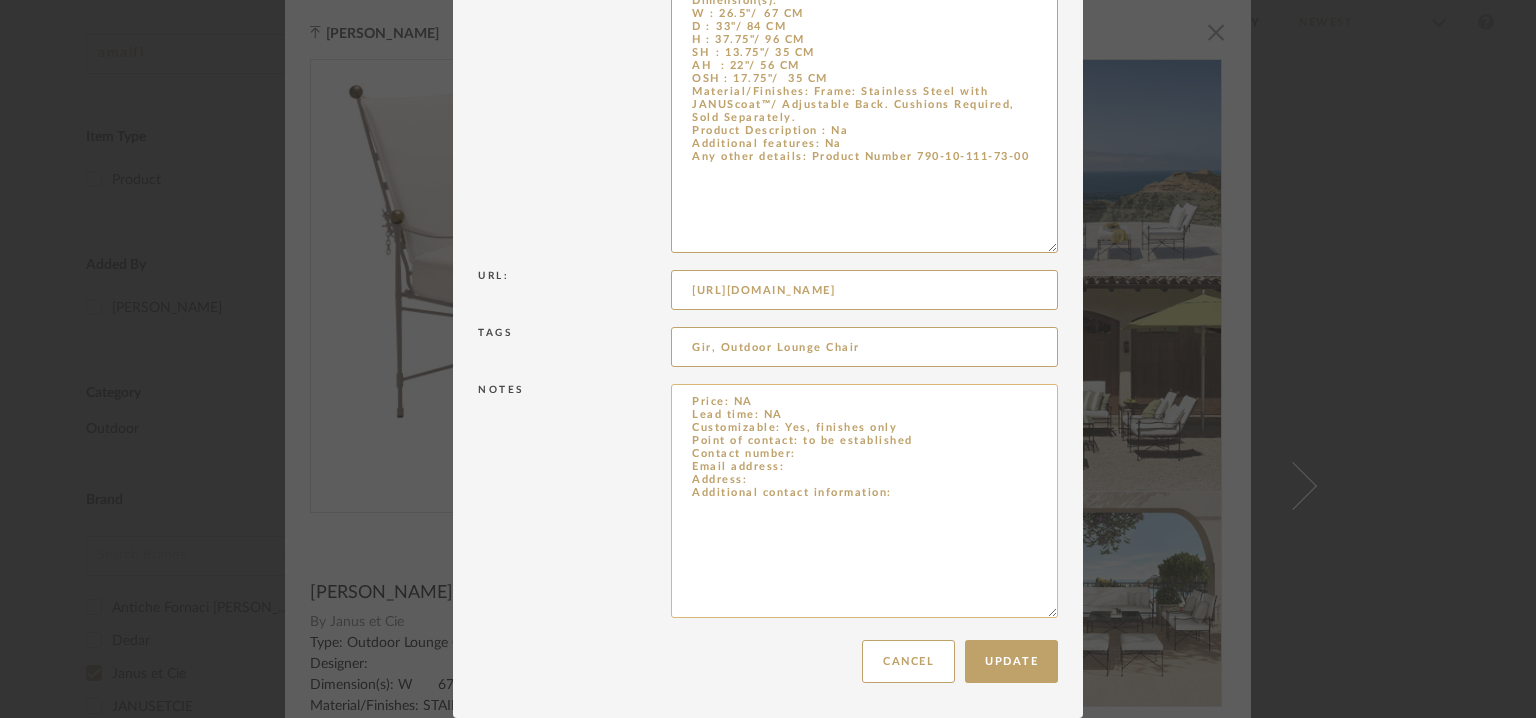 paste on "UNITED STATES HEADQUARTERS: 8687 Melrose Avenue Suite B193, West Hollywood, CA 90069
• 800.245.2687 (U.S.) | +1.310.652.7090 (International)" 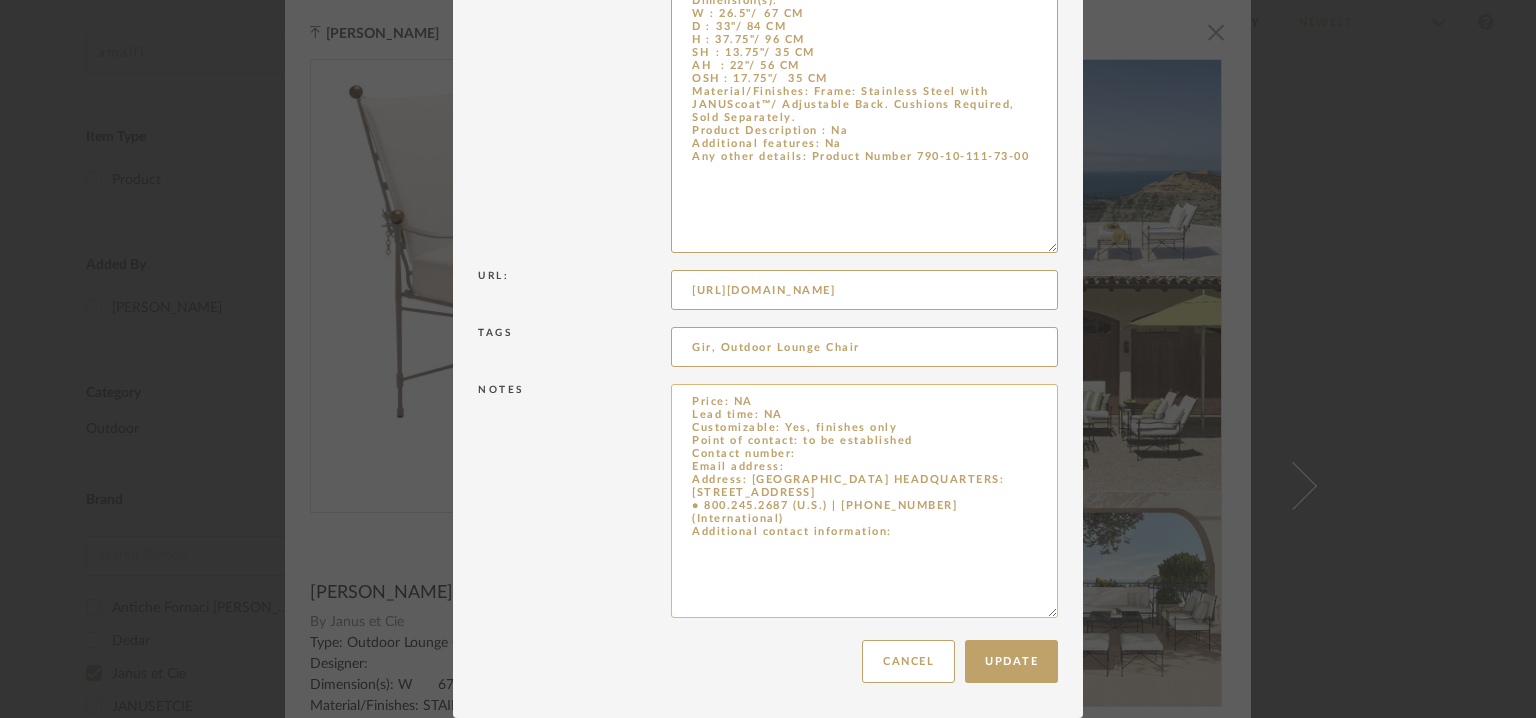 drag, startPoint x: 781, startPoint y: 533, endPoint x: 684, endPoint y: 517, distance: 98.31073 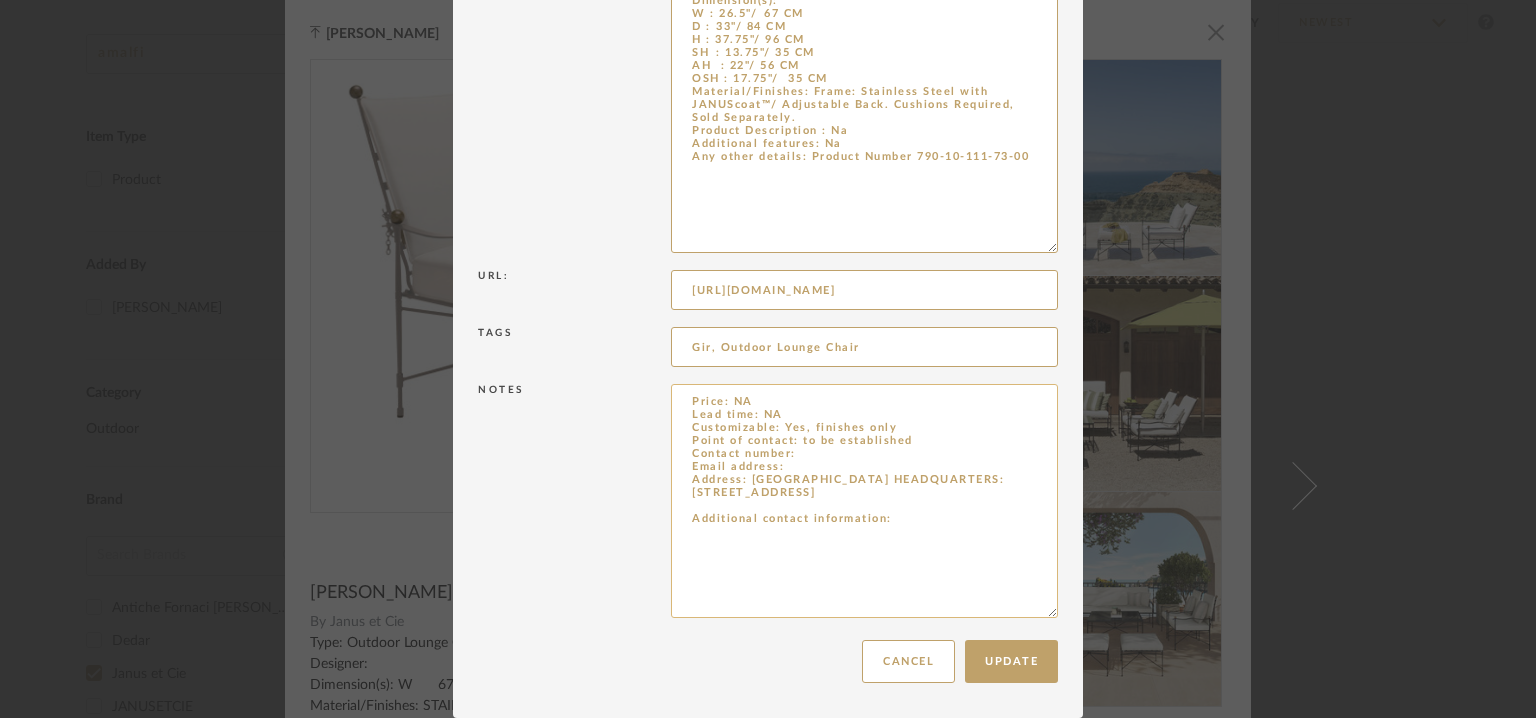 click on "Price: NA
Lead time: NA
Customizable: Yes, finishes only
Point of contact: to be established
Contact number:
Email address:
Address: UNITED STATES HEADQUARTERS: 8687 Melrose Avenue Suite B193, West Hollywood, CA 90069
Additional contact information:" at bounding box center [864, 501] 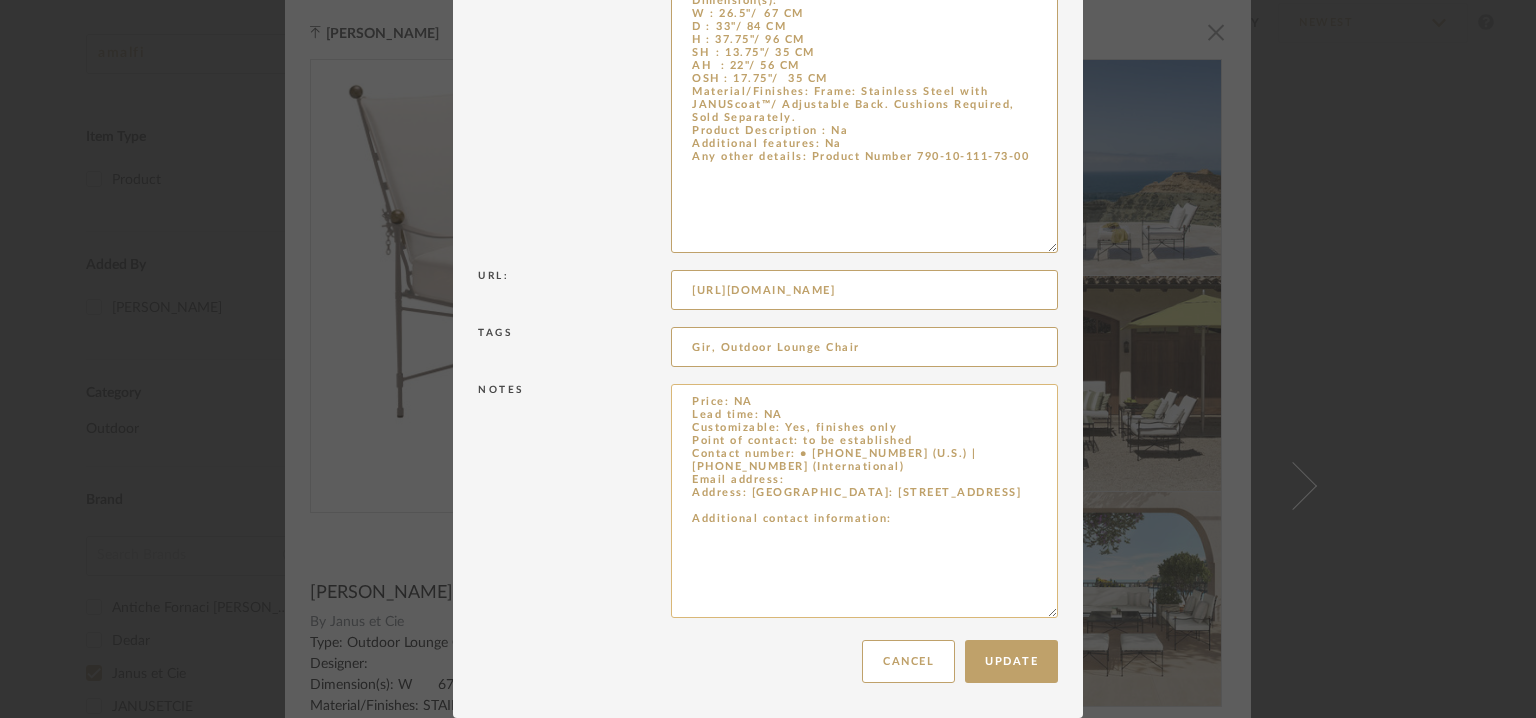 click on "Price: NA
Lead time: NA
Customizable: Yes, finishes only
Point of contact: to be established
Contact number: • 800.245.2687 (U.S.) | +1.310.652.7090 (International)
Email address:
Address: UNITED STATES HEADQUARTERS: 8687 Melrose Avenue Suite B193, West Hollywood, CA 90069
Additional contact information:" at bounding box center [864, 501] 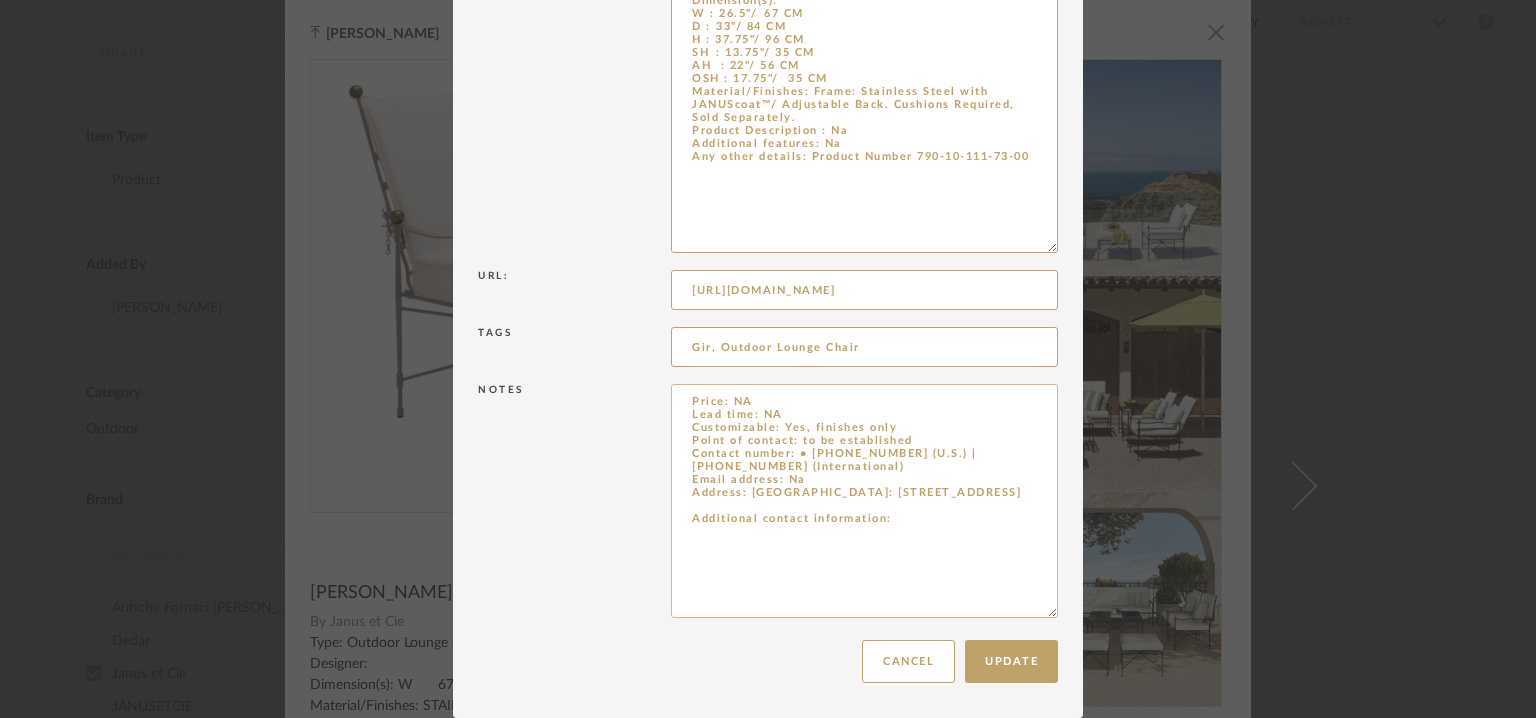 click on "Price: NA
Lead time: NA
Customizable: Yes, finishes only
Point of contact: to be established
Contact number: • 800.245.2687 (U.S.) | +1.310.652.7090 (International)
Email address: Na
Address: UNITED STATES HEADQUARTERS: 8687 Melrose Avenue Suite B193, West Hollywood, CA 90069
Additional contact information:" at bounding box center [864, 501] 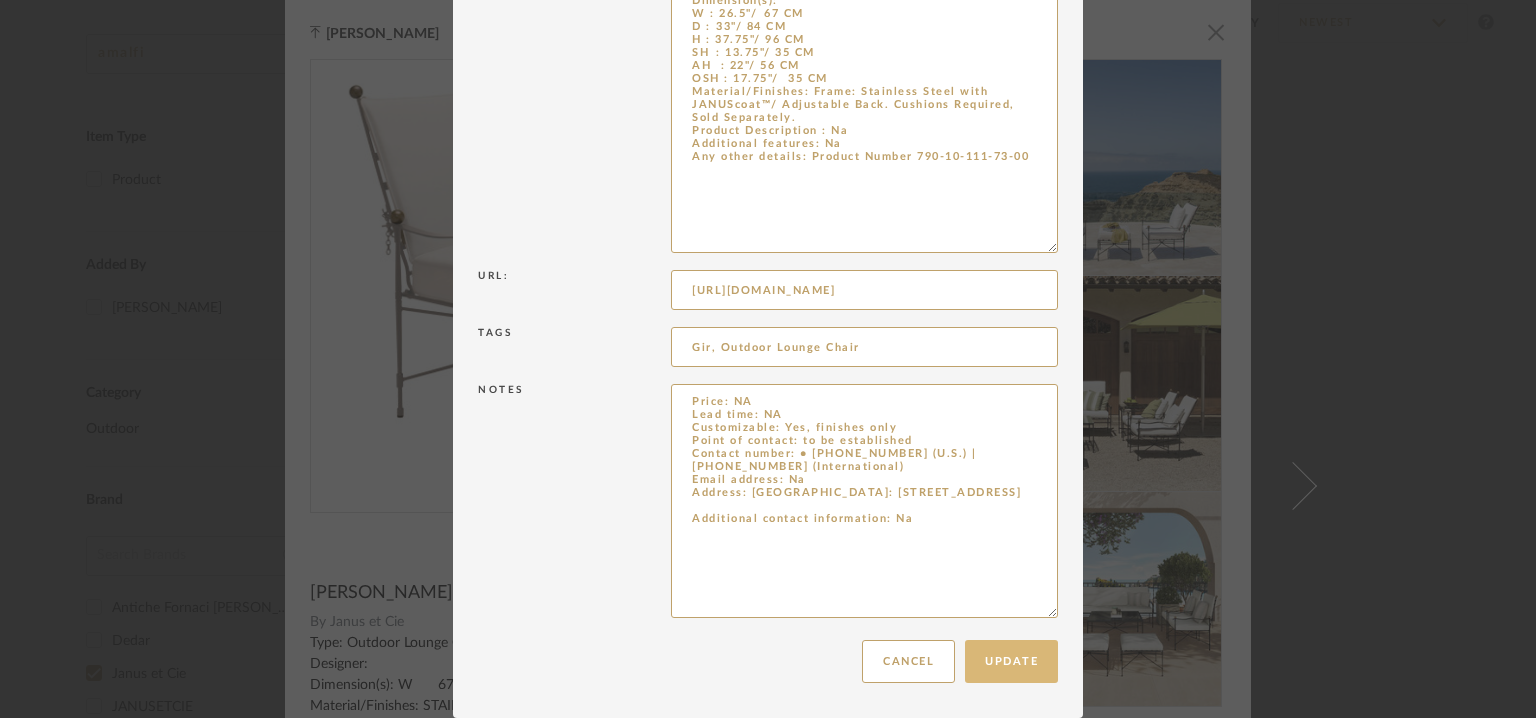 type on "Price: NA
Lead time: NA
Customizable: Yes, finishes only
Point of contact: to be established
Contact number: • 800.245.2687 (U.S.) | +1.310.652.7090 (International)
Email address: Na
Address: UNITED STATES HEADQUARTERS: 8687 Melrose Avenue Suite B193, West Hollywood, CA 90069
Additional contact information: Na" 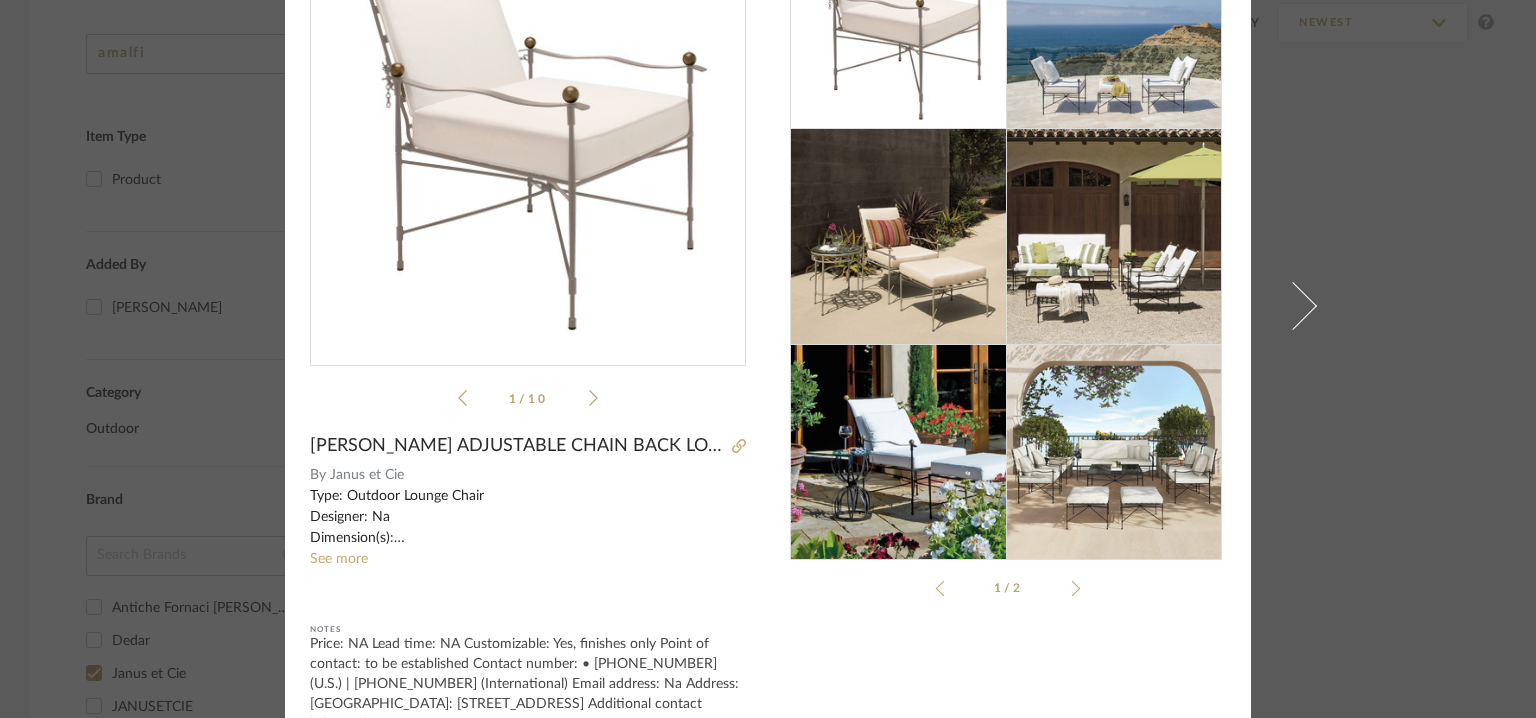 scroll, scrollTop: 188, scrollLeft: 0, axis: vertical 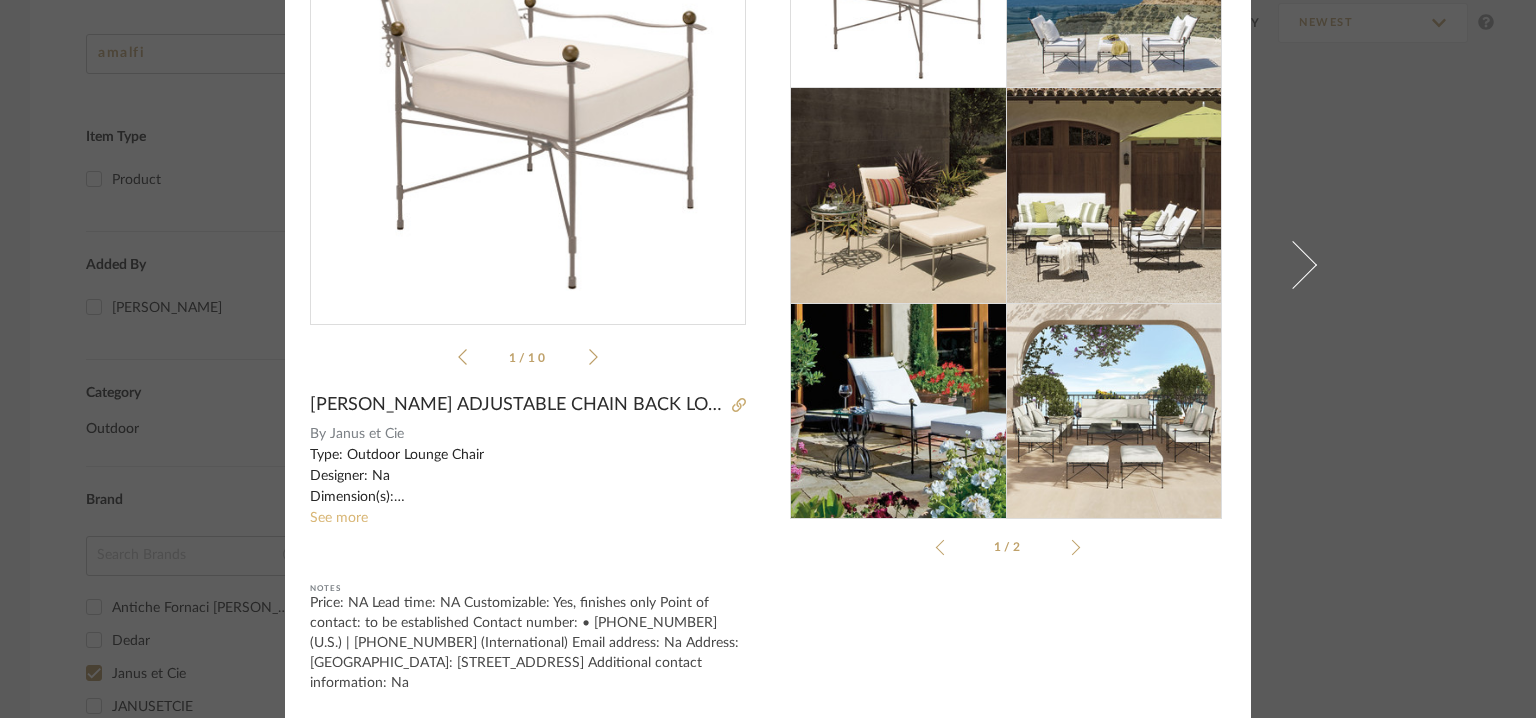 click on "See more" 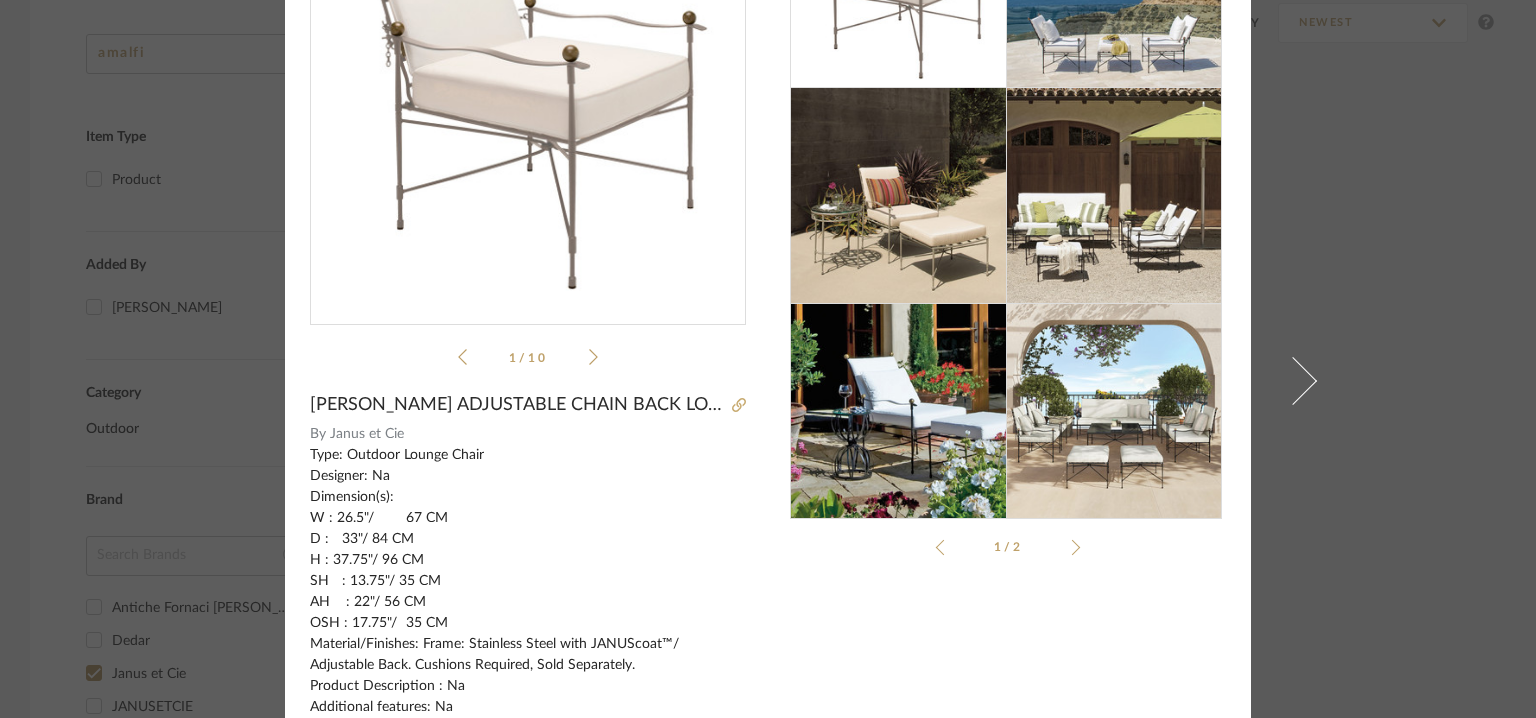 scroll, scrollTop: 0, scrollLeft: 0, axis: both 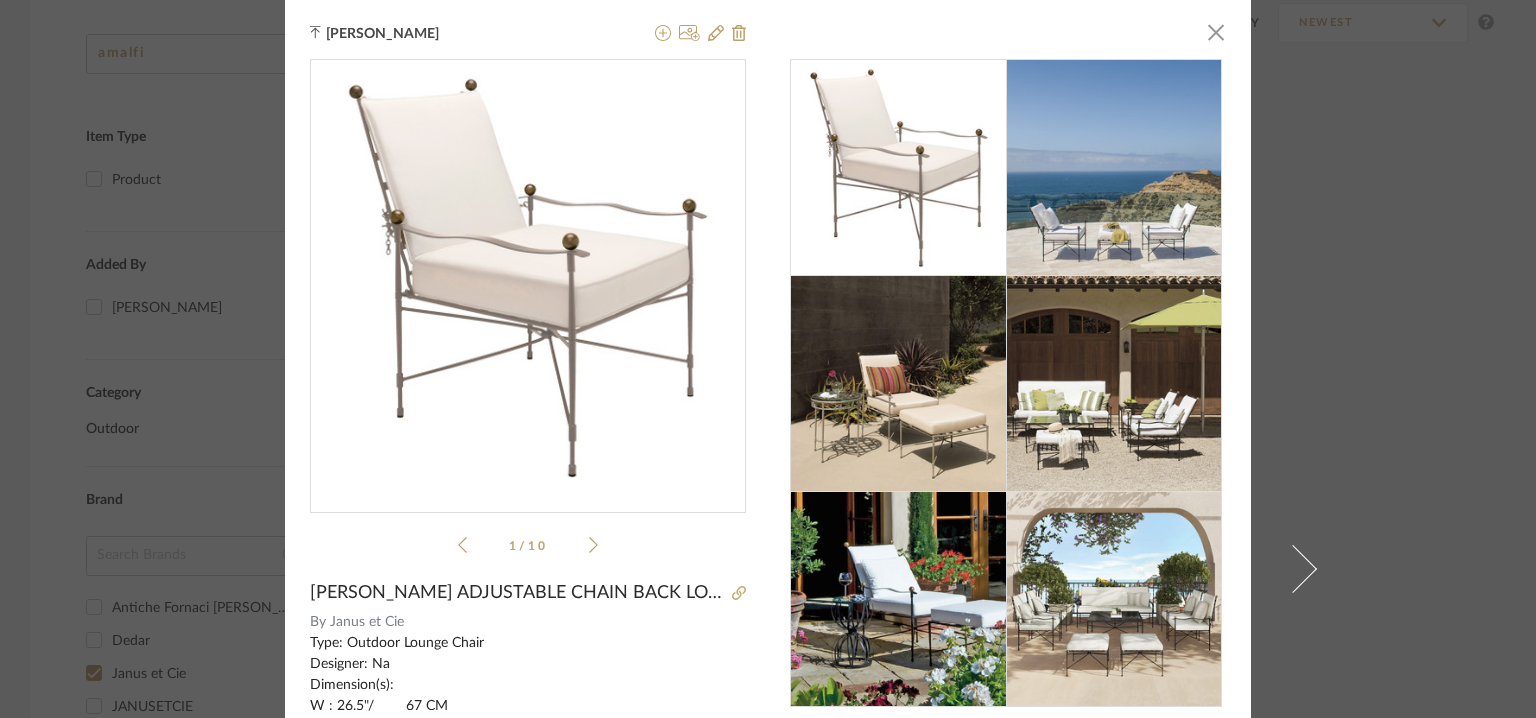 drag, startPoint x: 1212, startPoint y: 29, endPoint x: 1193, endPoint y: 43, distance: 23.600847 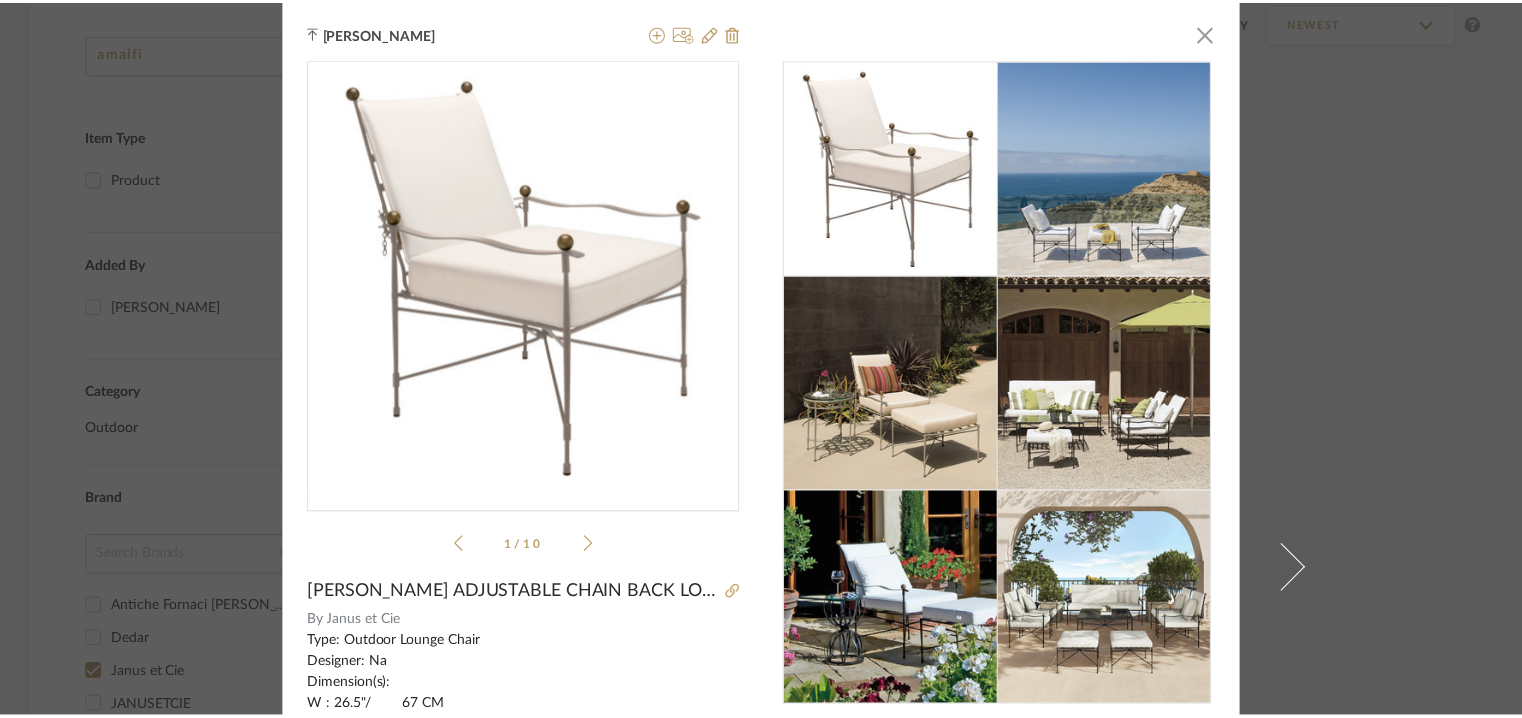 scroll, scrollTop: 334, scrollLeft: 0, axis: vertical 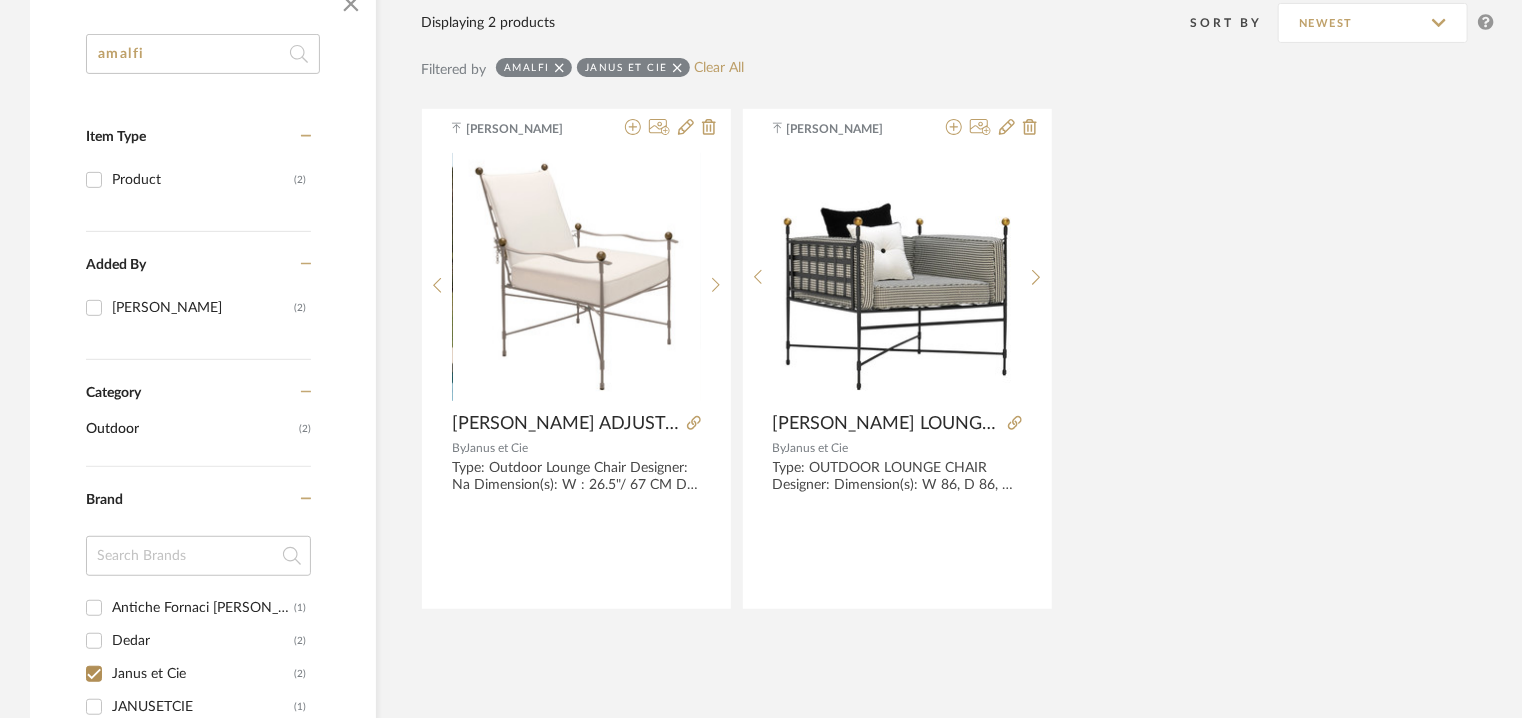 drag, startPoint x: 232, startPoint y: 53, endPoint x: 222, endPoint y: 57, distance: 10.770329 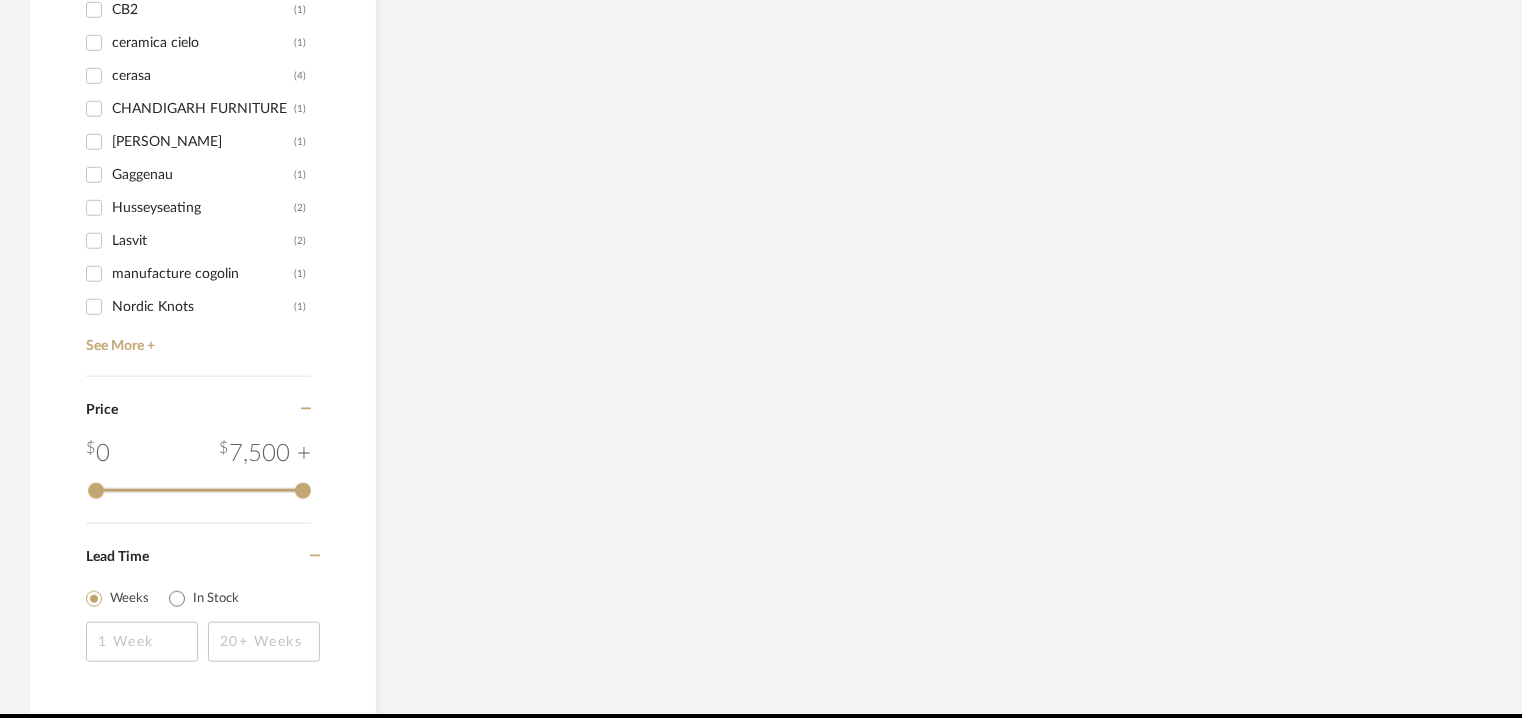 scroll, scrollTop: 822, scrollLeft: 0, axis: vertical 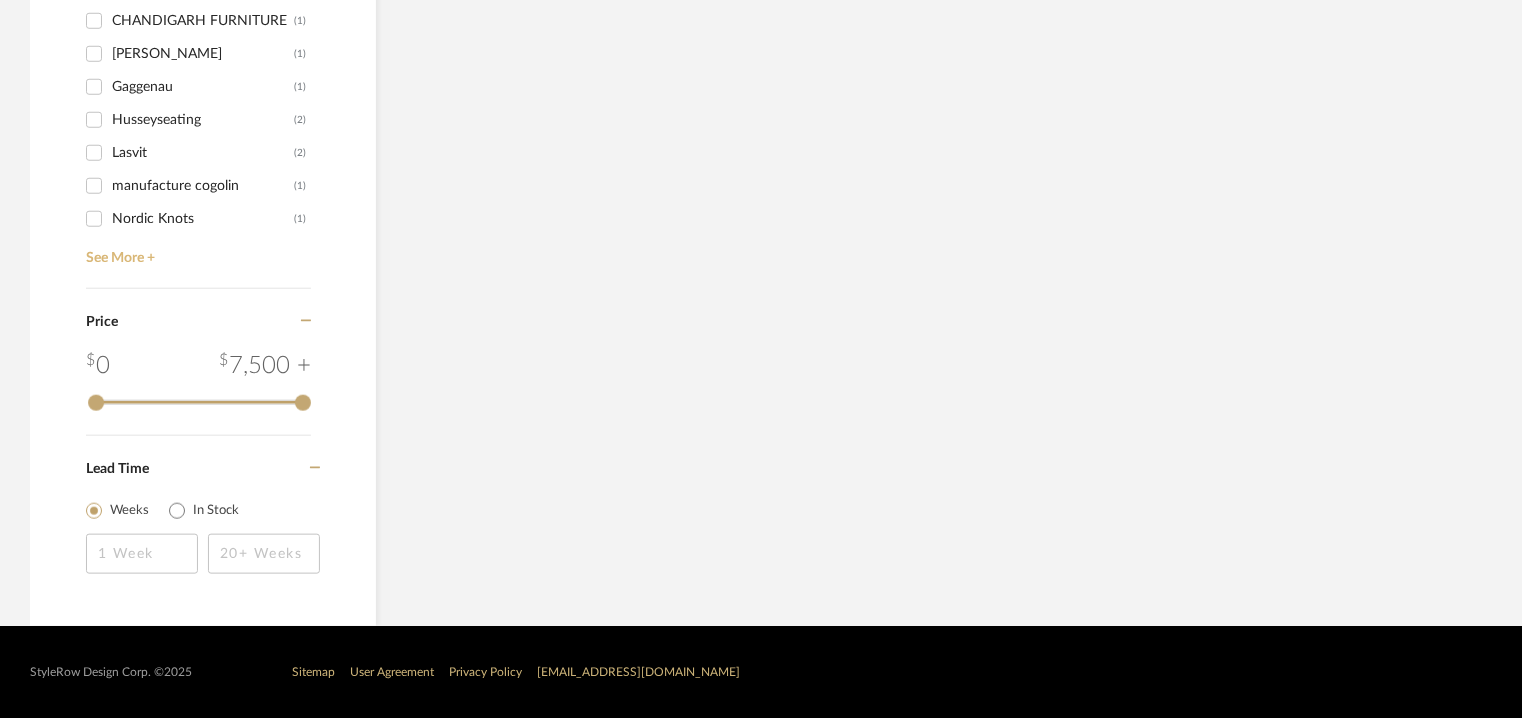 type on "vision" 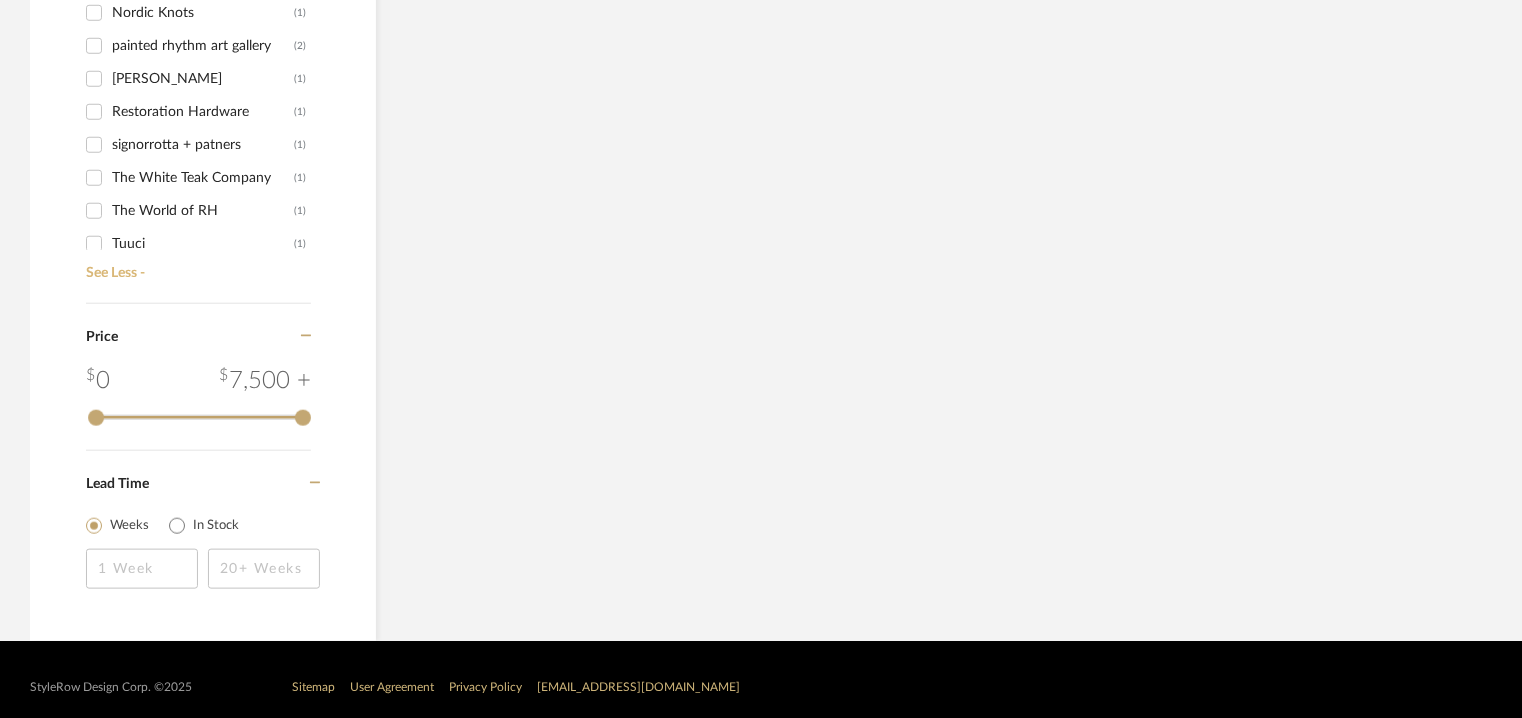 scroll, scrollTop: 281, scrollLeft: 0, axis: vertical 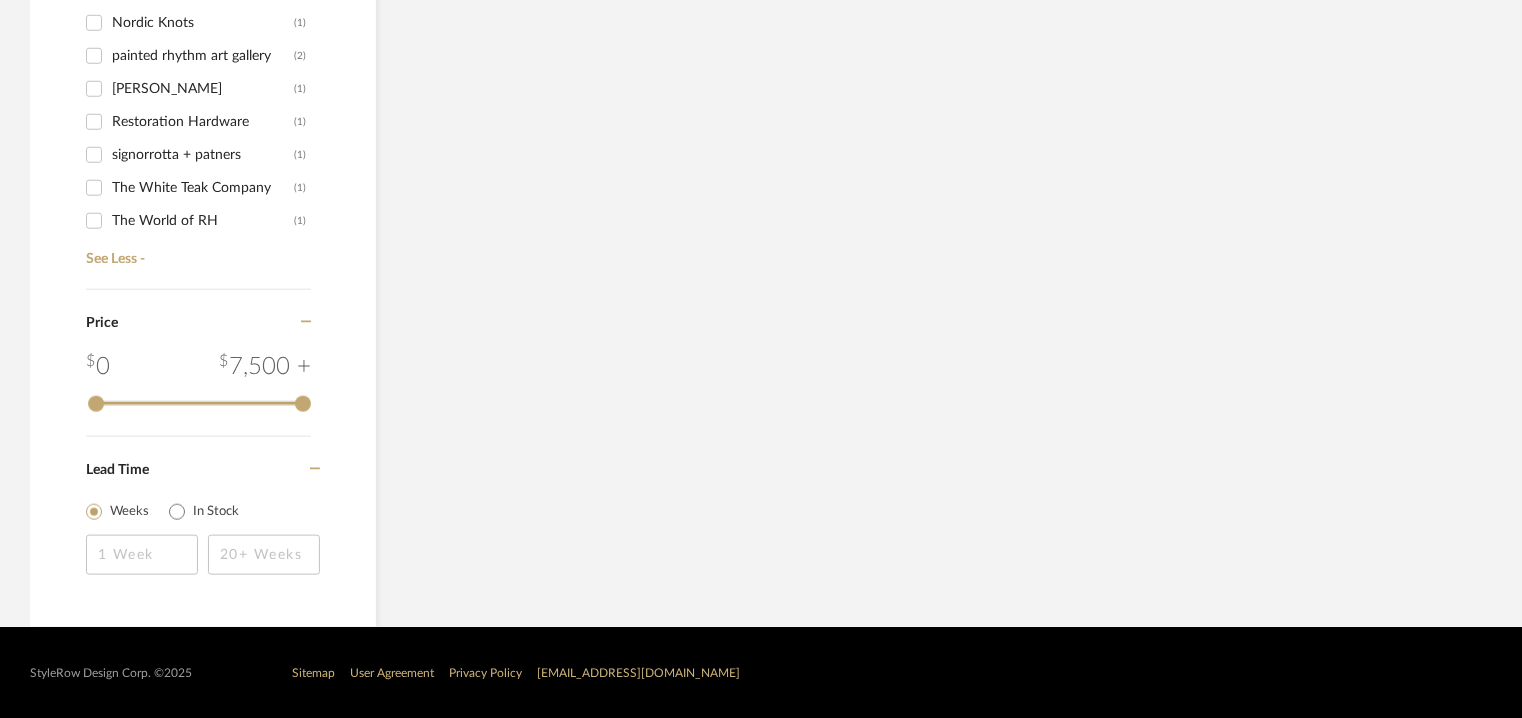 click on "painted rhythm art gallery" at bounding box center (203, 56) 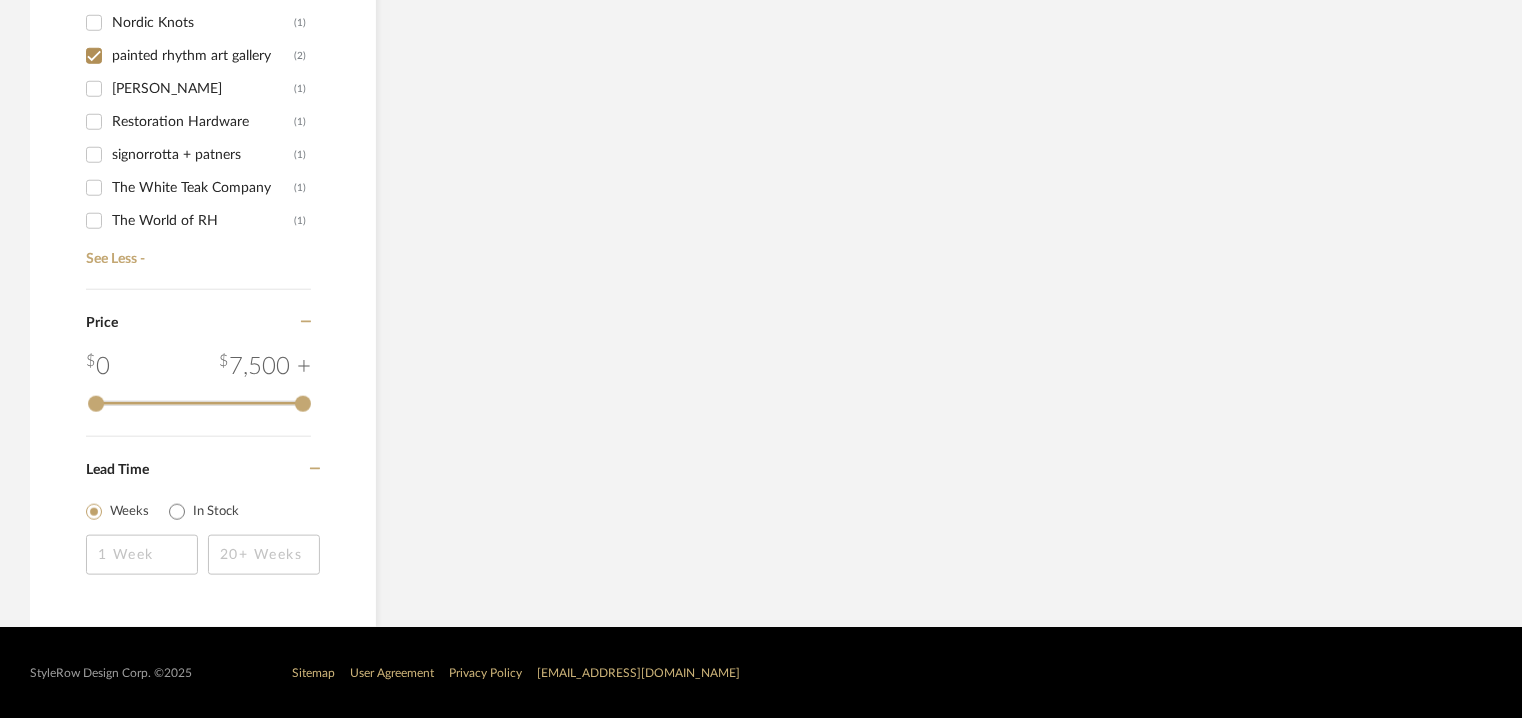 checkbox on "true" 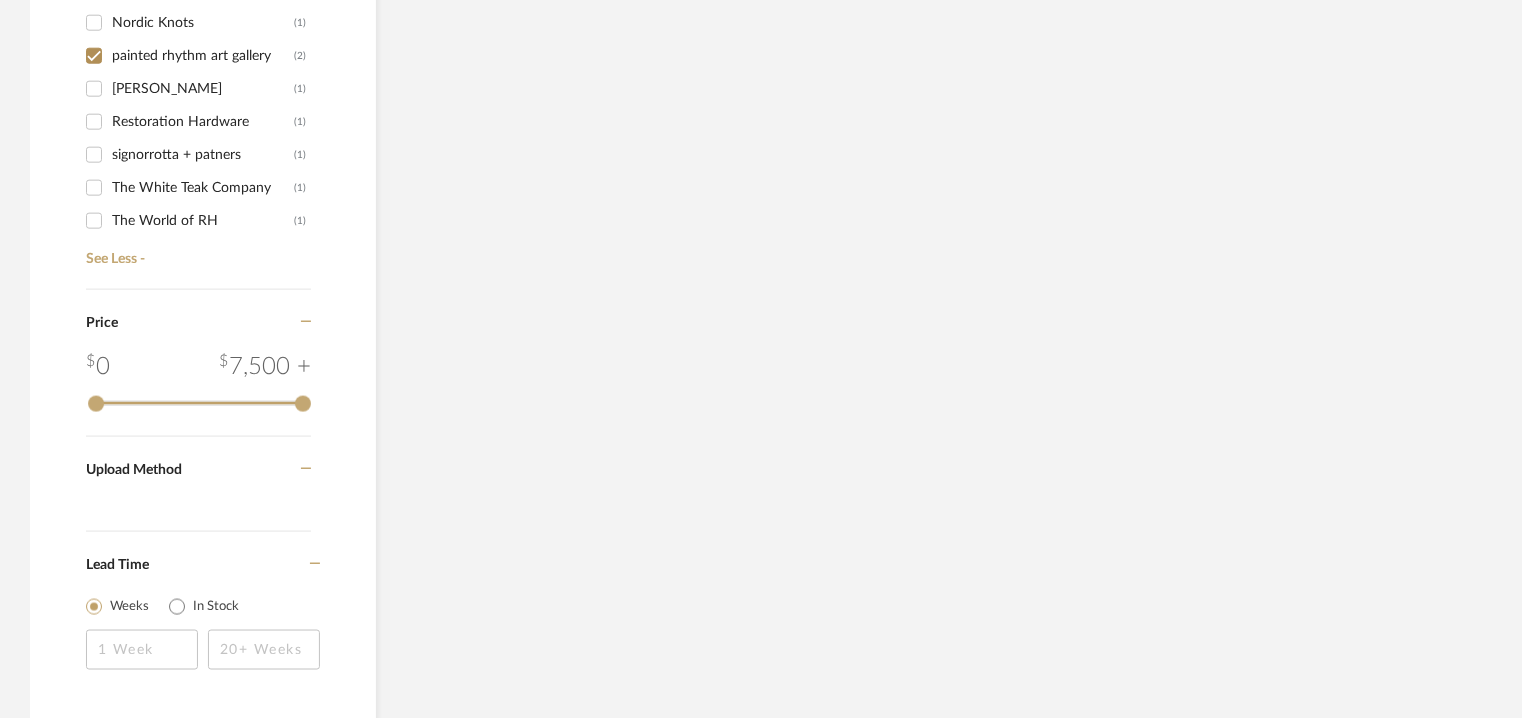scroll, scrollTop: 1199, scrollLeft: 0, axis: vertical 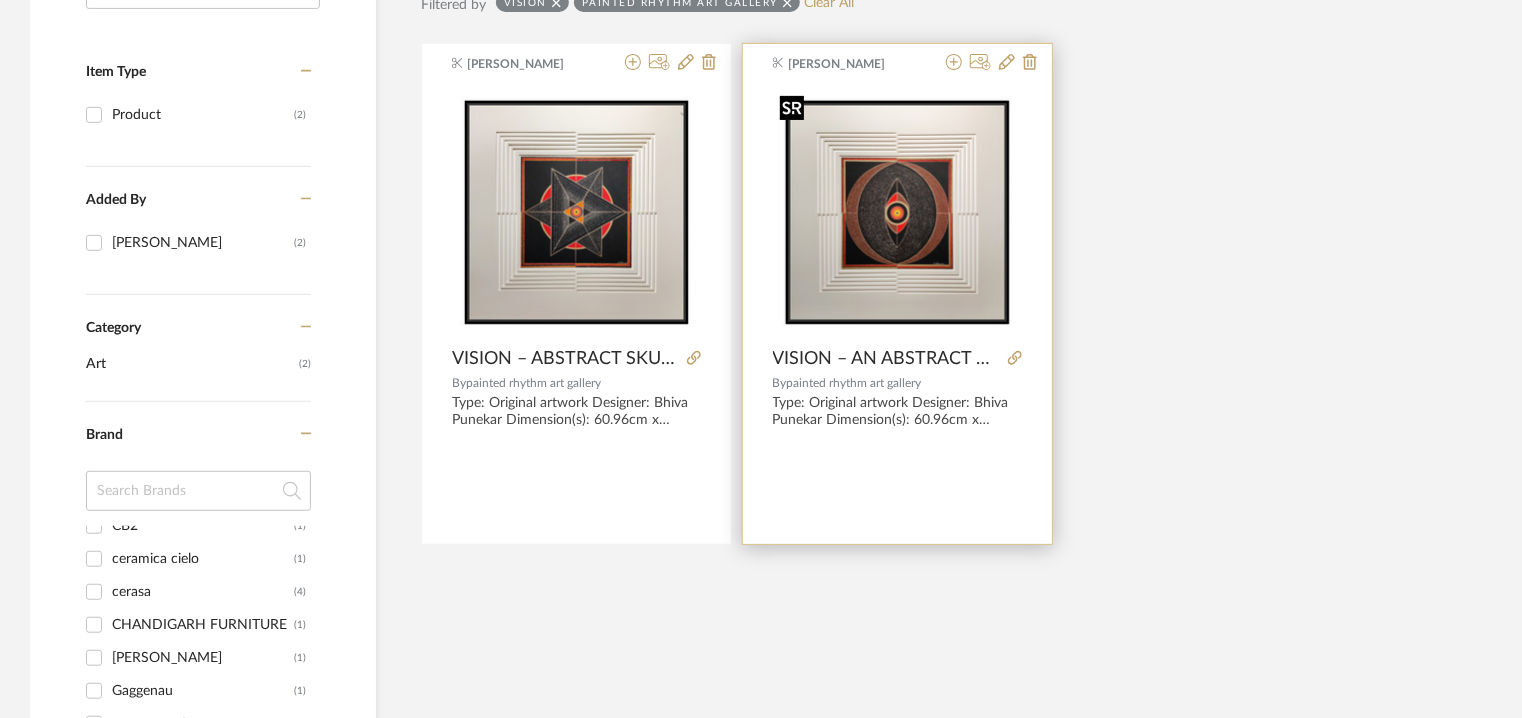 click at bounding box center (897, 212) 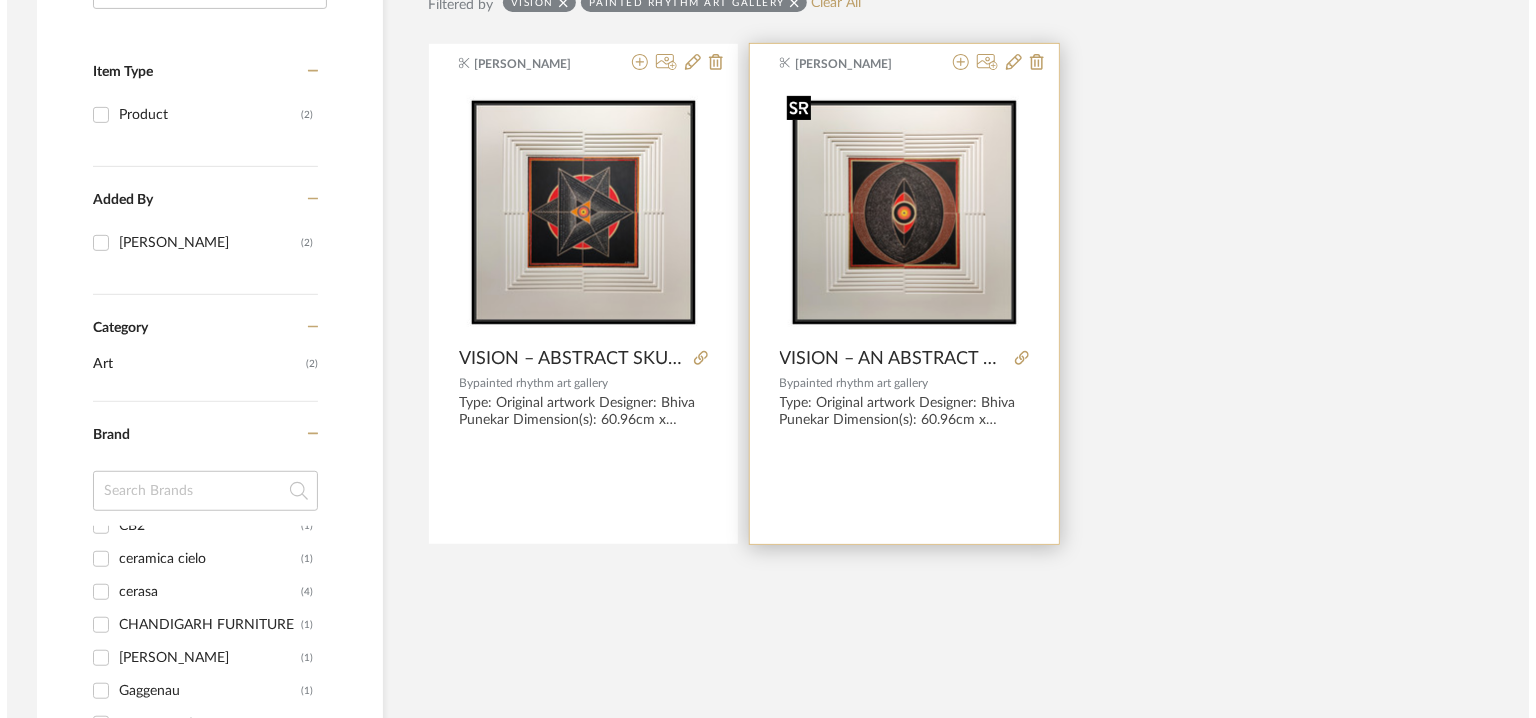 scroll, scrollTop: 0, scrollLeft: 0, axis: both 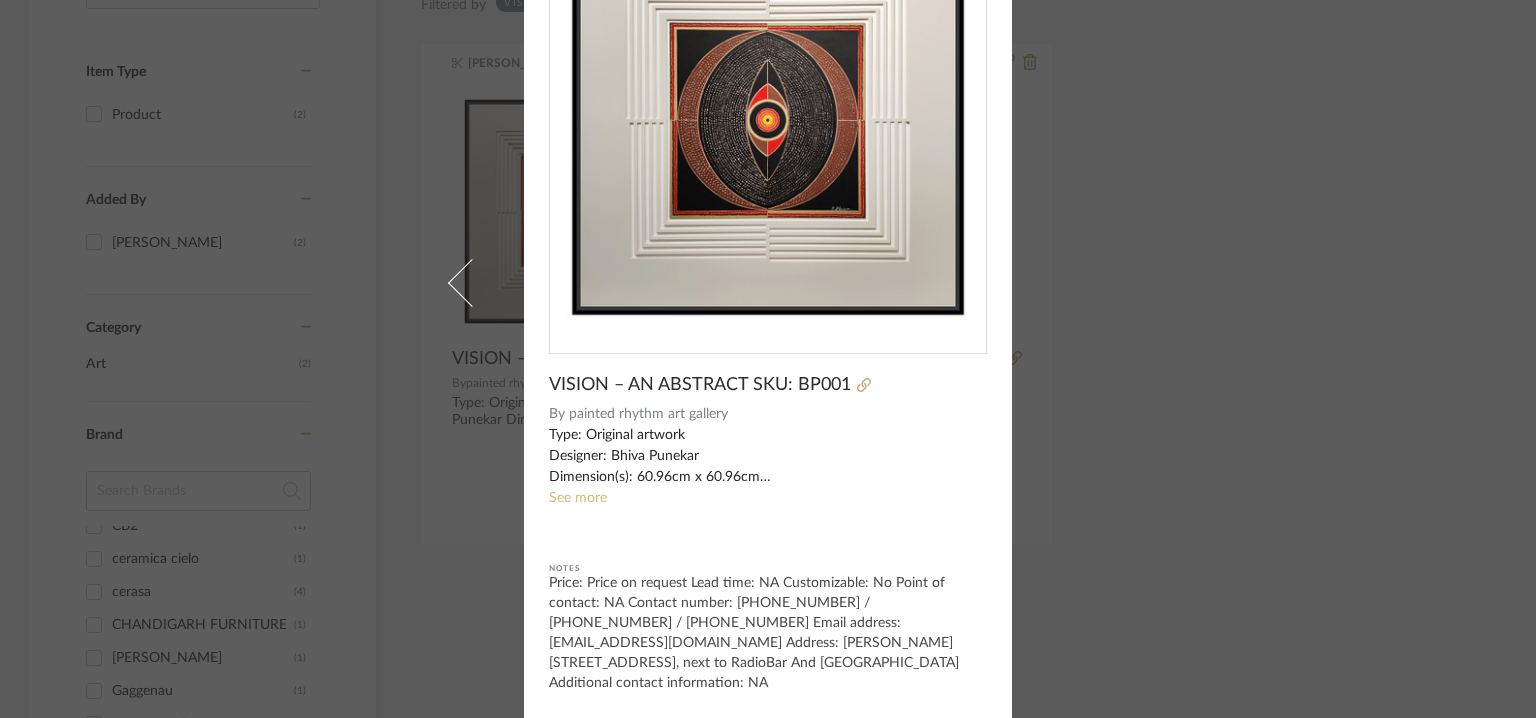 click on "See more" at bounding box center (578, 498) 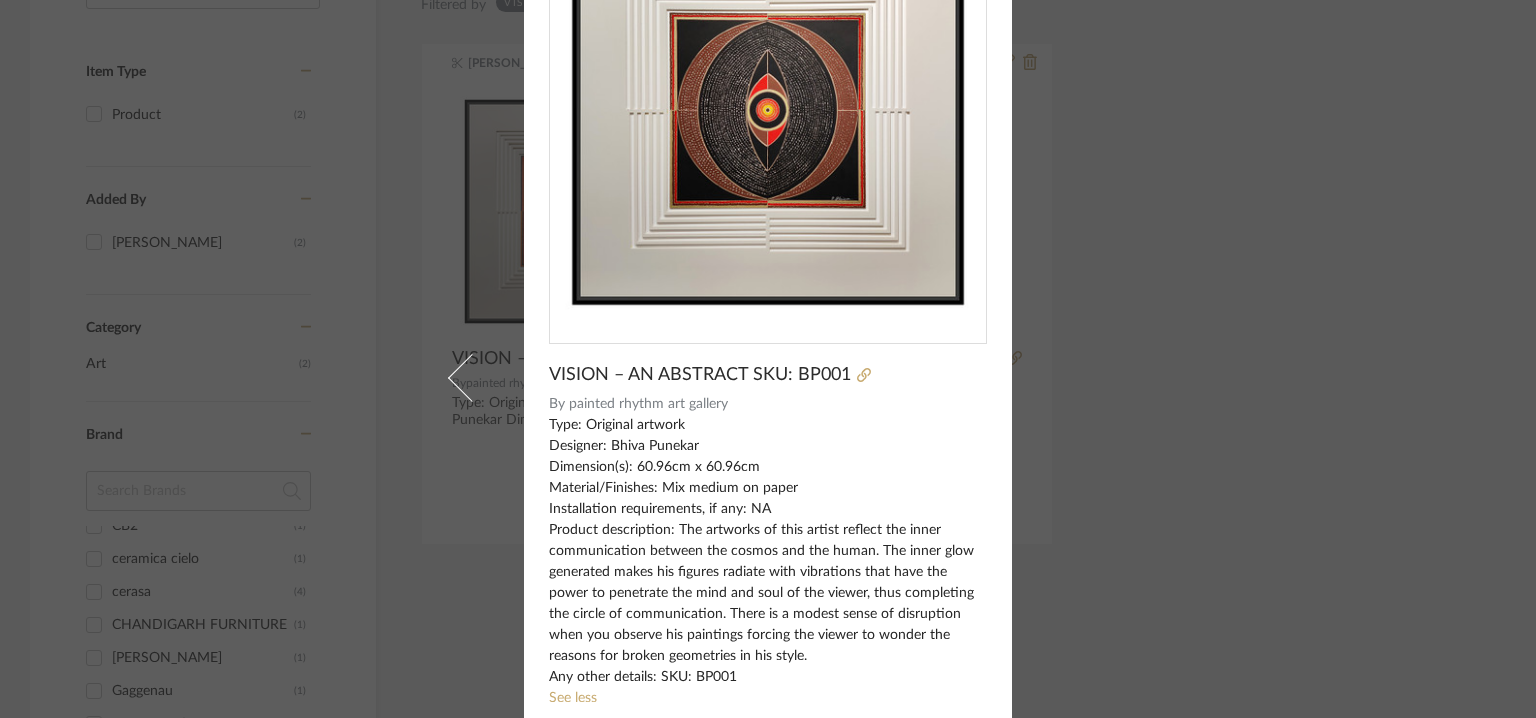 scroll, scrollTop: 161, scrollLeft: 0, axis: vertical 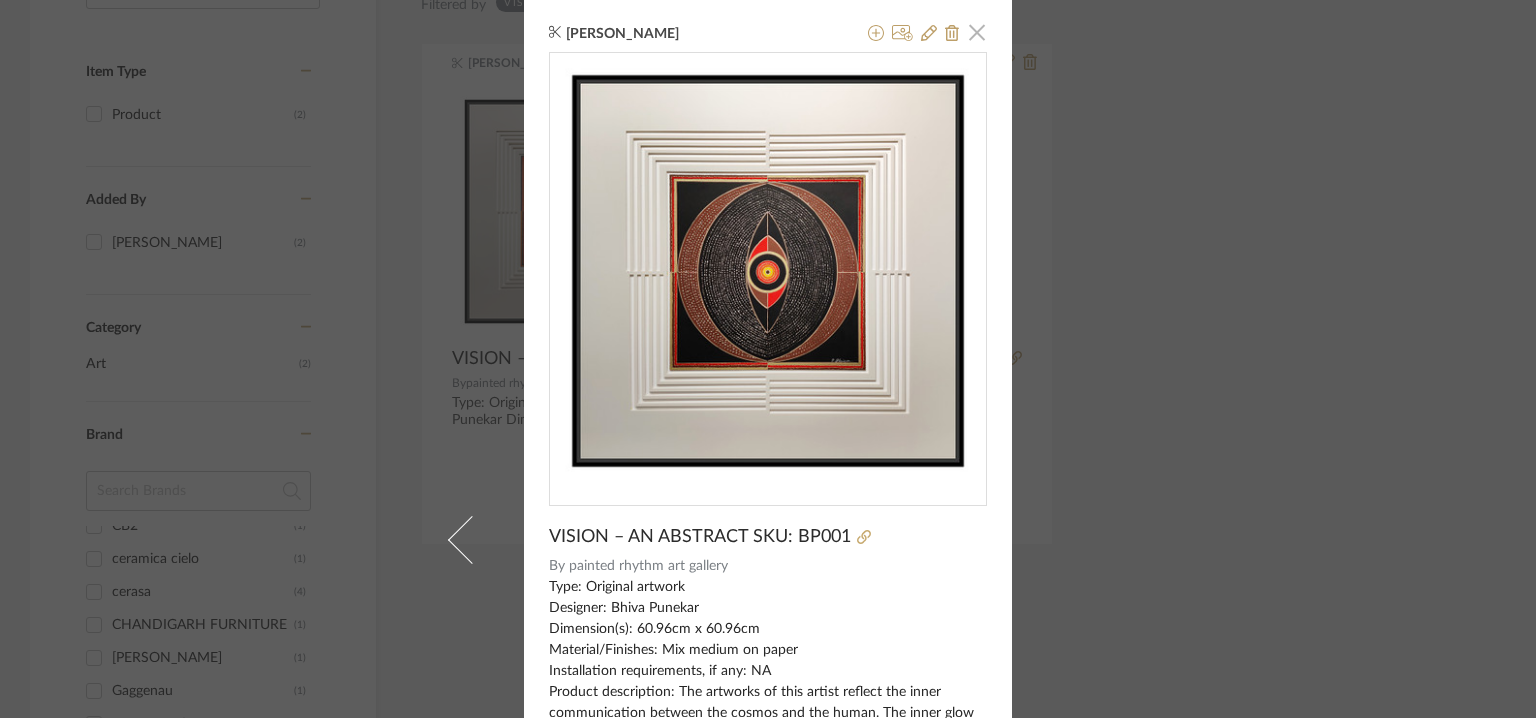 click 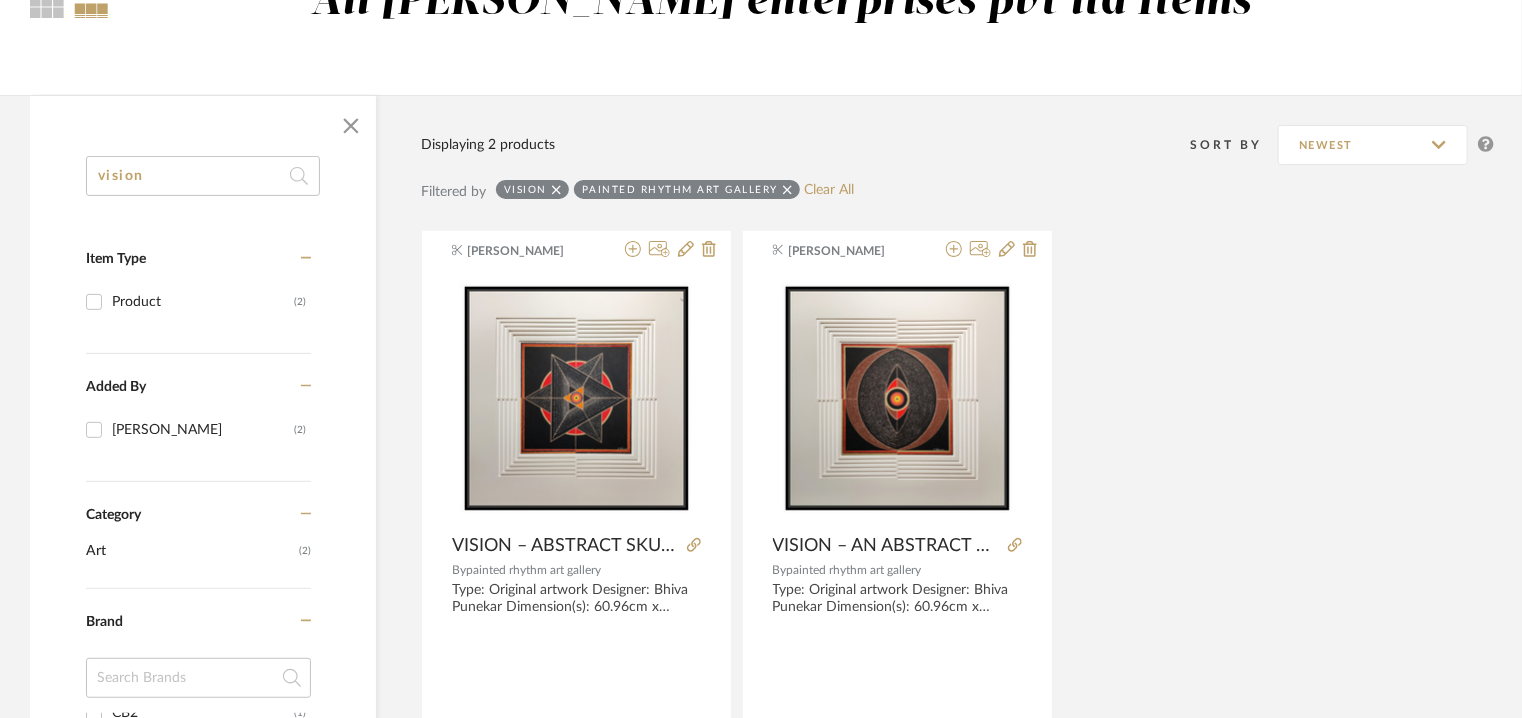 scroll, scrollTop: 0, scrollLeft: 0, axis: both 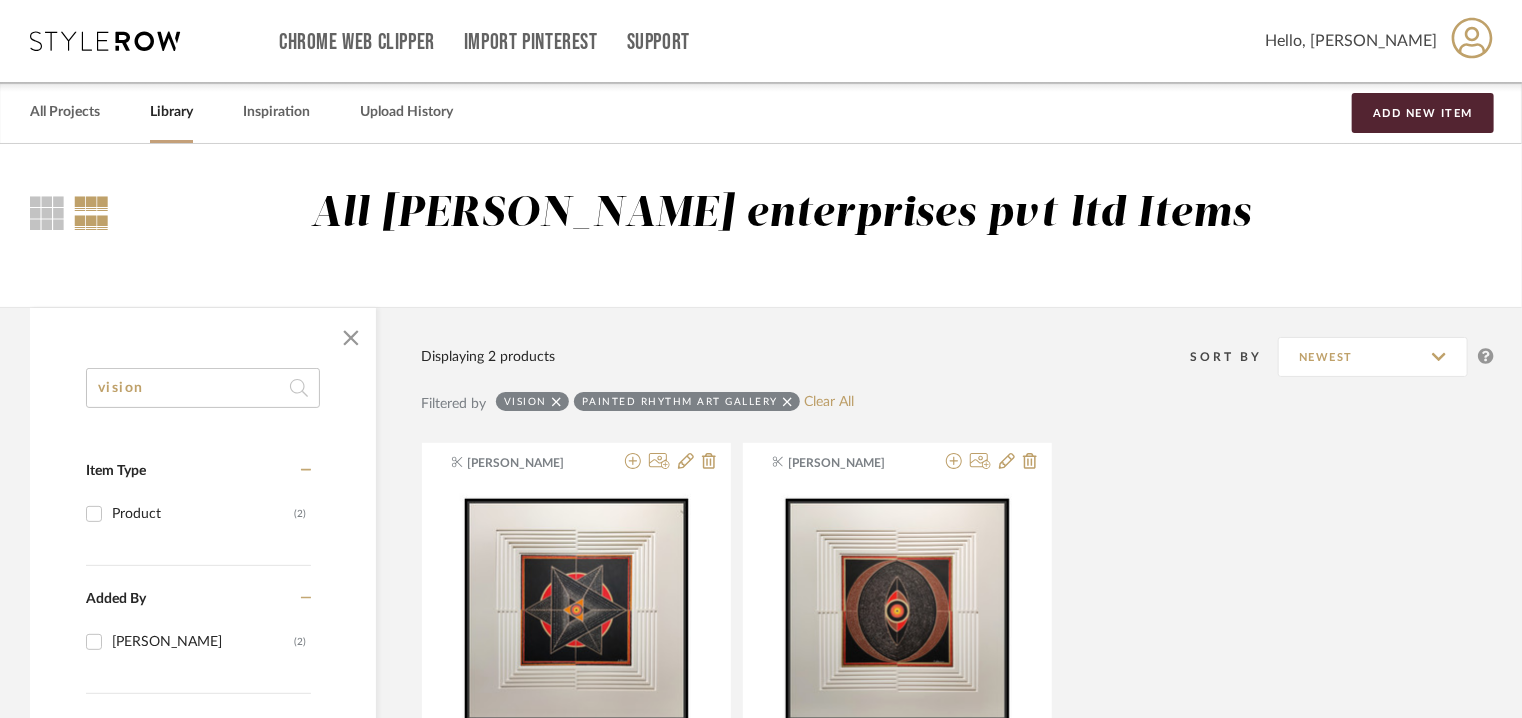 drag, startPoint x: 166, startPoint y: 390, endPoint x: 0, endPoint y: 341, distance: 173.0809 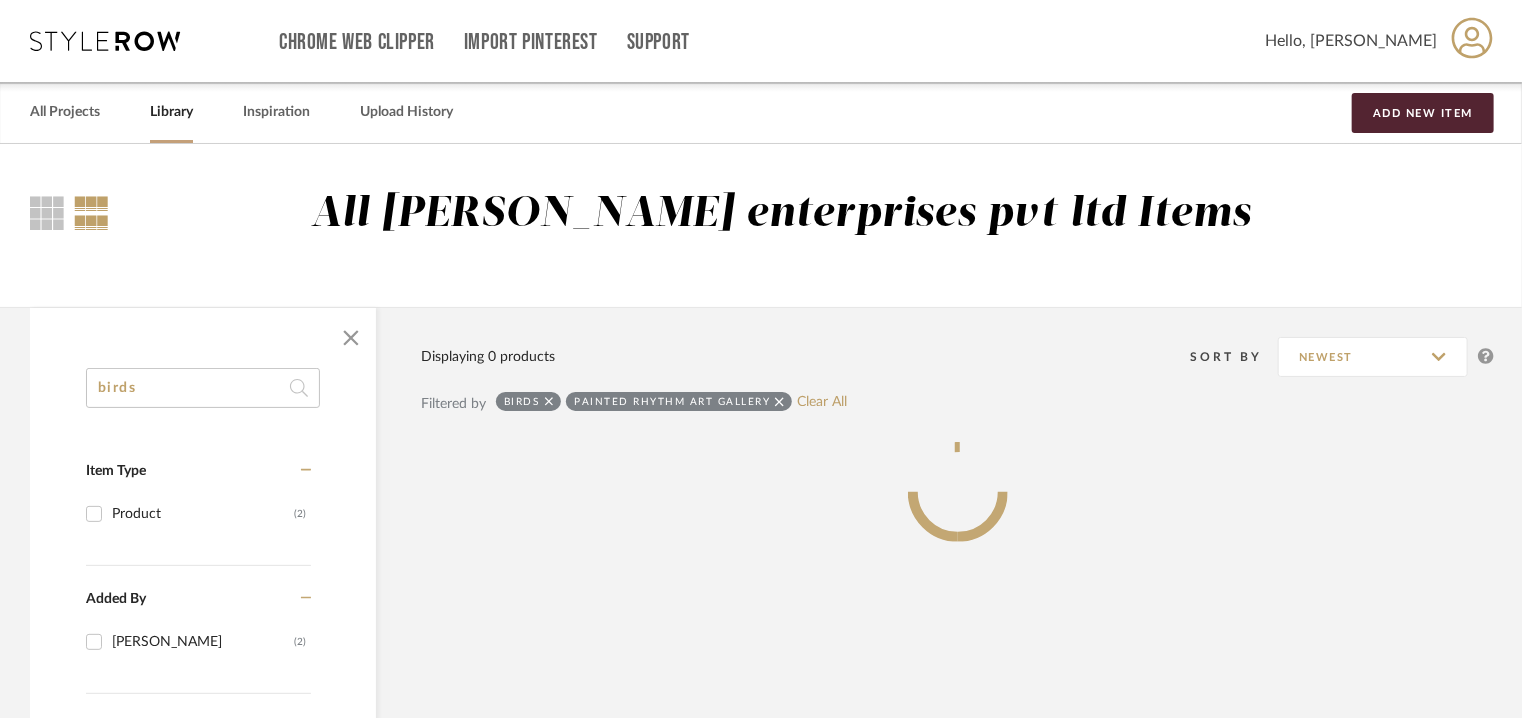 scroll, scrollTop: 0, scrollLeft: 0, axis: both 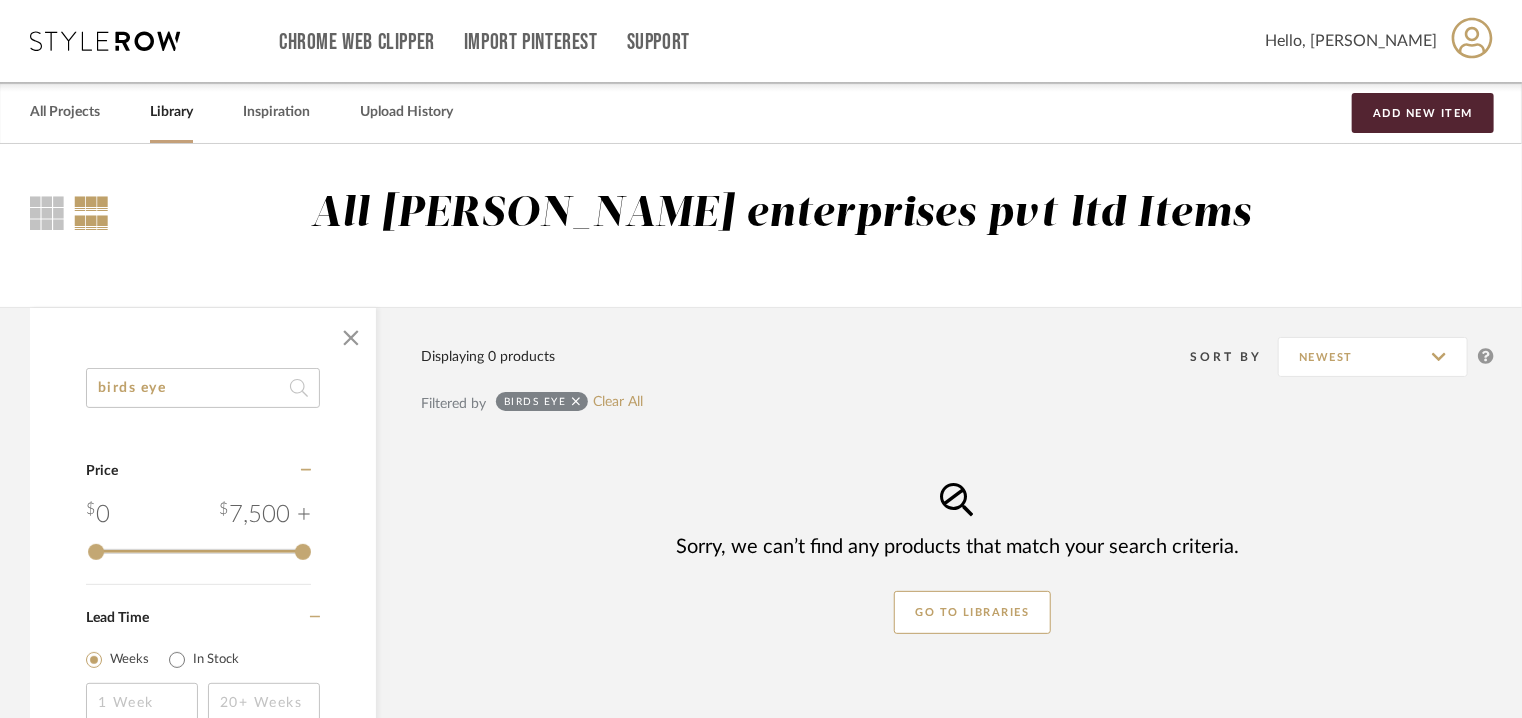 drag, startPoint x: 176, startPoint y: 389, endPoint x: 136, endPoint y: 388, distance: 40.012497 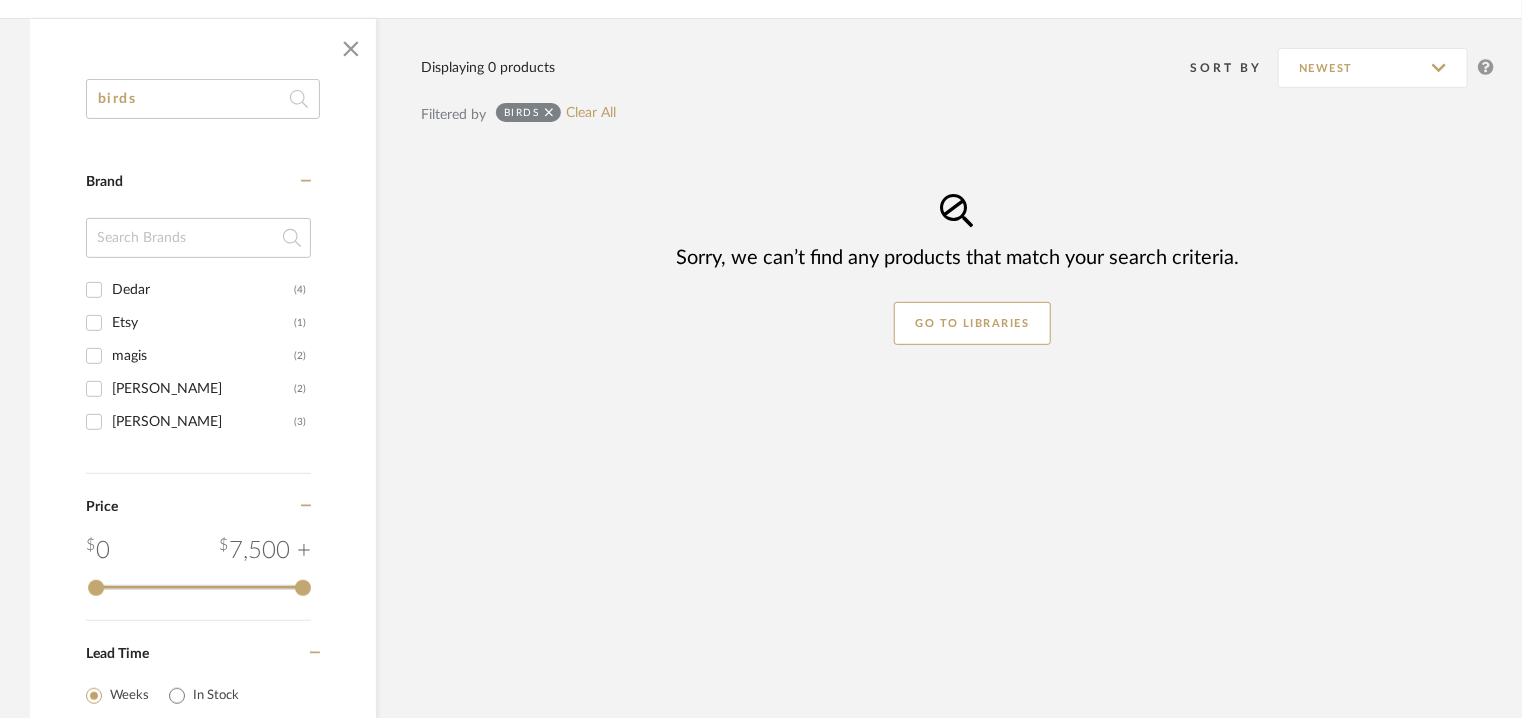 scroll, scrollTop: 300, scrollLeft: 0, axis: vertical 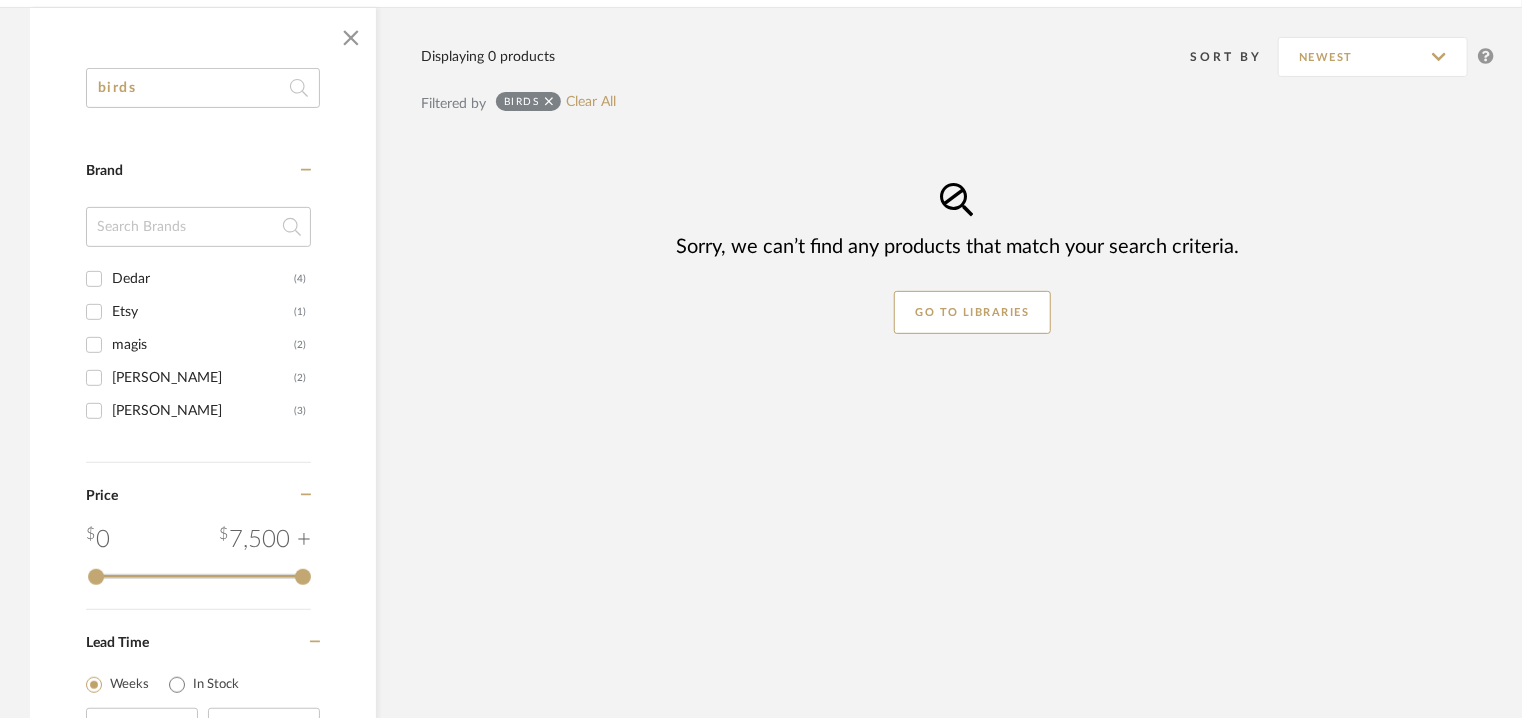 click on "birds" 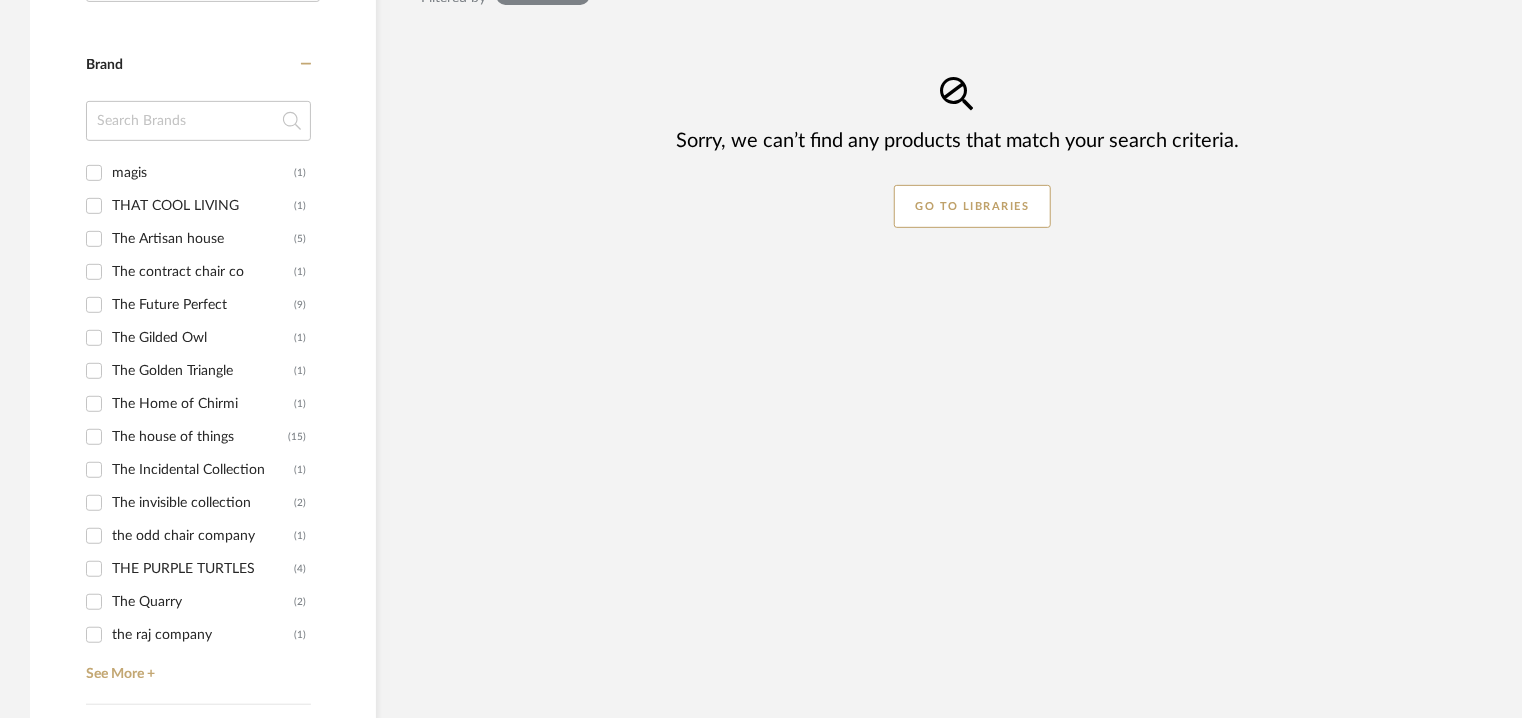 scroll, scrollTop: 600, scrollLeft: 0, axis: vertical 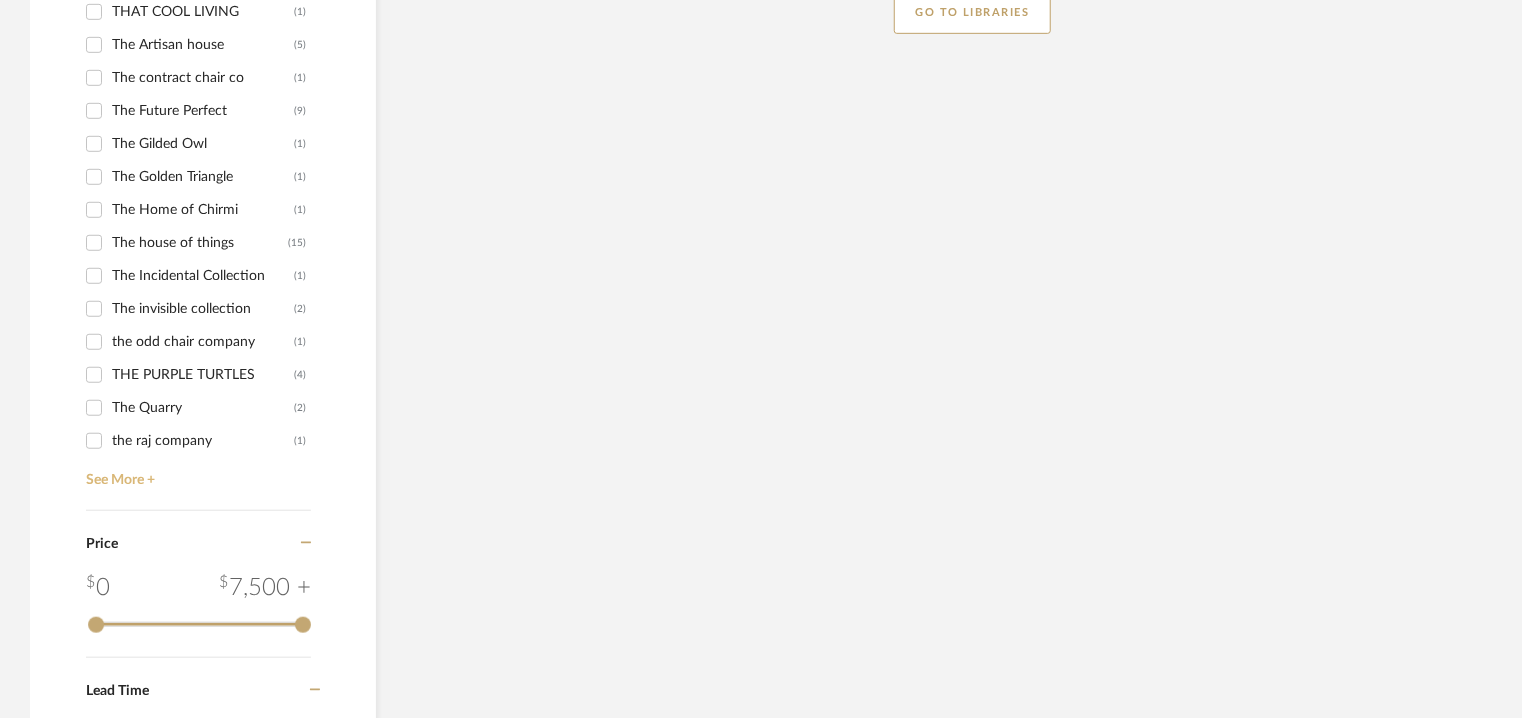 type on "the birds" 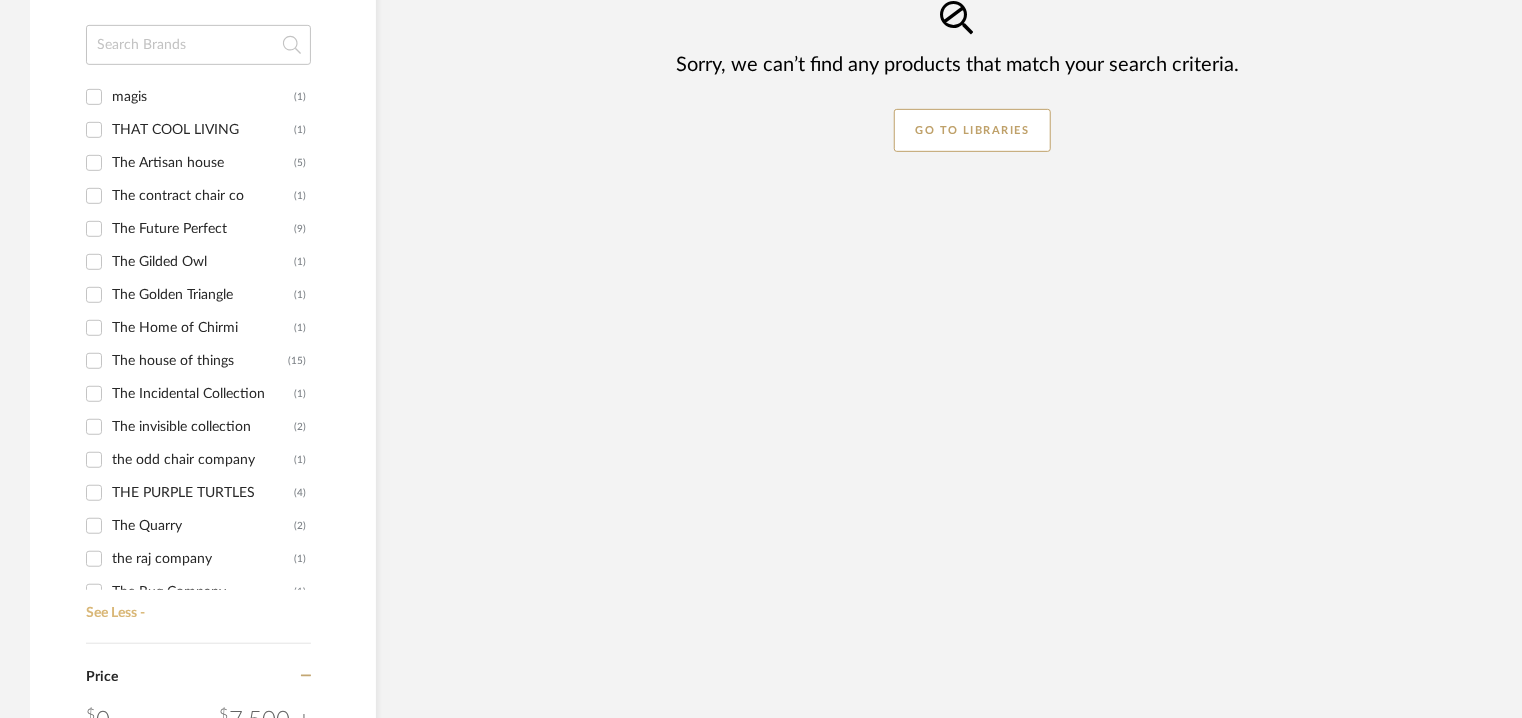 scroll, scrollTop: 100, scrollLeft: 0, axis: vertical 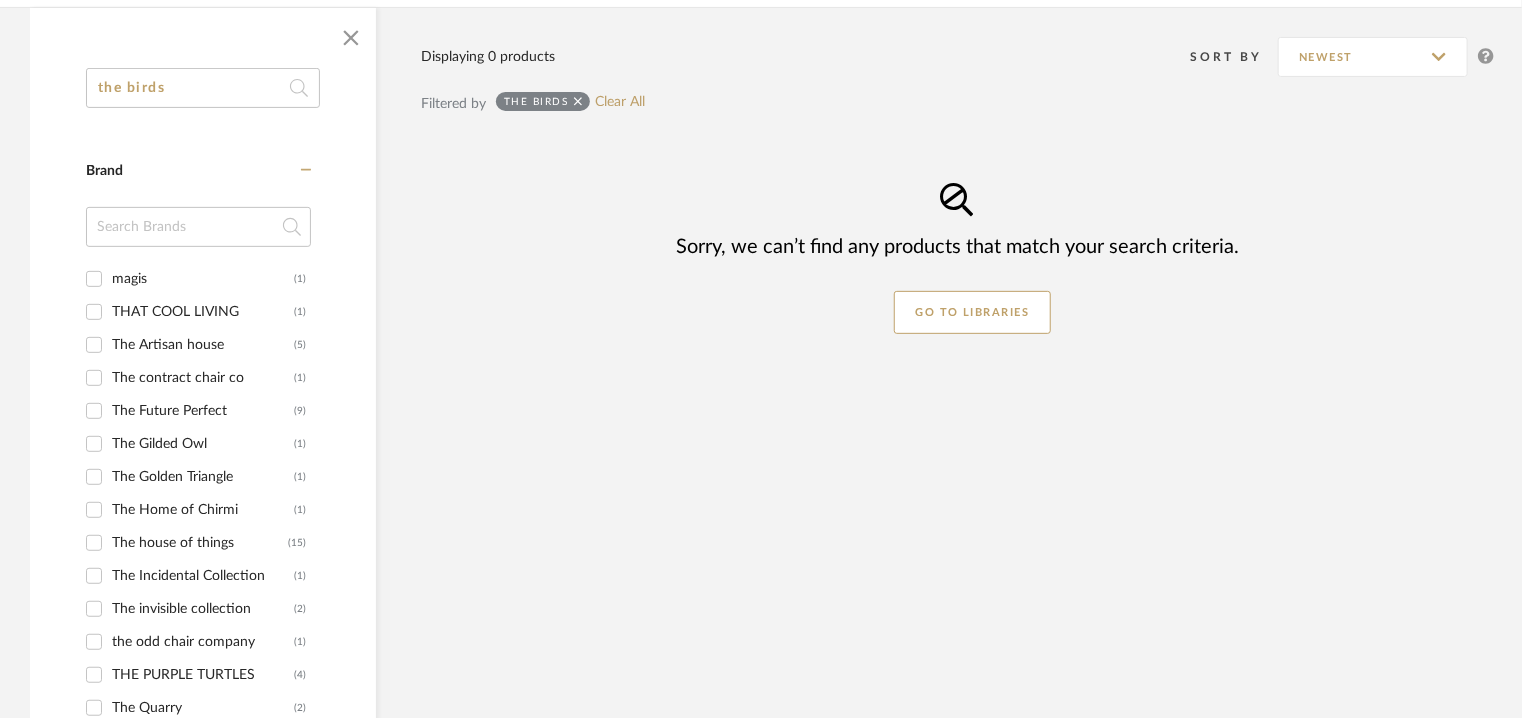 click on "the birds" 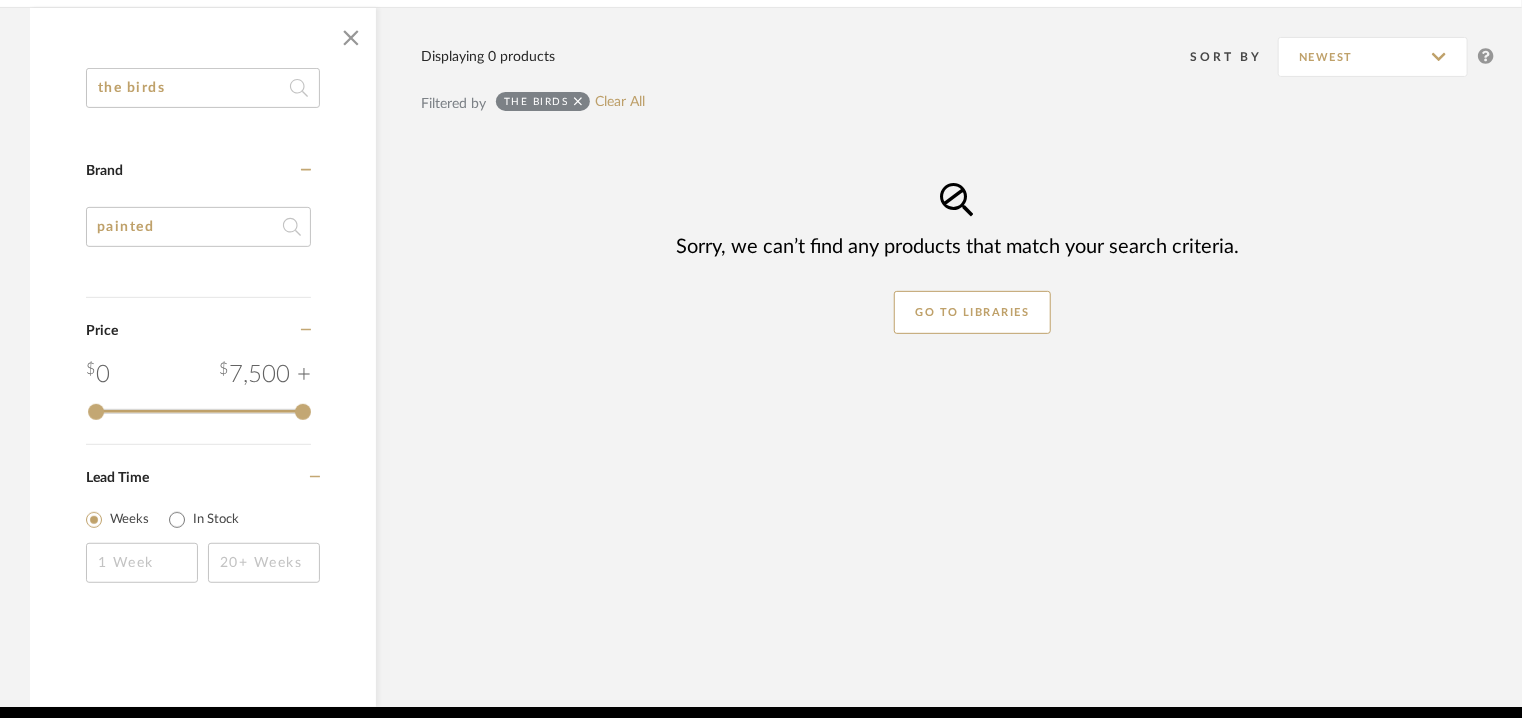 type on "painted" 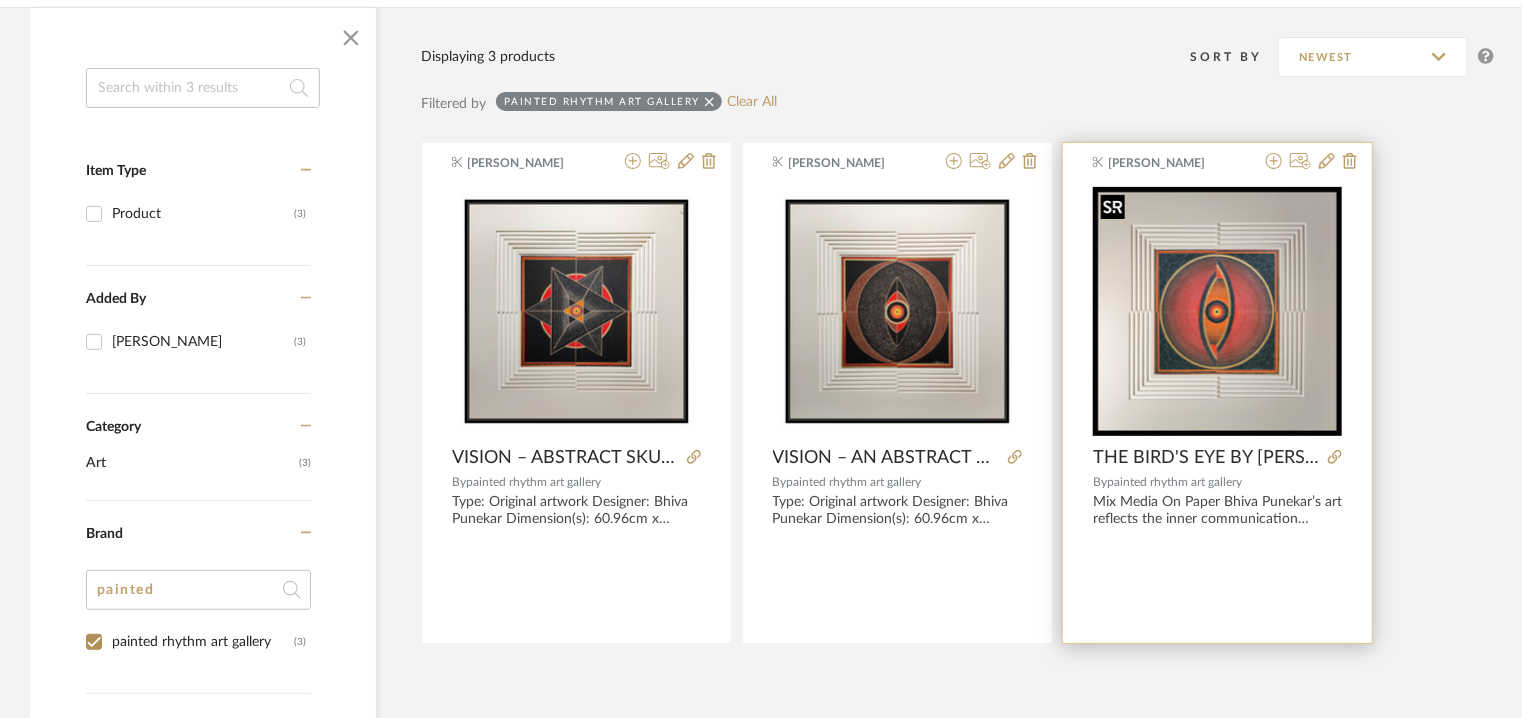 type 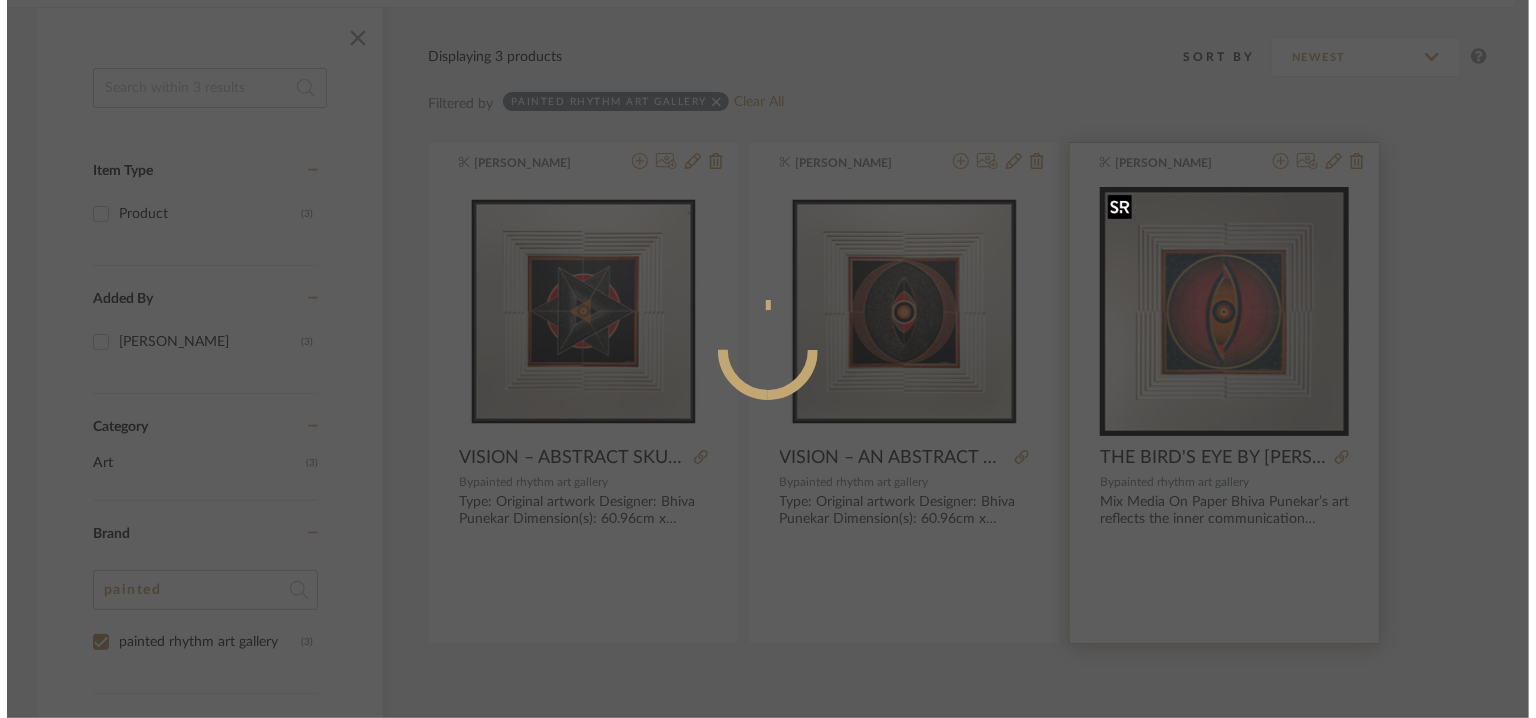 scroll, scrollTop: 0, scrollLeft: 0, axis: both 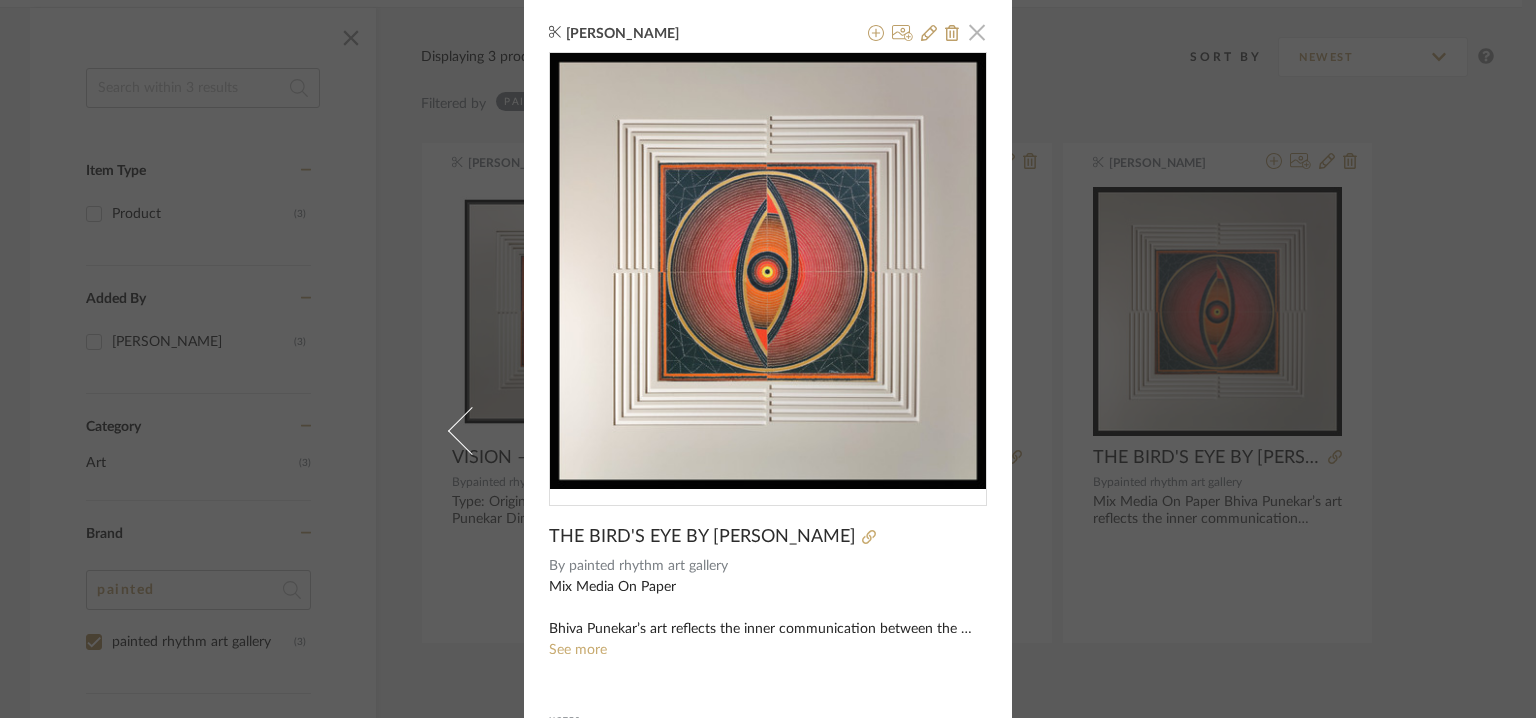 click 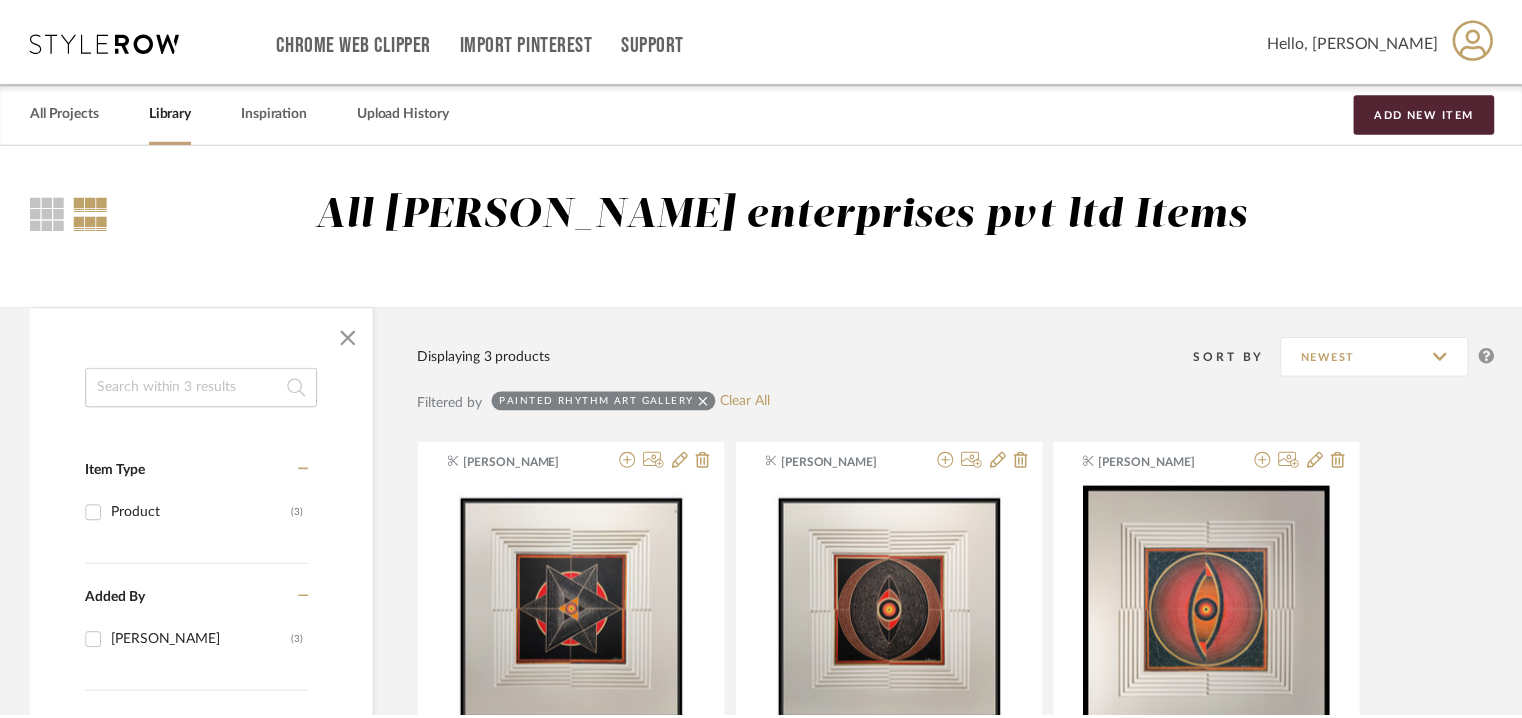 scroll, scrollTop: 300, scrollLeft: 0, axis: vertical 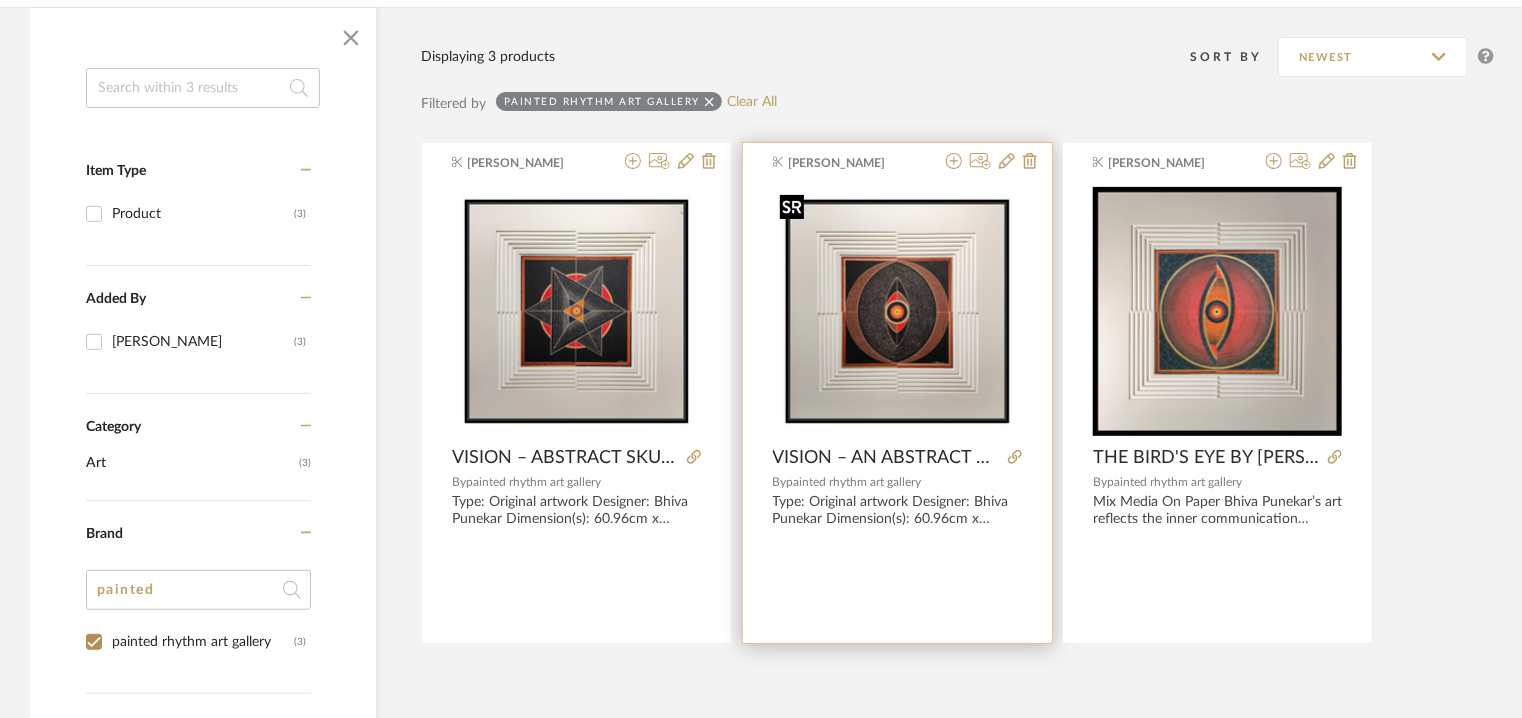 click at bounding box center [897, 311] 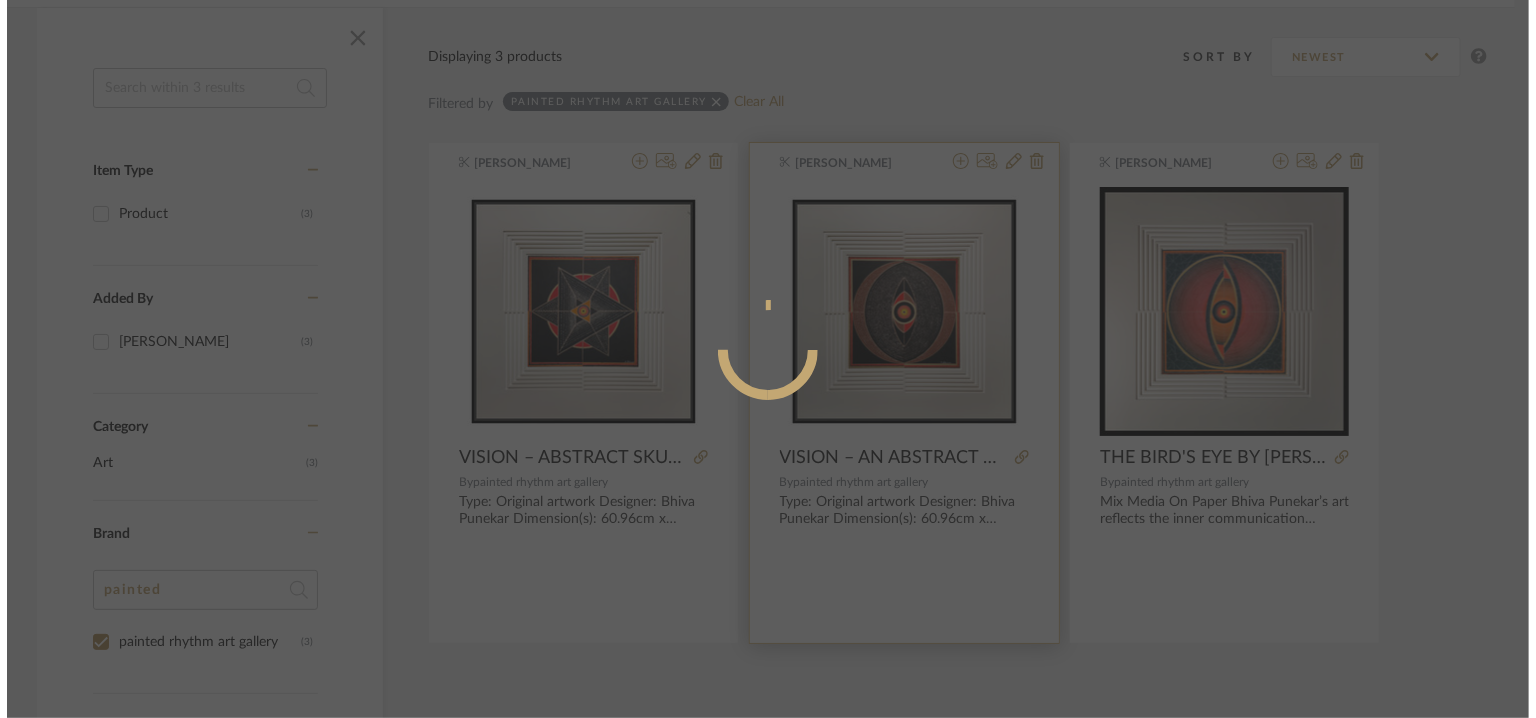 scroll, scrollTop: 0, scrollLeft: 0, axis: both 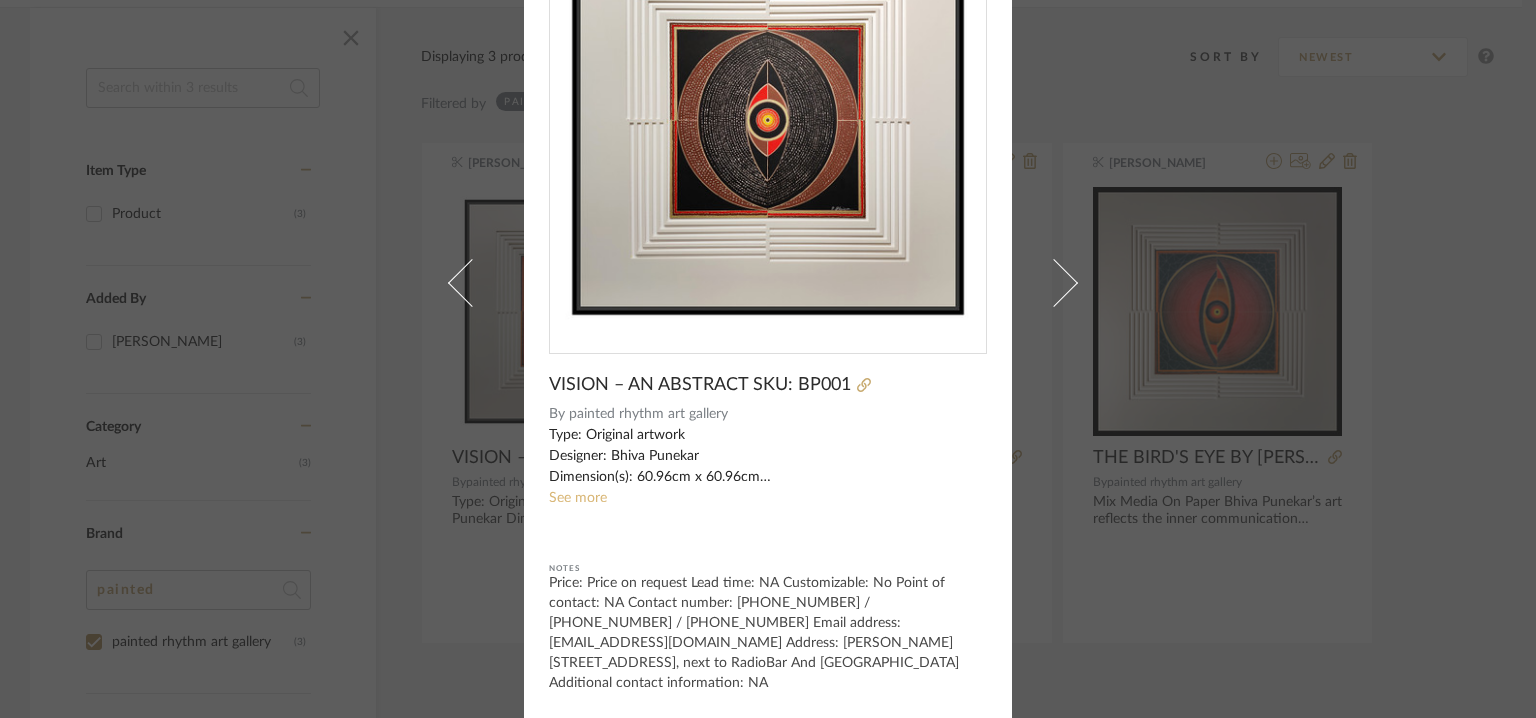 click on "See more" at bounding box center [578, 498] 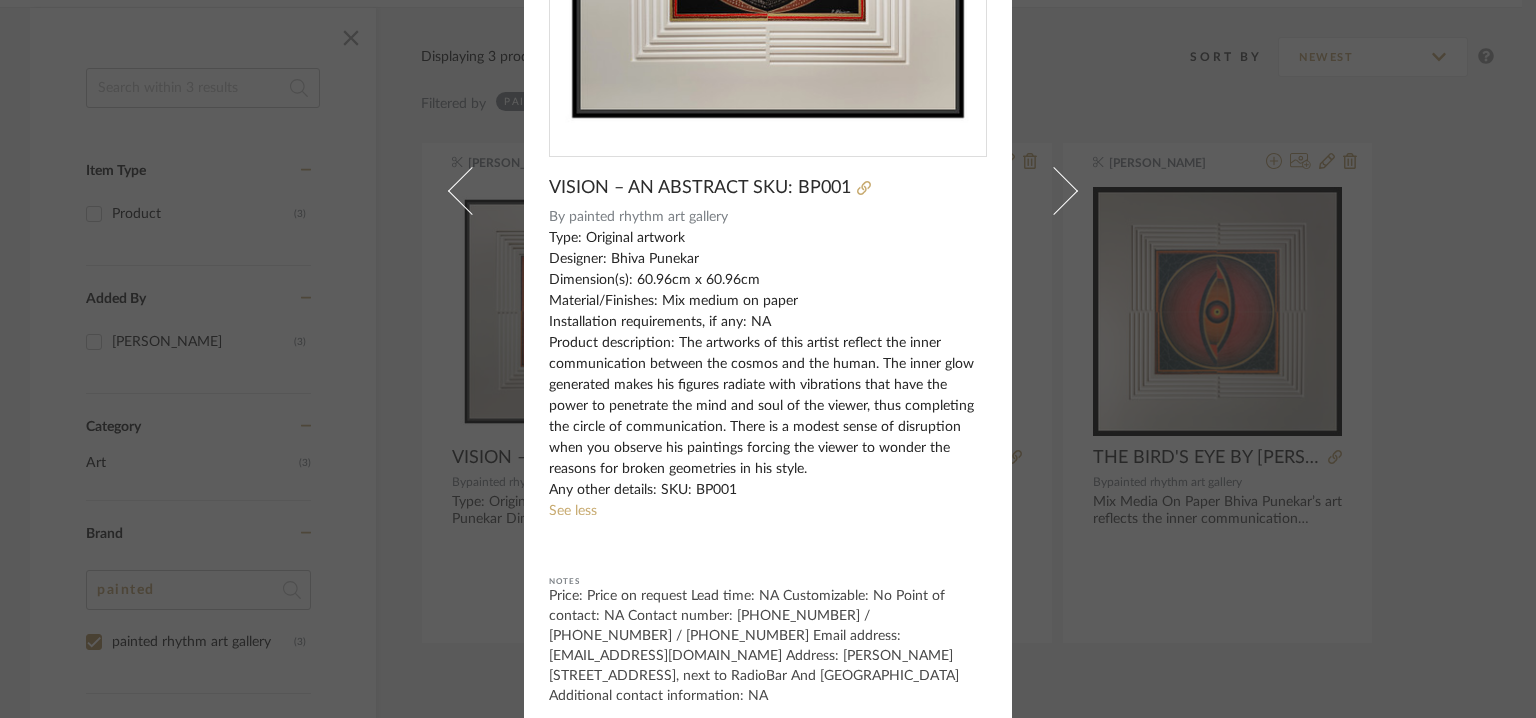 scroll, scrollTop: 352, scrollLeft: 0, axis: vertical 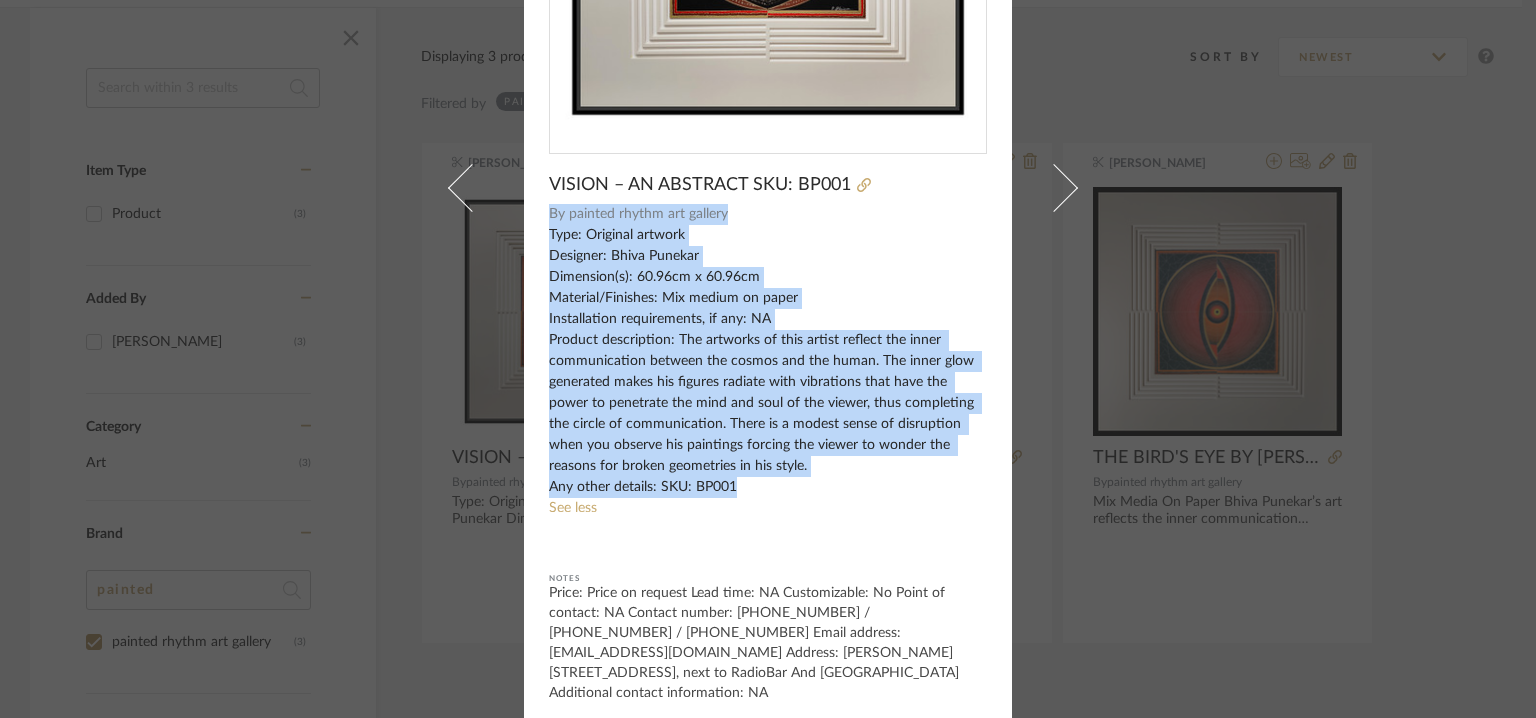 drag, startPoint x: 736, startPoint y: 481, endPoint x: 544, endPoint y: 236, distance: 311.27 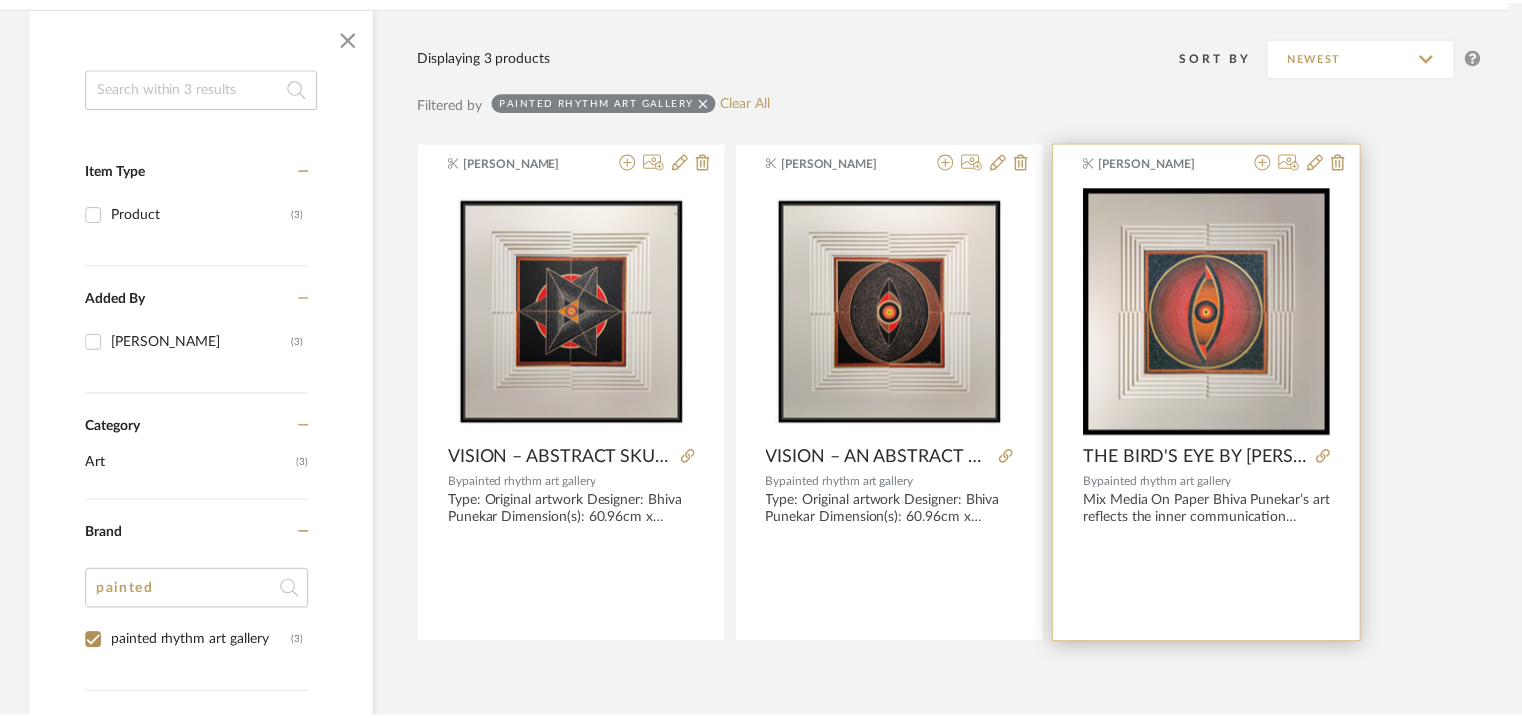 scroll, scrollTop: 300, scrollLeft: 0, axis: vertical 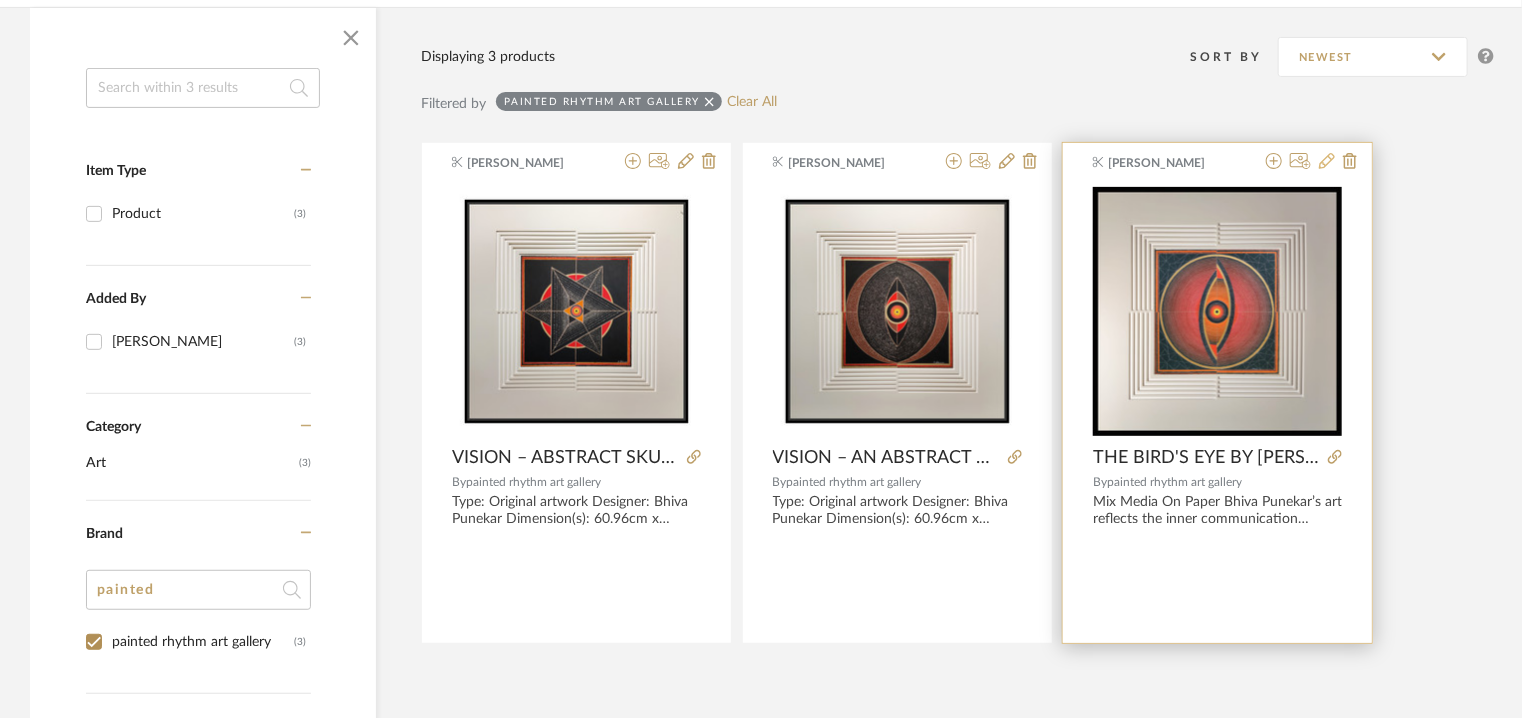 click 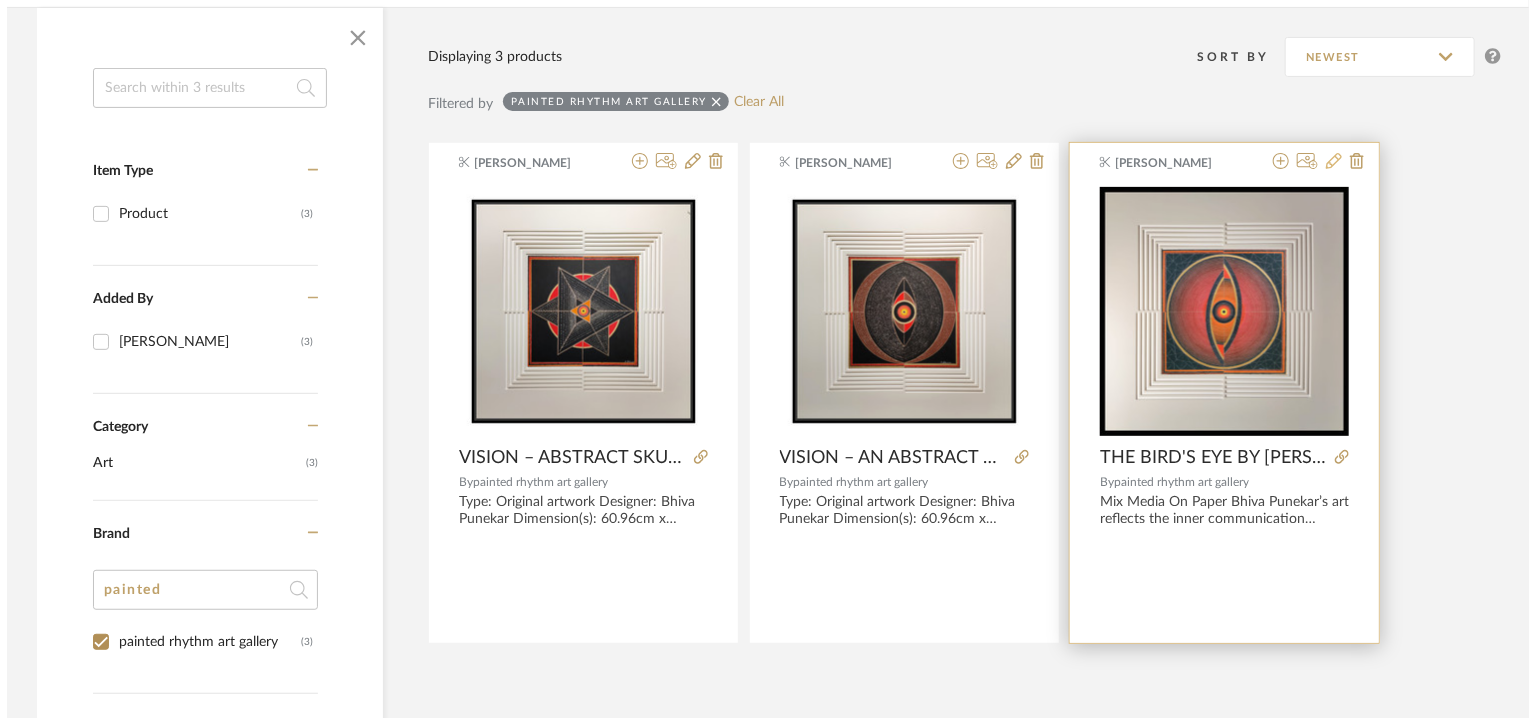 scroll, scrollTop: 0, scrollLeft: 0, axis: both 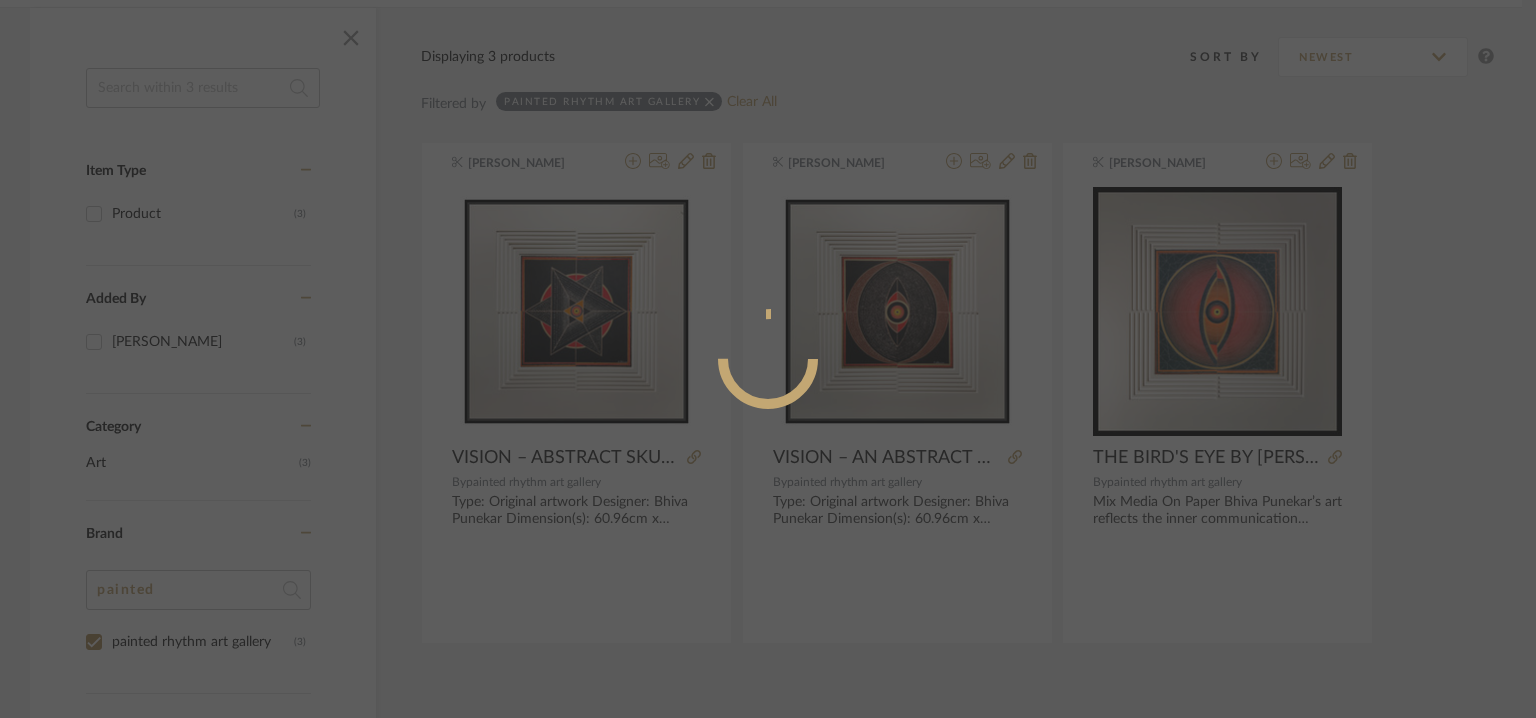 radio on "true" 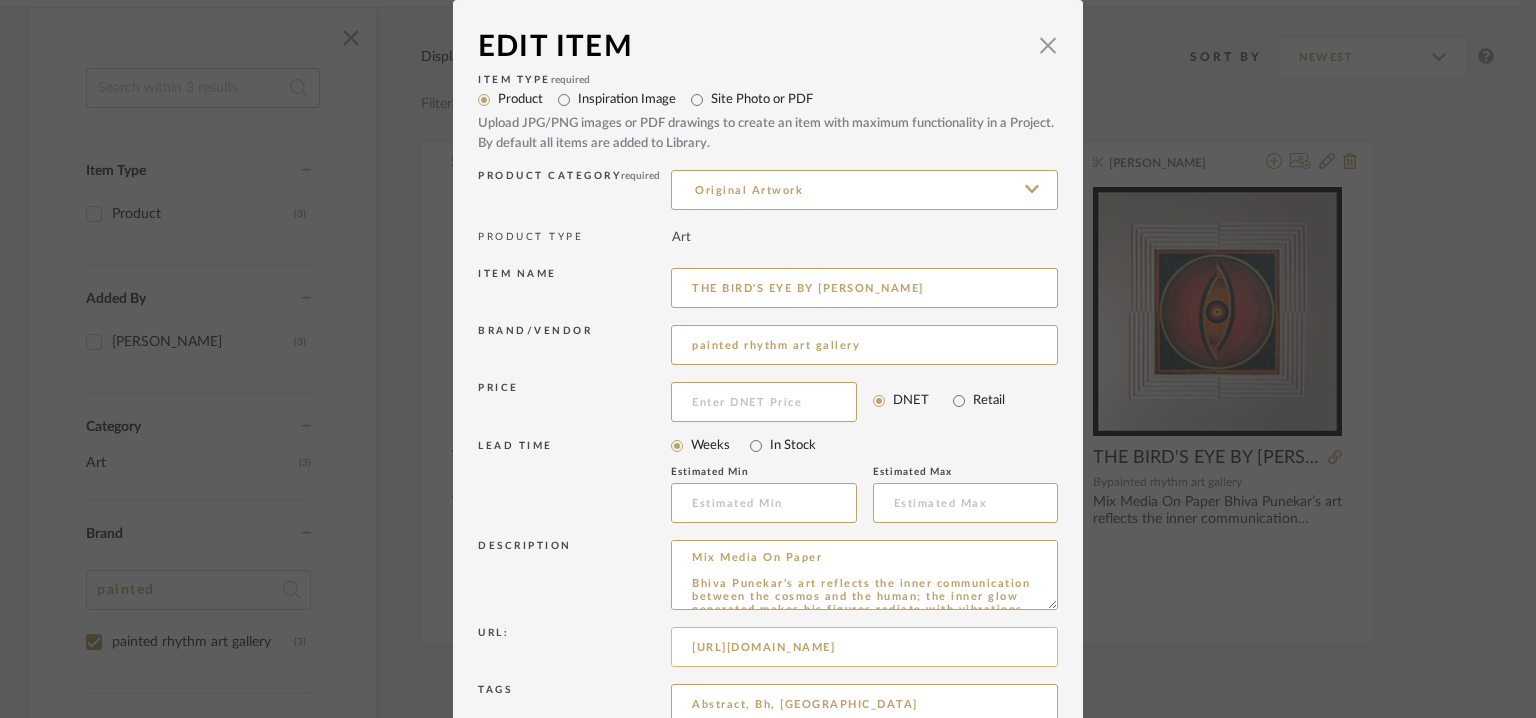 scroll, scrollTop: 192, scrollLeft: 0, axis: vertical 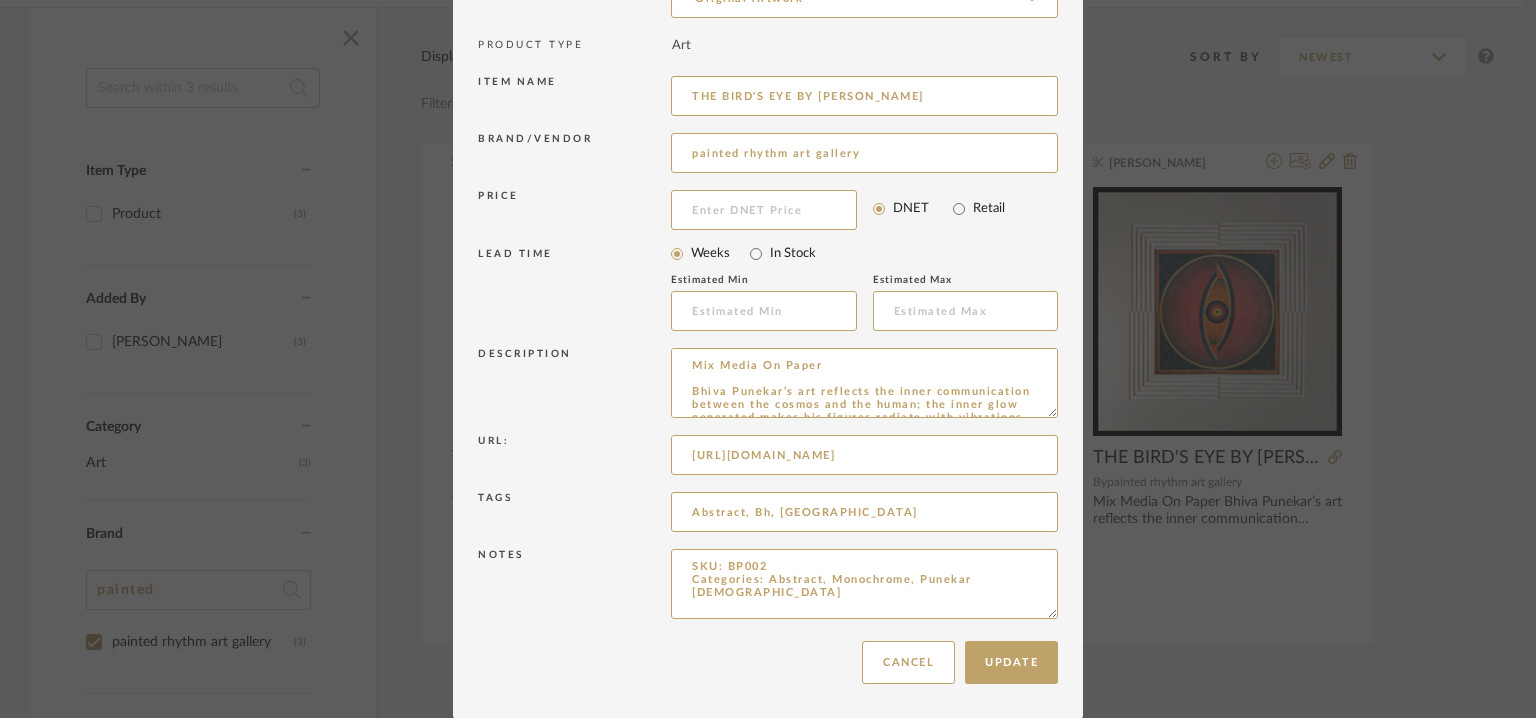 drag, startPoint x: 1044, startPoint y: 411, endPoint x: 1012, endPoint y: 675, distance: 265.9323 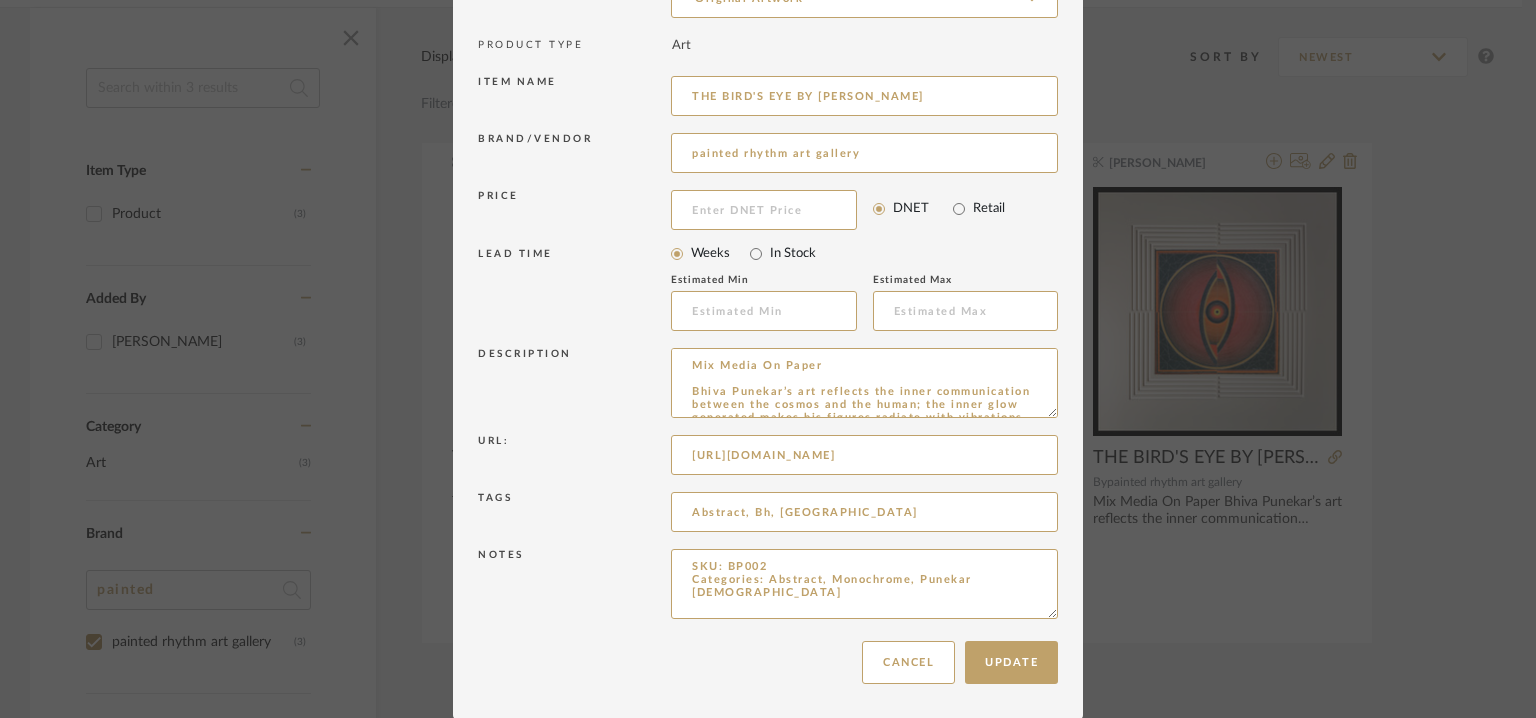 click on "Mix Media On Paper
Bhiva Punekar’s art reflects the inner communication between the cosmos and the human; the inner glow generated makes his figures radiate with vibrations that have the power to penetrate the mind and soul of the viewer, thus completing the circle of communication. There is a certain sense of disruption when you look at his paintings forcing the viewer to think of reasons for breaking the geometries in his style.
The artworks of this artist reflect the inner communication between the cosmos and the human. The inner glow generated makes his figures radiate with vibrations that have the power to penetrate the mind and soul of the viewer, thus completing the circle of communication. There is a modest sense of disruption when you observe his paintings forcing the viewer to wonder the reasons for broken geometries in his style." at bounding box center [864, 383] 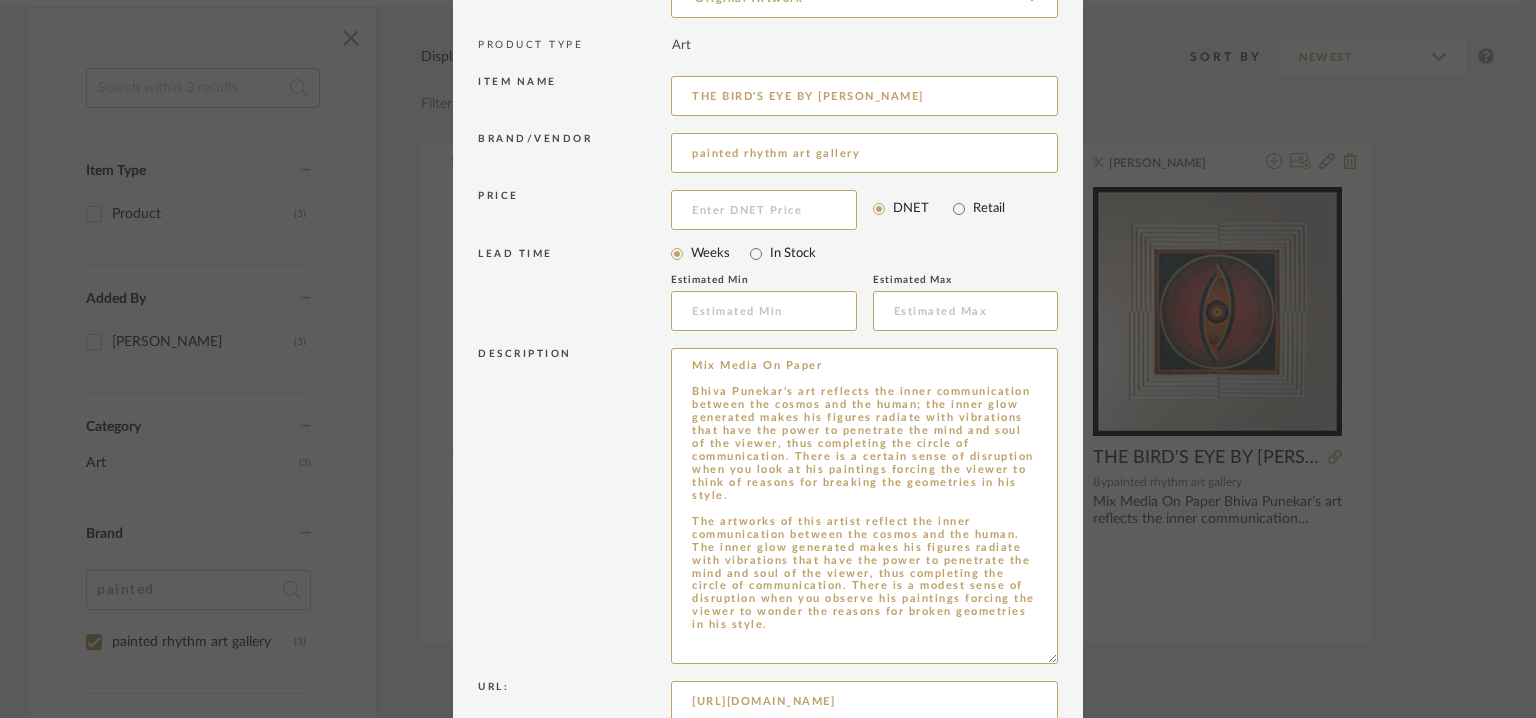 drag, startPoint x: 784, startPoint y: 649, endPoint x: 678, endPoint y: 356, distance: 311.58466 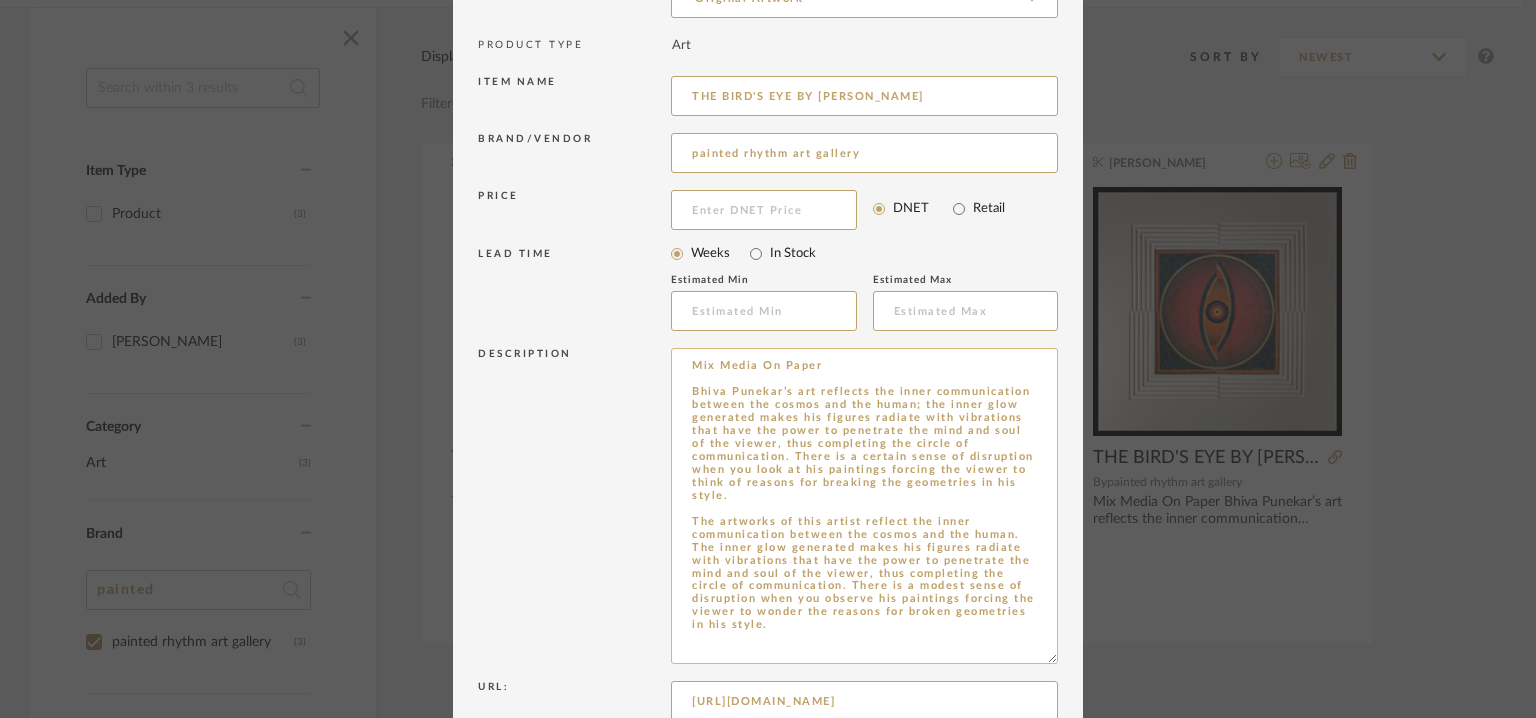click on "Description  Mix Media On Paper
Bhiva Punekar’s art reflects the inner communication between the cosmos and the human; the inner glow generated makes his figures radiate with vibrations that have the power to penetrate the mind and soul of the viewer, thus completing the circle of communication. There is a certain sense of disruption when you look at his paintings forcing the viewer to think of reasons for breaking the geometries in his style.
The artworks of this artist reflect the inner communication between the cosmos and the human. The inner glow generated makes his figures radiate with vibrations that have the power to penetrate the mind and soul of the viewer, thus completing the circle of communication. There is a modest sense of disruption when you observe his paintings forcing the viewer to wonder the reasons for broken geometries in his style." at bounding box center (768, 509) 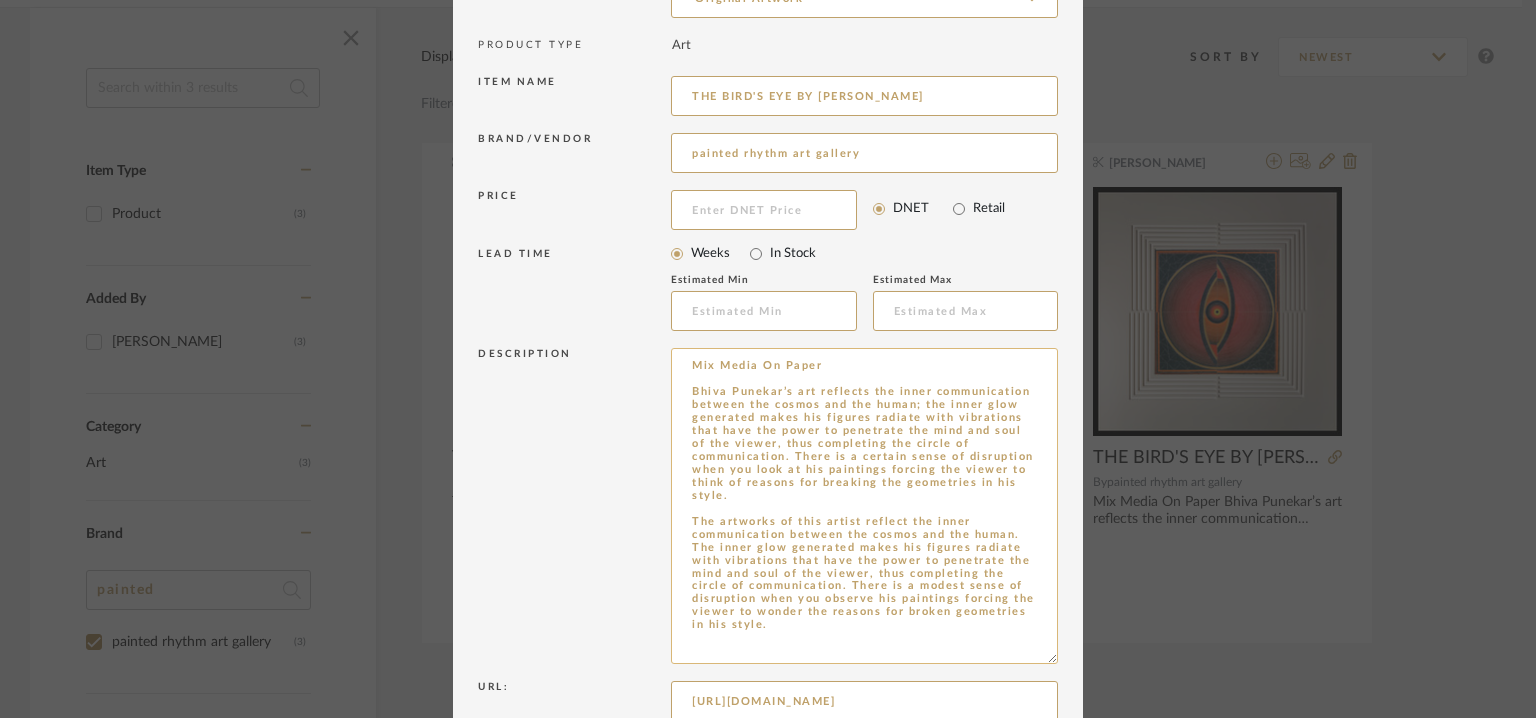 paste on "By
painted rhythm art gallery
Type: Original artwork
Designer: Bhiva Punekar
Dimension(s): 60.96cm x 60.96cm
Material/Finishes: Mix medium on paper
Installation requirements, if any: NA
Product description: The artworks of this artist reflect the inner communication between the cosmos and the human. The inner glow generated makes his figures radiate with vibrations that have the power to penetrate the mind and soul of the viewer, thus completing the circle of communication. There is a modest sense of disruption when you observe his paintings forcing the viewer to wonder the reasons for broken geometries in his style.
Any other details: SKU: BP001" 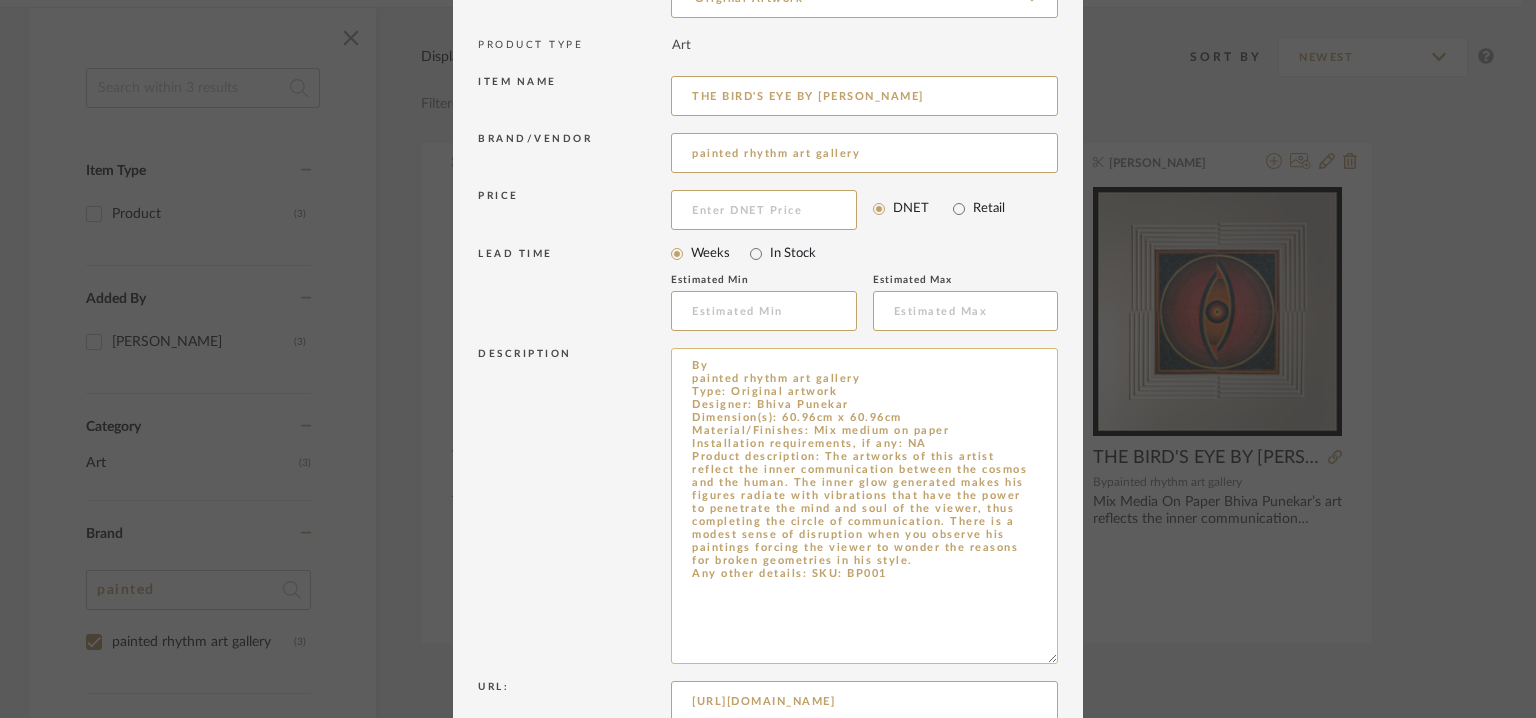 drag, startPoint x: 849, startPoint y: 377, endPoint x: 676, endPoint y: 353, distance: 174.6568 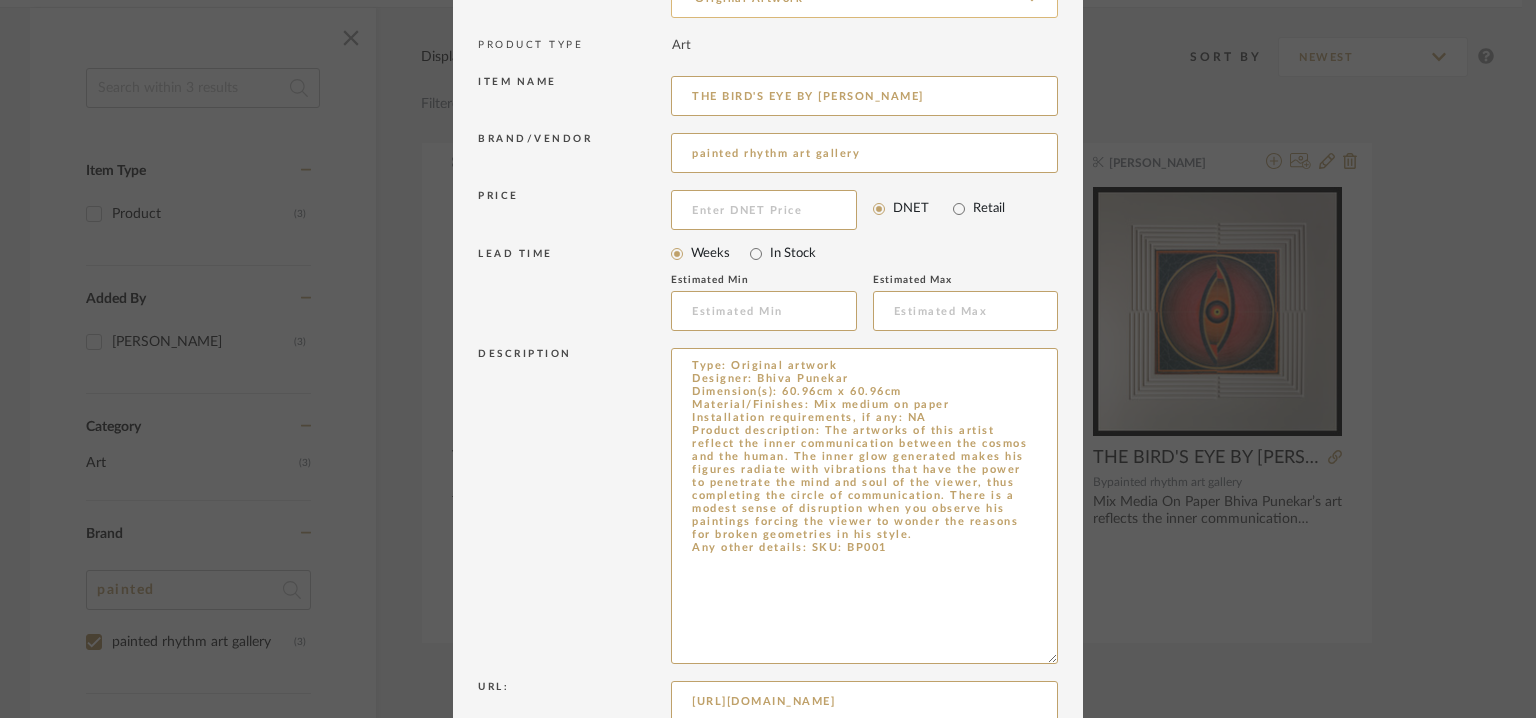 type on "Type: Original artwork
Designer: Bhiva Punekar
Dimension(s): 60.96cm x 60.96cm
Material/Finishes: Mix medium on paper
Installation requirements, if any: NA
Product description: The artworks of this artist reflect the inner communication between the cosmos and the human. The inner glow generated makes his figures radiate with vibrations that have the power to penetrate the mind and soul of the viewer, thus completing the circle of communication. There is a modest sense of disruption when you observe his paintings forcing the viewer to wonder the reasons for broken geometries in his style.
Any other details: SKU: BP001" 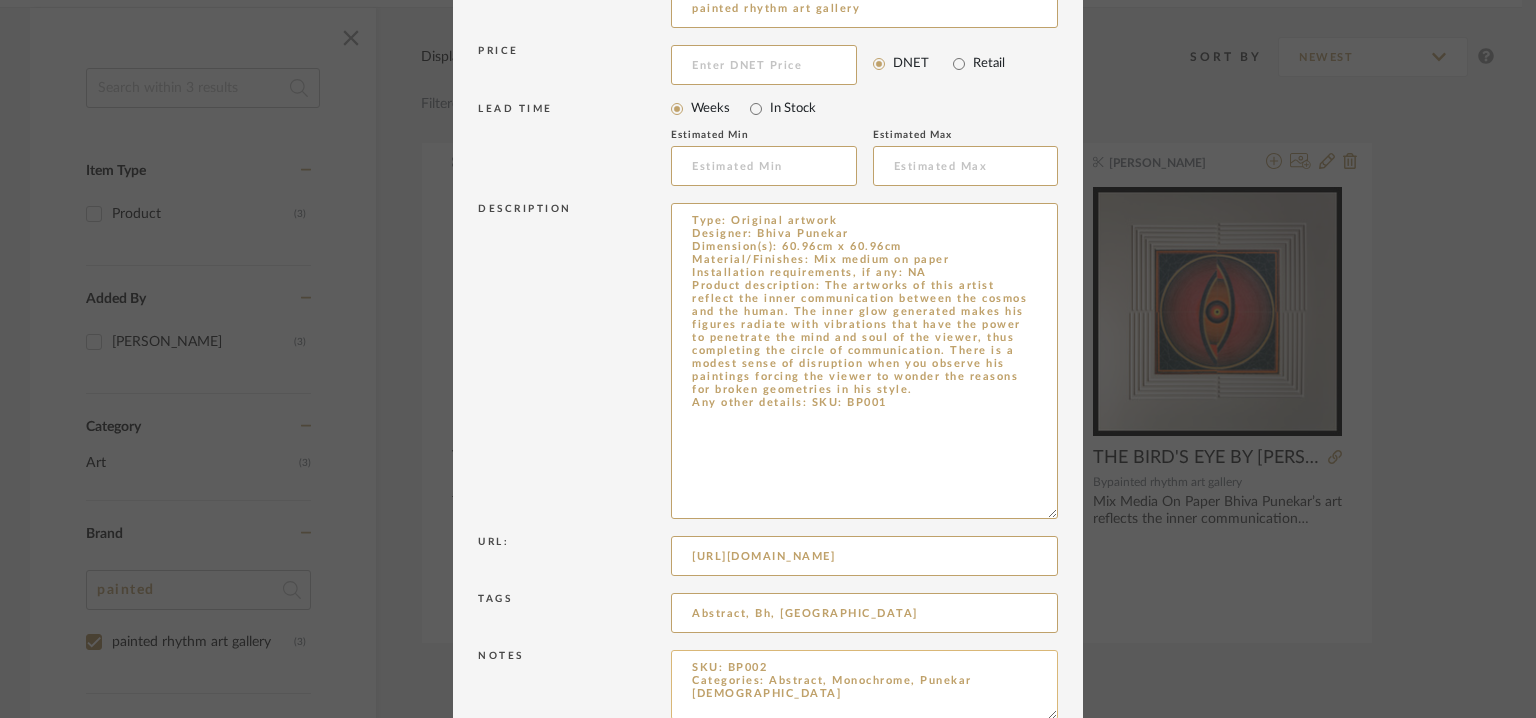 scroll, scrollTop: 439, scrollLeft: 0, axis: vertical 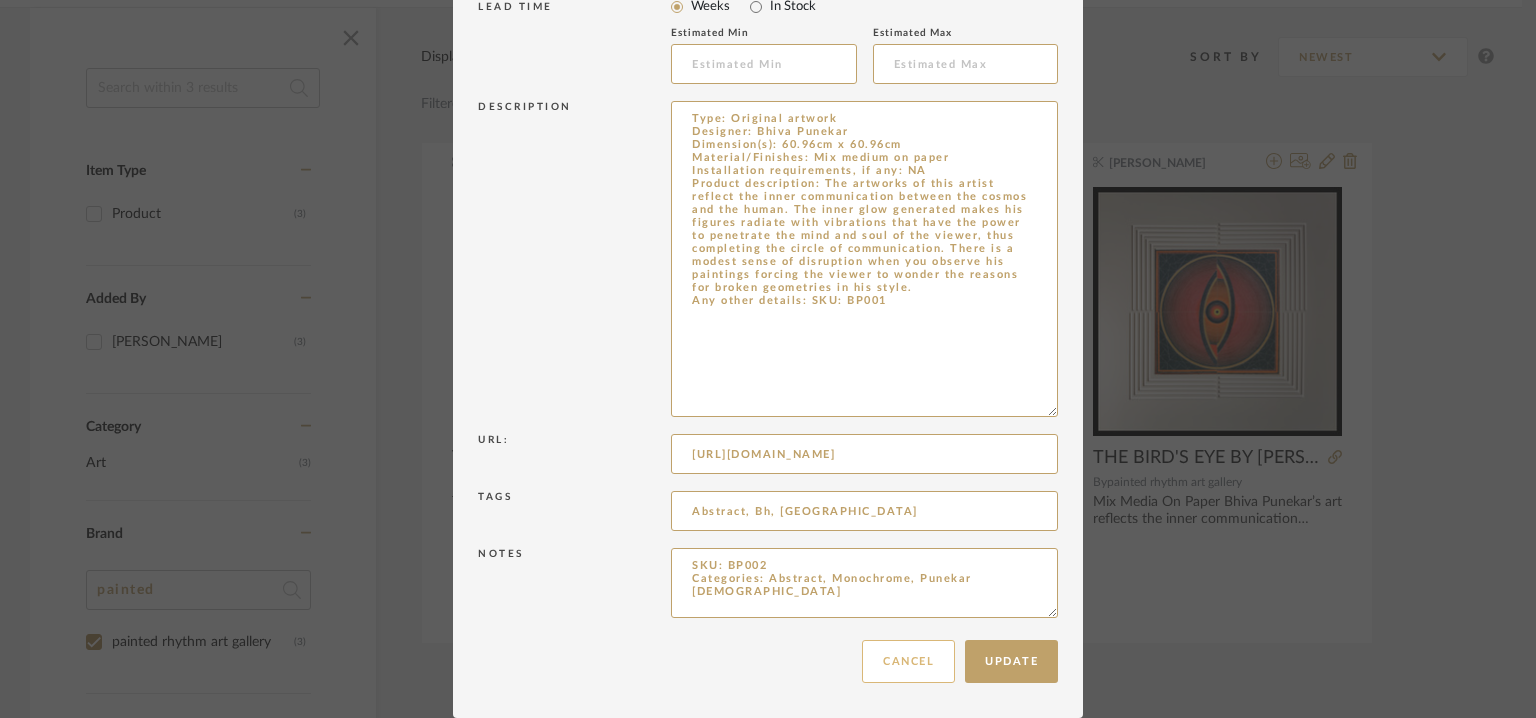 click on "Cancel" at bounding box center [908, 661] 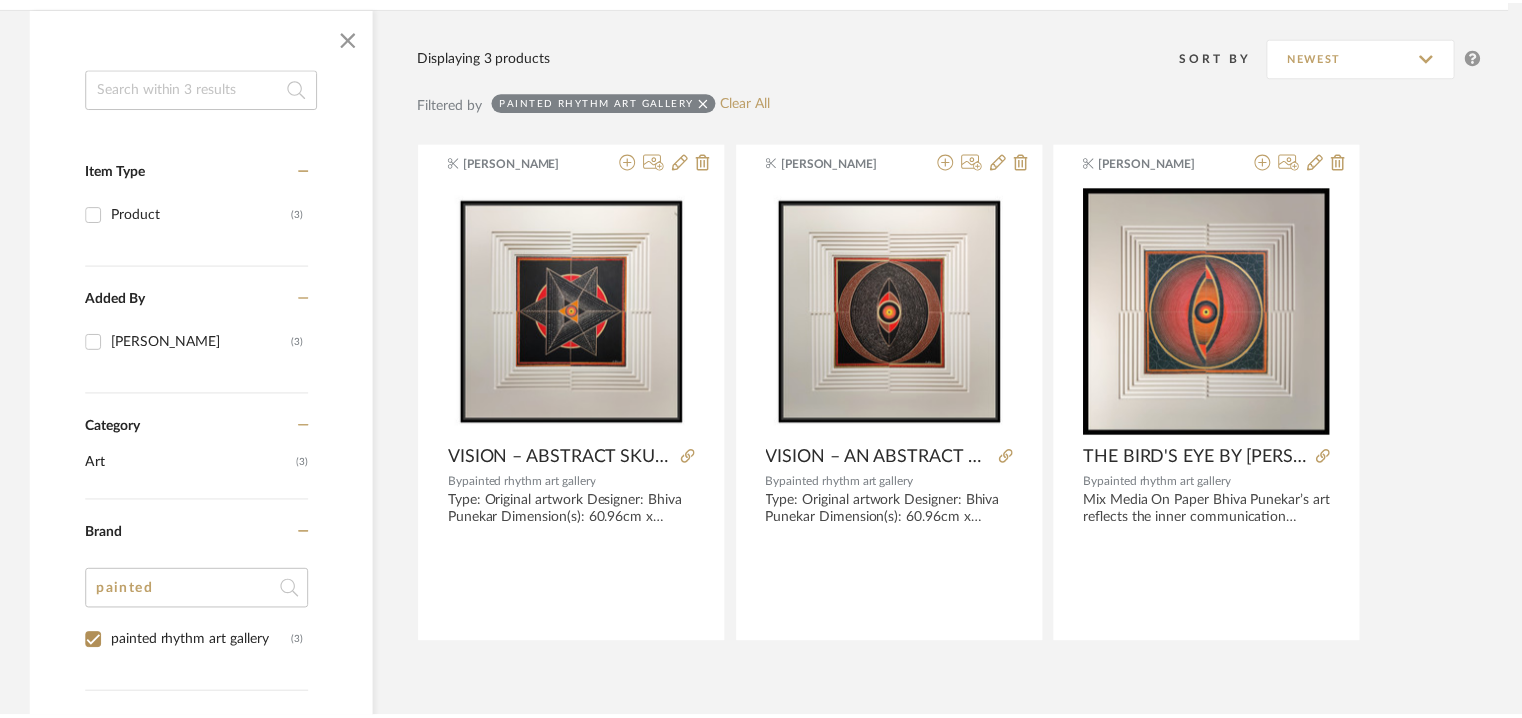 scroll, scrollTop: 300, scrollLeft: 0, axis: vertical 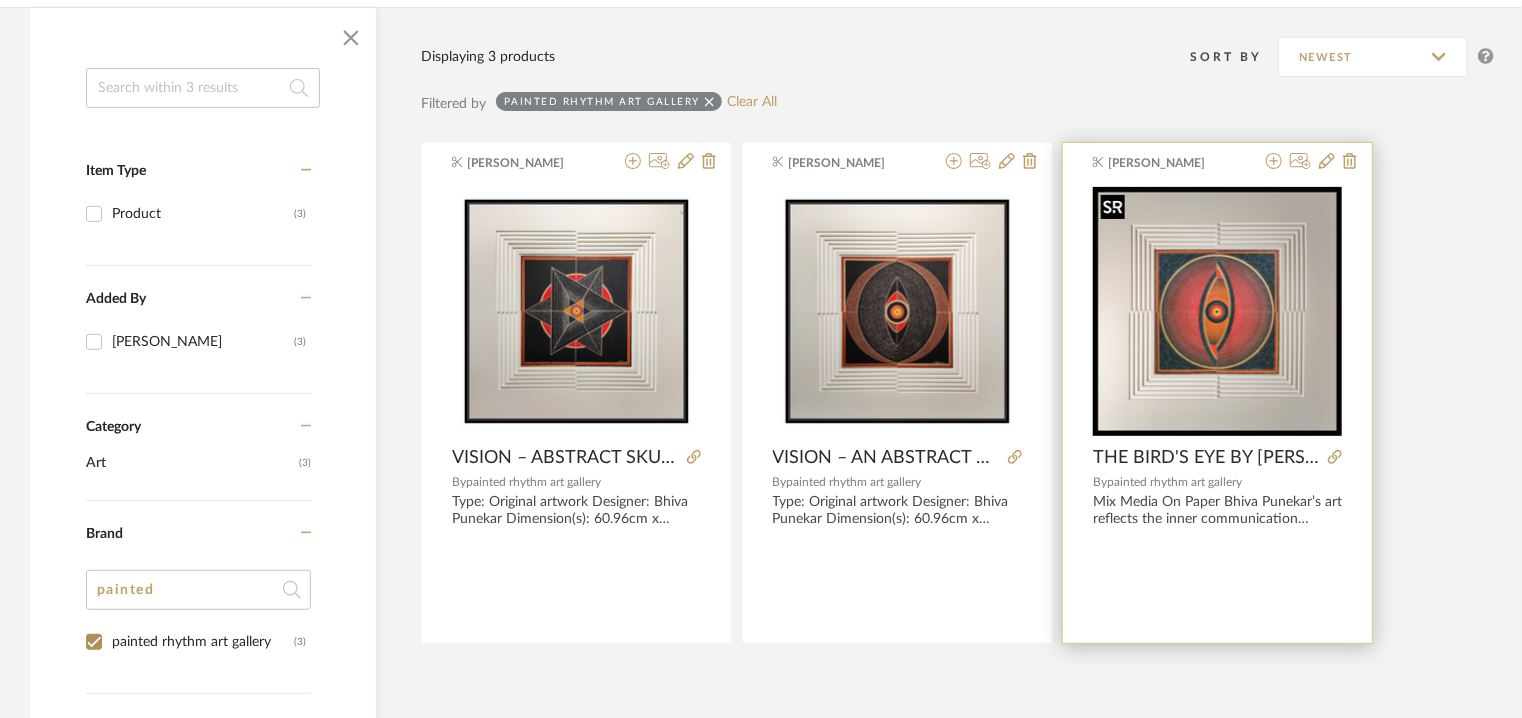 click at bounding box center [1217, 311] 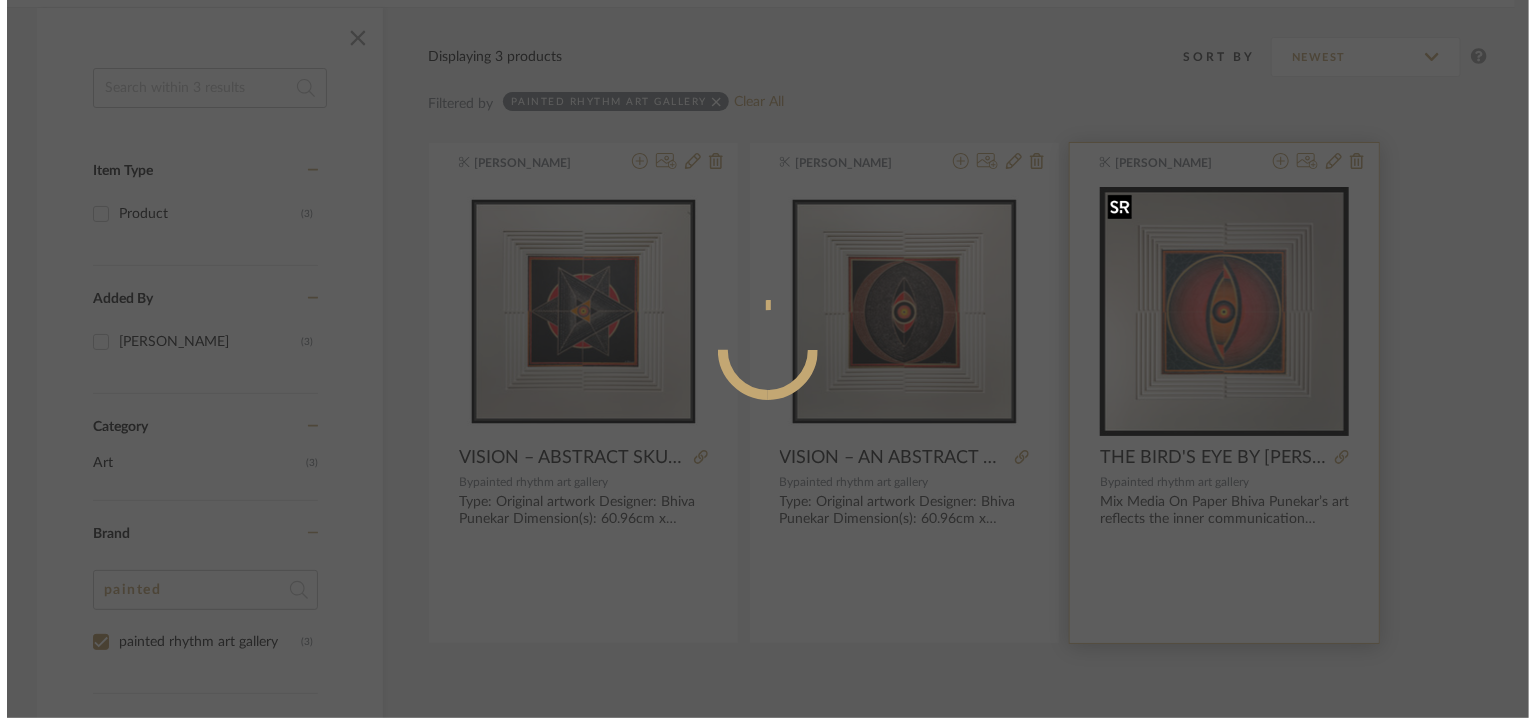 scroll, scrollTop: 0, scrollLeft: 0, axis: both 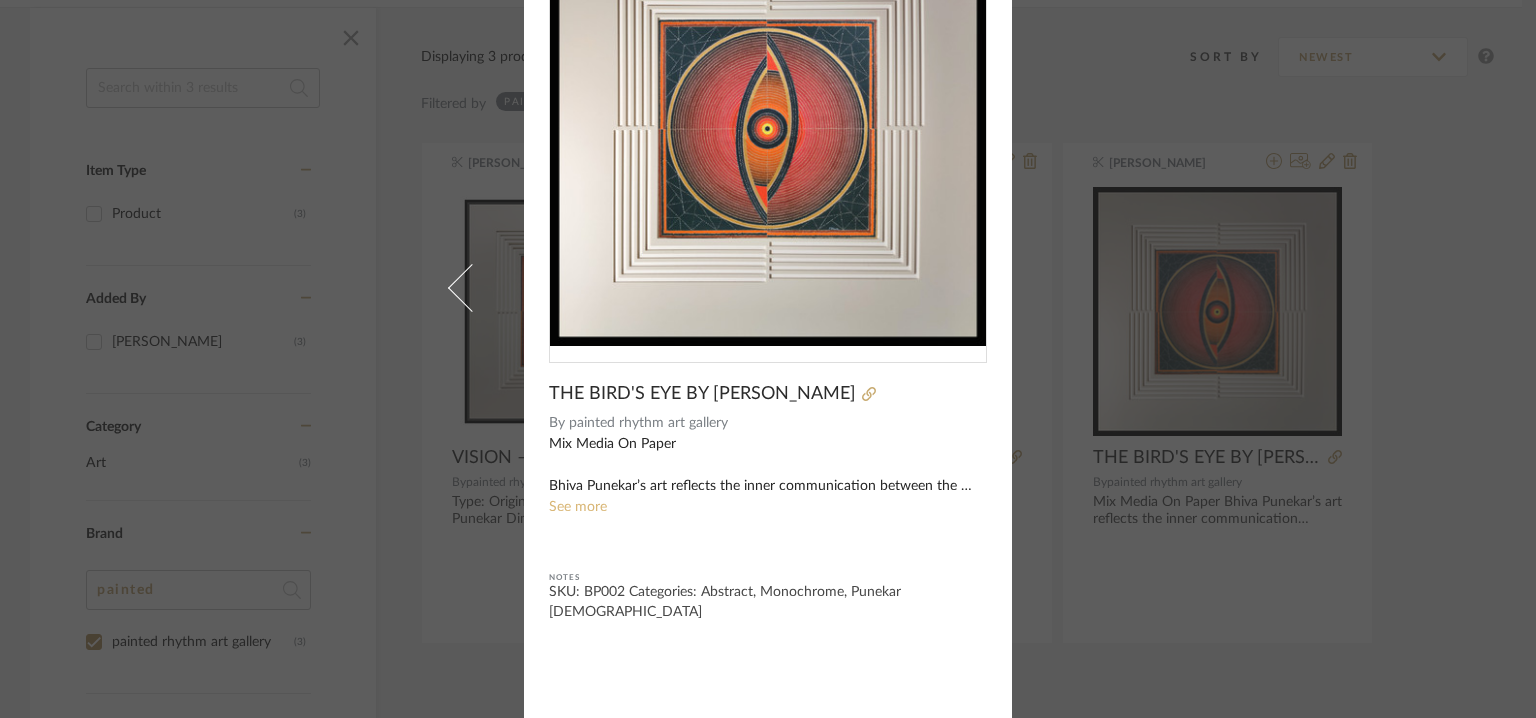 click on "See more" at bounding box center (578, 507) 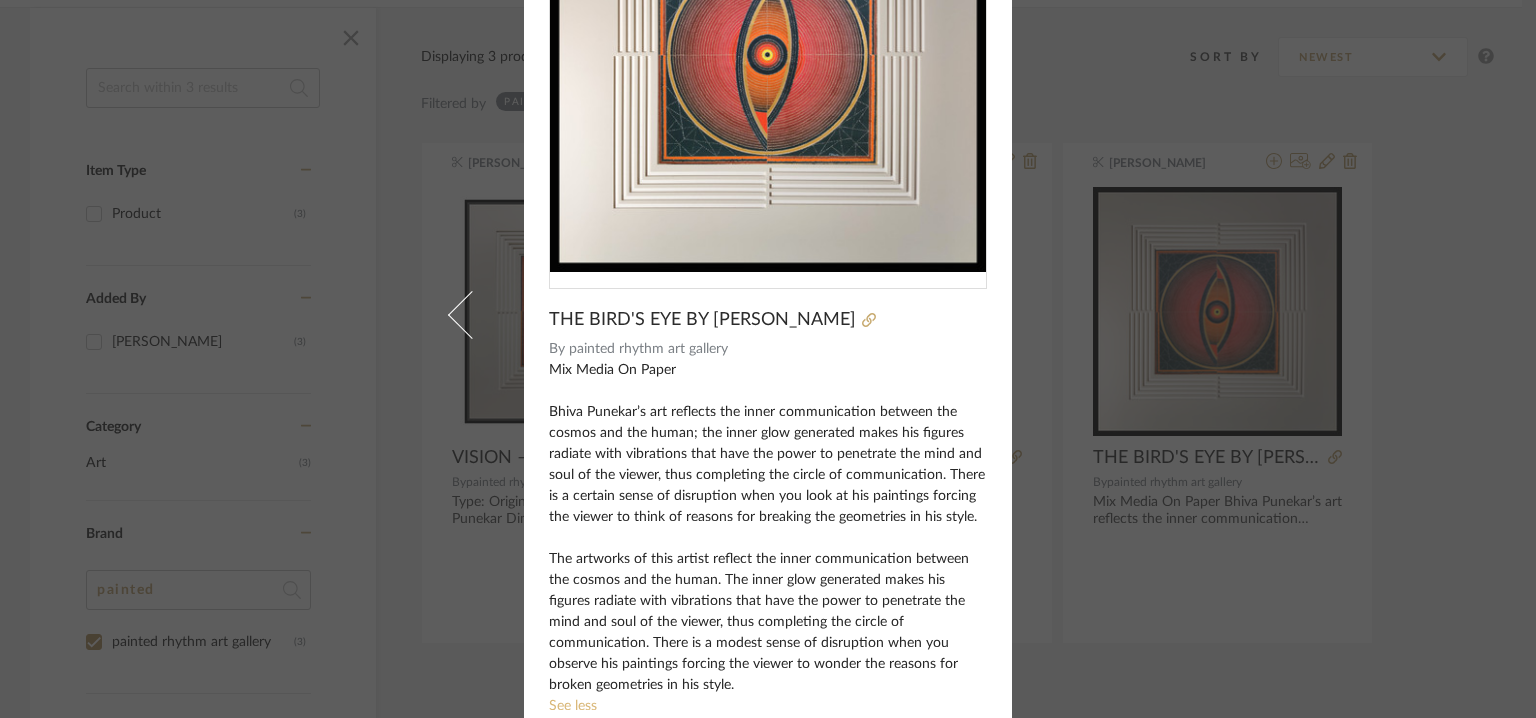 scroll, scrollTop: 304, scrollLeft: 0, axis: vertical 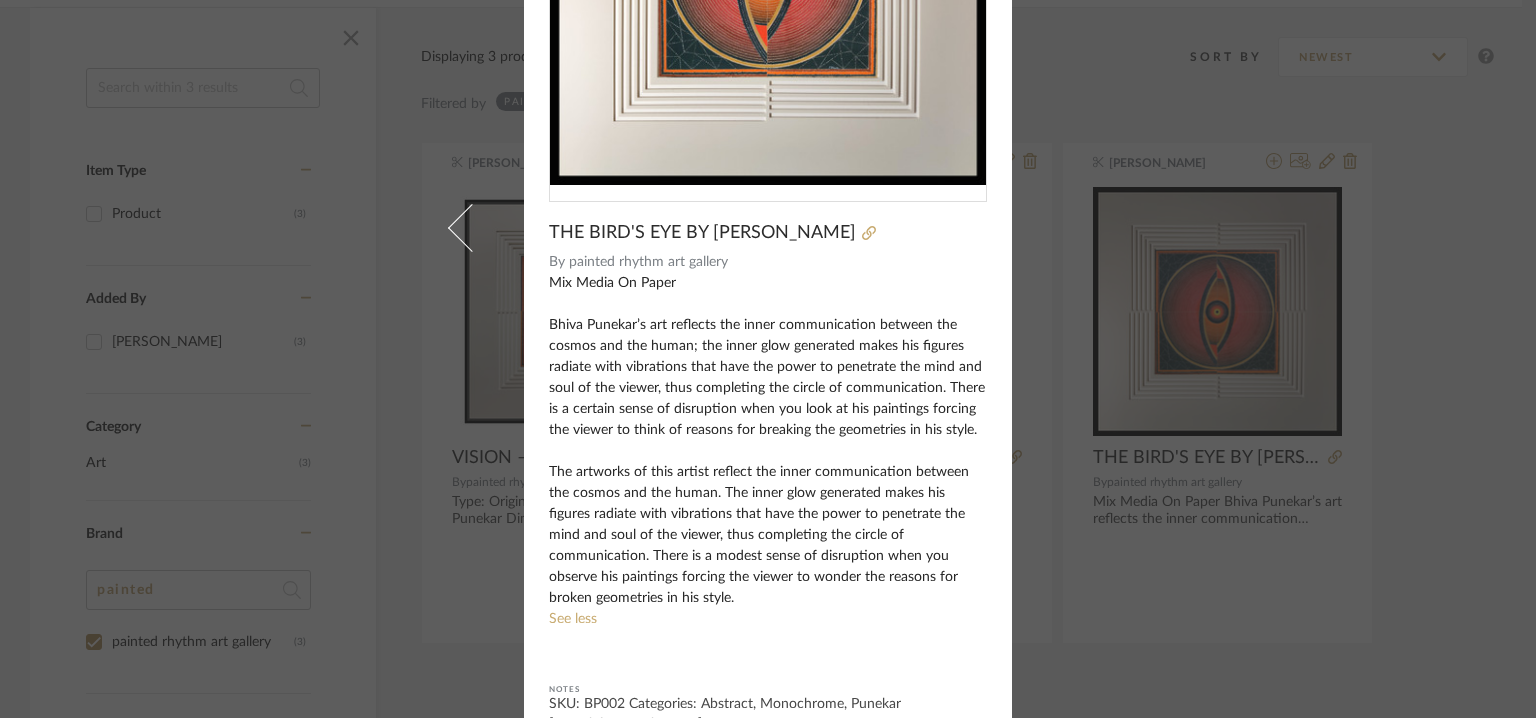 click on "Manasi Bhargava × THE BIRD'S EYE BY BHIVA PUNEKAR By painted rhythm art gallery Mix Media On Paper
Bhiva Punekar’s art reflects the inner communication between the cosmos and the human; the inner glow generated makes his figures radiate with vibrations that have the power to penetrate the mind and soul of the viewer, thus completing the circle of communication. There is a certain sense of disruption when you look at his paintings forcing the viewer to think of reasons for breaking the geometries in his style.
The artworks of this artist reflect the inner communication between the cosmos and the human. The inner glow generated makes his figures radiate with vibrations that have the power to penetrate the mind and soul of the viewer, thus completing the circle of communication. There is a modest sense of disruption when you observe his paintings forcing the viewer to wonder the reasons for broken geometries in his style. See less Notes SKU: BP002
Categories: Abstract, Monochrome, Punekar Bhiva" at bounding box center (768, 359) 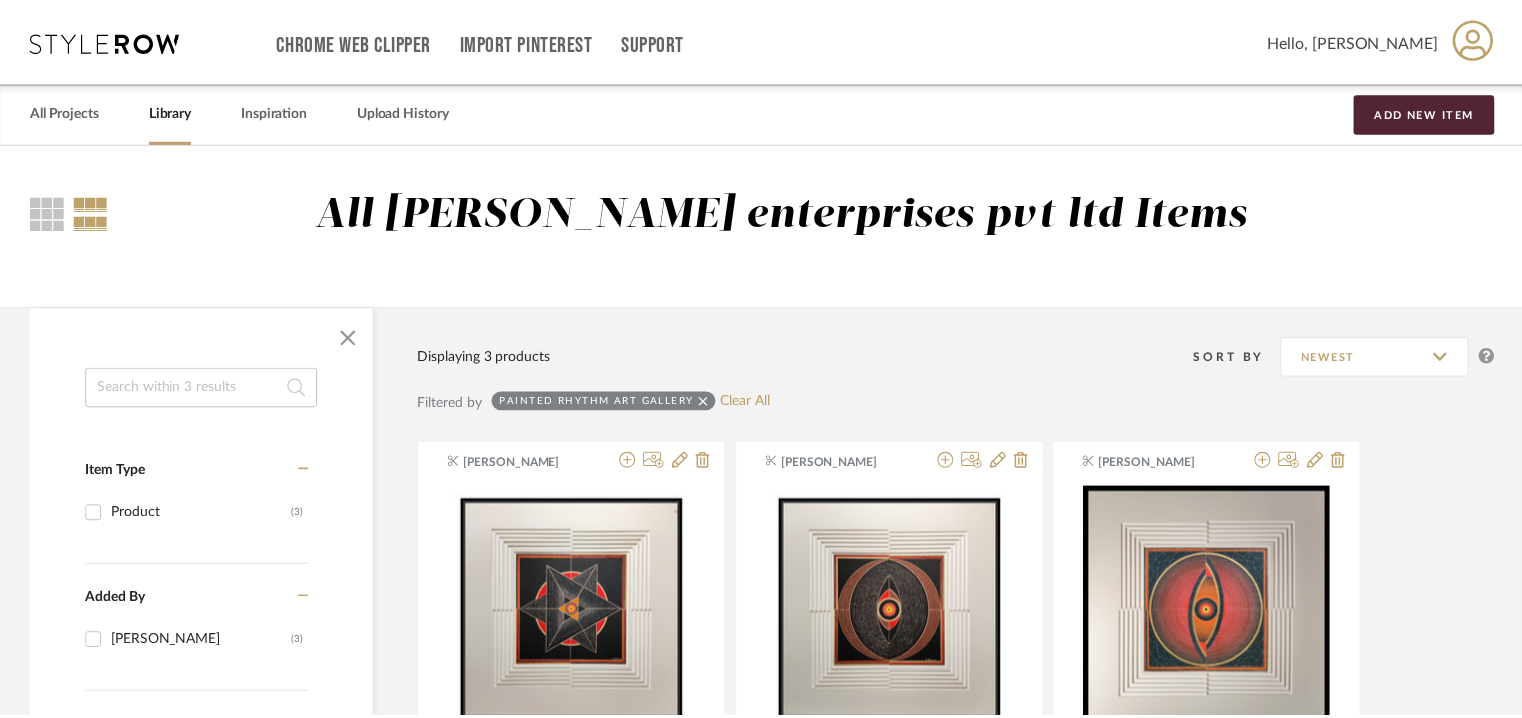 scroll, scrollTop: 300, scrollLeft: 0, axis: vertical 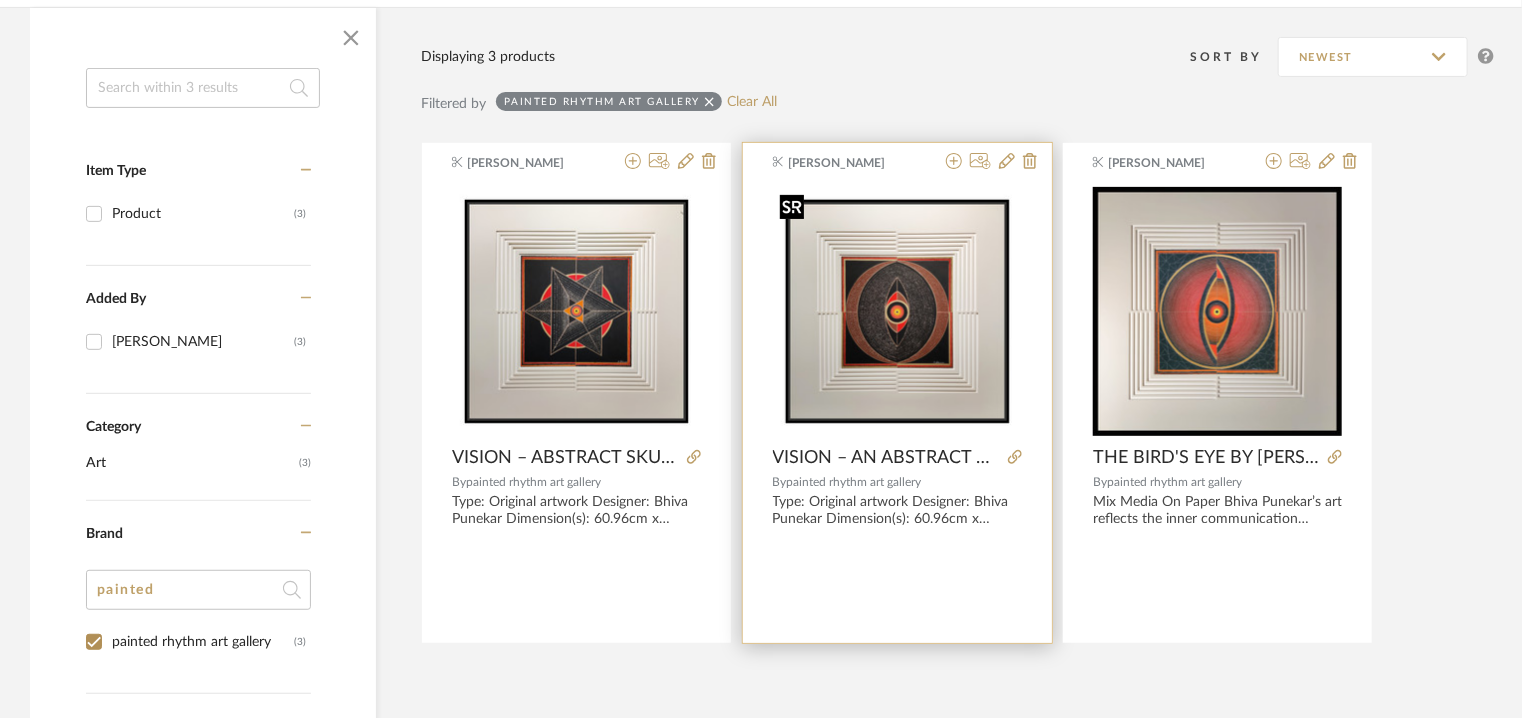 click at bounding box center [897, 311] 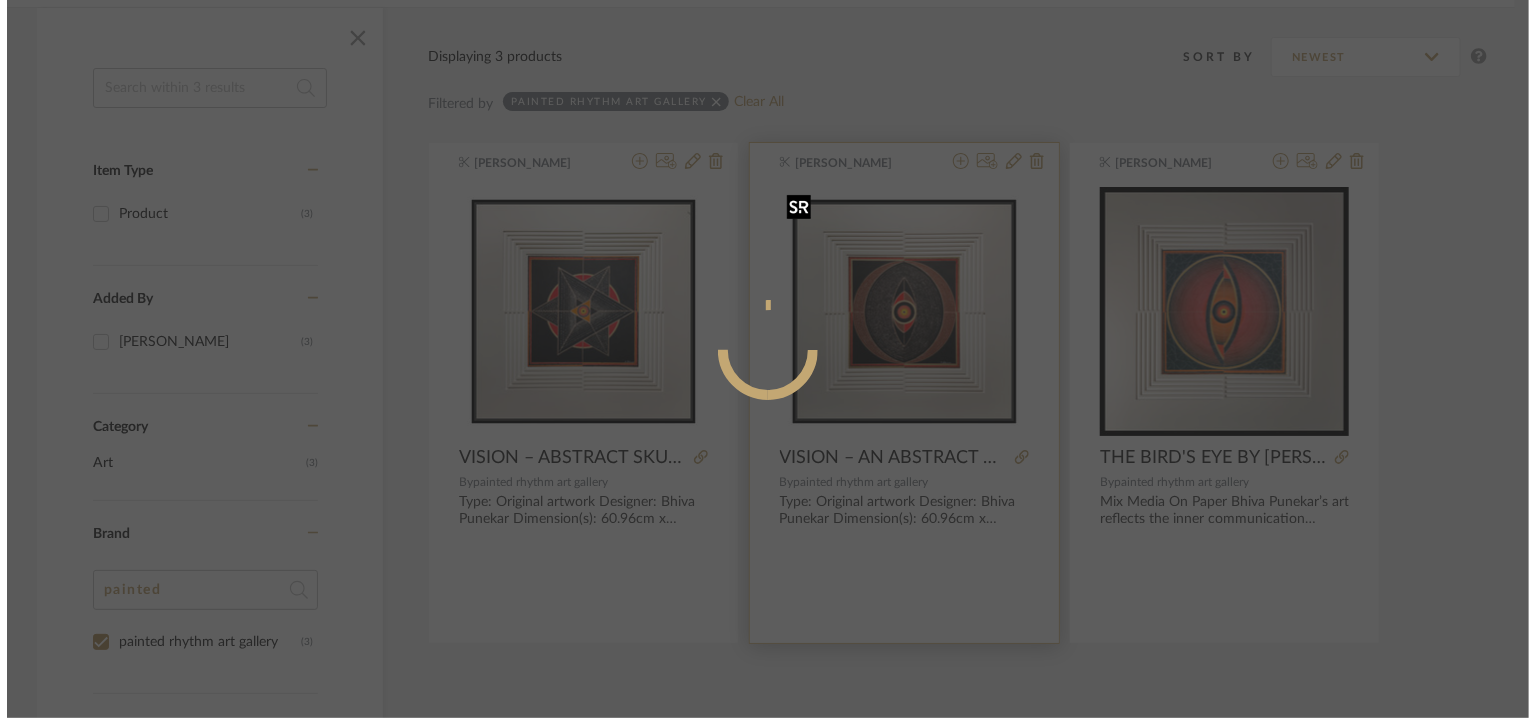 scroll, scrollTop: 0, scrollLeft: 0, axis: both 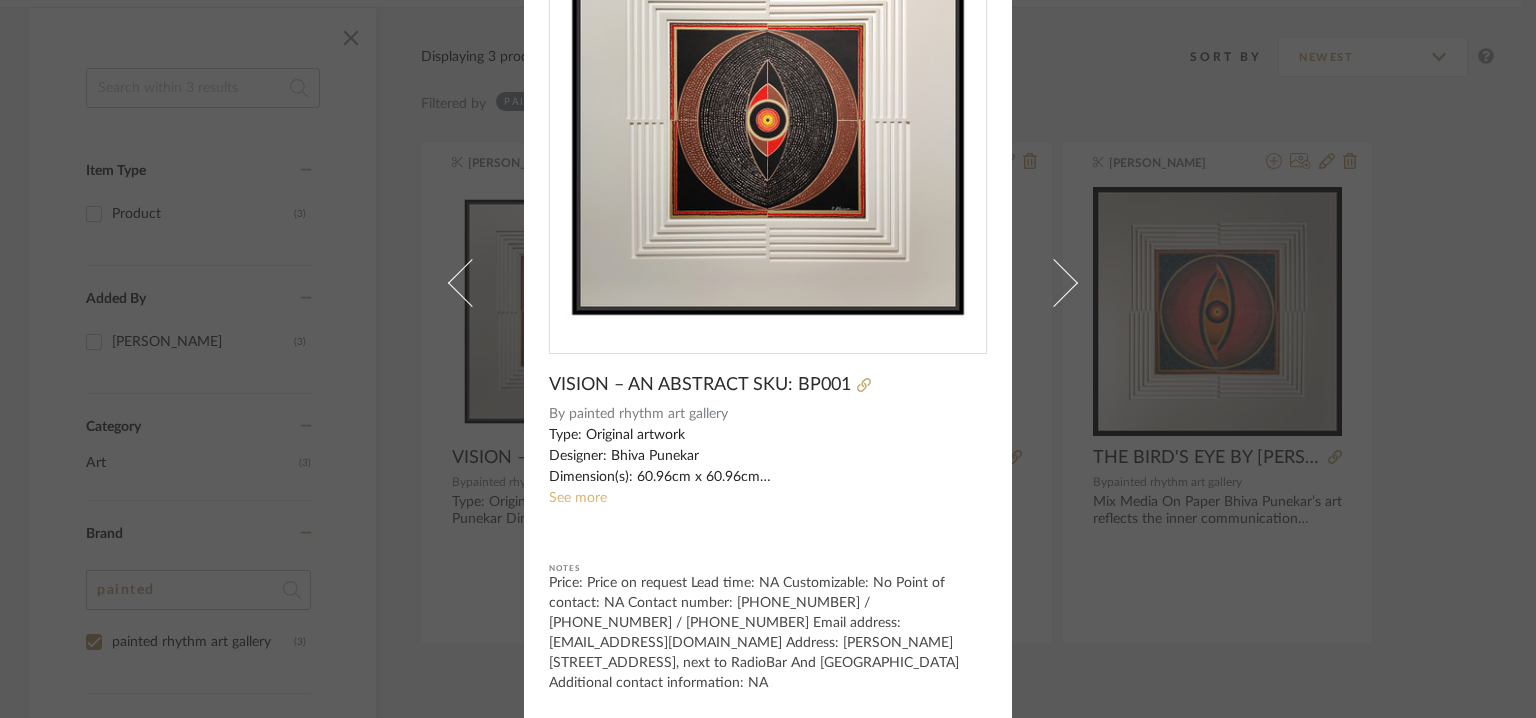 click on "See more" at bounding box center [578, 498] 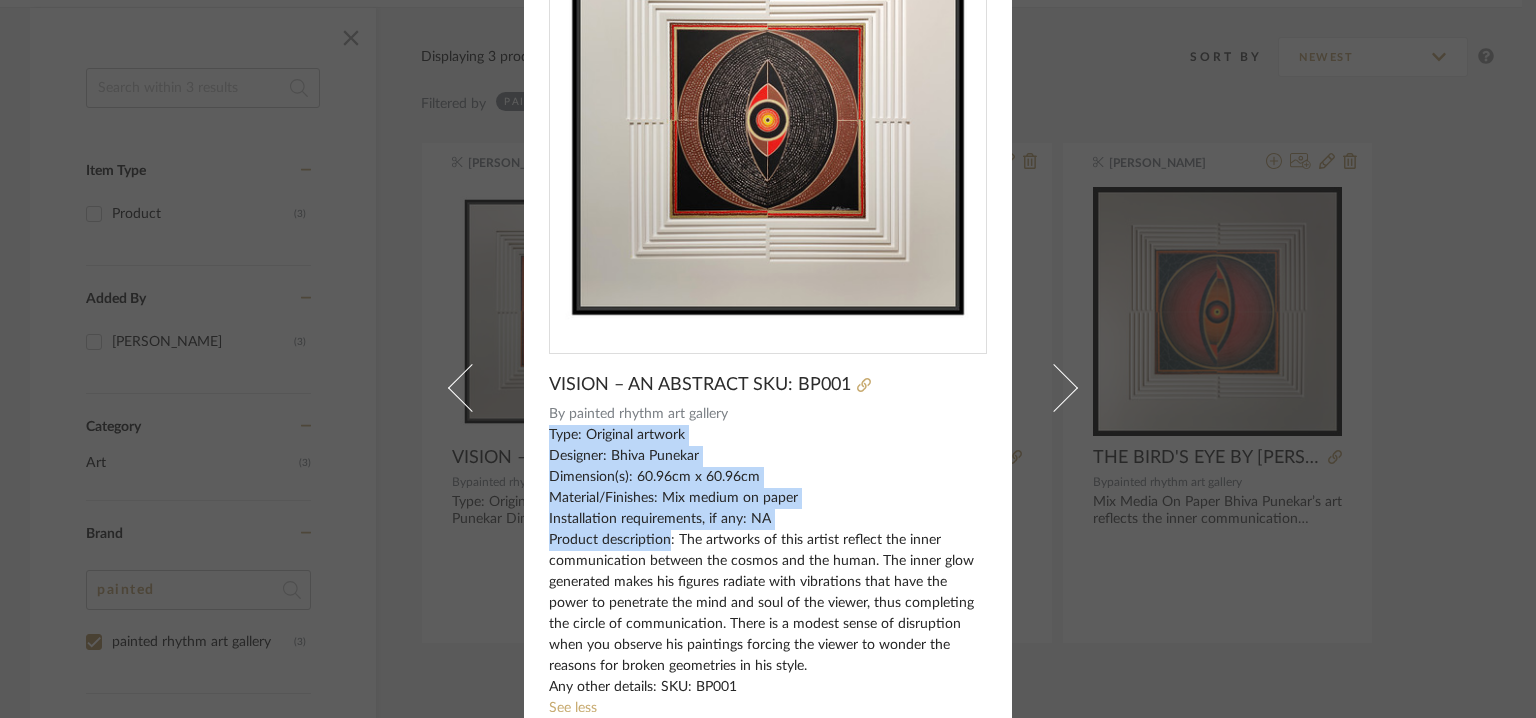 drag, startPoint x: 663, startPoint y: 538, endPoint x: 543, endPoint y: 436, distance: 157.49286 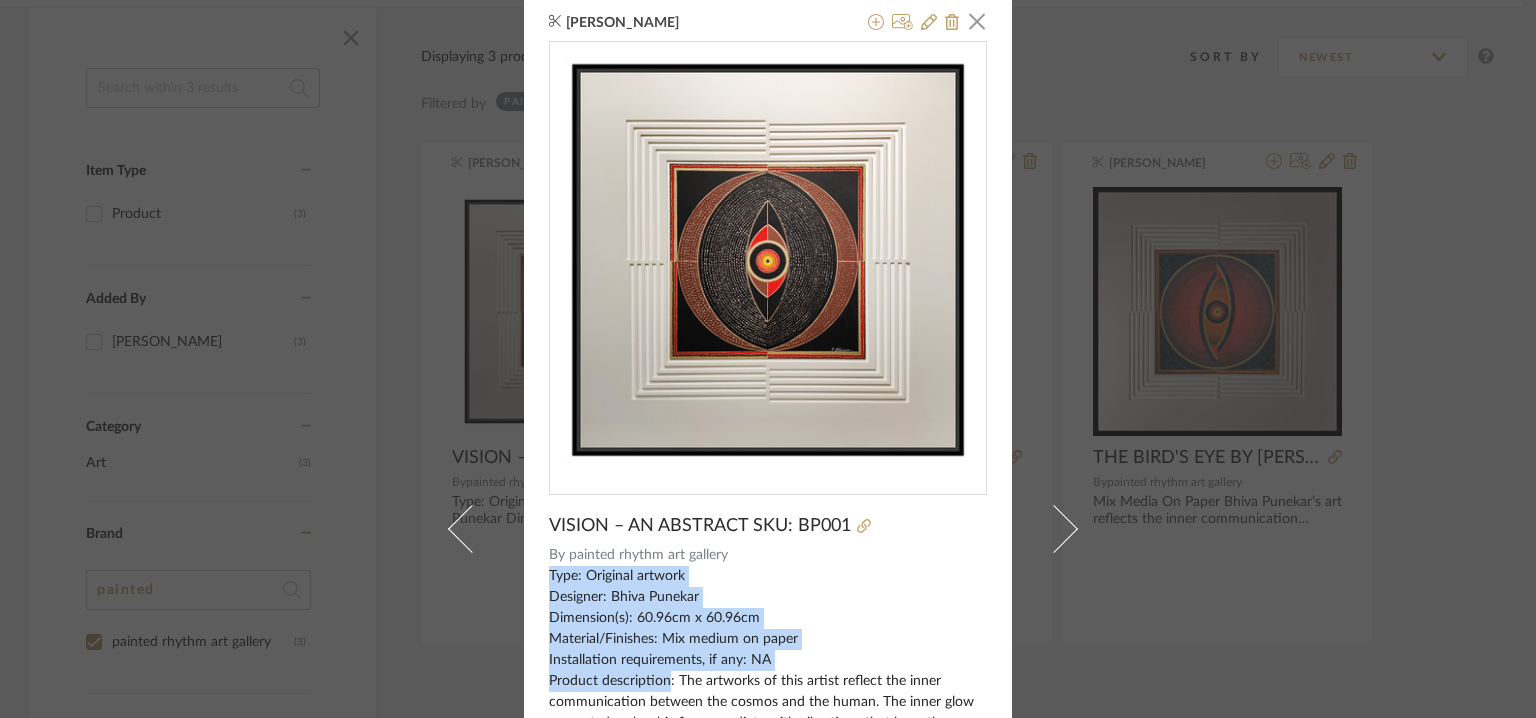 scroll, scrollTop: 0, scrollLeft: 0, axis: both 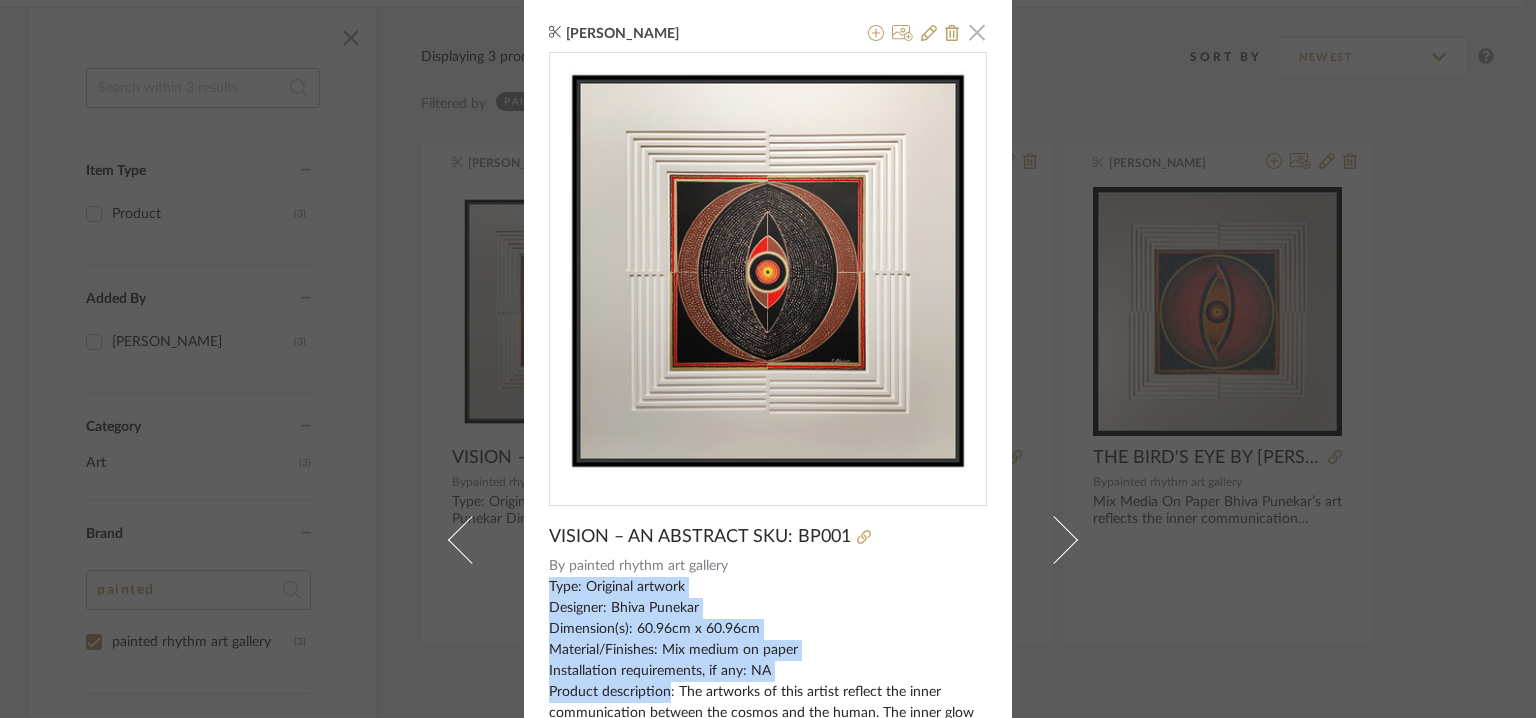 click 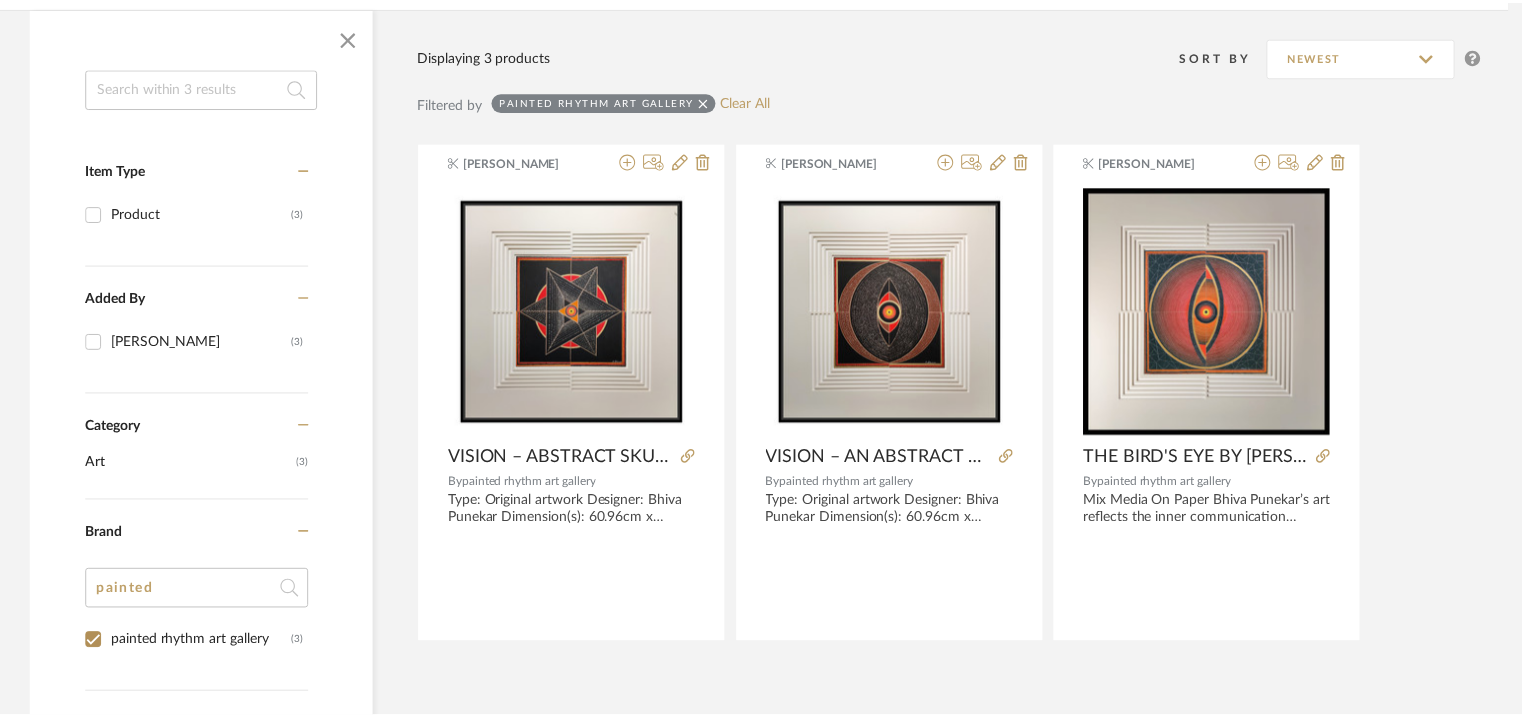 scroll, scrollTop: 300, scrollLeft: 0, axis: vertical 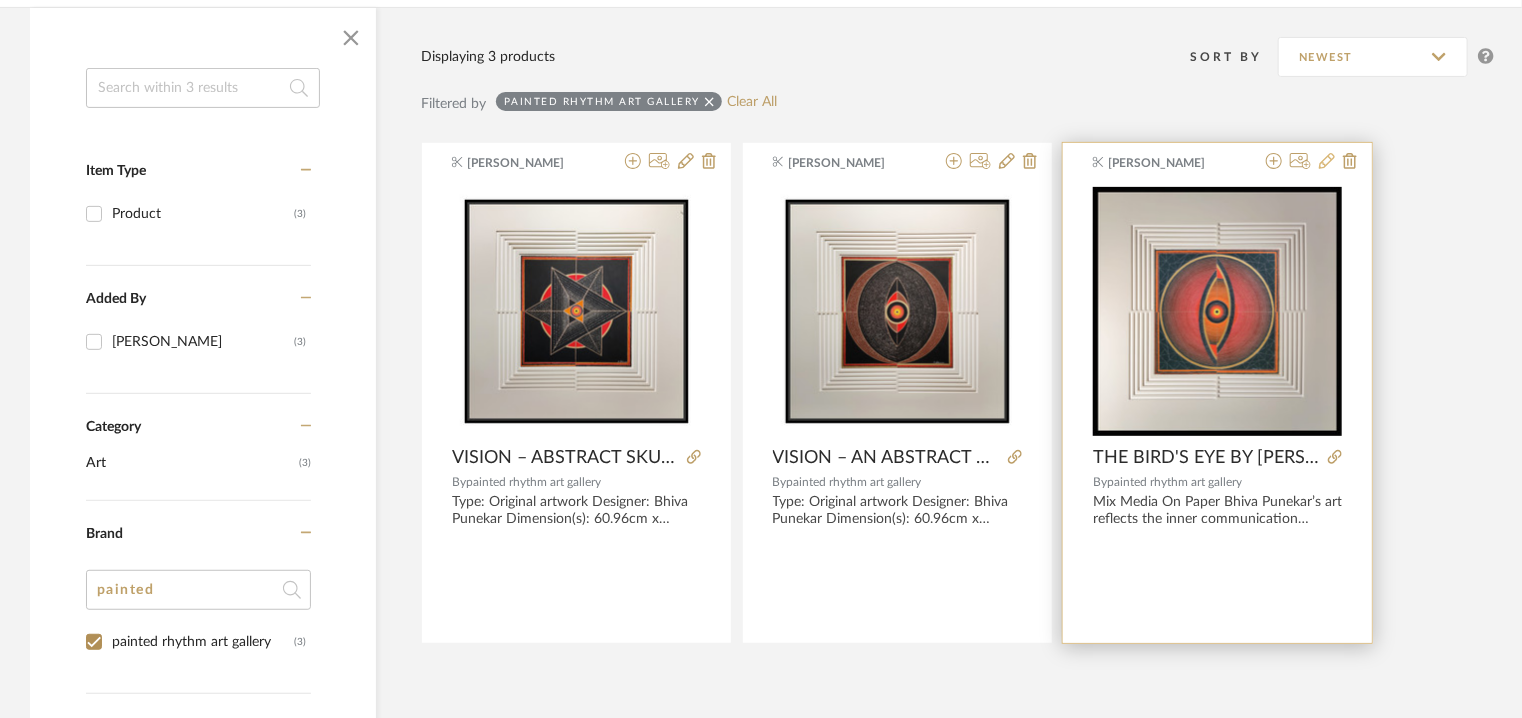 click at bounding box center (1327, 162) 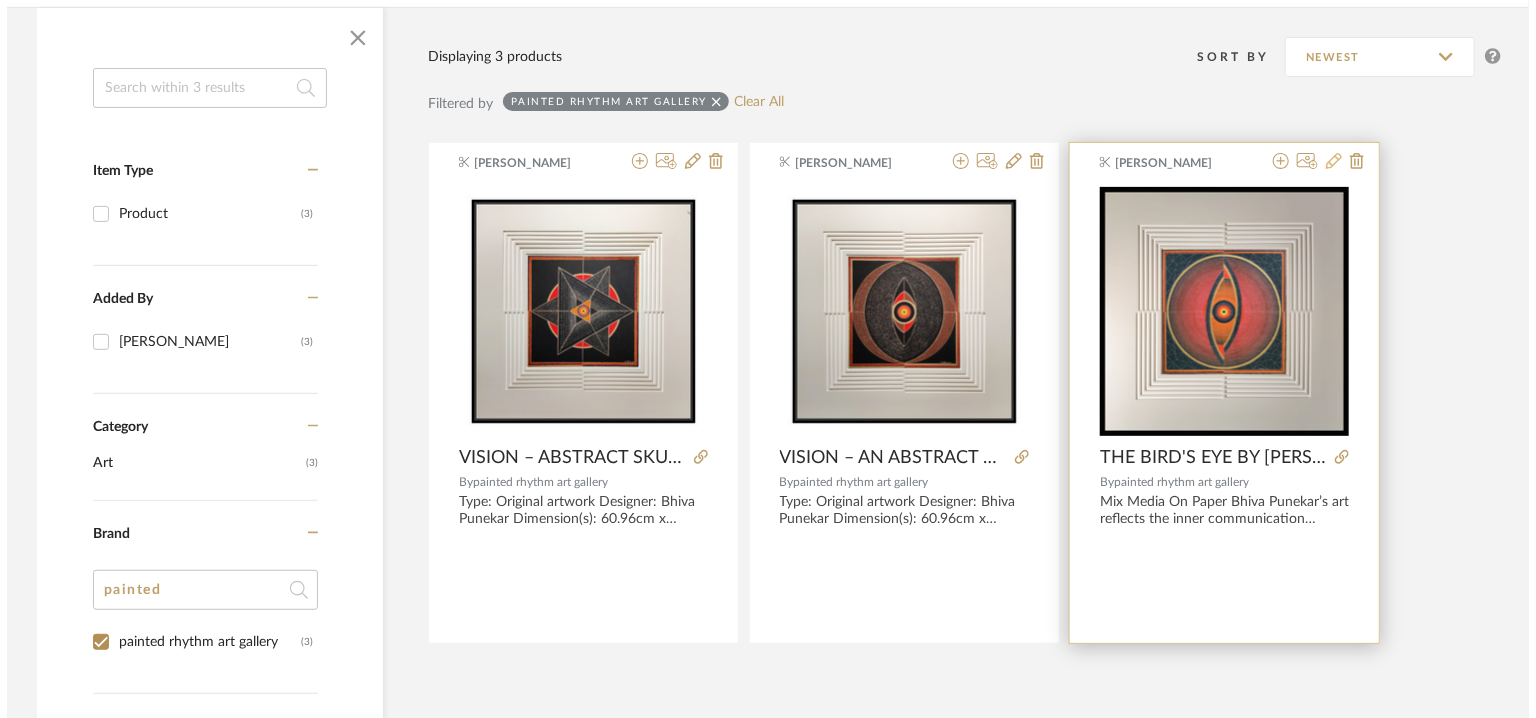 scroll, scrollTop: 0, scrollLeft: 0, axis: both 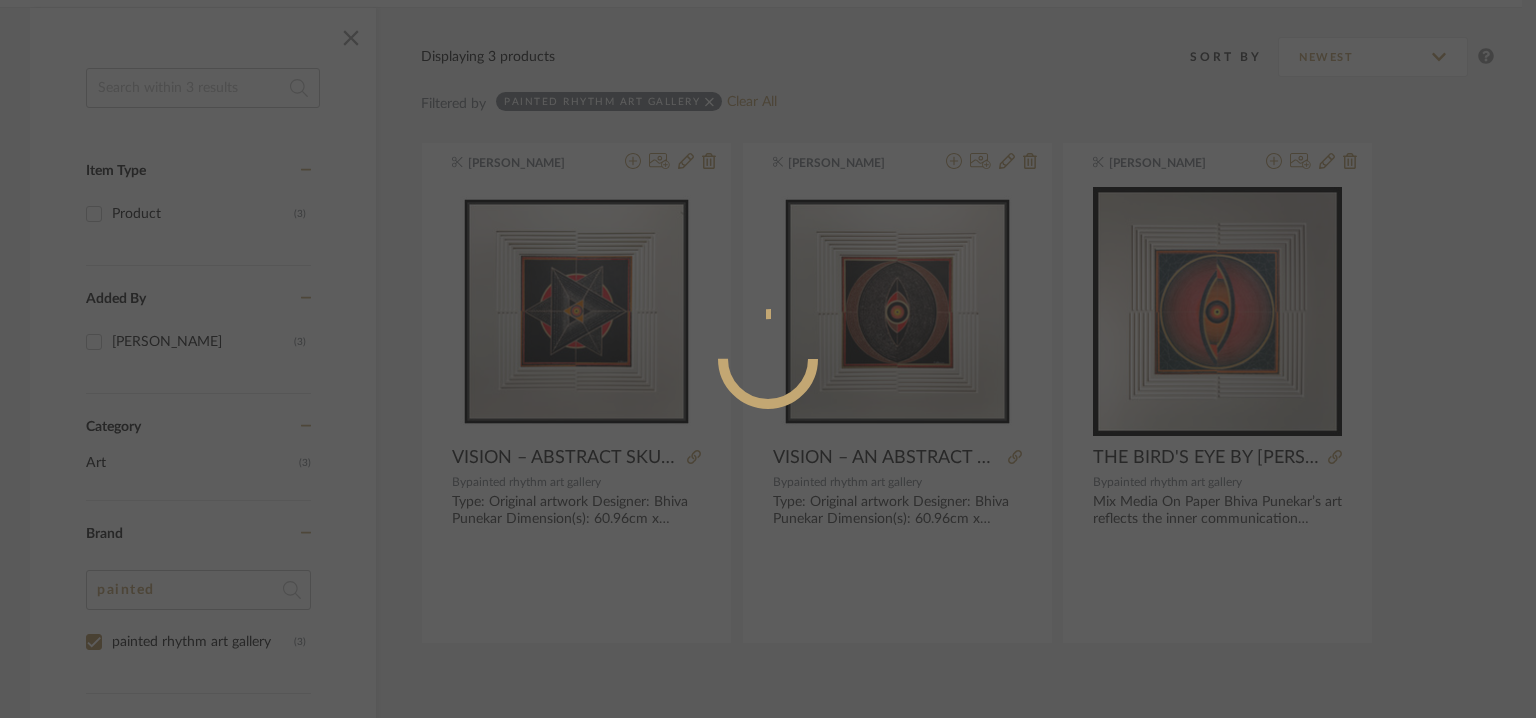 radio on "true" 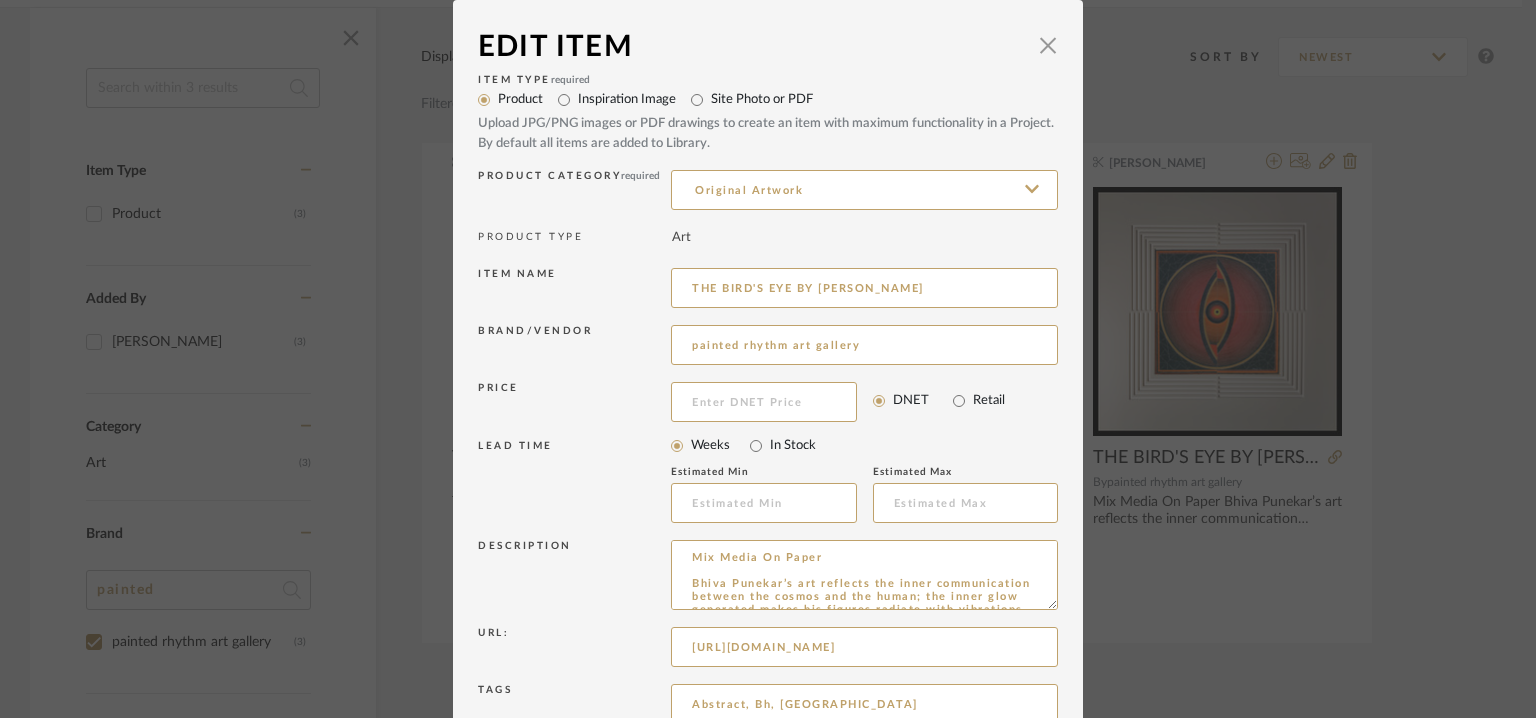 scroll, scrollTop: 192, scrollLeft: 0, axis: vertical 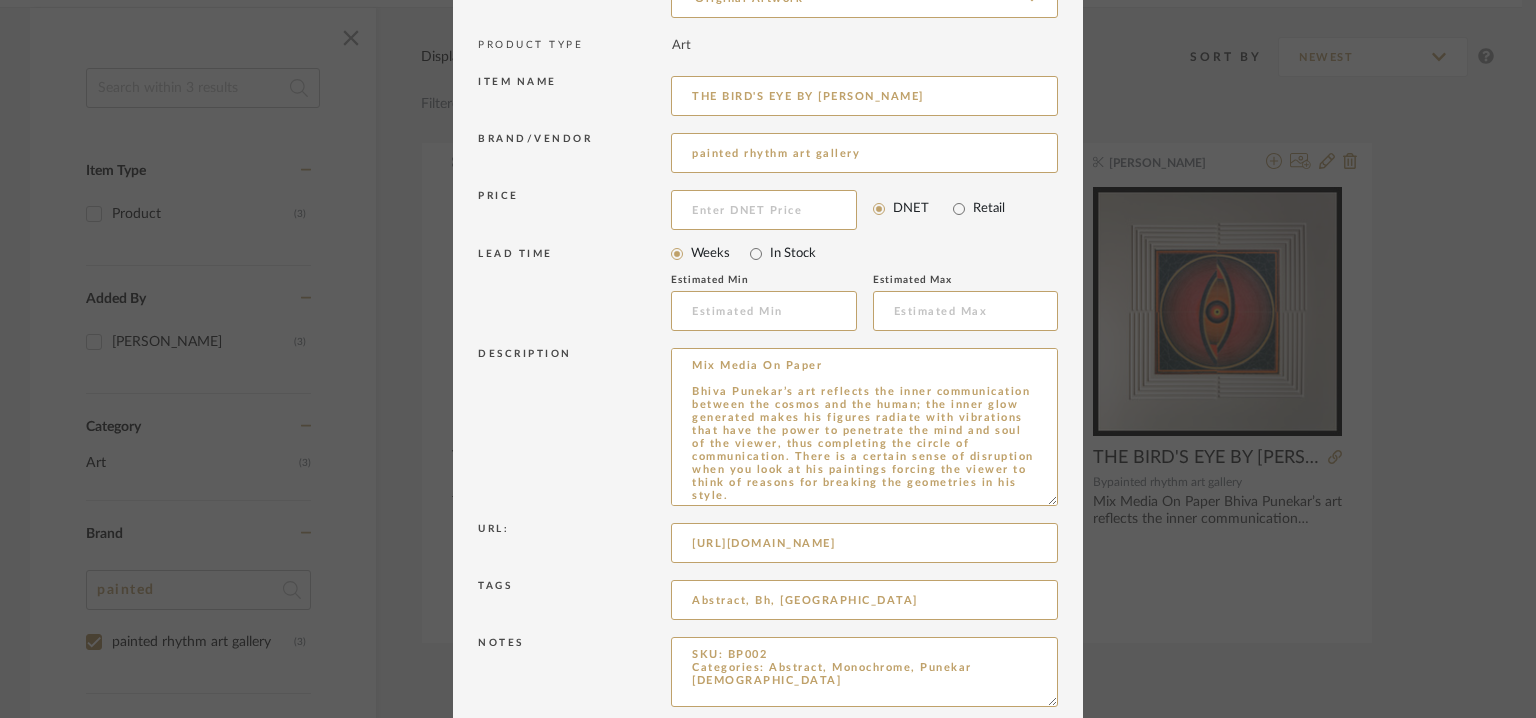 drag, startPoint x: 1048, startPoint y: 408, endPoint x: 1044, endPoint y: 772, distance: 364.02197 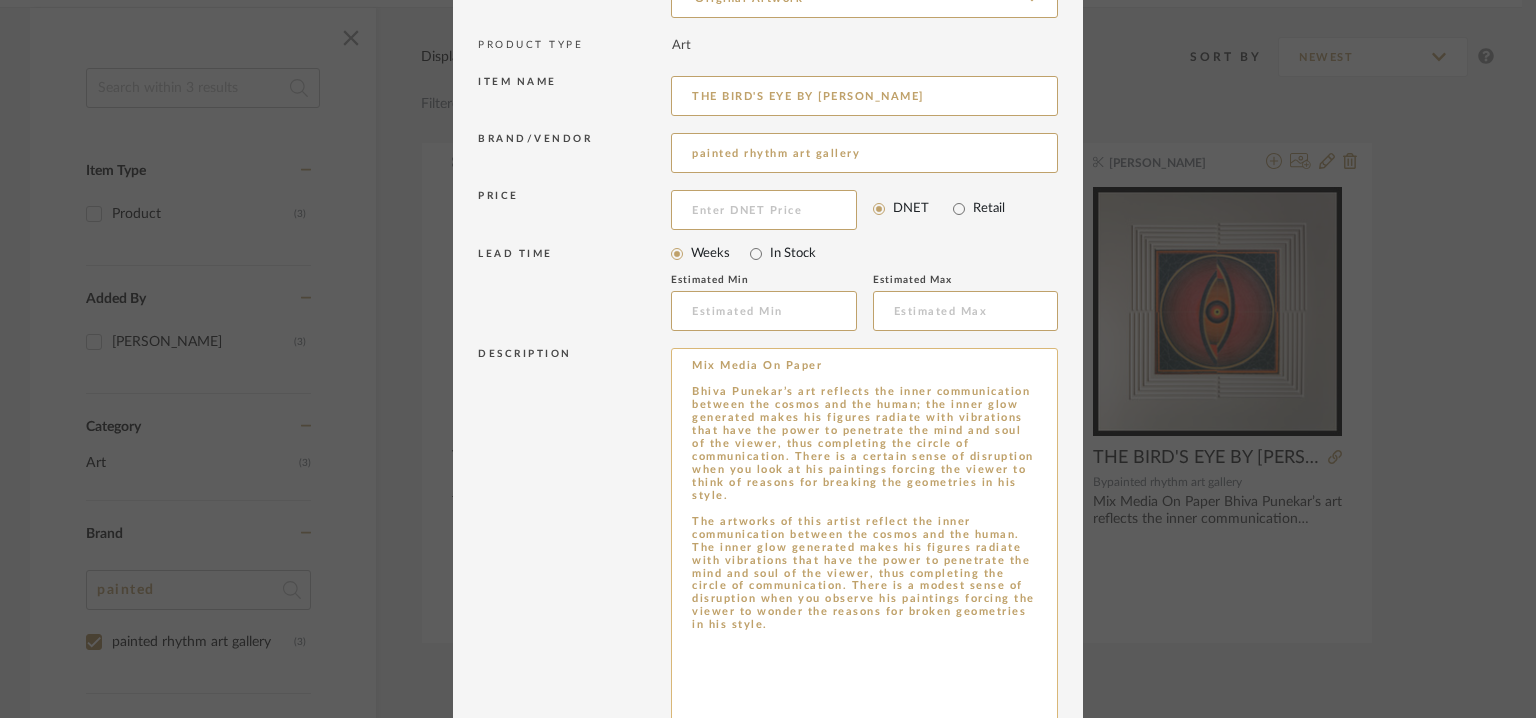 click on "Mix Media On Paper
Bhiva Punekar’s art reflects the inner communication between the cosmos and the human; the inner glow generated makes his figures radiate with vibrations that have the power to penetrate the mind and soul of the viewer, thus completing the circle of communication. There is a certain sense of disruption when you look at his paintings forcing the viewer to think of reasons for breaking the geometries in his style.
The artworks of this artist reflect the inner communication between the cosmos and the human. The inner glow generated makes his figures radiate with vibrations that have the power to penetrate the mind and soul of the viewer, thus completing the circle of communication. There is a modest sense of disruption when you observe his paintings forcing the viewer to wonder the reasons for broken geometries in his style." at bounding box center (864, 565) 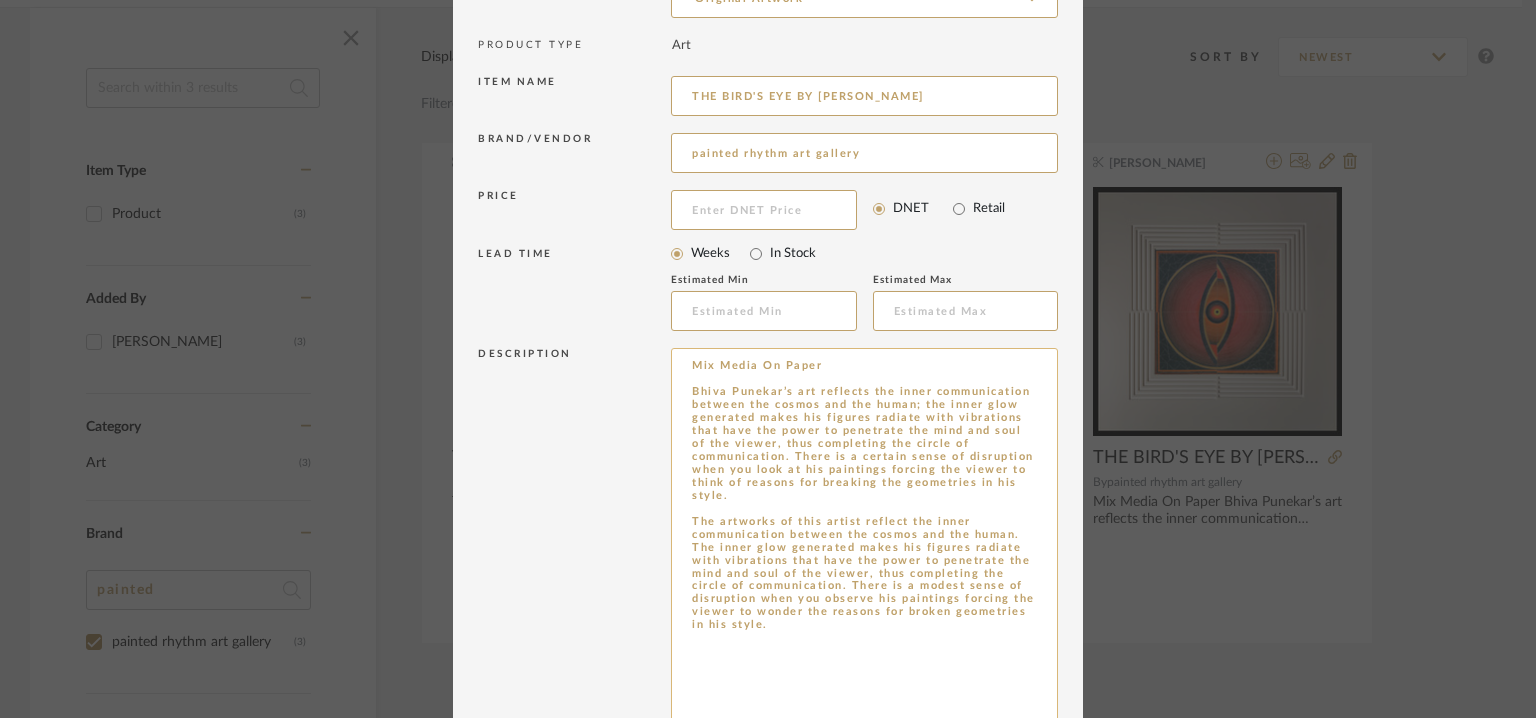 click on "Mix Media On Paper
Bhiva Punekar’s art reflects the inner communication between the cosmos and the human; the inner glow generated makes his figures radiate with vibrations that have the power to penetrate the mind and soul of the viewer, thus completing the circle of communication. There is a certain sense of disruption when you look at his paintings forcing the viewer to think of reasons for breaking the geometries in his style.
The artworks of this artist reflect the inner communication between the cosmos and the human. The inner glow generated makes his figures radiate with vibrations that have the power to penetrate the mind and soul of the viewer, thus completing the circle of communication. There is a modest sense of disruption when you observe his paintings forcing the viewer to wonder the reasons for broken geometries in his style." at bounding box center [864, 565] 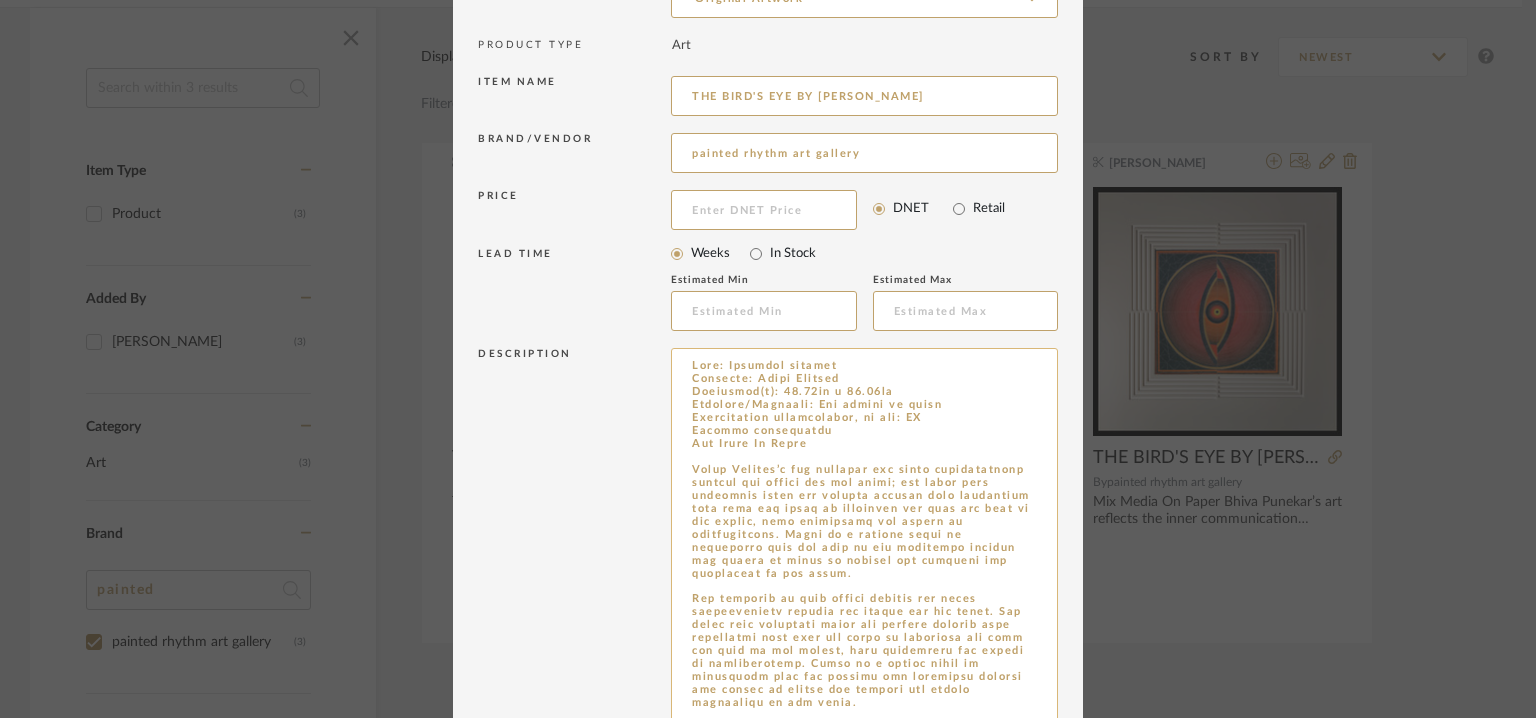 drag, startPoint x: 770, startPoint y: 390, endPoint x: 915, endPoint y: 390, distance: 145 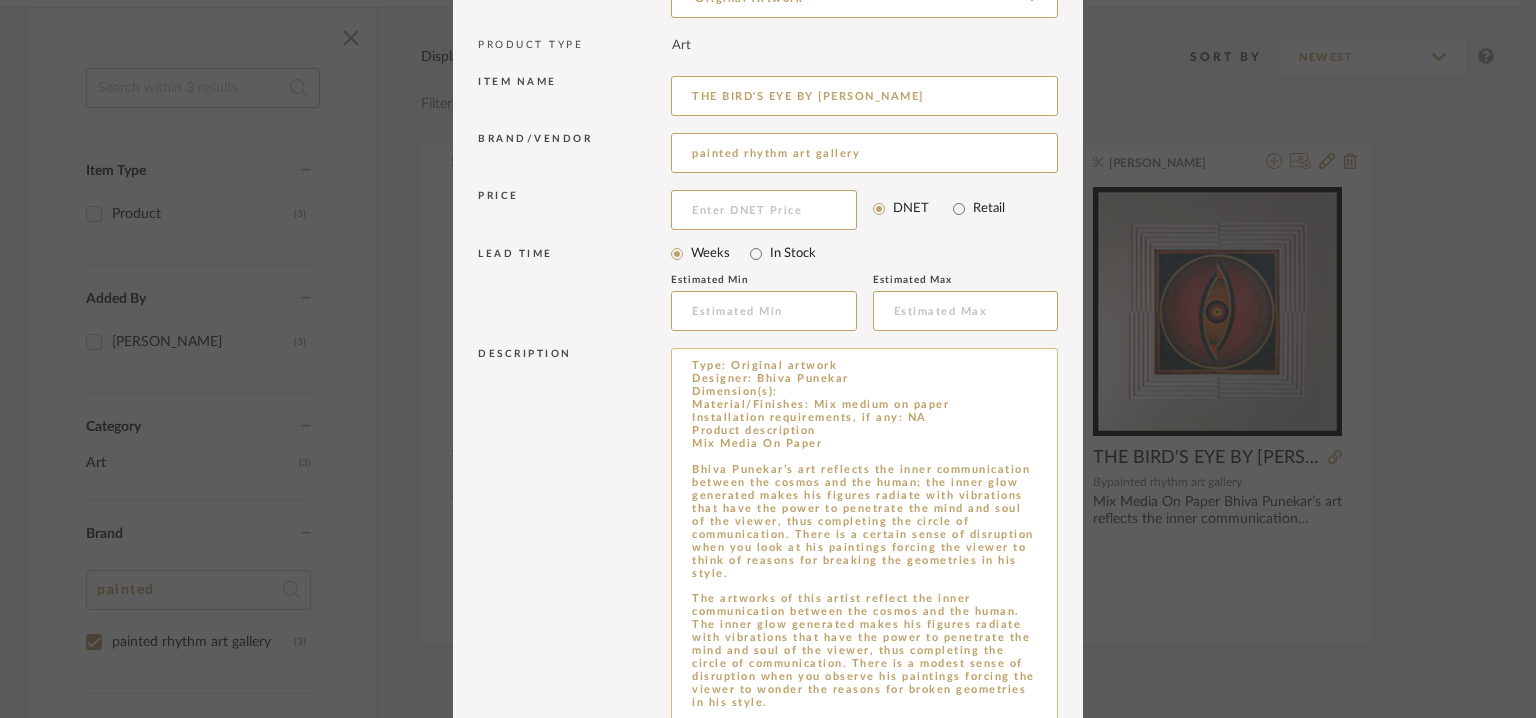 drag, startPoint x: 783, startPoint y: 437, endPoint x: 664, endPoint y: 445, distance: 119.26861 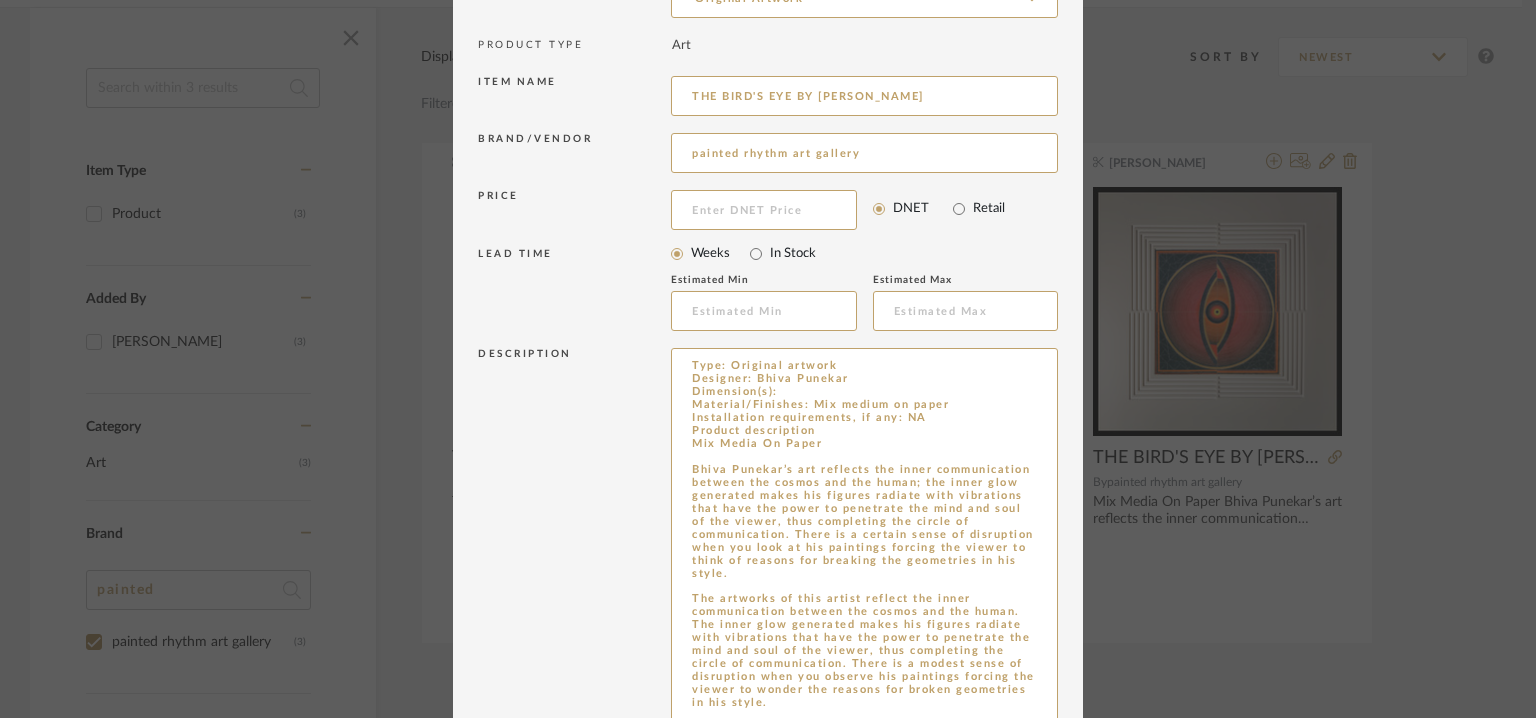drag, startPoint x: 842, startPoint y: 447, endPoint x: 652, endPoint y: 441, distance: 190.09471 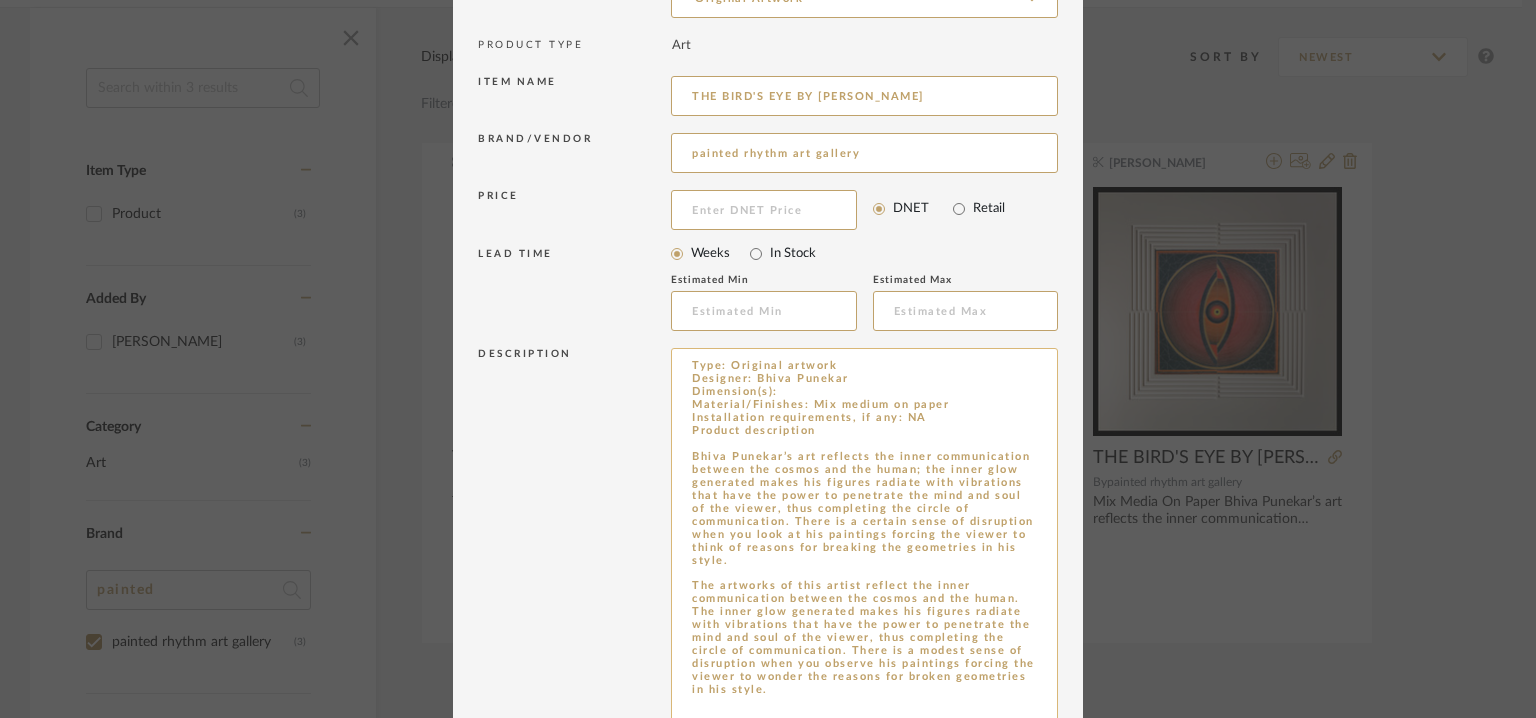 click on "Type: Original artwork
Designer: Bhiva Punekar
Dimension(s):
Material/Finishes: Mix medium on paper
Installation requirements, if any: NA
Product description
Bhiva Punekar’s art reflects the inner communication between the cosmos and the human; the inner glow generated makes his figures radiate with vibrations that have the power to penetrate the mind and soul of the viewer, thus completing the circle of communication. There is a certain sense of disruption when you look at his paintings forcing the viewer to think of reasons for breaking the geometries in his style.
The artworks of this artist reflect the inner communication between the cosmos and the human. The inner glow generated makes his figures radiate with vibrations that have the power to penetrate the mind and soul of the viewer, thus completing the circle of communication. There is a modest sense of disruption when you observe his paintings forcing the viewer to wonder the reasons for broken geometries in his style." at bounding box center [864, 565] 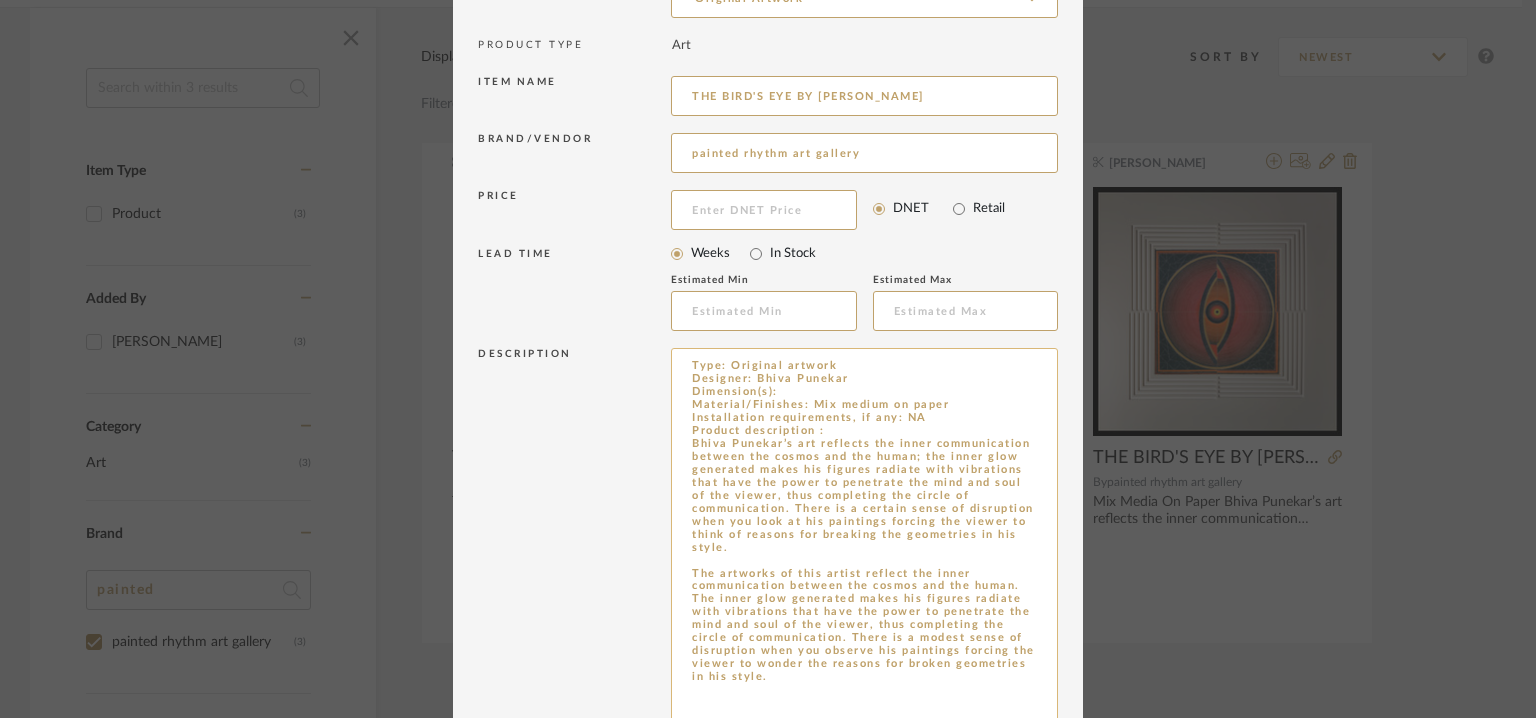 click on "Type: Original artwork
Designer: Bhiva Punekar
Dimension(s):
Material/Finishes: Mix medium on paper
Installation requirements, if any: NA
Product description :
Bhiva Punekar’s art reflects the inner communication between the cosmos and the human; the inner glow generated makes his figures radiate with vibrations that have the power to penetrate the mind and soul of the viewer, thus completing the circle of communication. There is a certain sense of disruption when you look at his paintings forcing the viewer to think of reasons for breaking the geometries in his style.
The artworks of this artist reflect the inner communication between the cosmos and the human. The inner glow generated makes his figures radiate with vibrations that have the power to penetrate the mind and soul of the viewer, thus completing the circle of communication. There is a modest sense of disruption when you observe his paintings forcing the viewer to wonder the reasons for broken geometries in his style." at bounding box center [864, 565] 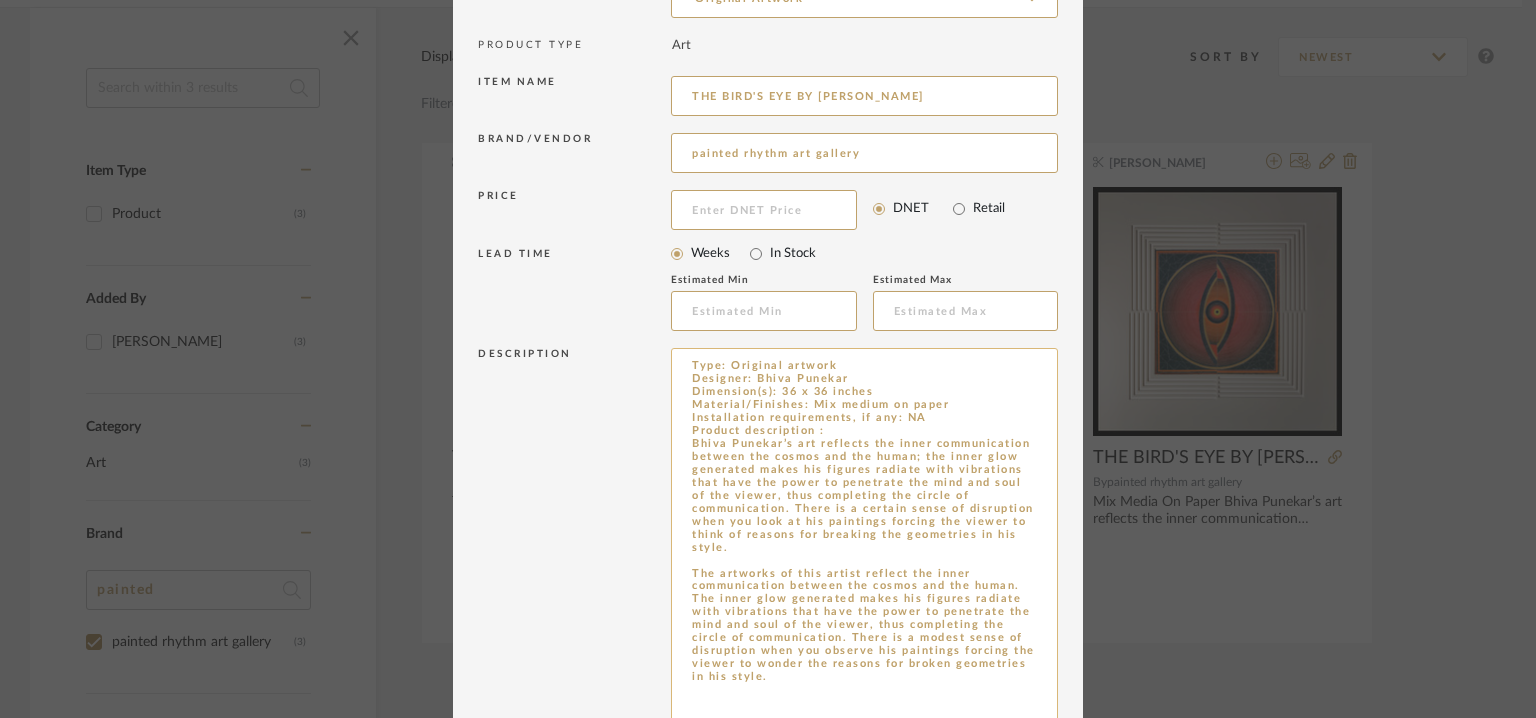 scroll, scrollTop: 556, scrollLeft: 0, axis: vertical 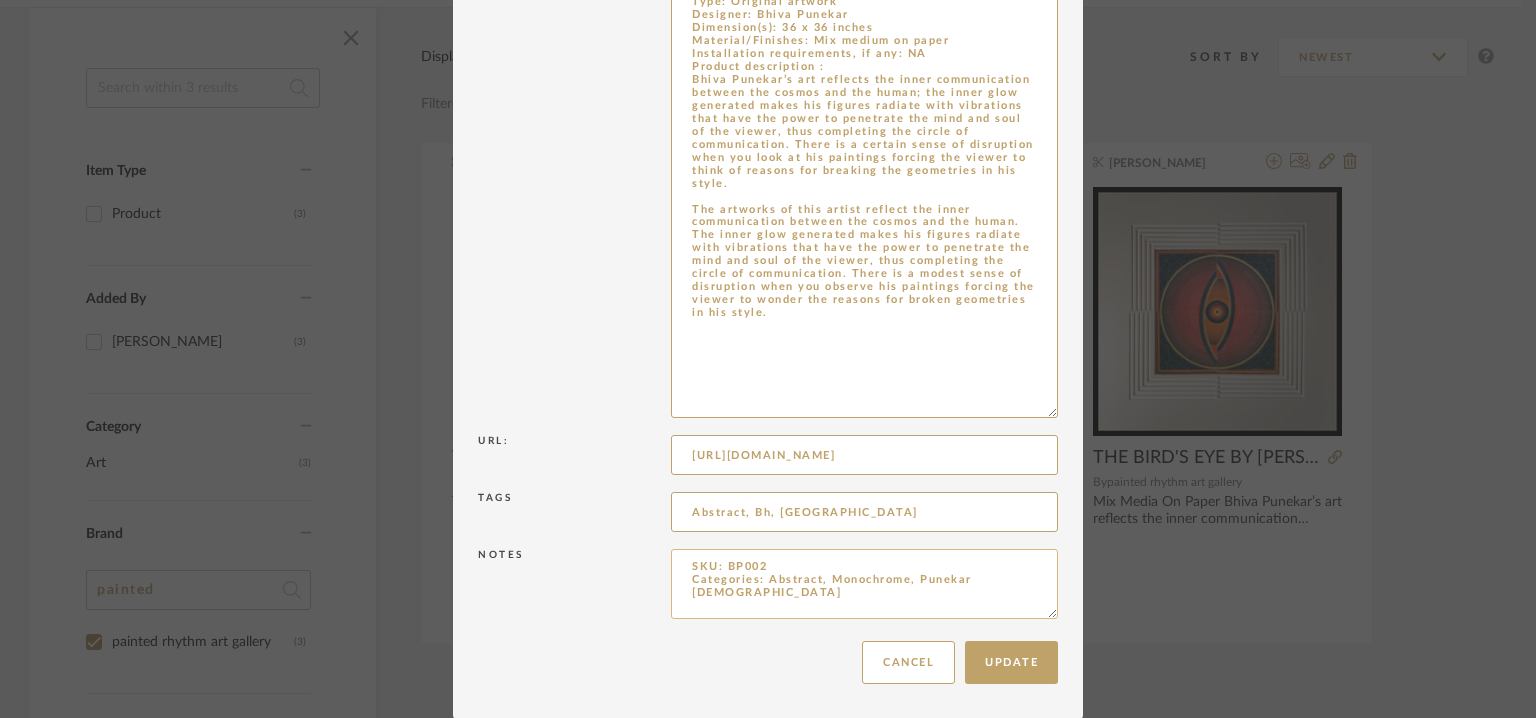 type on "Type: Original artwork
Designer: Bhiva Punekar
Dimension(s): 36 x 36 inches
Material/Finishes: Mix medium on paper
Installation requirements, if any: NA
Product description :
Bhiva Punekar’s art reflects the inner communication between the cosmos and the human; the inner glow generated makes his figures radiate with vibrations that have the power to penetrate the mind and soul of the viewer, thus completing the circle of communication. There is a certain sense of disruption when you look at his paintings forcing the viewer to think of reasons for breaking the geometries in his style.
The artworks of this artist reflect the inner communication between the cosmos and the human. The inner glow generated makes his figures radiate with vibrations that have the power to penetrate the mind and soul of the viewer, thus completing the circle of communication. There is a modest sense of disruption when you observe his paintings forcing the viewer to wonder the reasons for broken geometries in his style." 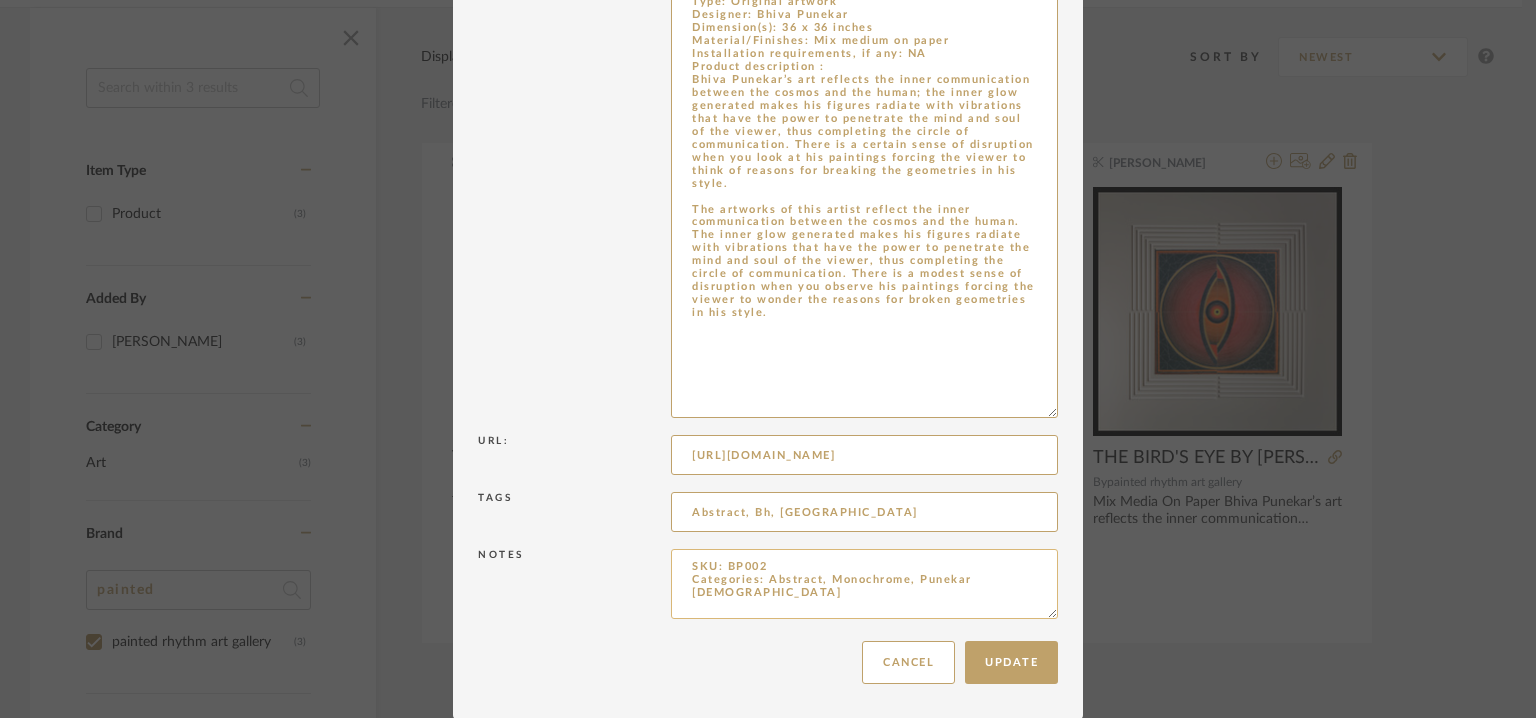 drag, startPoint x: 919, startPoint y: 581, endPoint x: 666, endPoint y: 565, distance: 253.50542 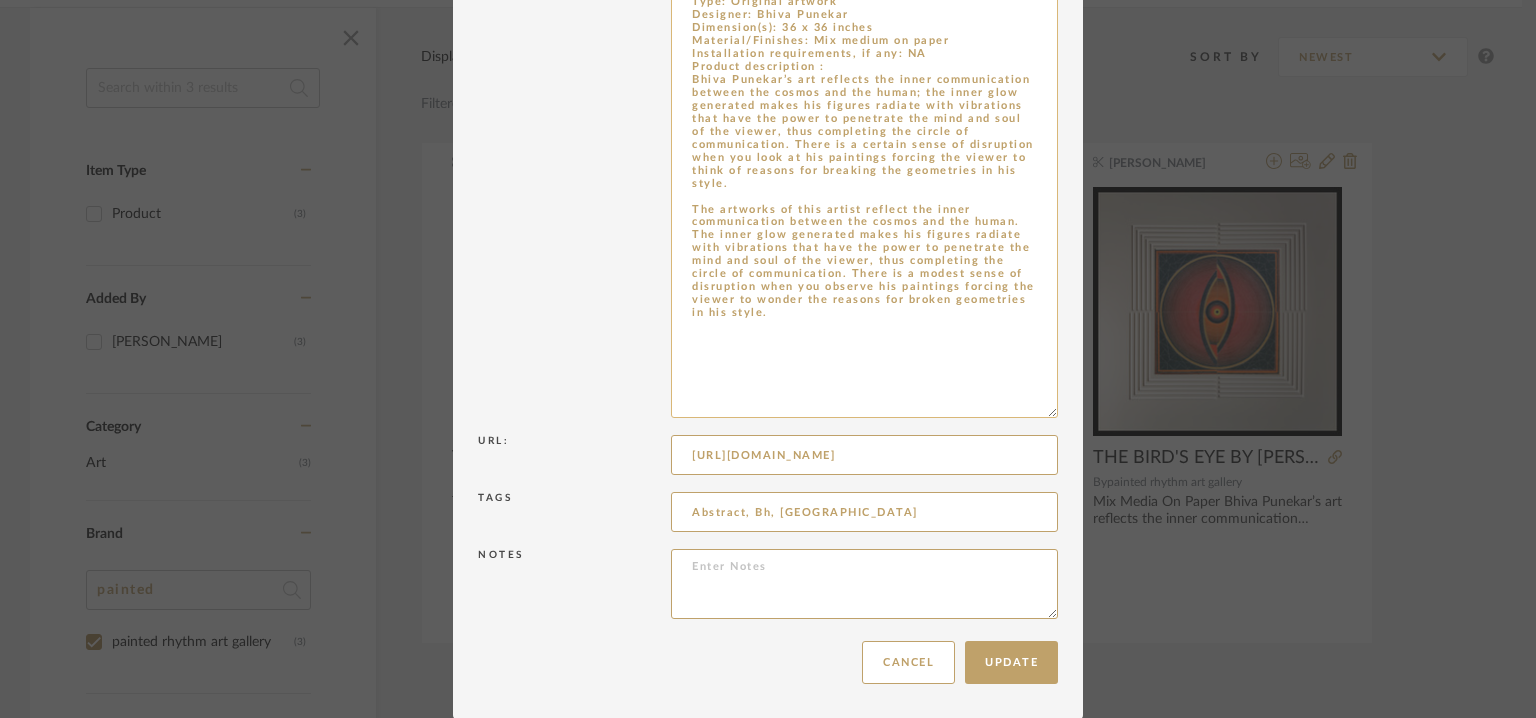 type 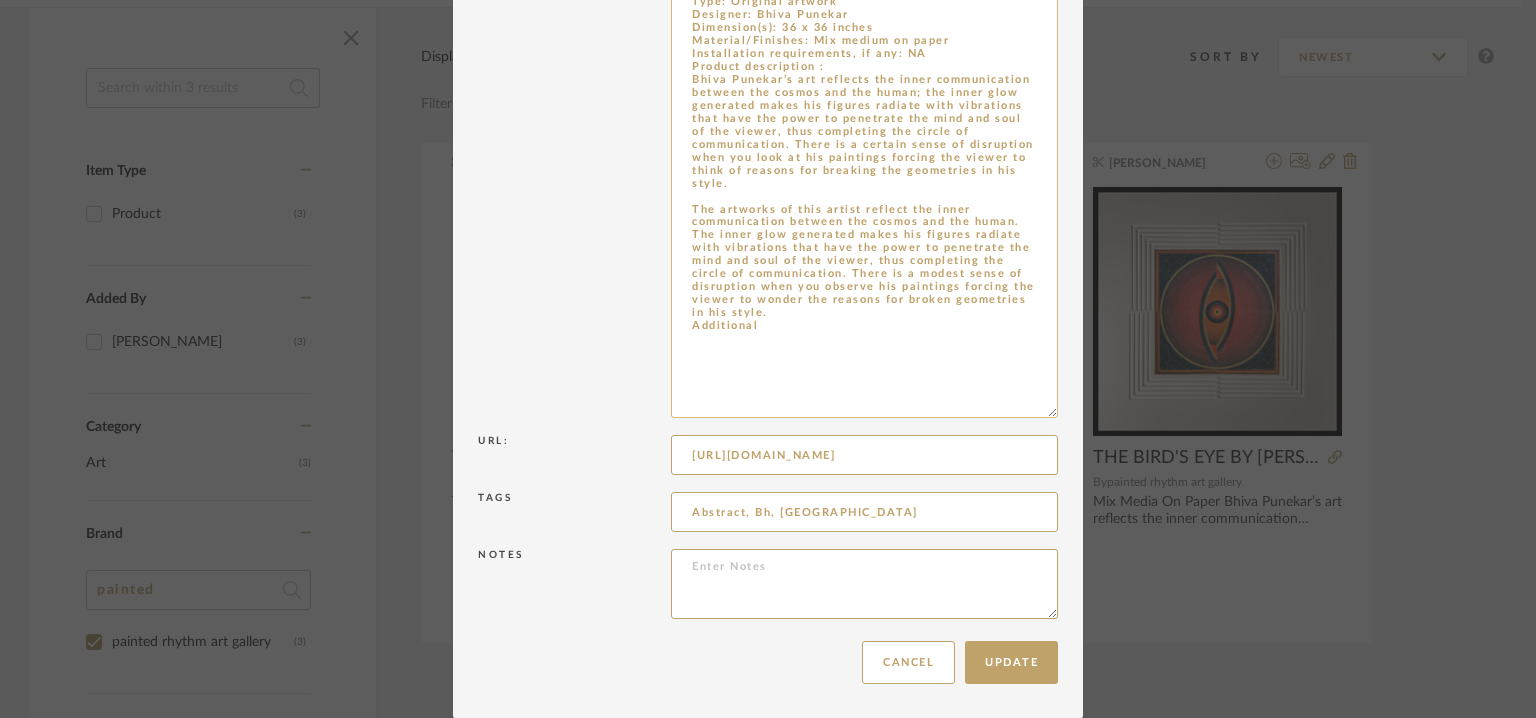 paste on "SKU: BP002
Categories: Abstract, Monochrome, Punekar Bhiva" 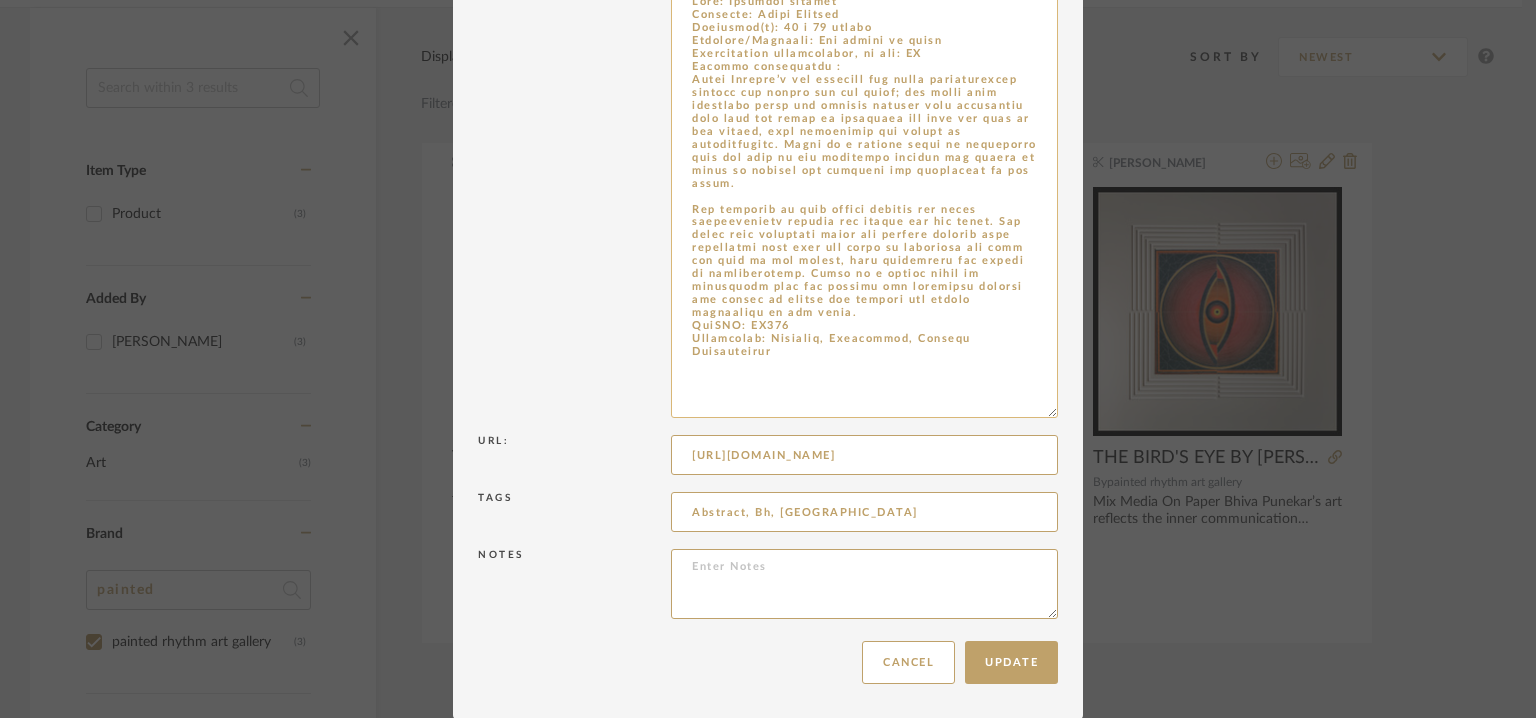 click at bounding box center (864, 201) 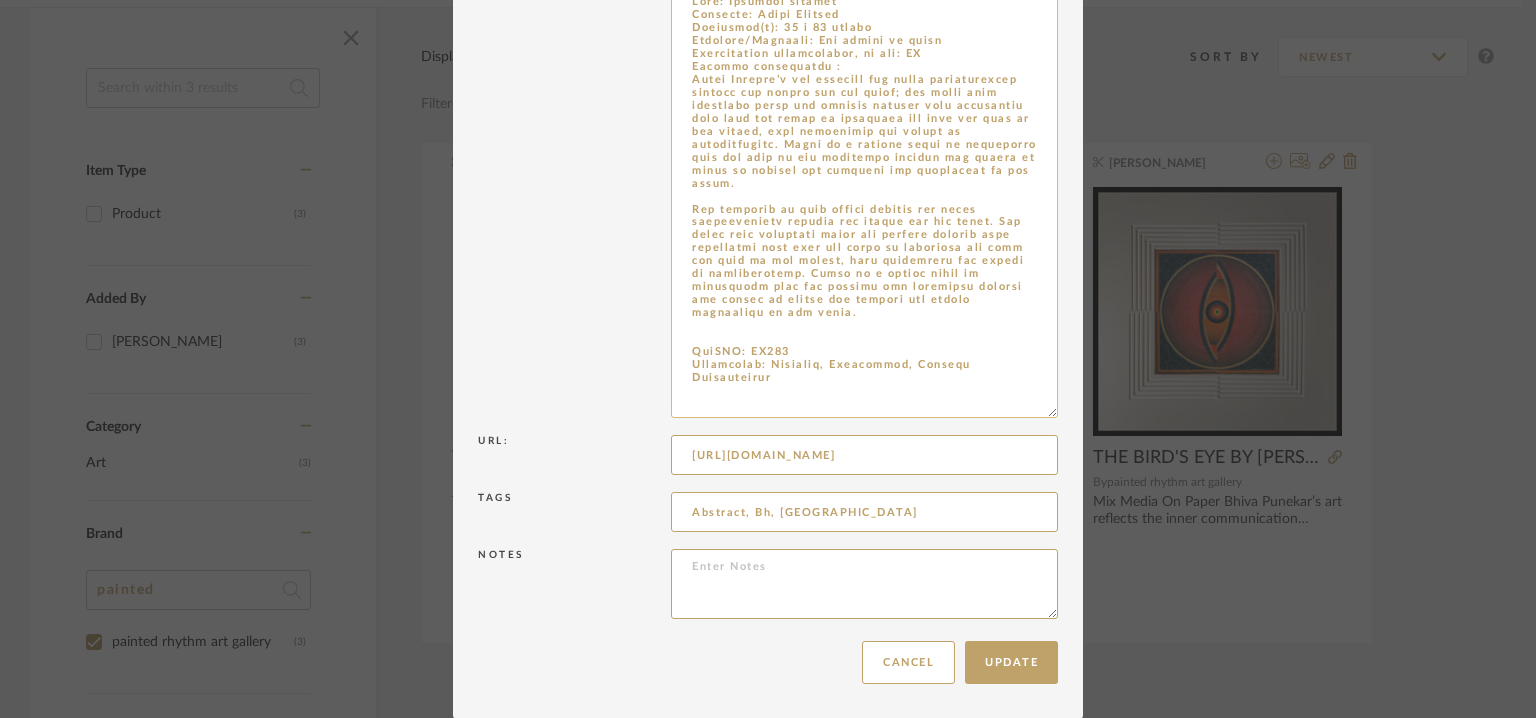 paste on "Additional features: Na
Any other details:" 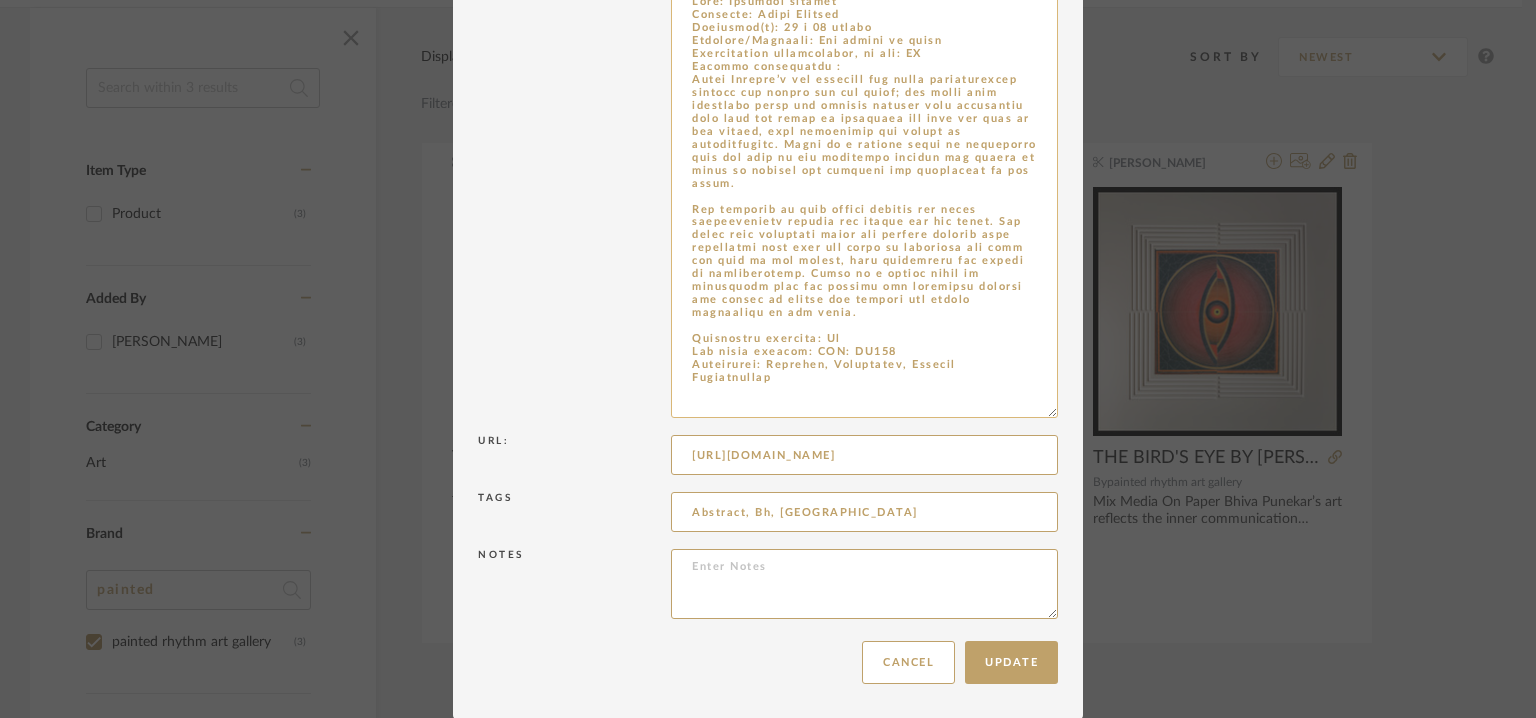 type on "Type: Original artwork
Designer: Bhiva Punekar
Dimension(s): 36 x 36 inches
Material/Finishes: Mix medium on paper
Installation requirements, if any: NA
Product description :
Bhiva Punekar’s art reflects the inner communication between the cosmos and the human; the inner glow generated makes his figures radiate with vibrations that have the power to penetrate the mind and soul of the viewer, thus completing the circle of communication. There is a certain sense of disruption when you look at his paintings forcing the viewer to think of reasons for breaking the geometries in his style.
The artworks of this artist reflect the inner communication between the cosmos and the human. The inner glow generated makes his figures radiate with vibrations that have the power to penetrate the mind and soul of the viewer, thus completing the circle of communication. There is a modest sense of disruption when you observe his paintings forcing the viewer to wonder the reasons for broken geometries in his style.
Additiona..." 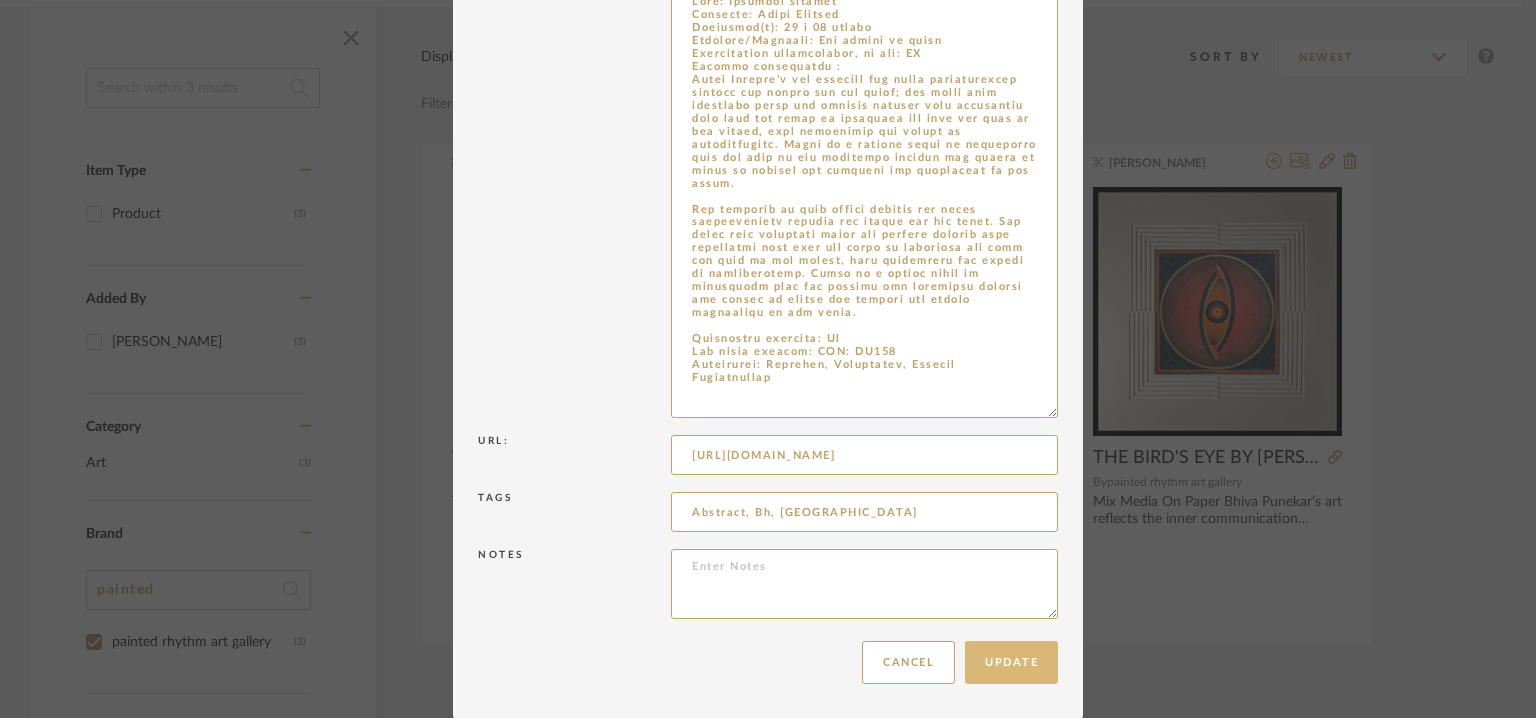 click on "Update" at bounding box center (1011, 662) 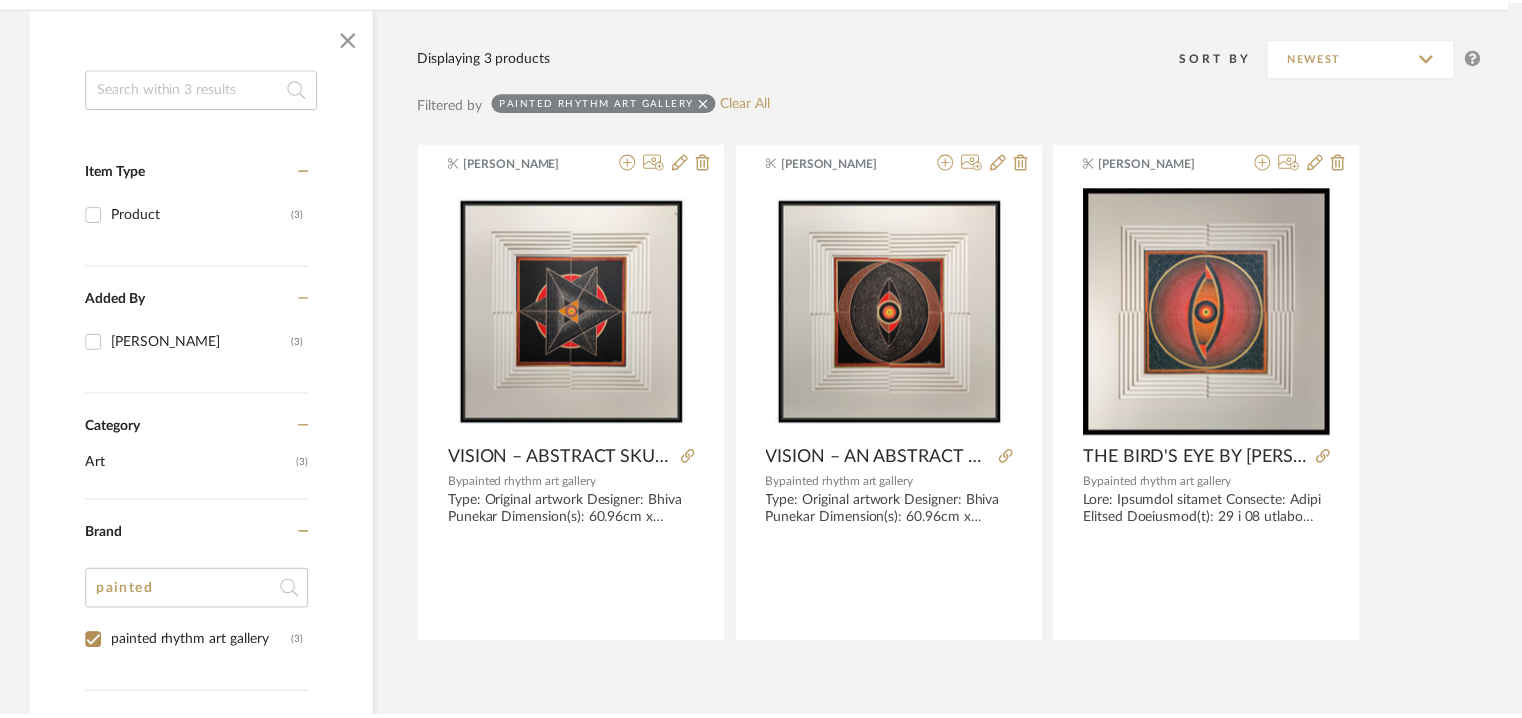 scroll, scrollTop: 300, scrollLeft: 0, axis: vertical 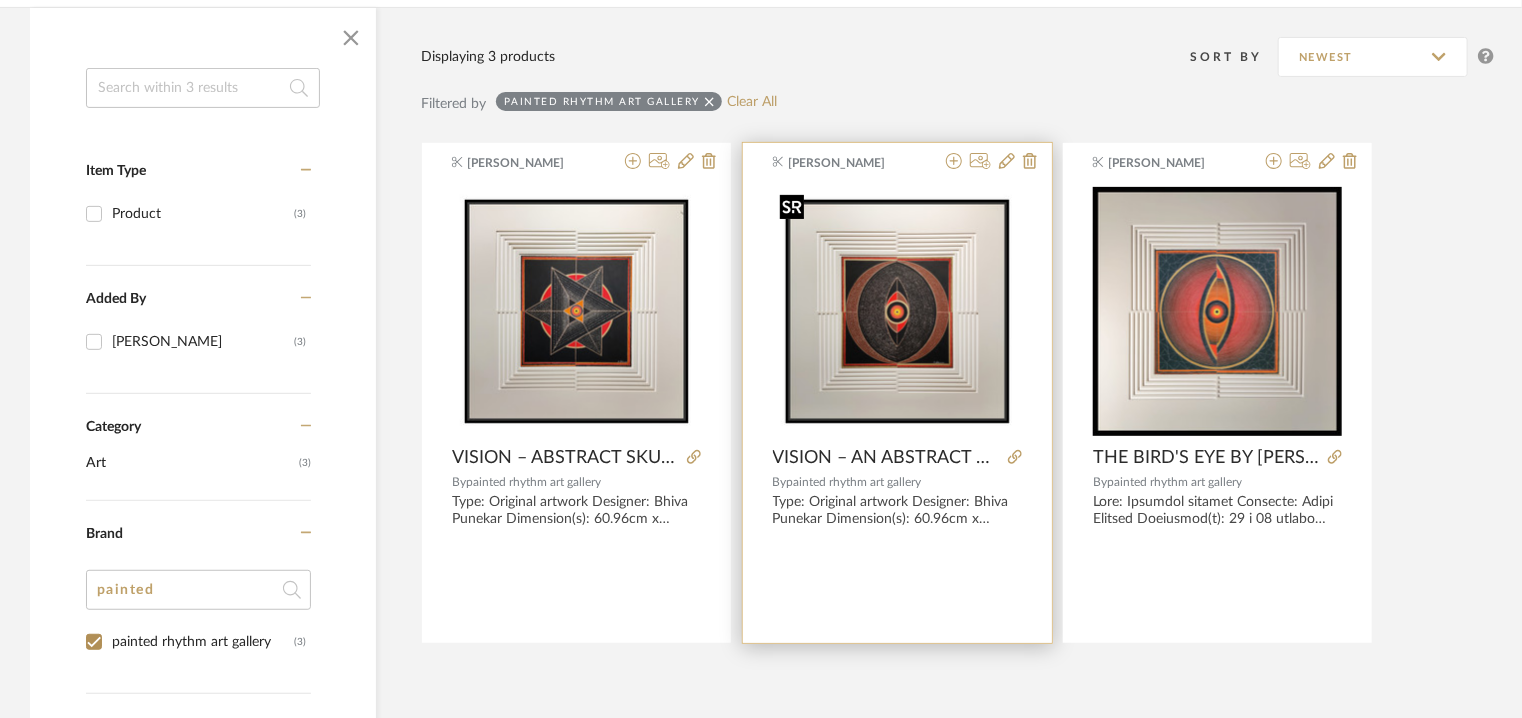 click at bounding box center [897, 311] 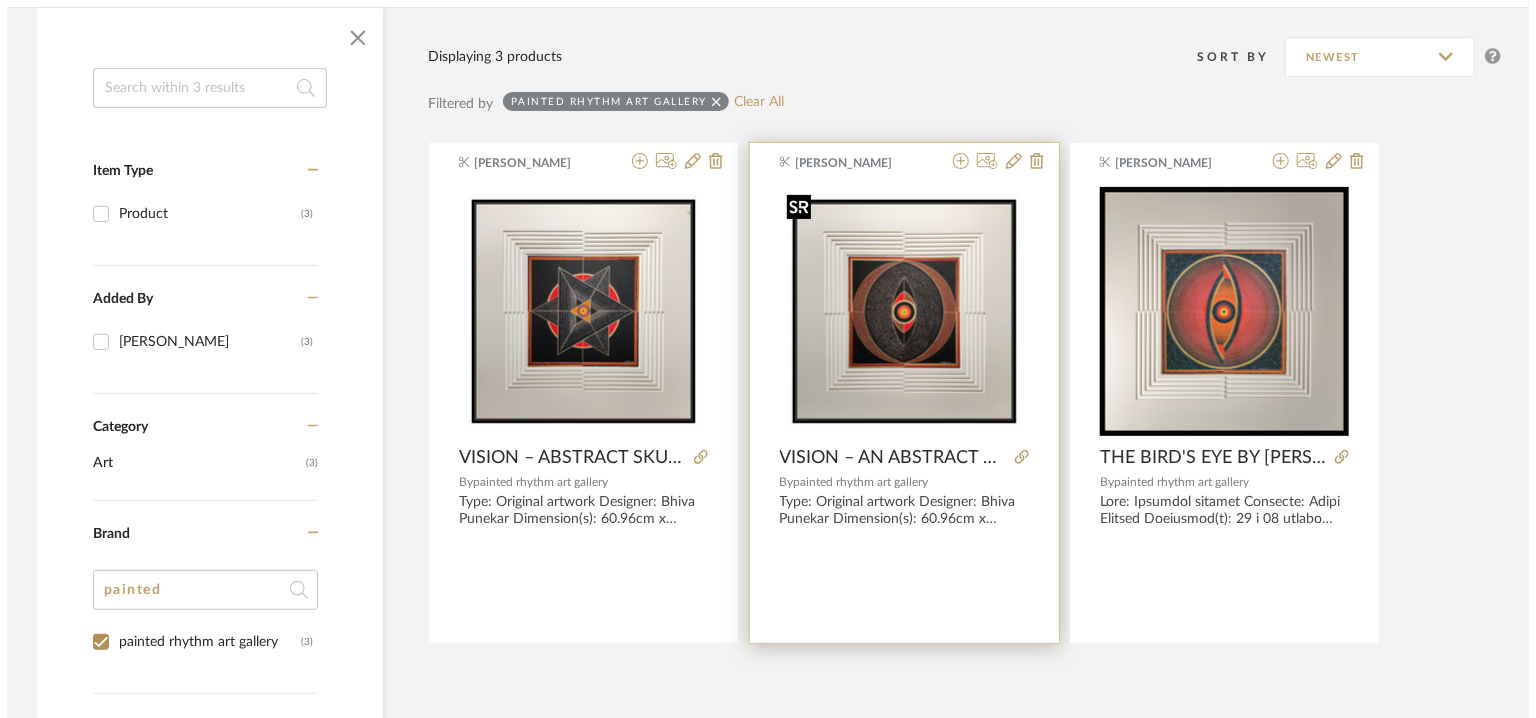 scroll, scrollTop: 0, scrollLeft: 0, axis: both 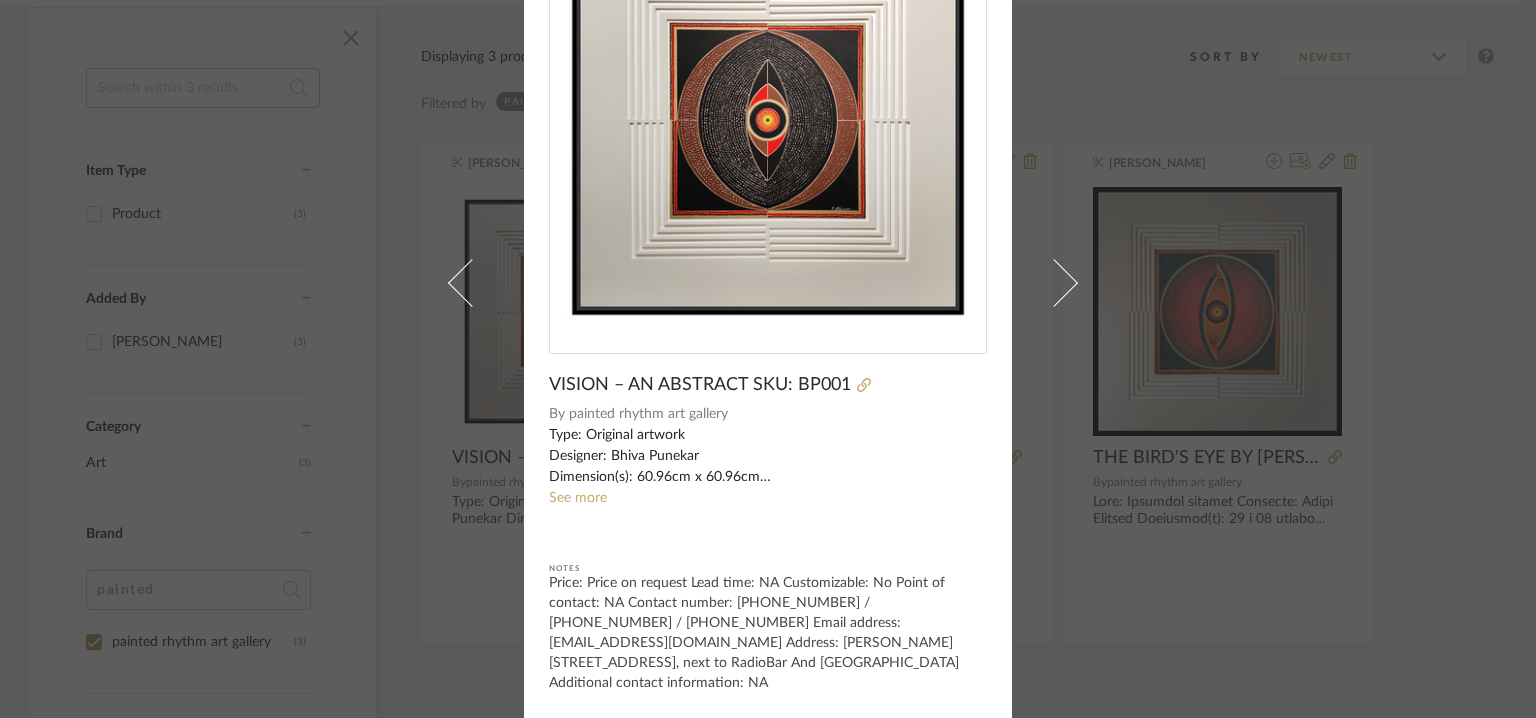 drag, startPoint x: 539, startPoint y: 579, endPoint x: 555, endPoint y: 685, distance: 107.200745 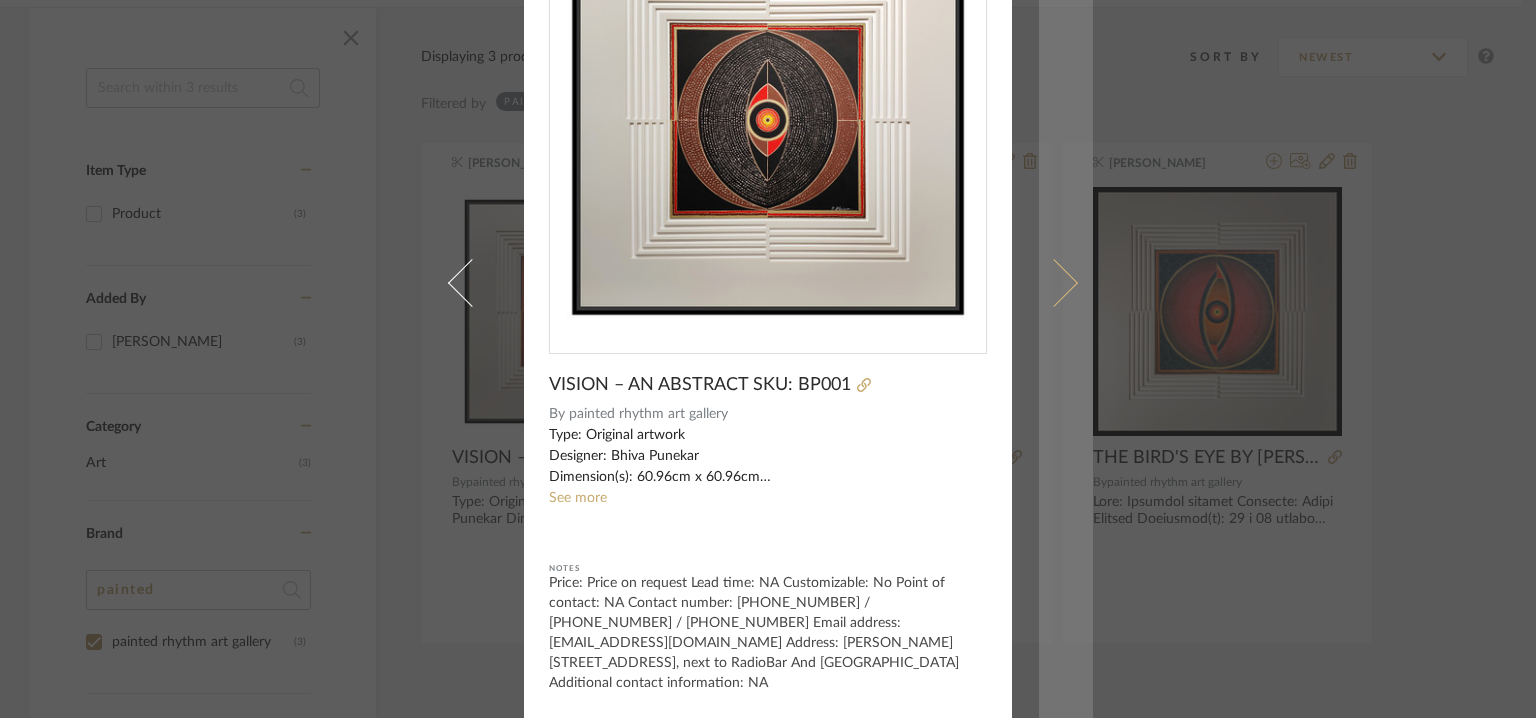 click at bounding box center [1054, 283] 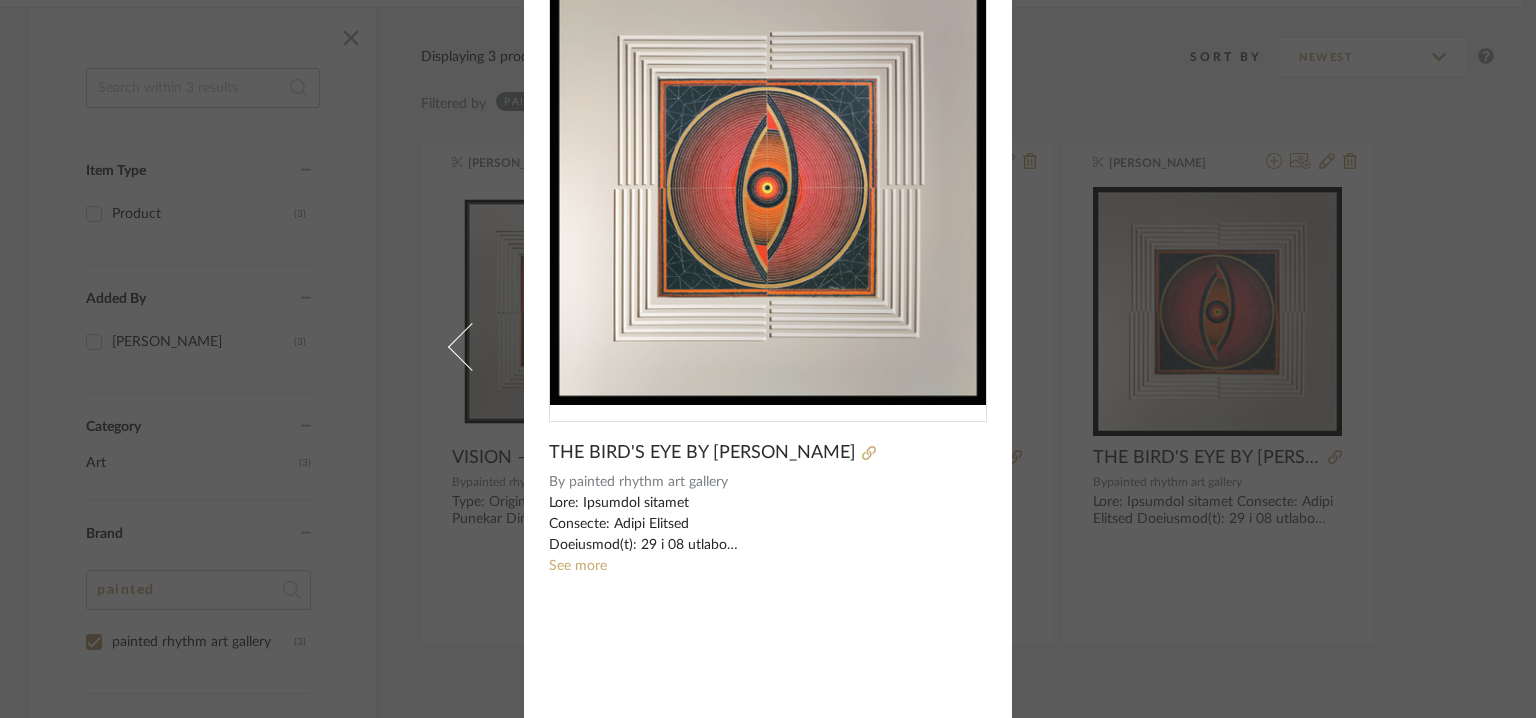 scroll, scrollTop: 0, scrollLeft: 0, axis: both 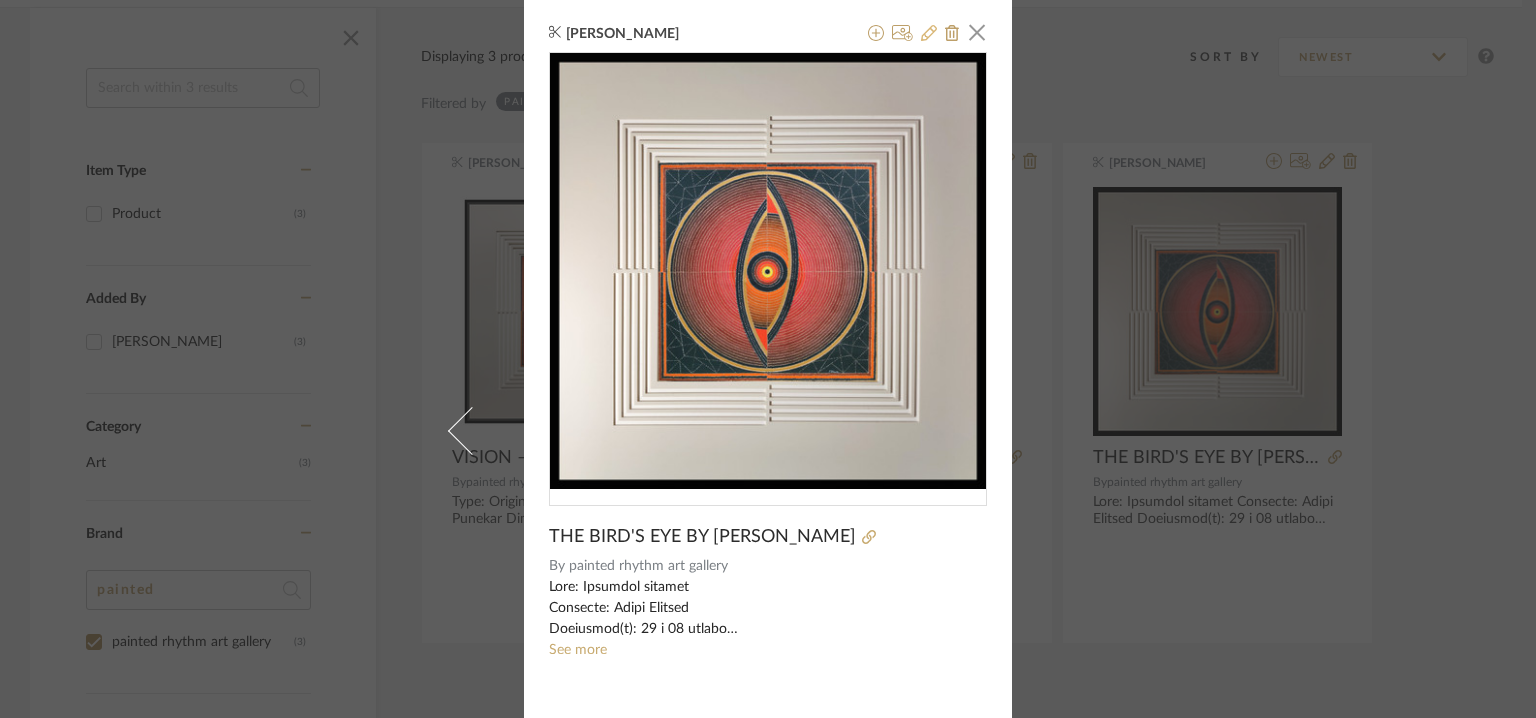 click 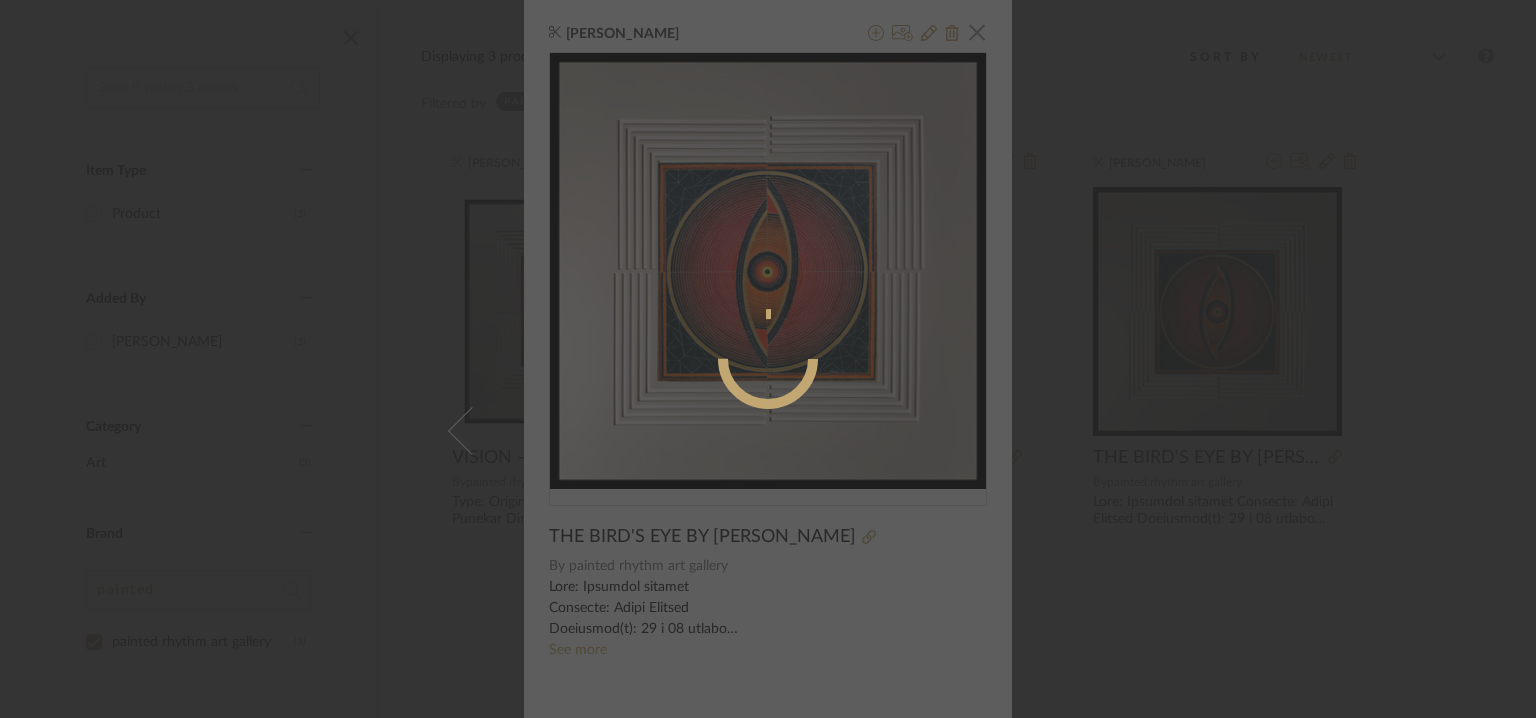 radio on "true" 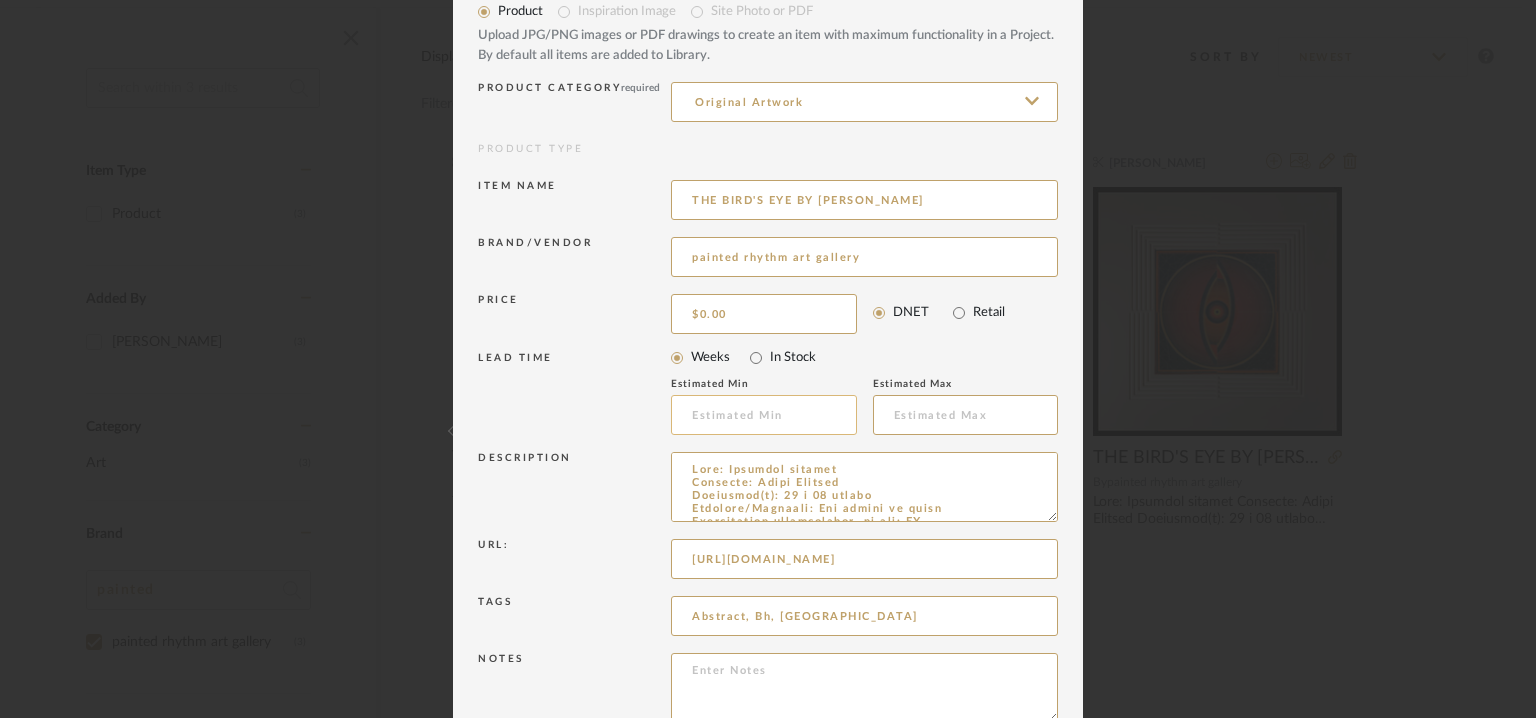 scroll, scrollTop: 192, scrollLeft: 0, axis: vertical 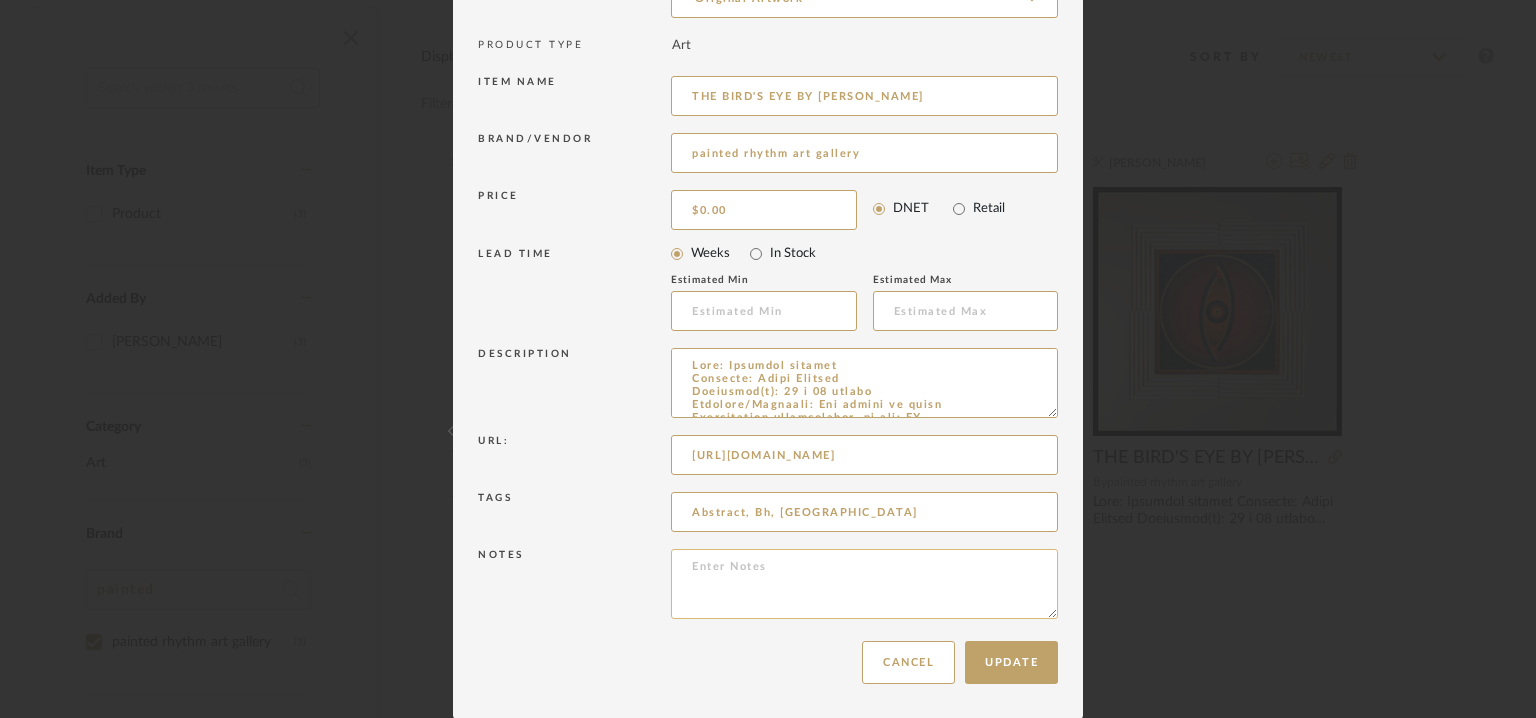 click at bounding box center [864, 584] 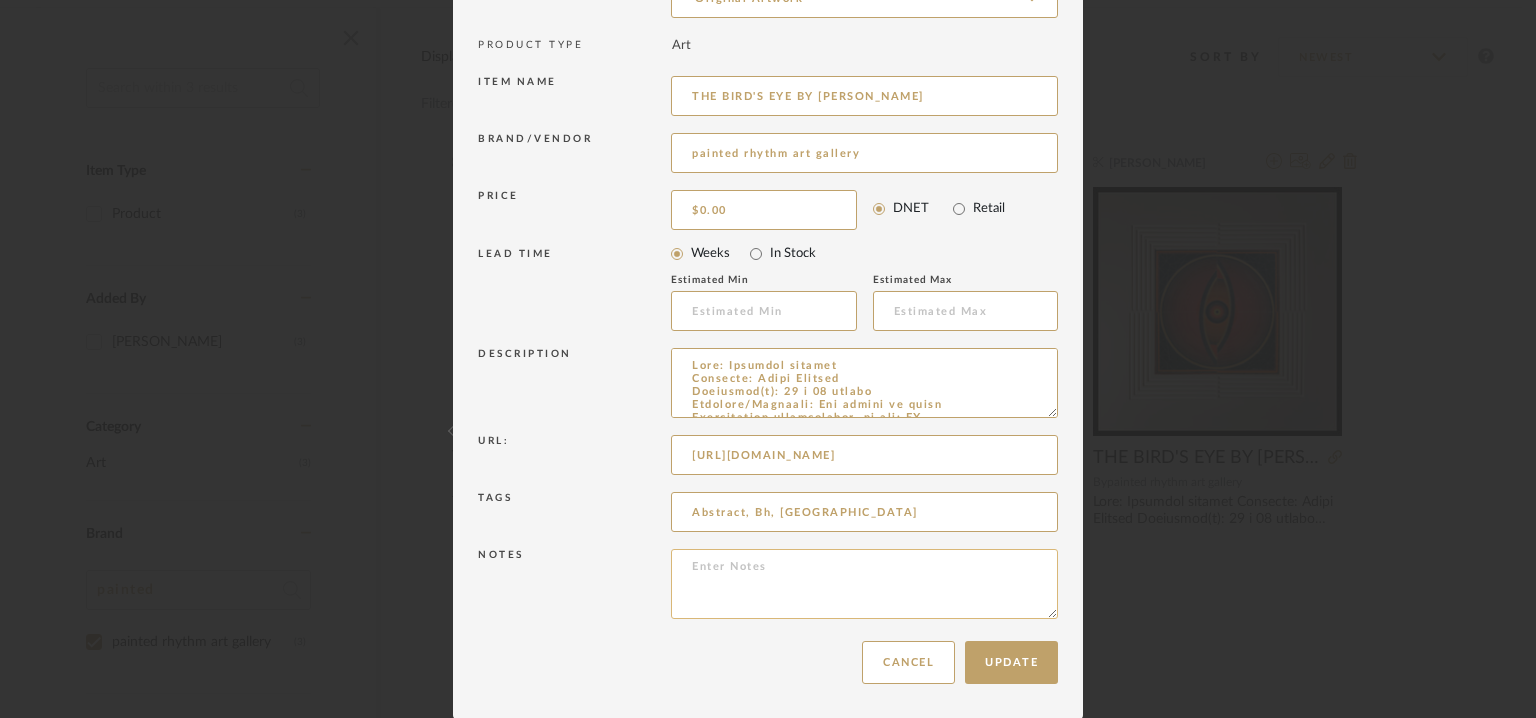 paste on "Price: Price on request Lead time: NA Customizable: No Point of contact: NA Contact number: +91 9821257569 / +91 8779497097 / 022 26047979 Email address: art@paintedrhythmag.com Address: Ram Janki, 2, 356, Linking Rd, next to RadioBar And Wonder Chef, Khar West, Mumbai, Maharashtra 400052 Additional contact information: N" 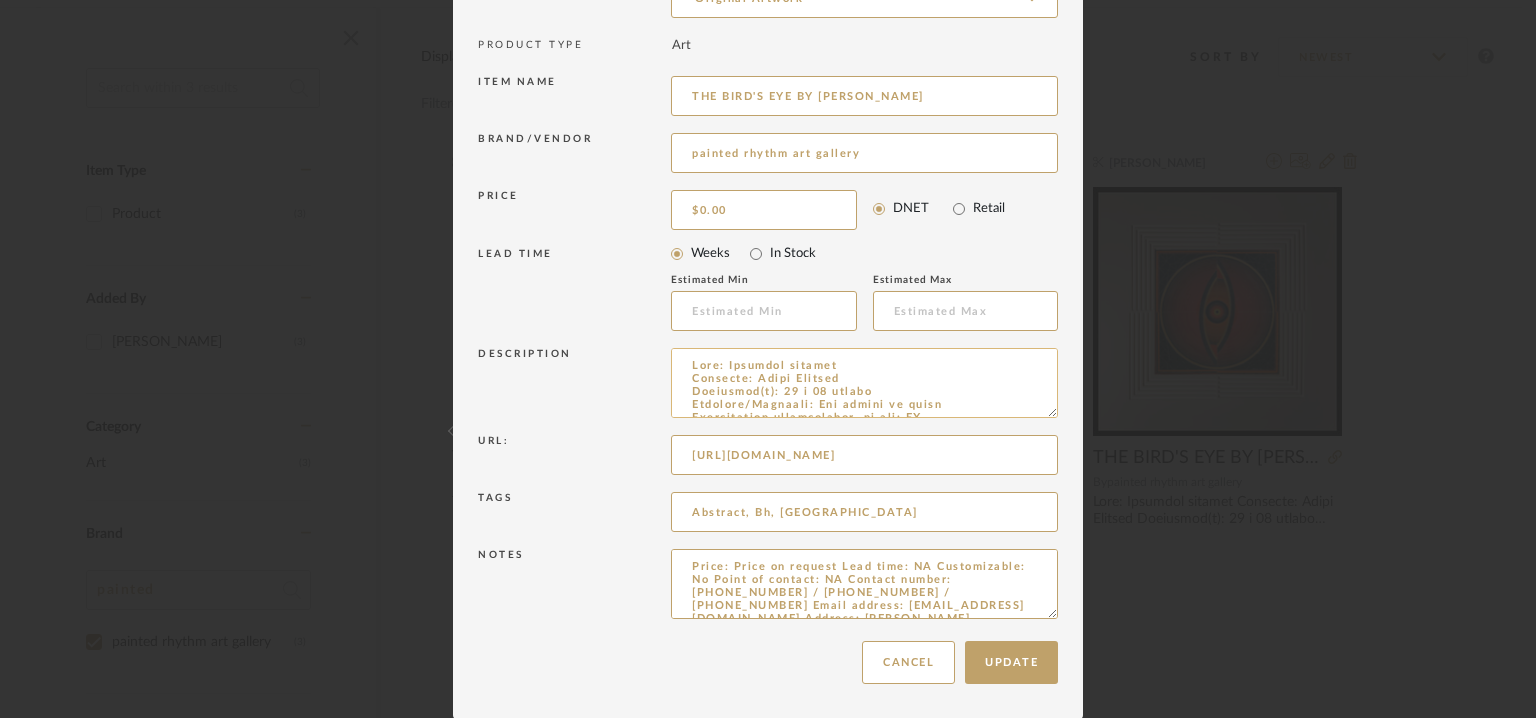 scroll, scrollTop: 32, scrollLeft: 0, axis: vertical 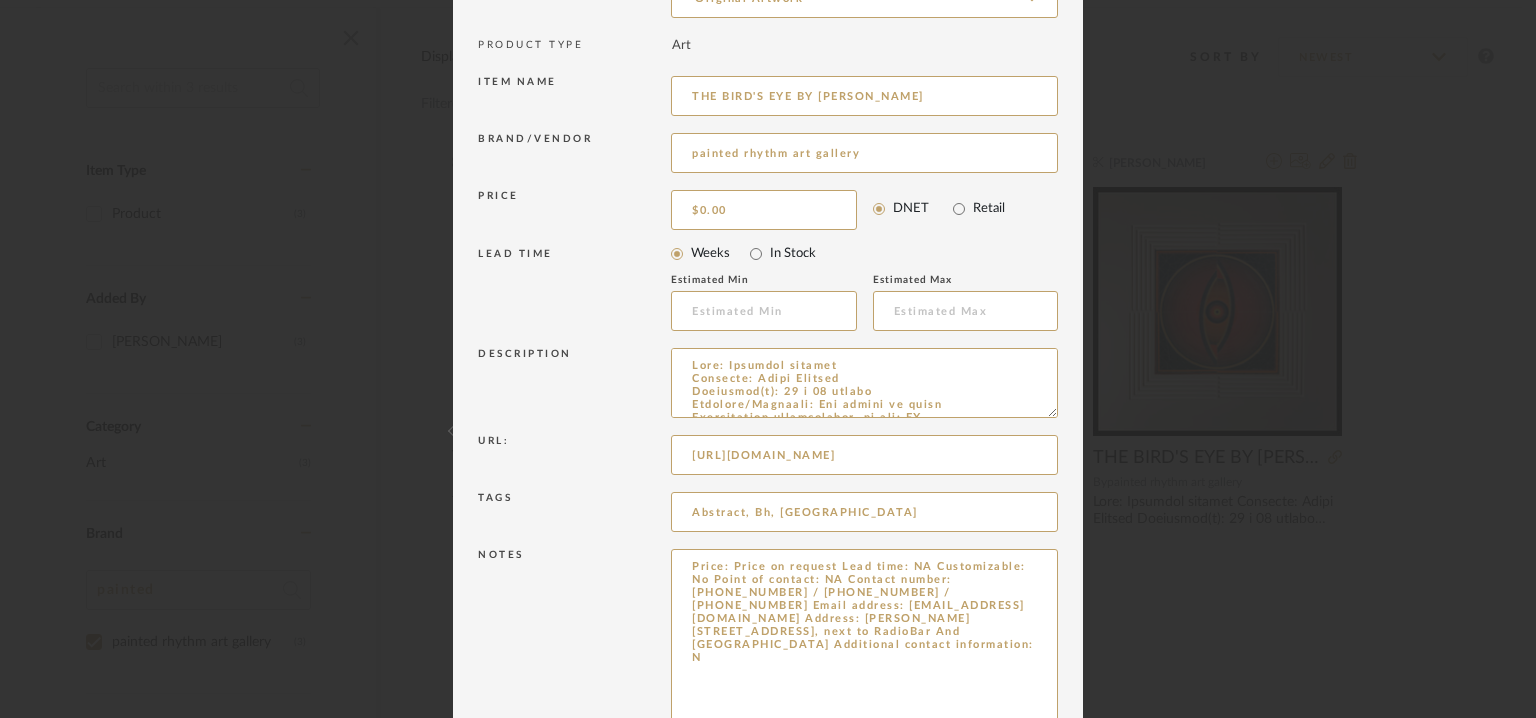 drag, startPoint x: 1042, startPoint y: 609, endPoint x: 1027, endPoint y: 776, distance: 167.6723 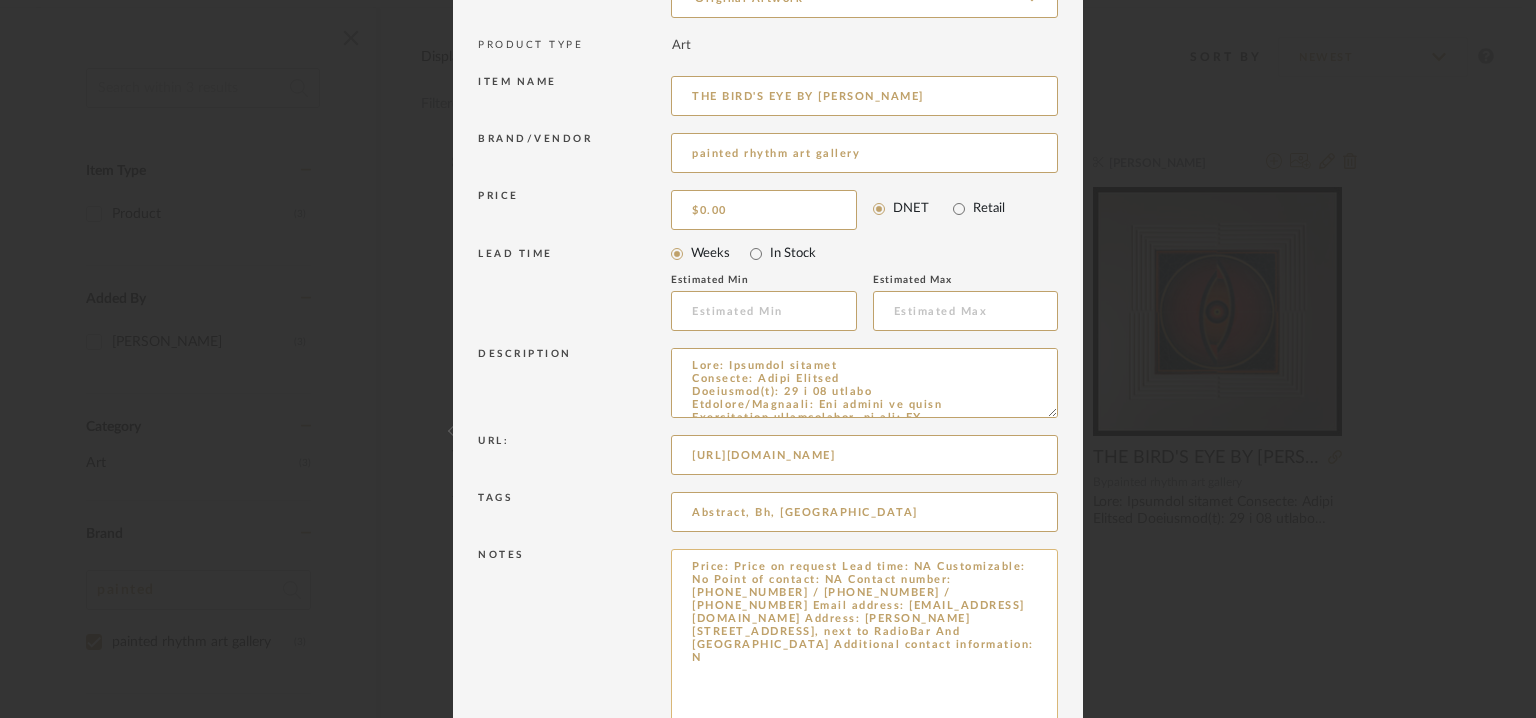 click on "Price: Price on request Lead time: NA Customizable: No Point of contact: NA Contact number: +91 9821257569 / +91 8779497097 / 022 26047979 Email address: art@paintedrhythmag.com Address: Ram Janki, 2, 356, Linking Rd, next to RadioBar And Wonder Chef, Khar West, Mumbai, Maharashtra 400052 Additional contact information: N" at bounding box center (864, 667) 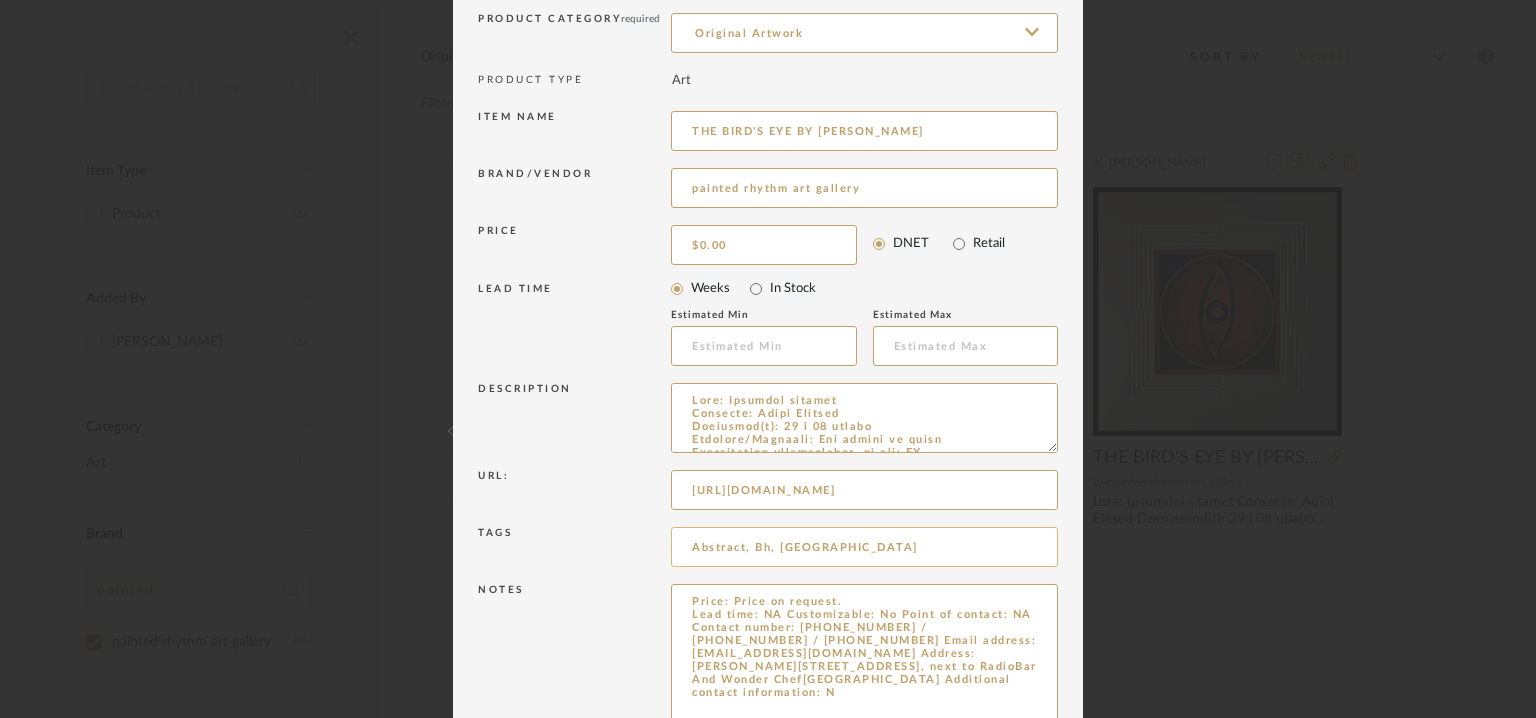 scroll, scrollTop: 192, scrollLeft: 0, axis: vertical 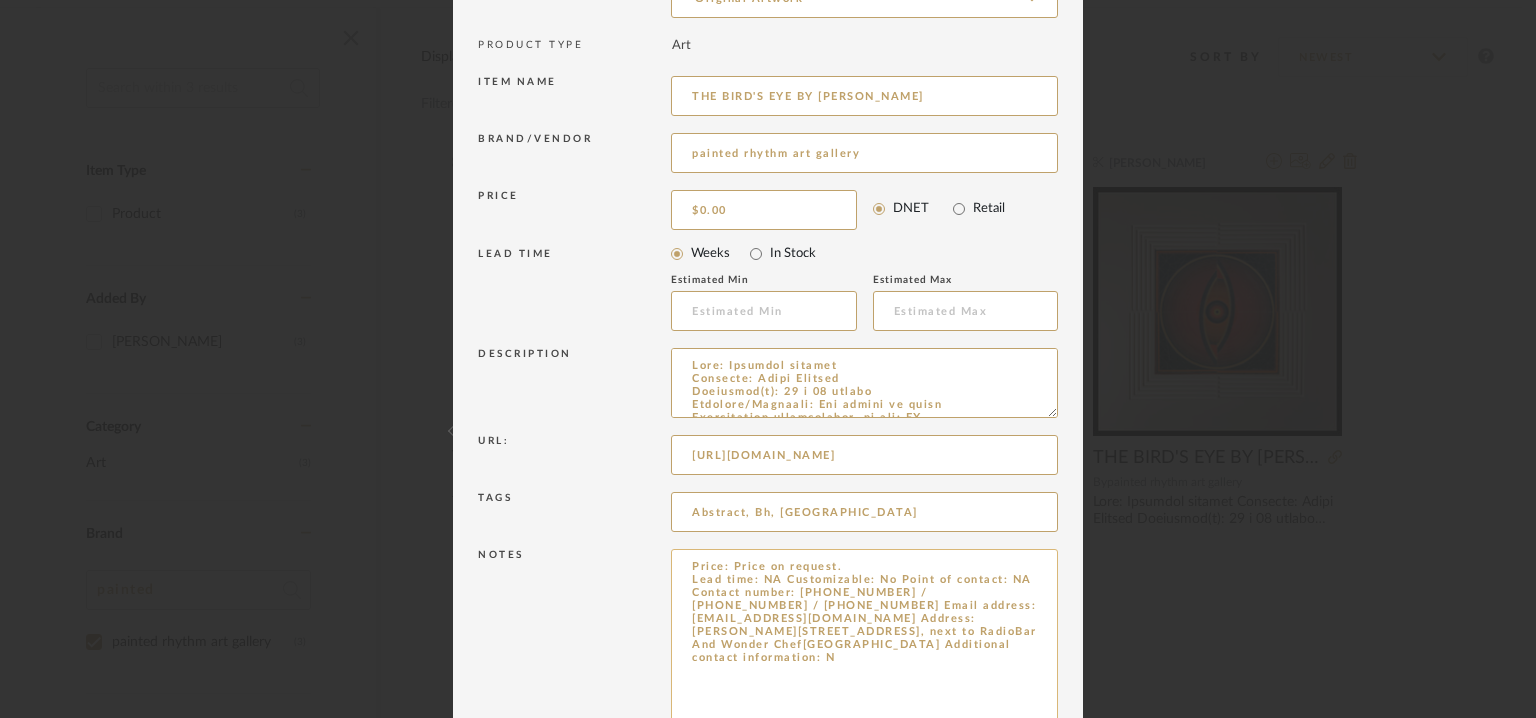 click on "Price: Price on request.
Lead time: NA Customizable: No Point of contact: NA Contact number: +91 9821257569 / +91 8779497097 / 022 26047979 Email address: art@paintedrhythmag.com Address: Ram Janki, 2, 356, Linking Rd, next to RadioBar And Wonder Chef, Khar West, Mumbai, Maharashtra 400052 Additional contact information: N" at bounding box center (864, 667) 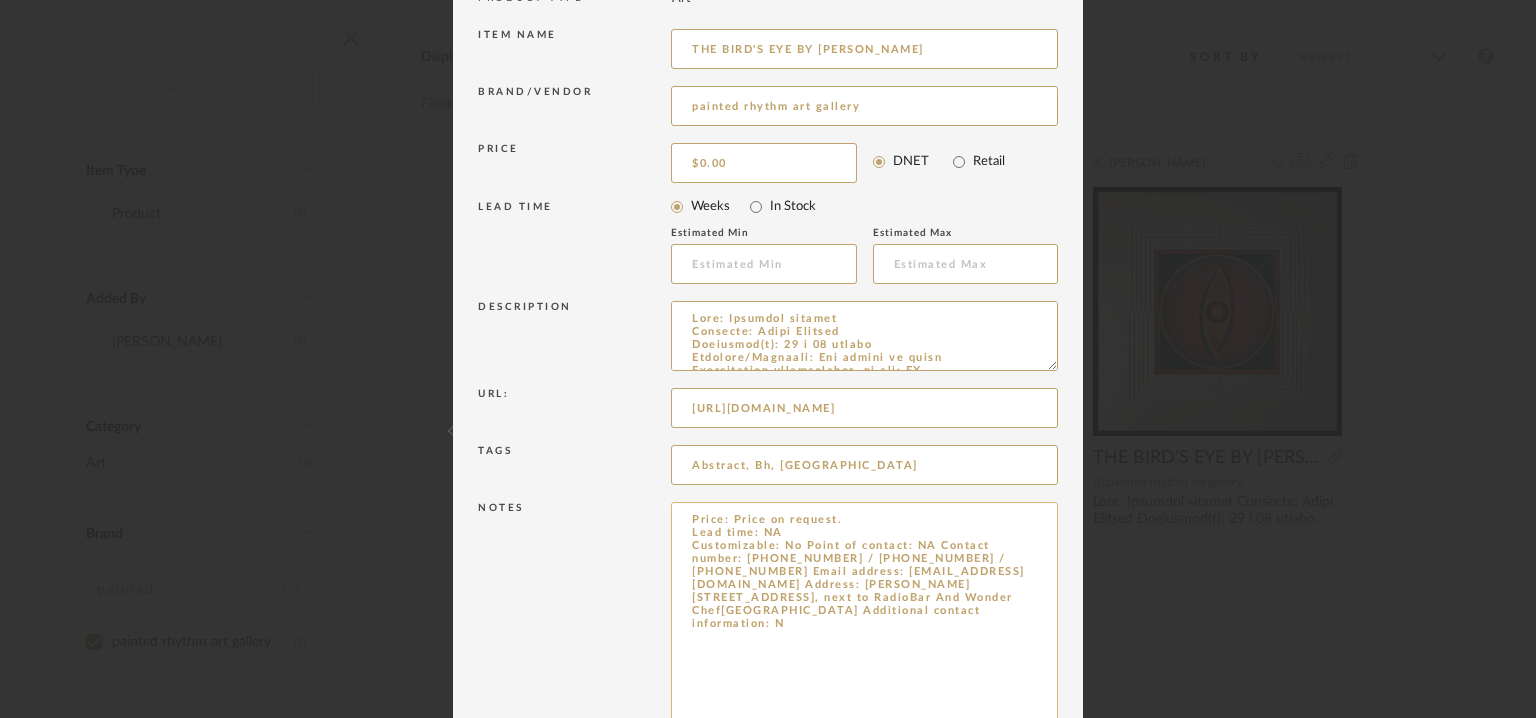 scroll, scrollTop: 359, scrollLeft: 0, axis: vertical 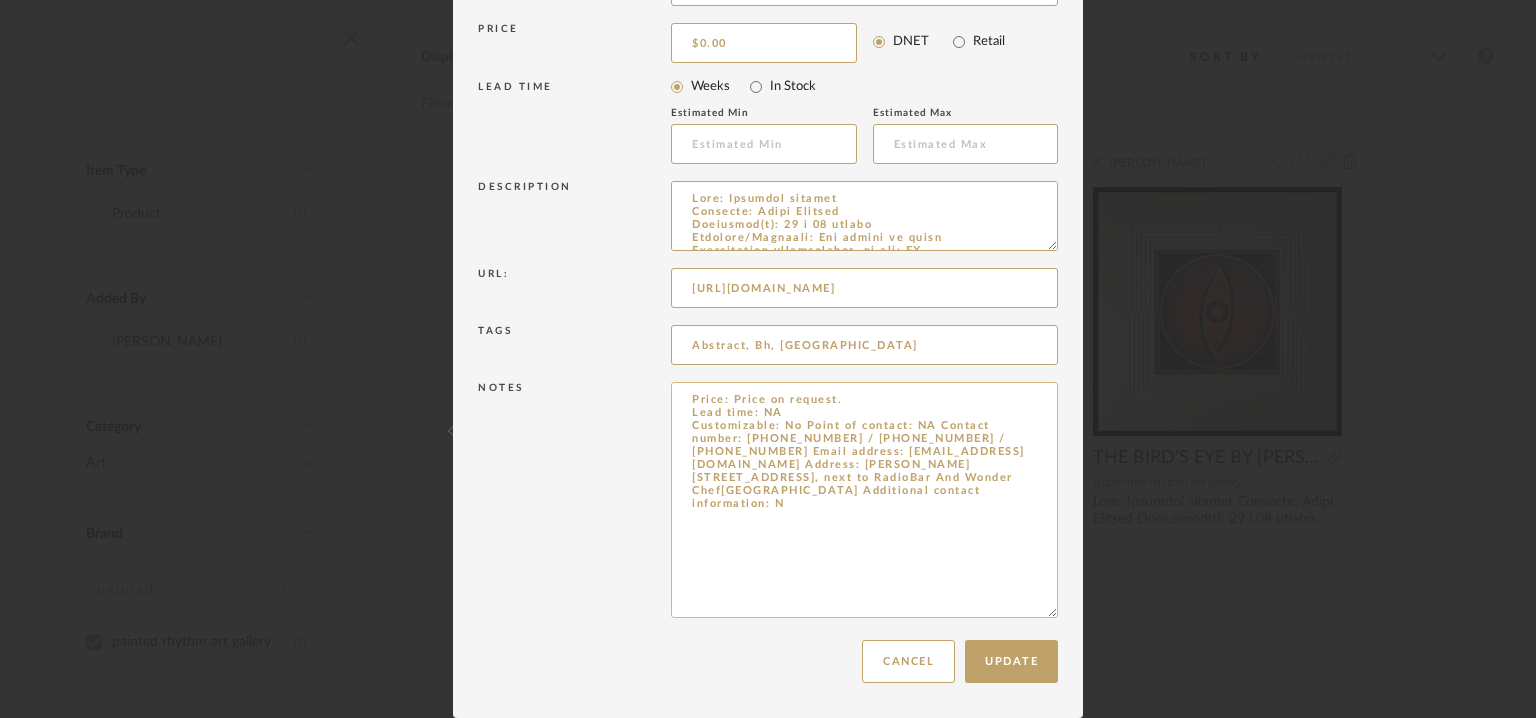 click on "Price: Price on request.
Lead time: NA
Customizable: No Point of contact: NA Contact number: +91 9821257569 / +91 8779497097 / 022 26047979 Email address: art@paintedrhythmag.com Address: Ram Janki, 2, 356, Linking Rd, next to RadioBar And Wonder Chef, Khar West, Mumbai, Maharashtra 400052 Additional contact information: N" at bounding box center (864, 500) 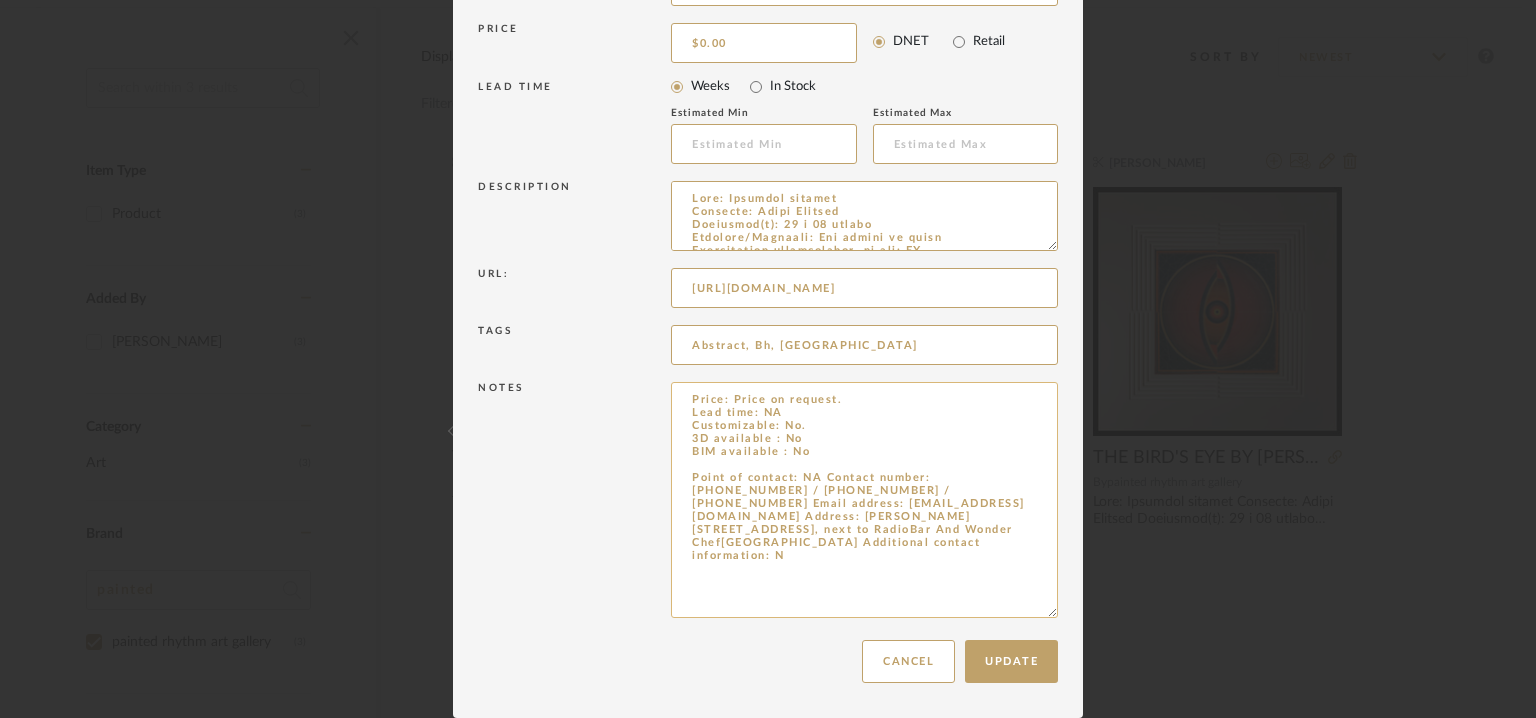 click on "Price: Price on request.
Lead time: NA
Customizable: No.
3D available : No
BIM available : No
Point of contact: NA Contact number: +91 9821257569 / +91 8779497097 / 022 26047979 Email address: art@paintedrhythmag.com Address: Ram Janki, 2, 356, Linking Rd, next to RadioBar And Wonder Chef, Khar West, Mumbai, Maharashtra 400052 Additional contact information: N" at bounding box center (864, 500) 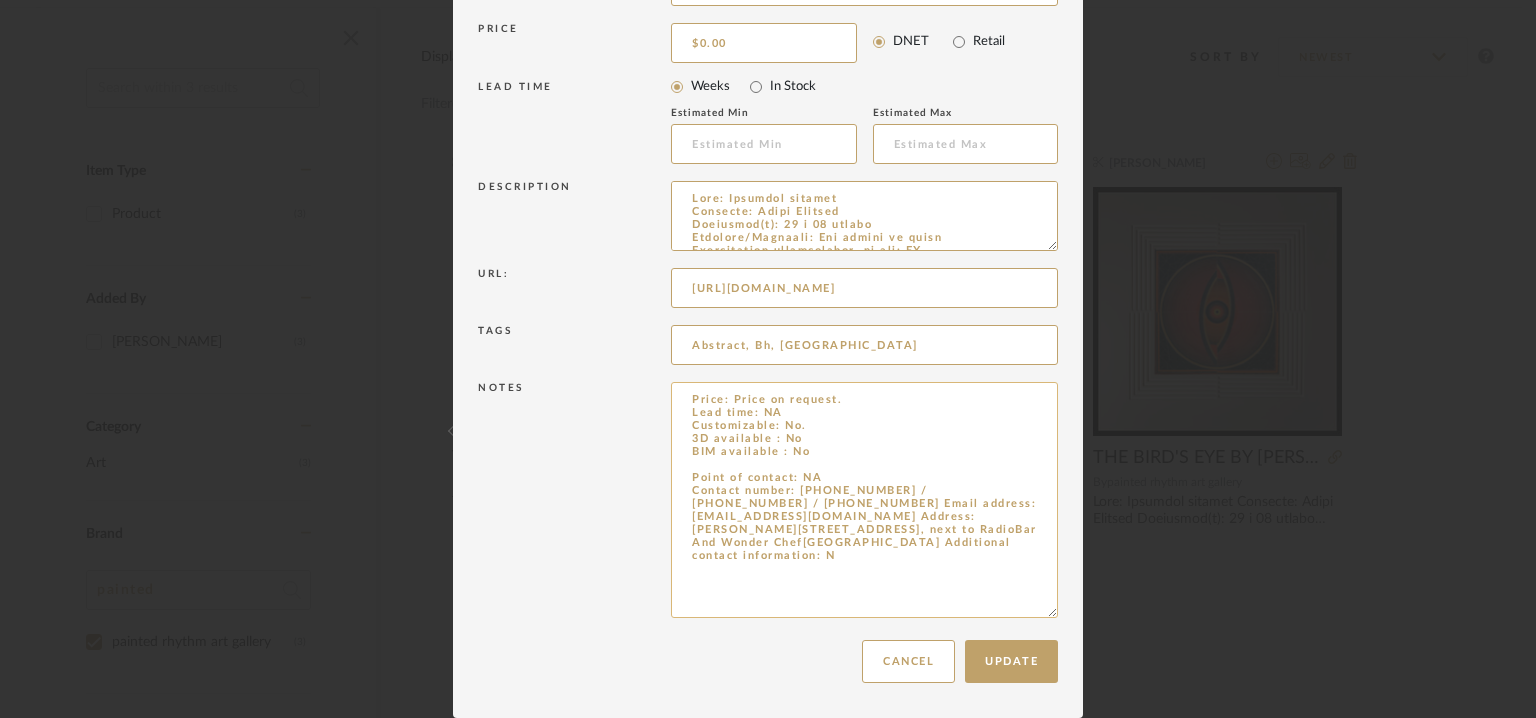 click on "Price: Price on request.
Lead time: NA
Customizable: No.
3D available : No
BIM available : No
Point of contact: NA
Contact number: +91 9821257569 / +91 8779497097 / 022 26047979 Email address: art@paintedrhythmag.com Address: Ram Janki, 2, 356, Linking Rd, next to RadioBar And Wonder Chef, Khar West, Mumbai, Maharashtra 400052 Additional contact information: N" at bounding box center (864, 500) 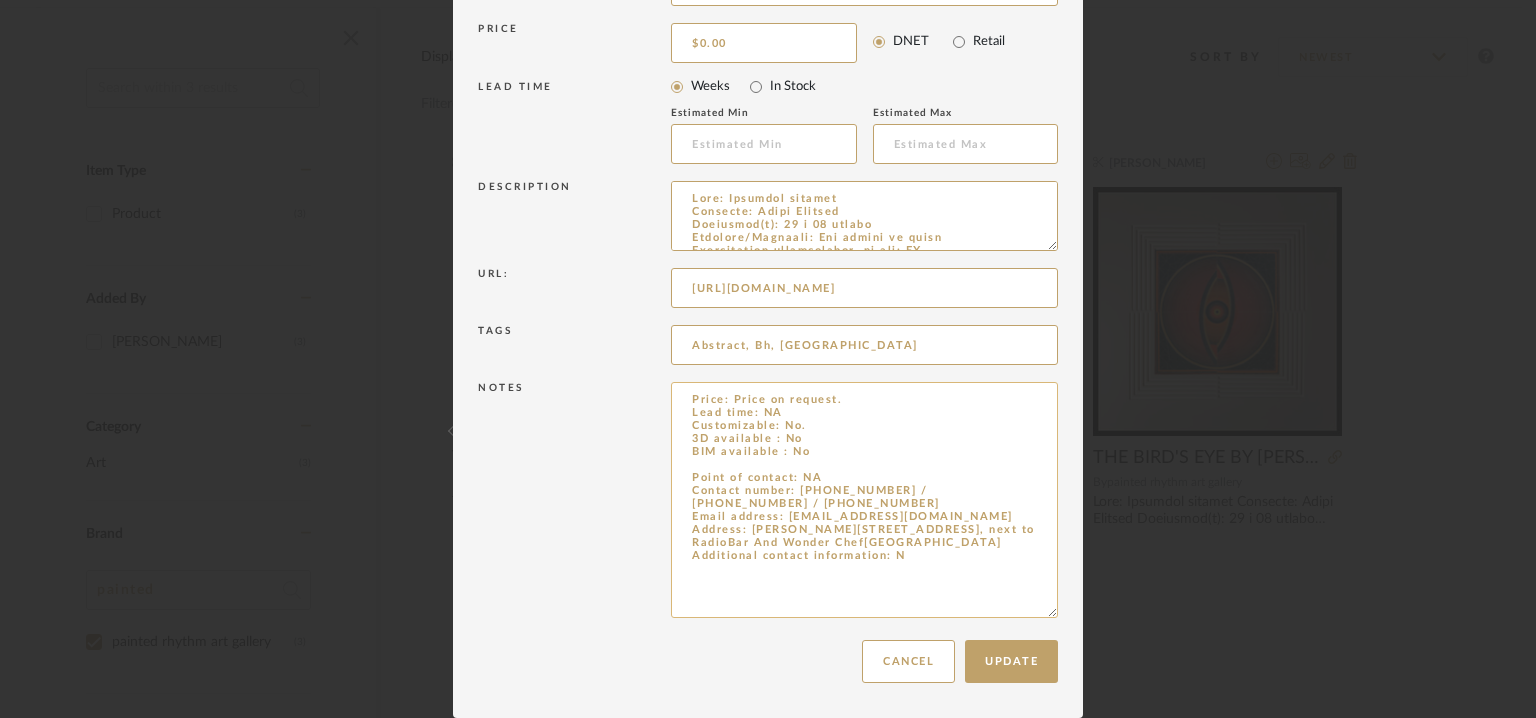 click on "Price: Price on request.
Lead time: NA
Customizable: No.
3D available : No
BIM available : No
Point of contact: NA
Contact number: +91 9821257569 / +91 8779497097 / 022 26047979
Email address: art@paintedrhythmag.com Address: Ram Janki, 2, 356, Linking Rd, next to RadioBar And Wonder Chef, Khar West, Mumbai, Maharashtra 400052 Additional contact information: N" at bounding box center [864, 500] 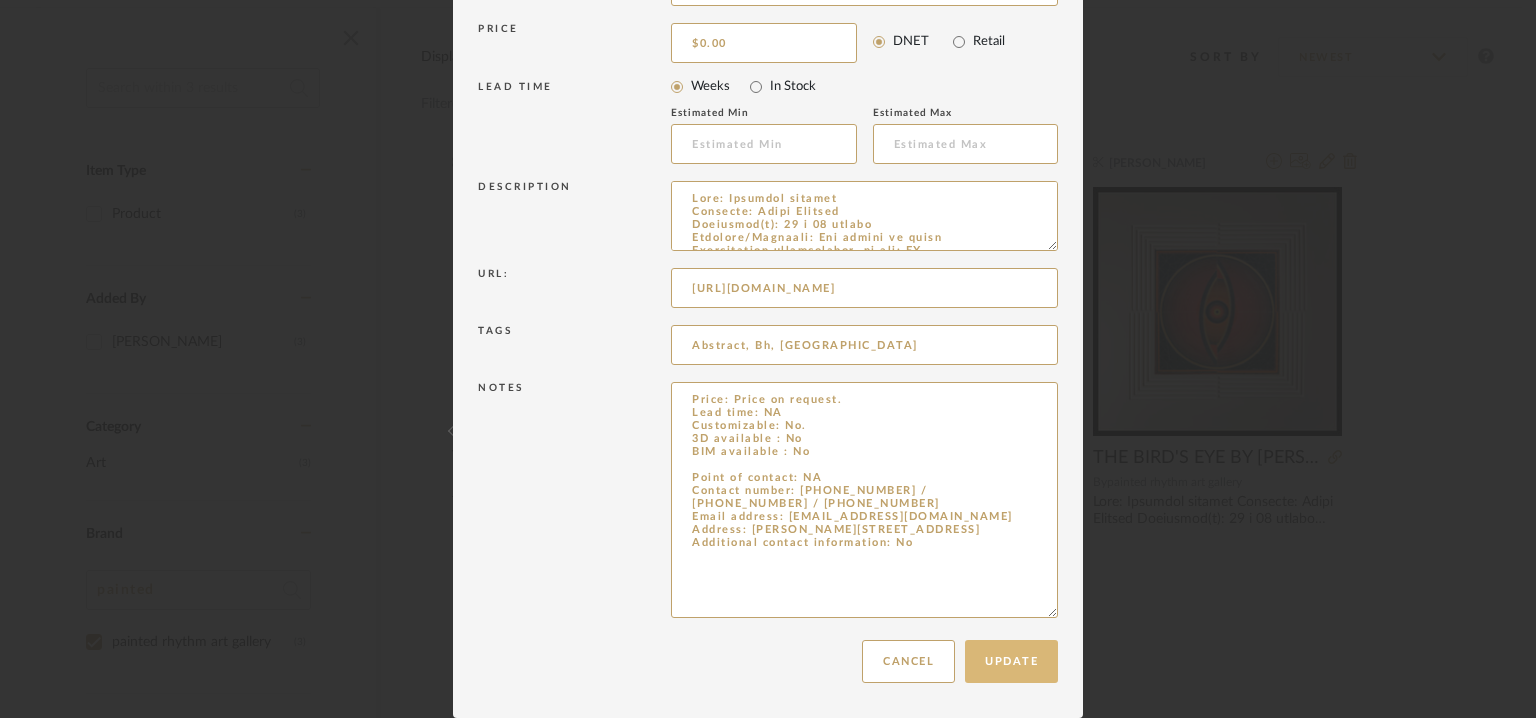 type on "Price: Price on request.
Lead time: NA
Customizable: No.
3D available : No
BIM available : No
Point of contact: NA
Contact number: +91 9821257569 / +91 8779497097 / 022 26047979
Email address: art@paintedrhythmag.com
Address: Ram Janki, 2, 356, Linking Rd, next to RadioBar And Wonder Chef, Khar West, Mumbai, Maharashtra 400052
Additional contact information: No" 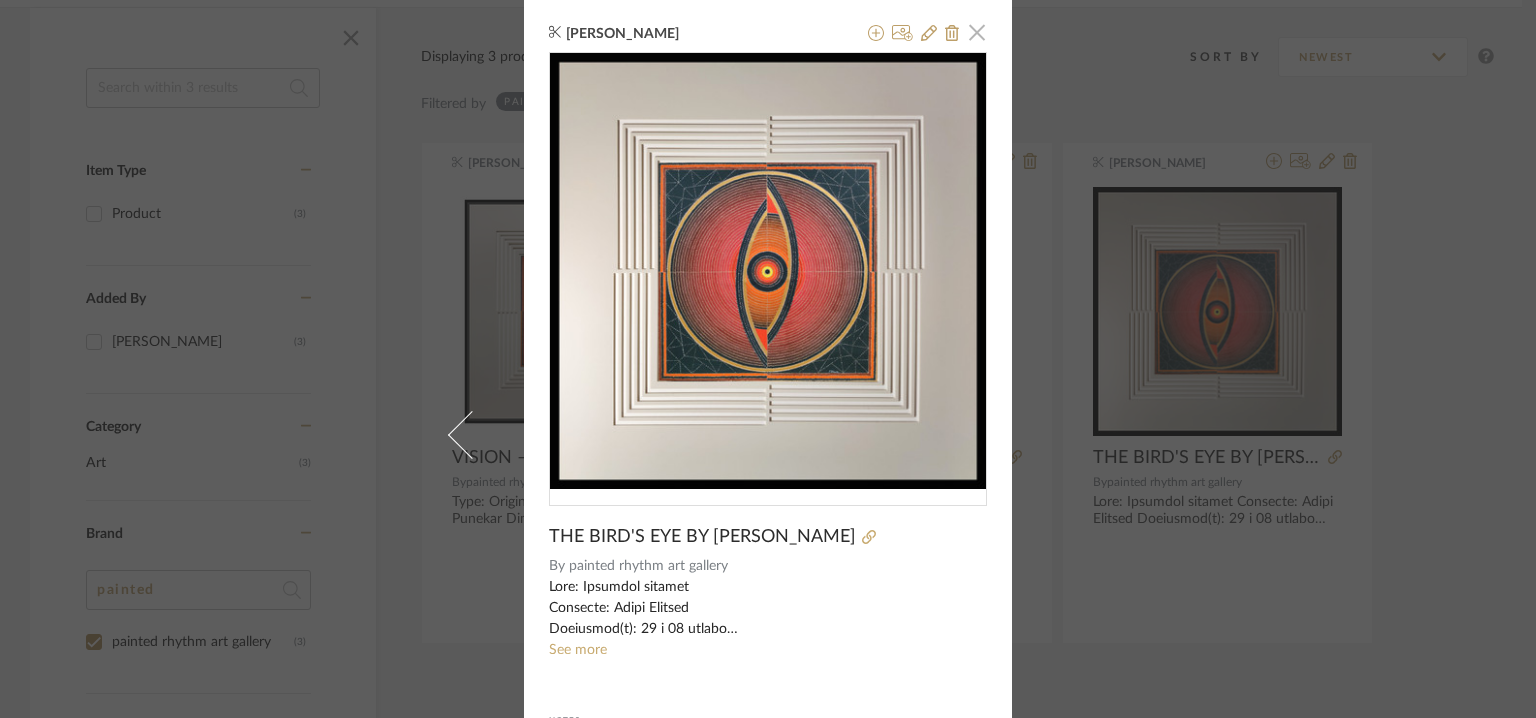 click 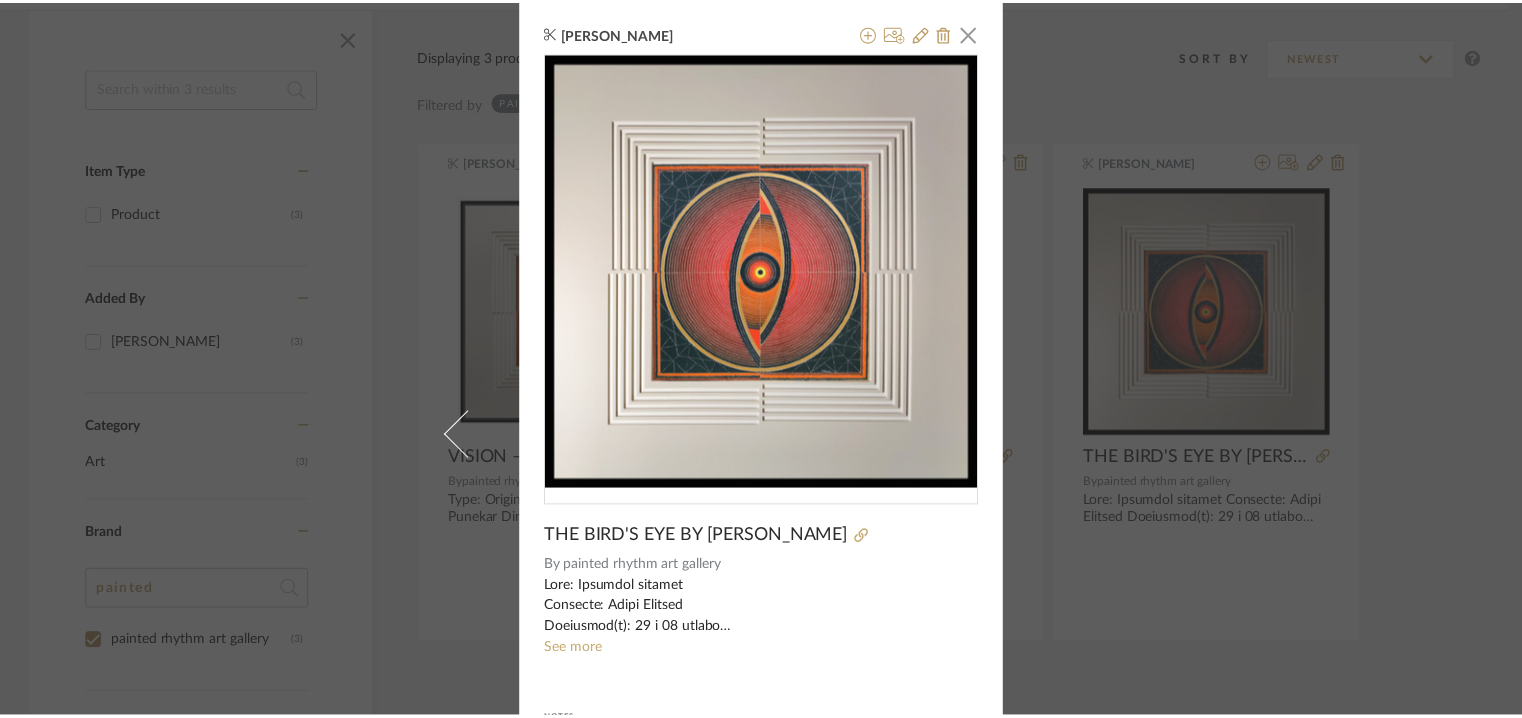 scroll, scrollTop: 300, scrollLeft: 0, axis: vertical 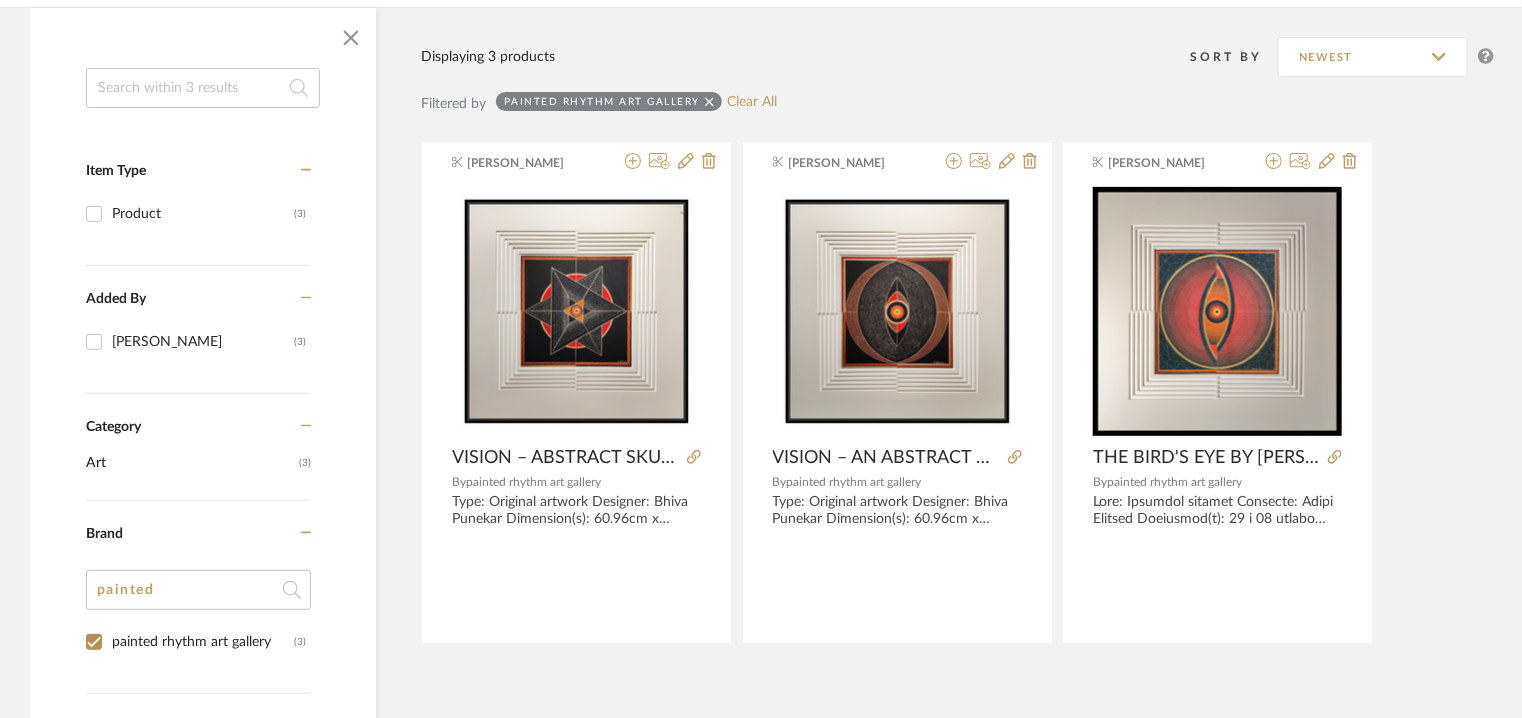 drag, startPoint x: 228, startPoint y: 88, endPoint x: 238, endPoint y: 73, distance: 18.027756 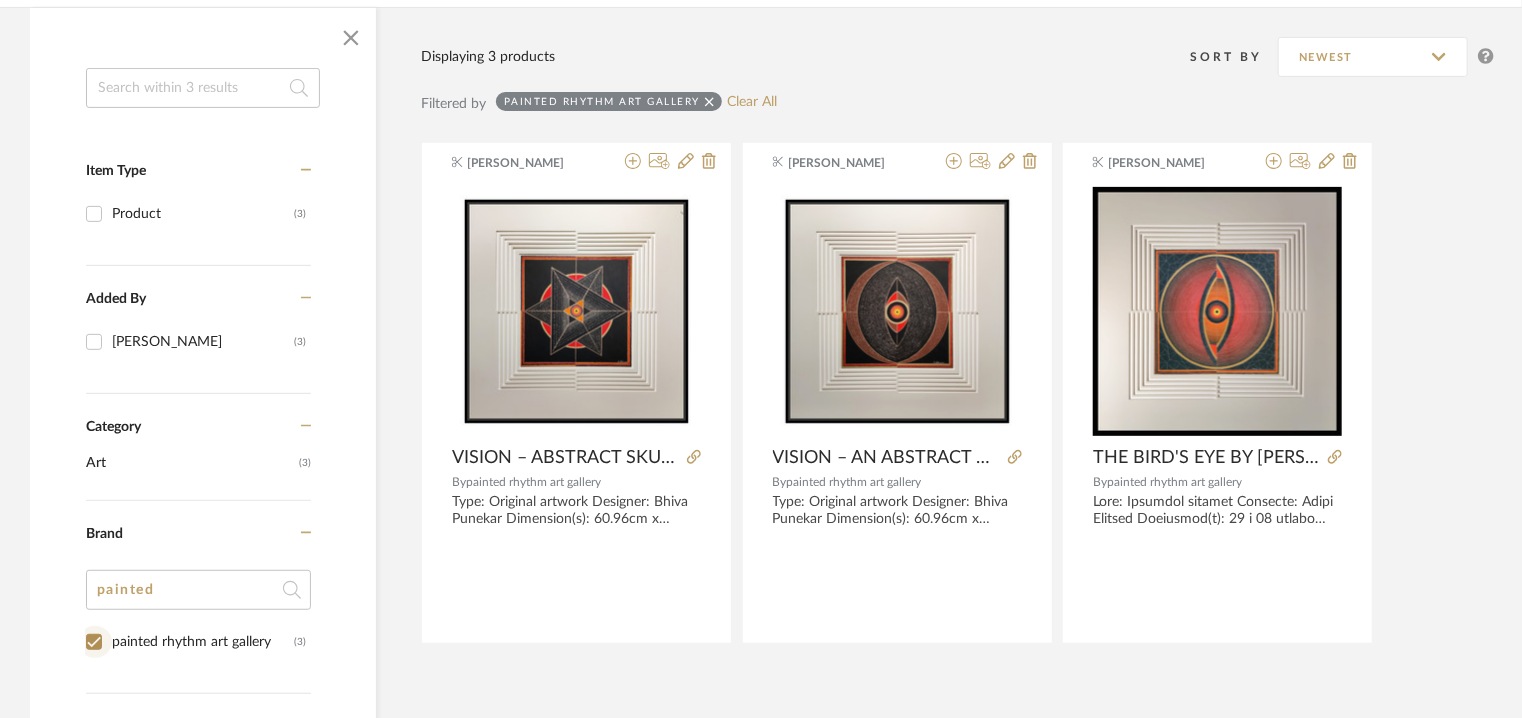 click on "painted rhythm art gallery  (3)" at bounding box center (94, 642) 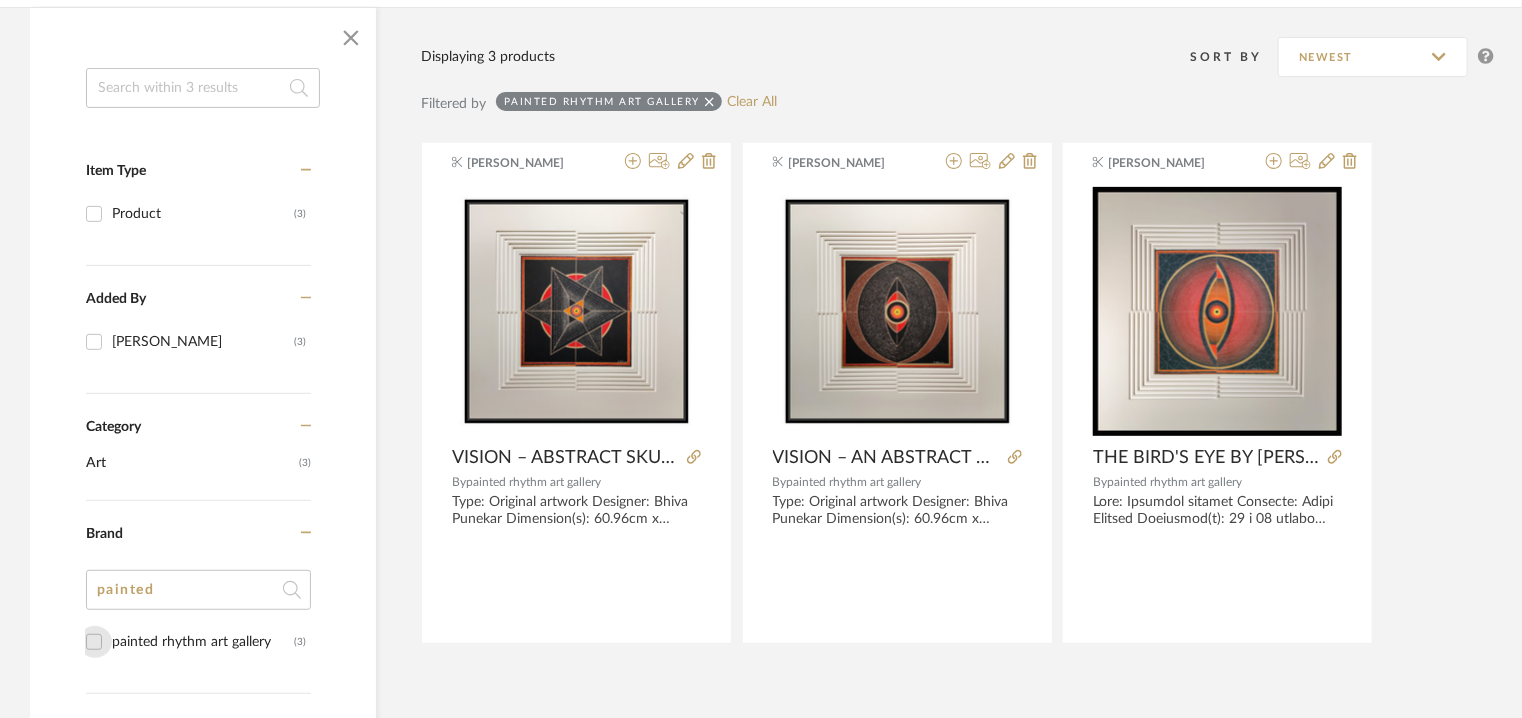 checkbox on "false" 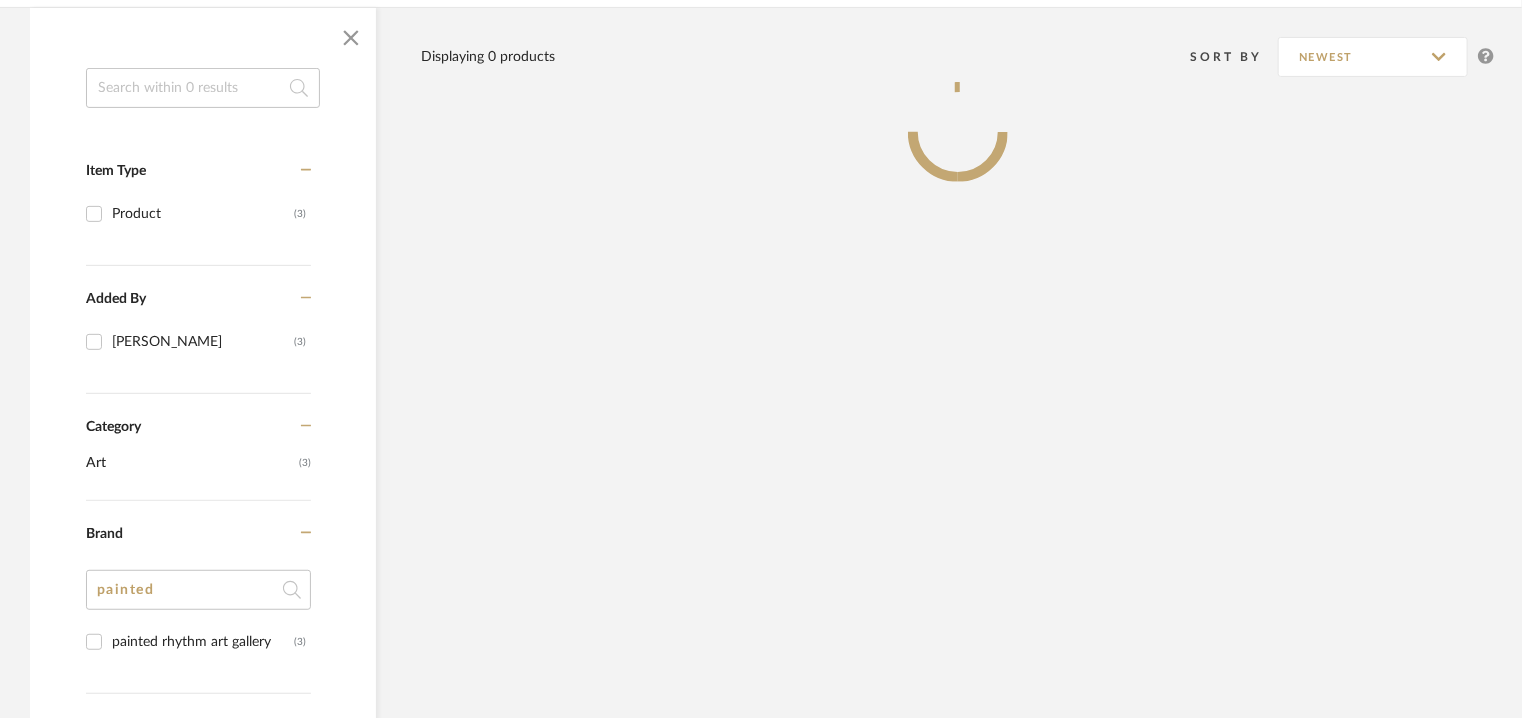 click 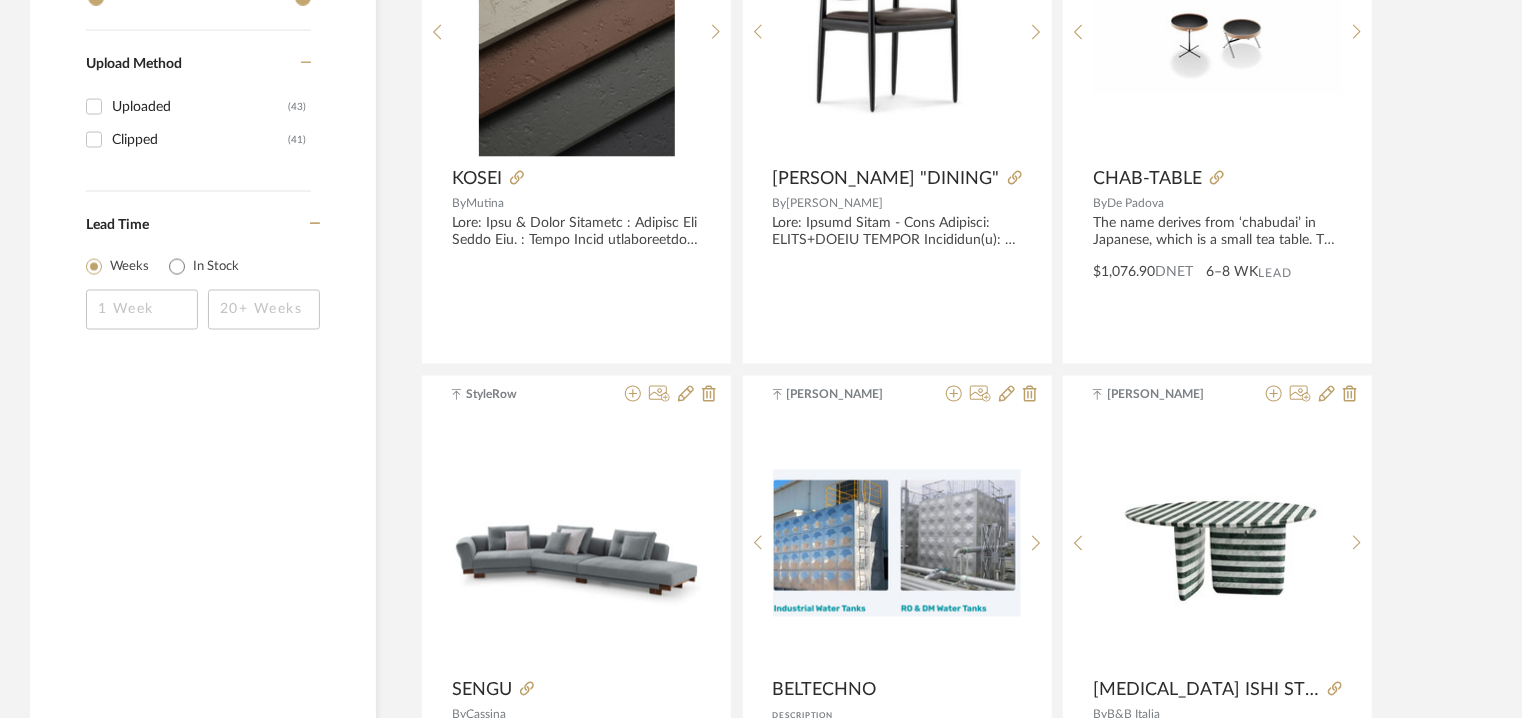 scroll, scrollTop: 1200, scrollLeft: 0, axis: vertical 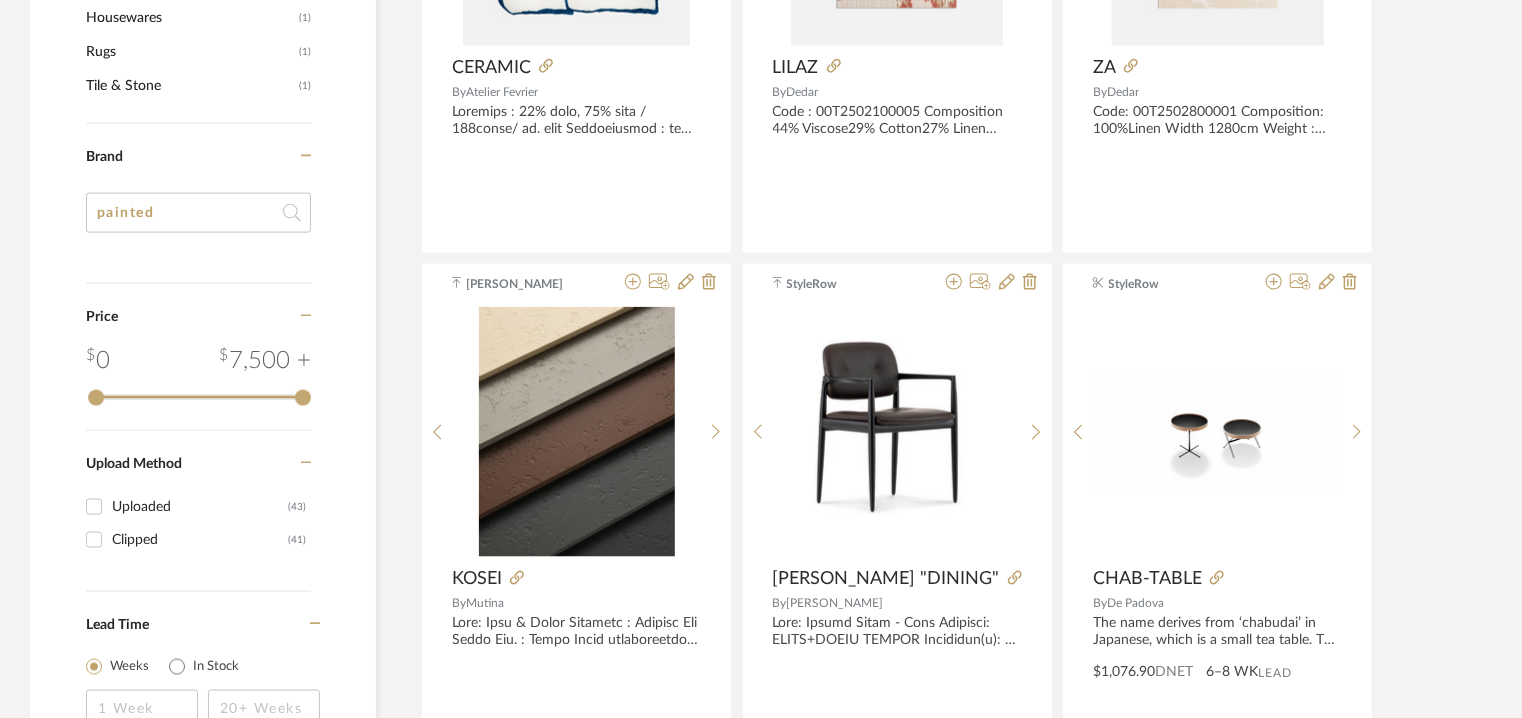 type on "japanese" 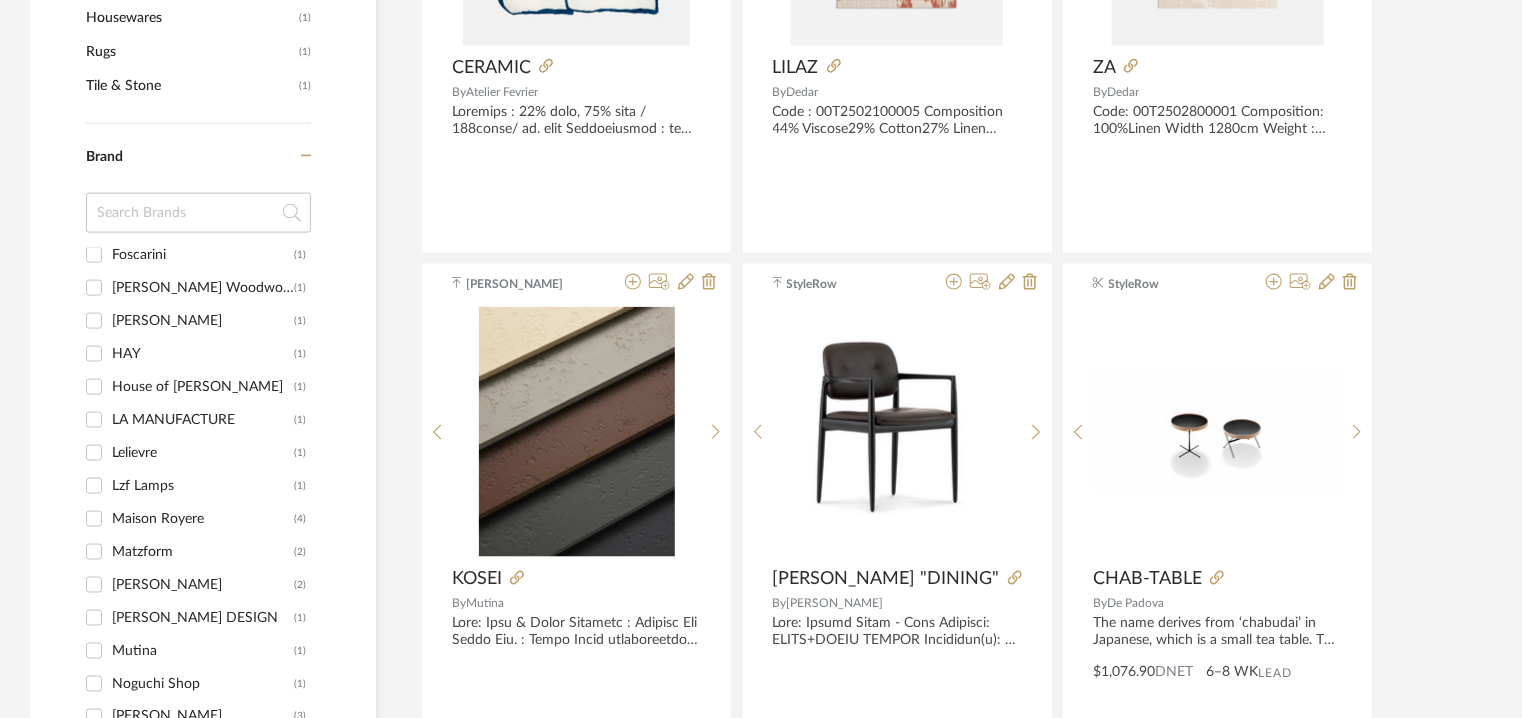 scroll, scrollTop: 500, scrollLeft: 0, axis: vertical 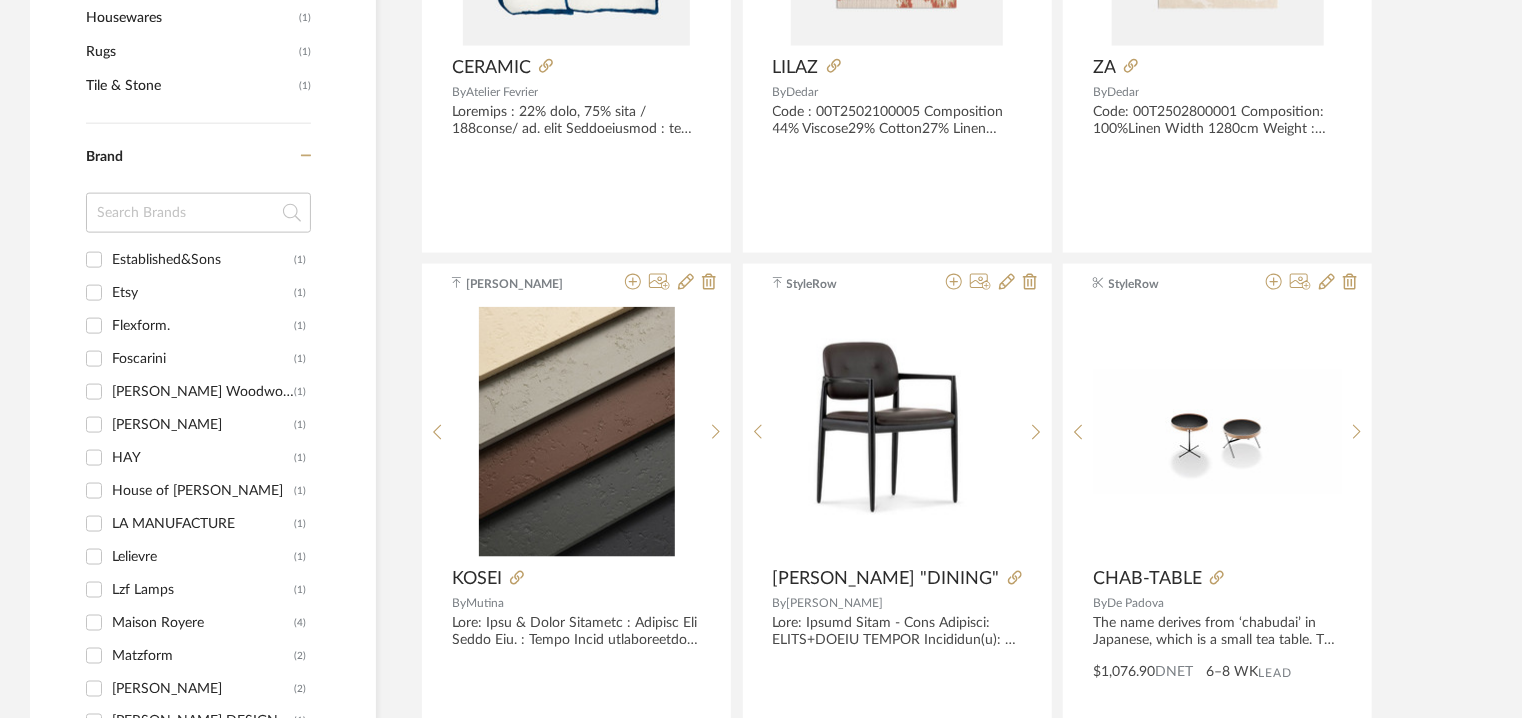 type 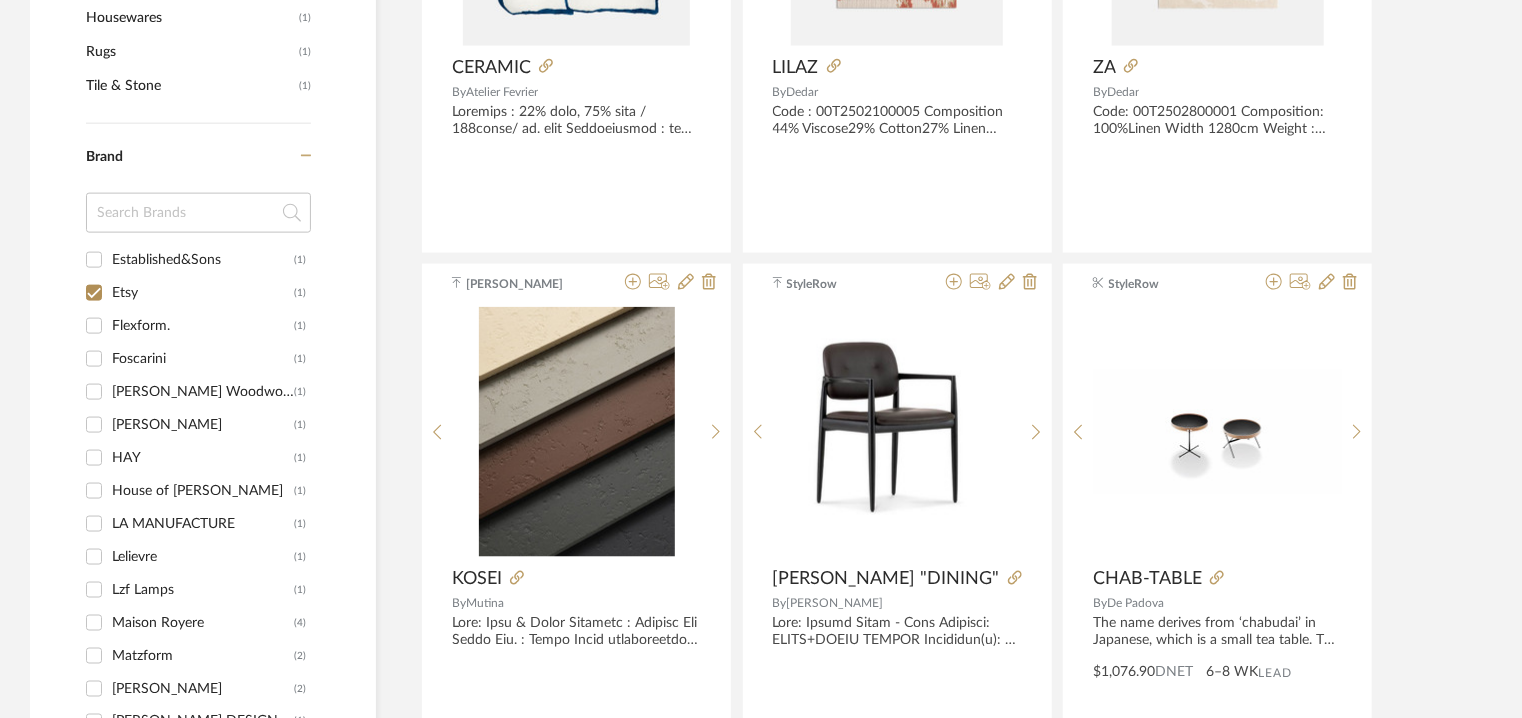 checkbox on "true" 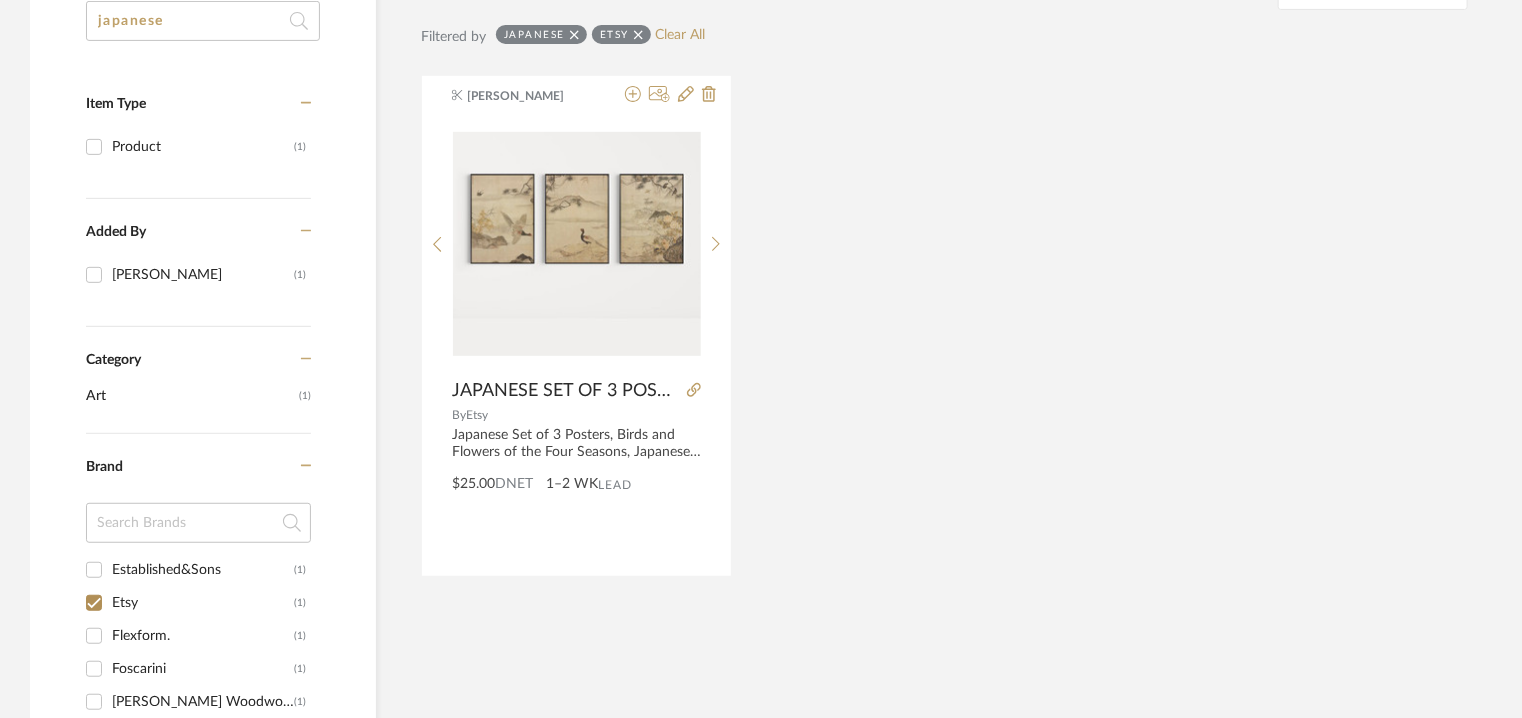 scroll, scrollTop: 279, scrollLeft: 0, axis: vertical 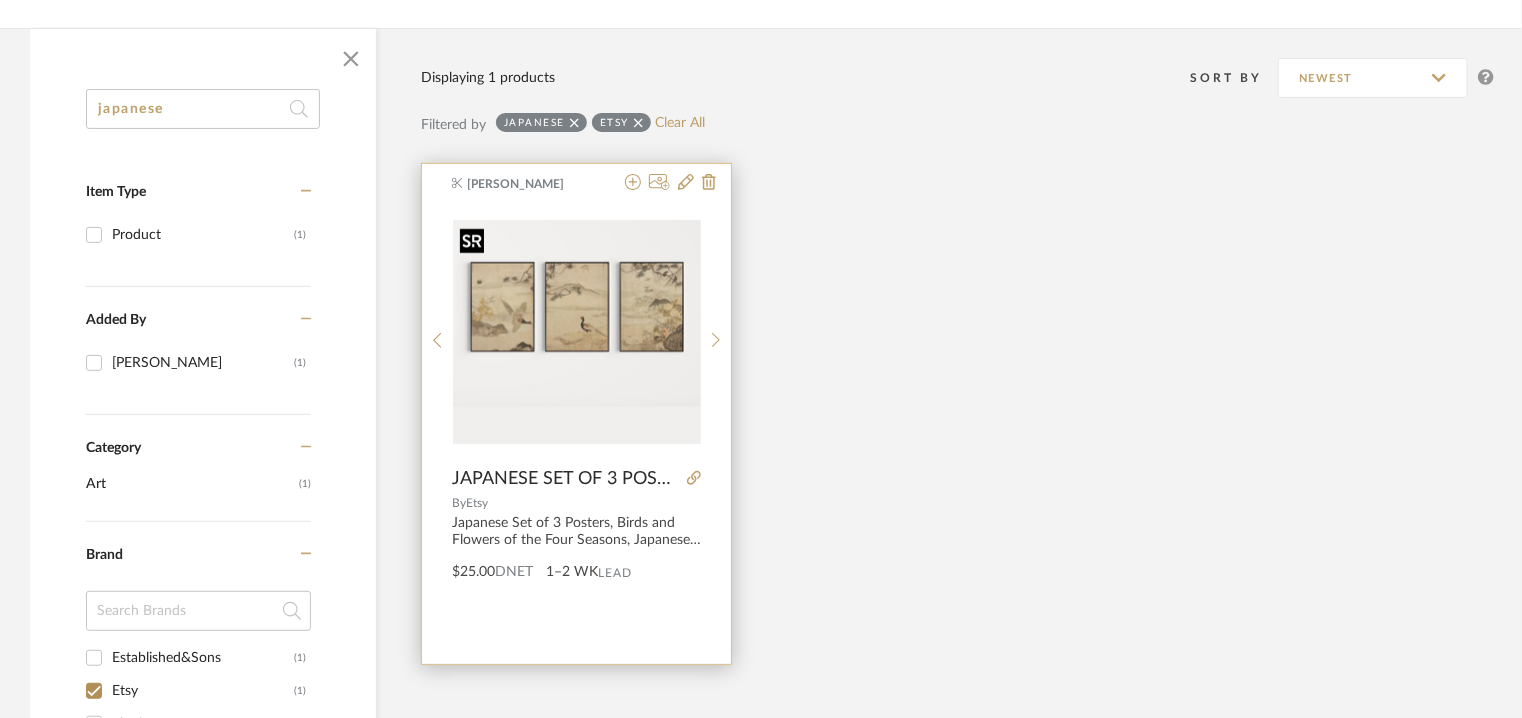 click at bounding box center [577, 331] 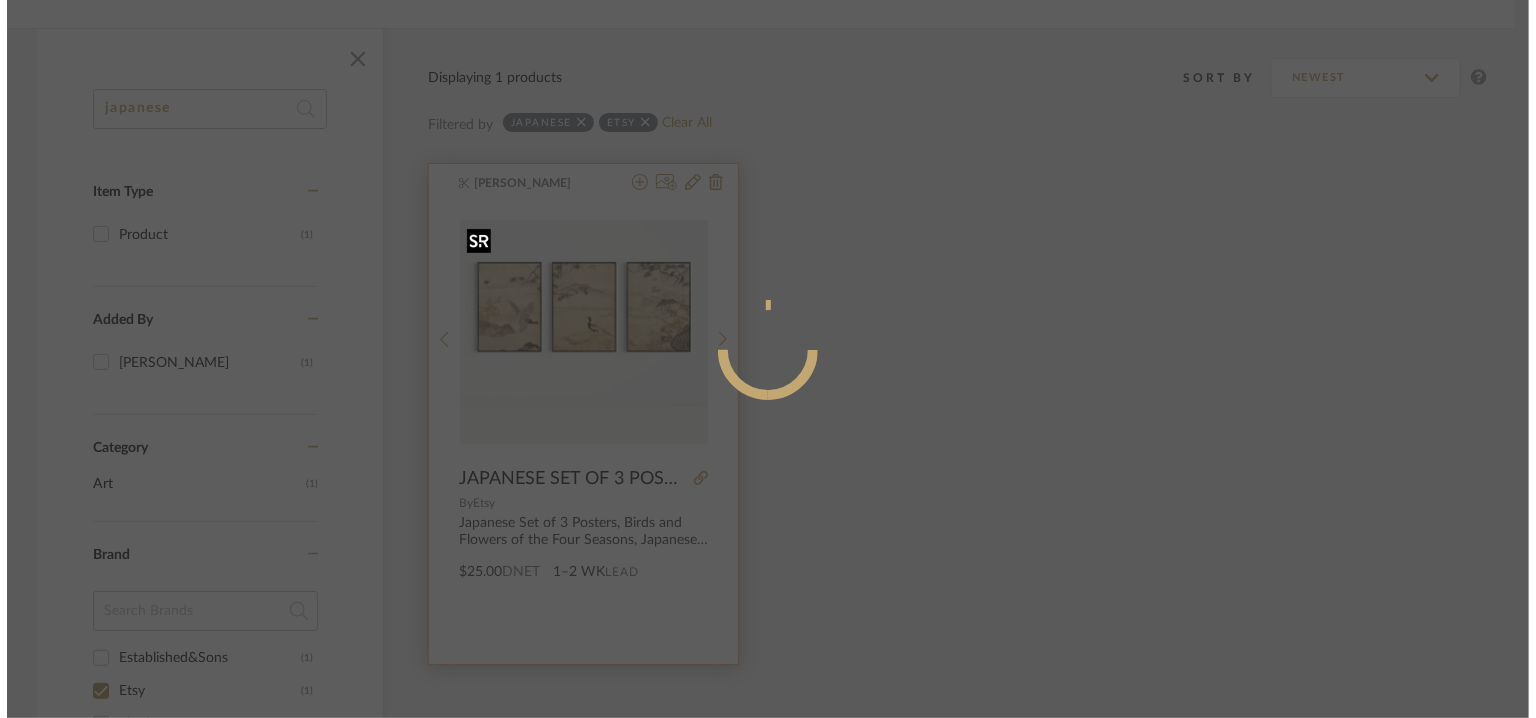 scroll, scrollTop: 0, scrollLeft: 0, axis: both 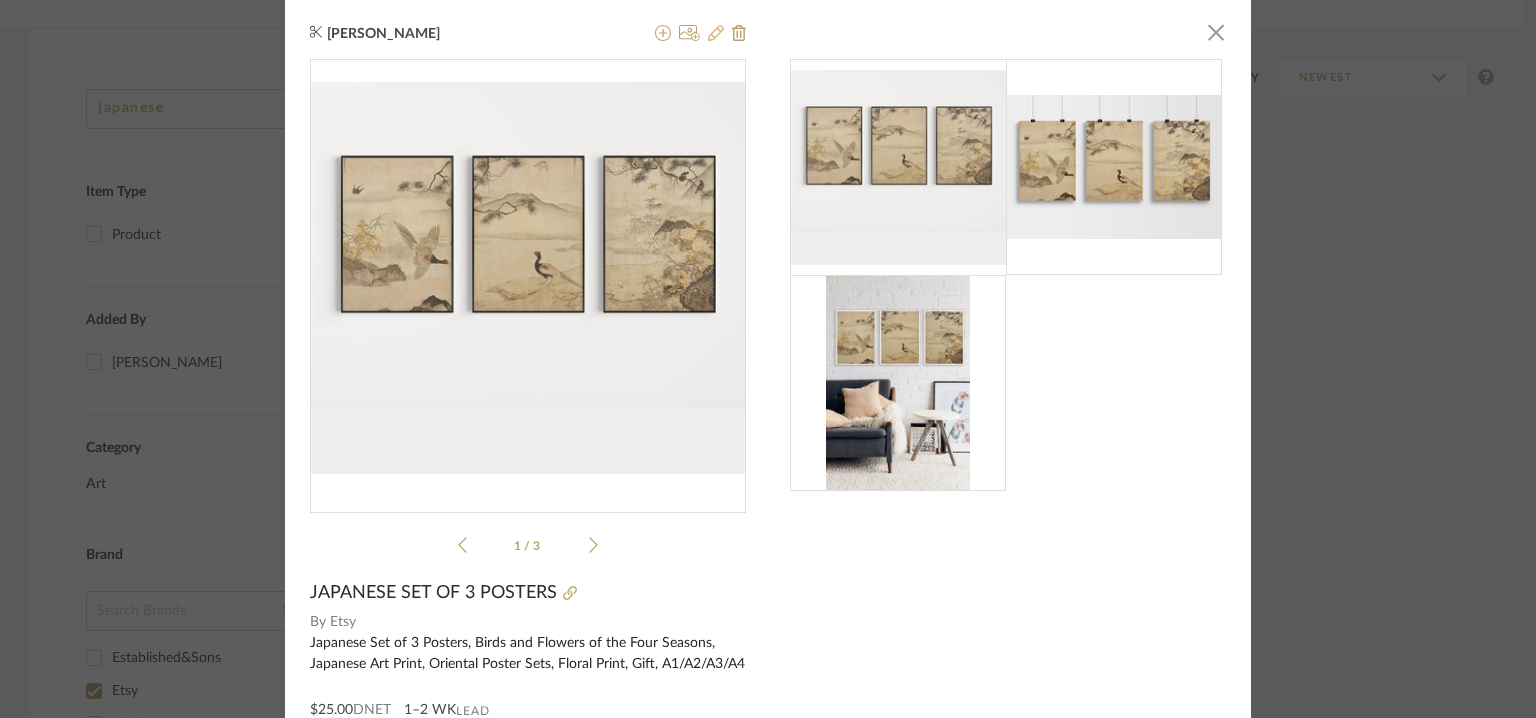click 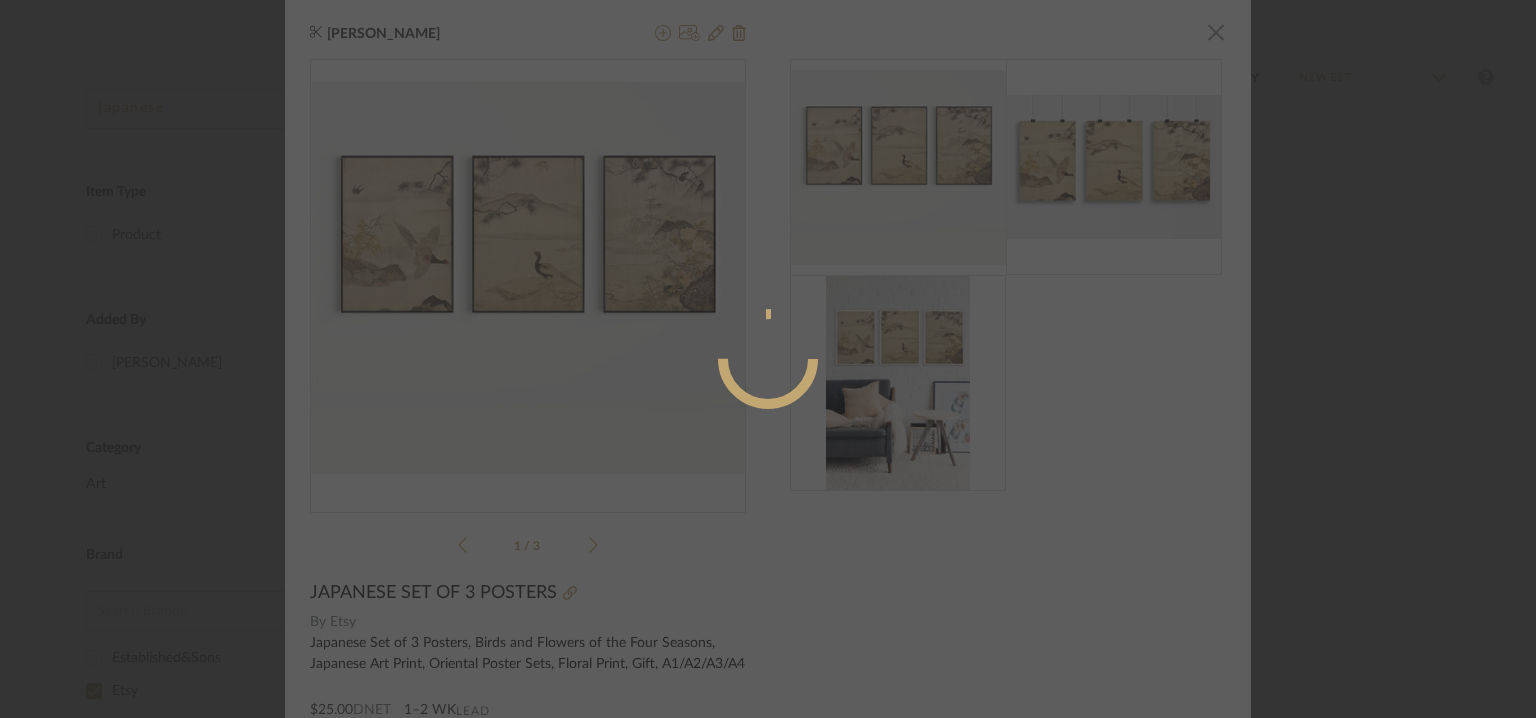 radio on "true" 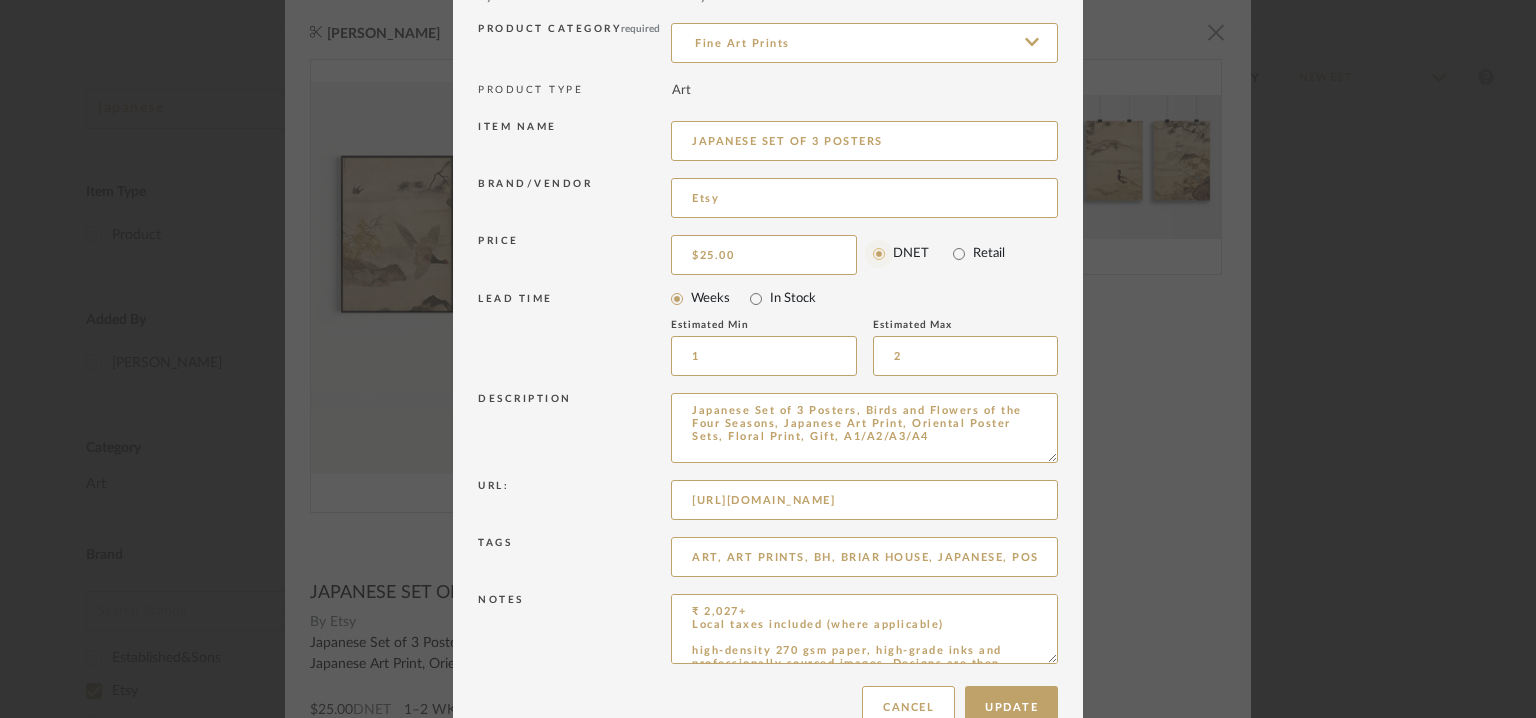 scroll, scrollTop: 192, scrollLeft: 0, axis: vertical 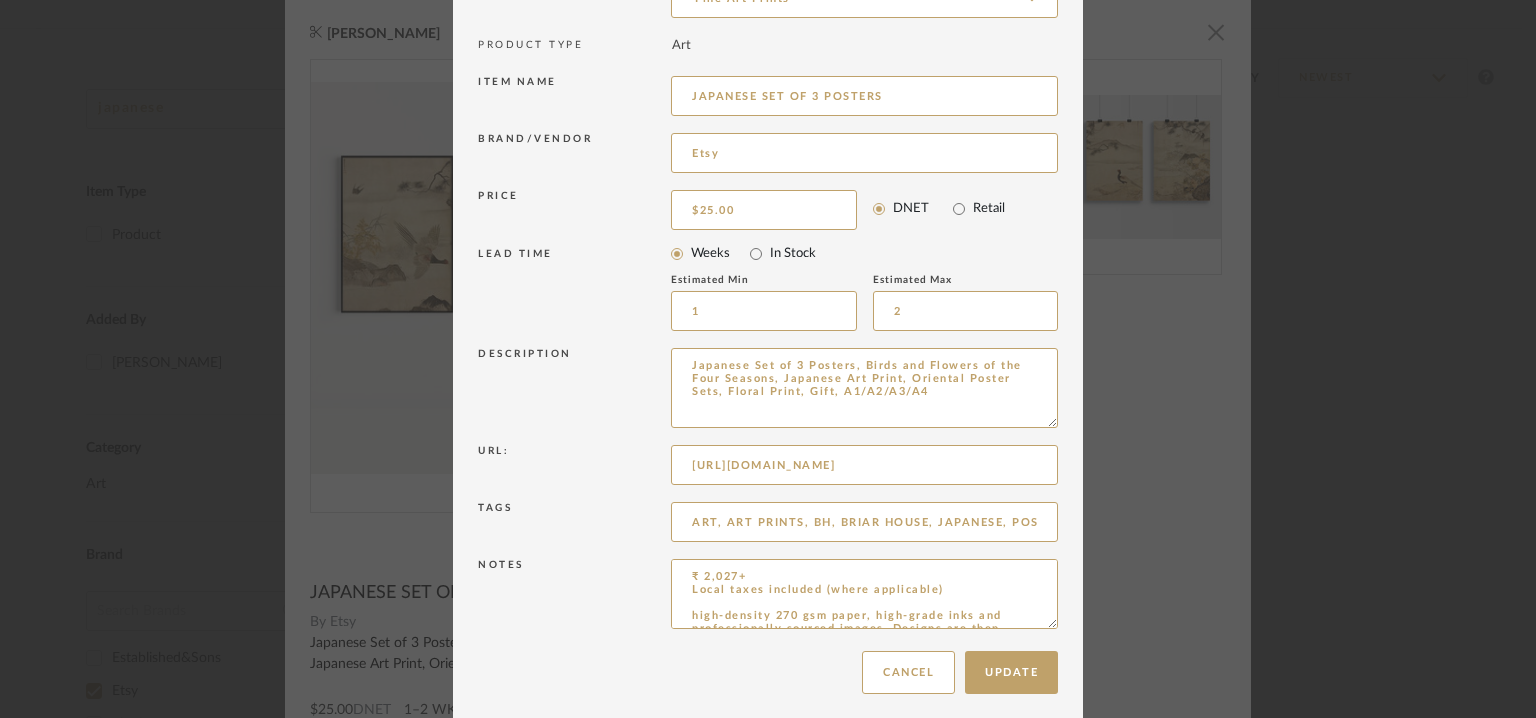 drag, startPoint x: 1038, startPoint y: 413, endPoint x: 1045, endPoint y: 429, distance: 17.464249 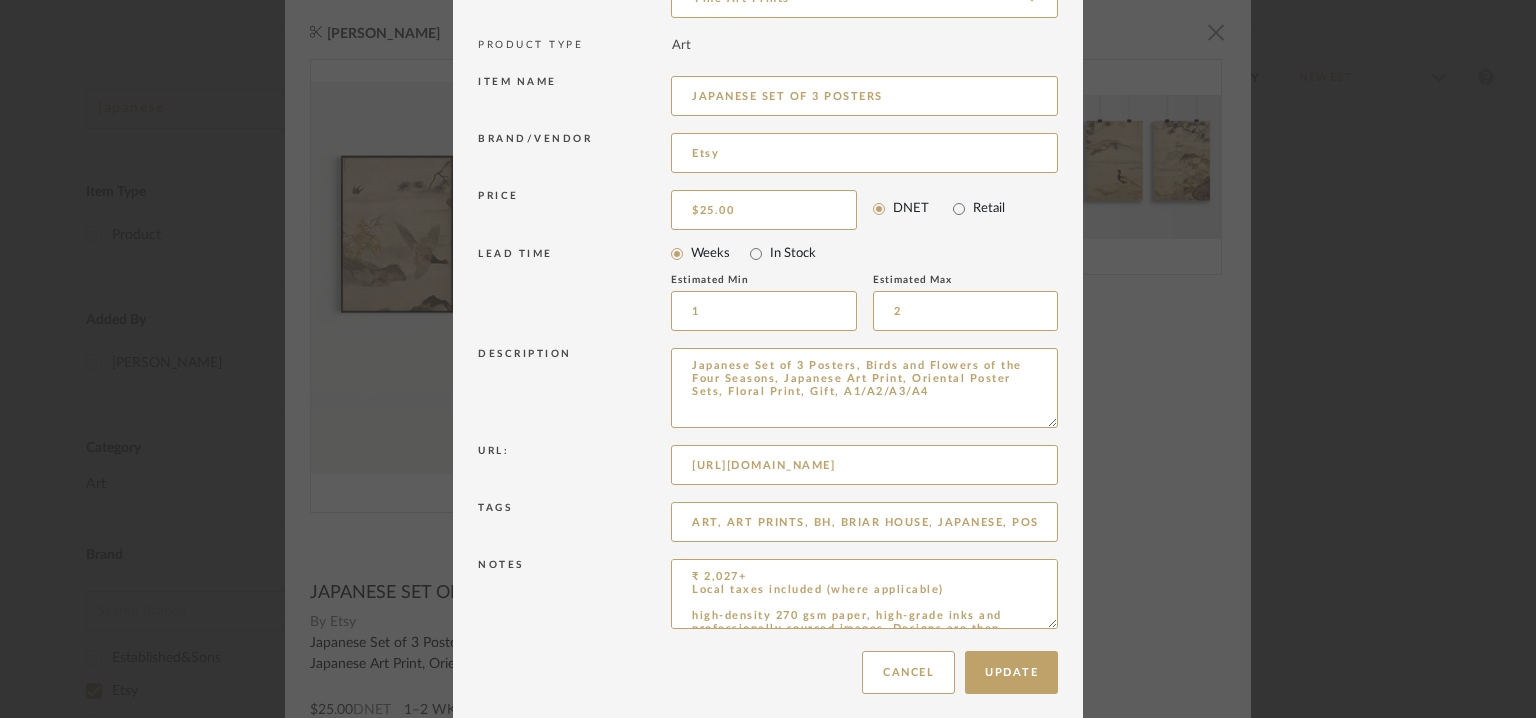 click on "Japanese Set of 3 Posters, Birds and Flowers of the Four Seasons, Japanese Art Print, Oriental Poster Sets, Floral Print, Gift, A1/A2/A3/A4" at bounding box center [864, 388] 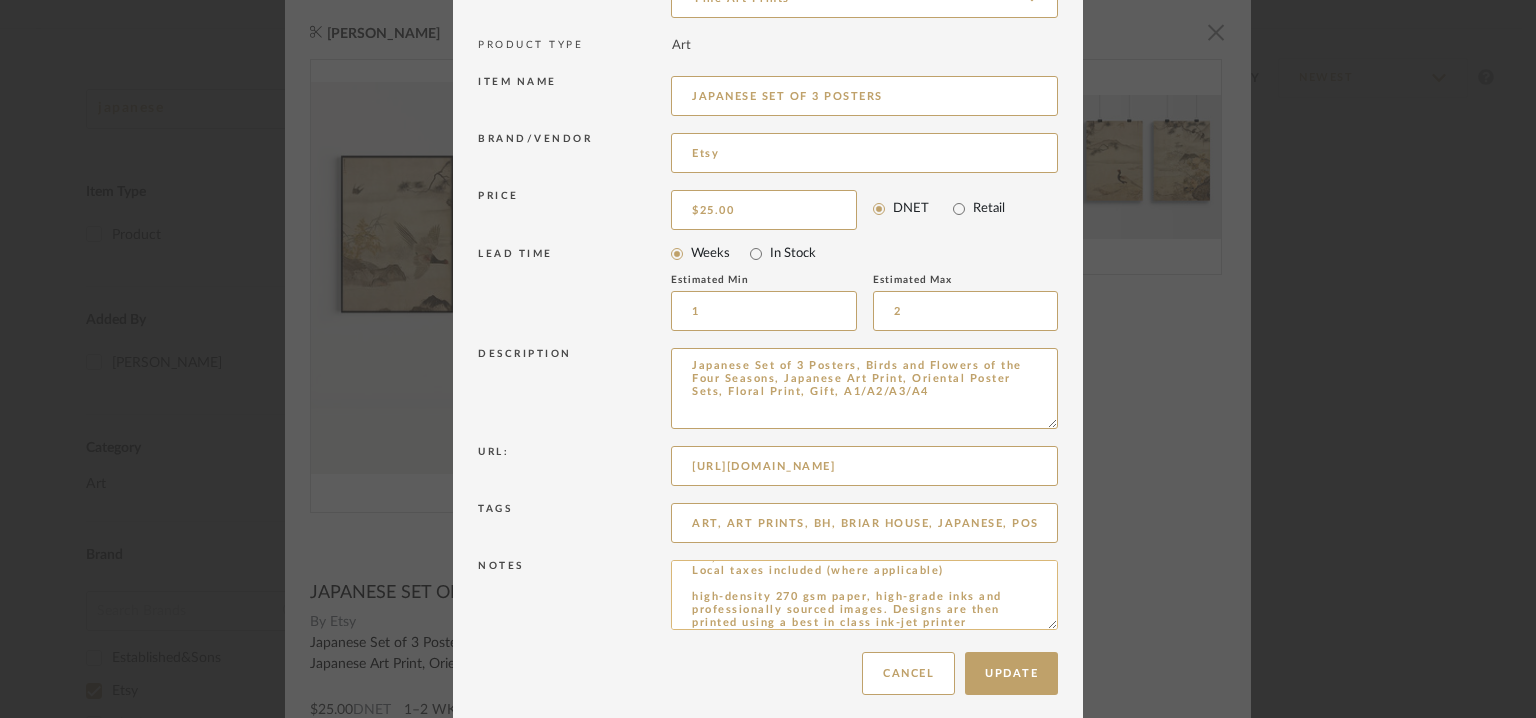 scroll, scrollTop: 24, scrollLeft: 0, axis: vertical 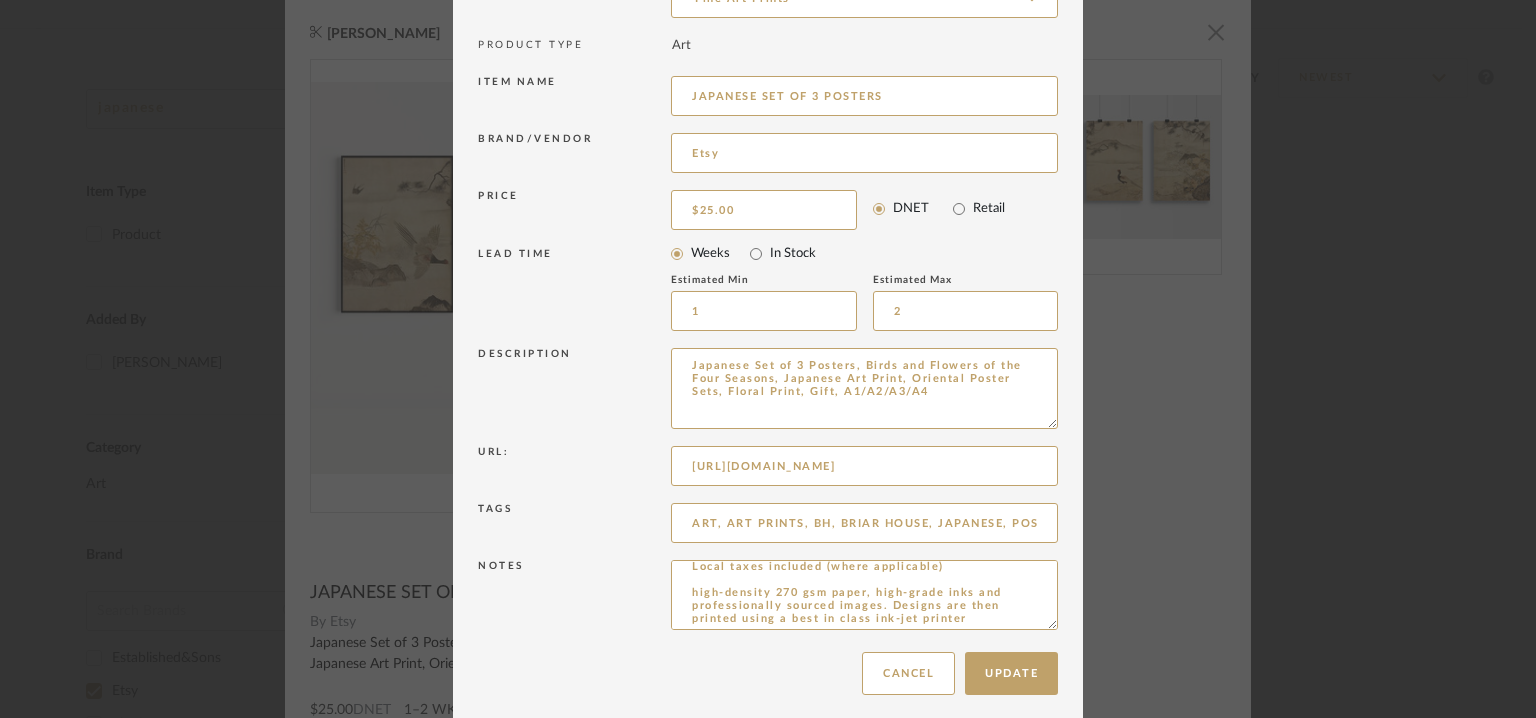 click on "PRODUCT TYPE  Art" at bounding box center (768, 45) 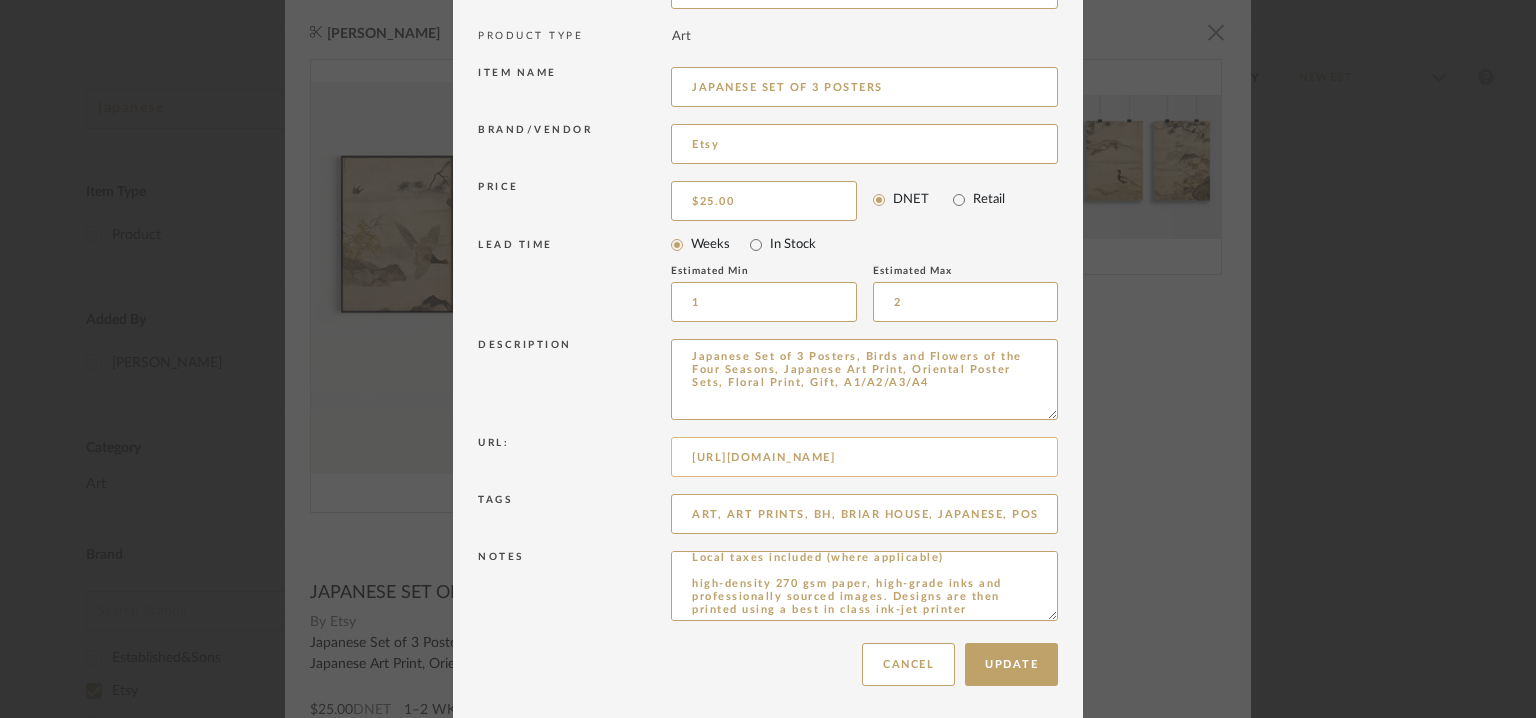 scroll, scrollTop: 204, scrollLeft: 0, axis: vertical 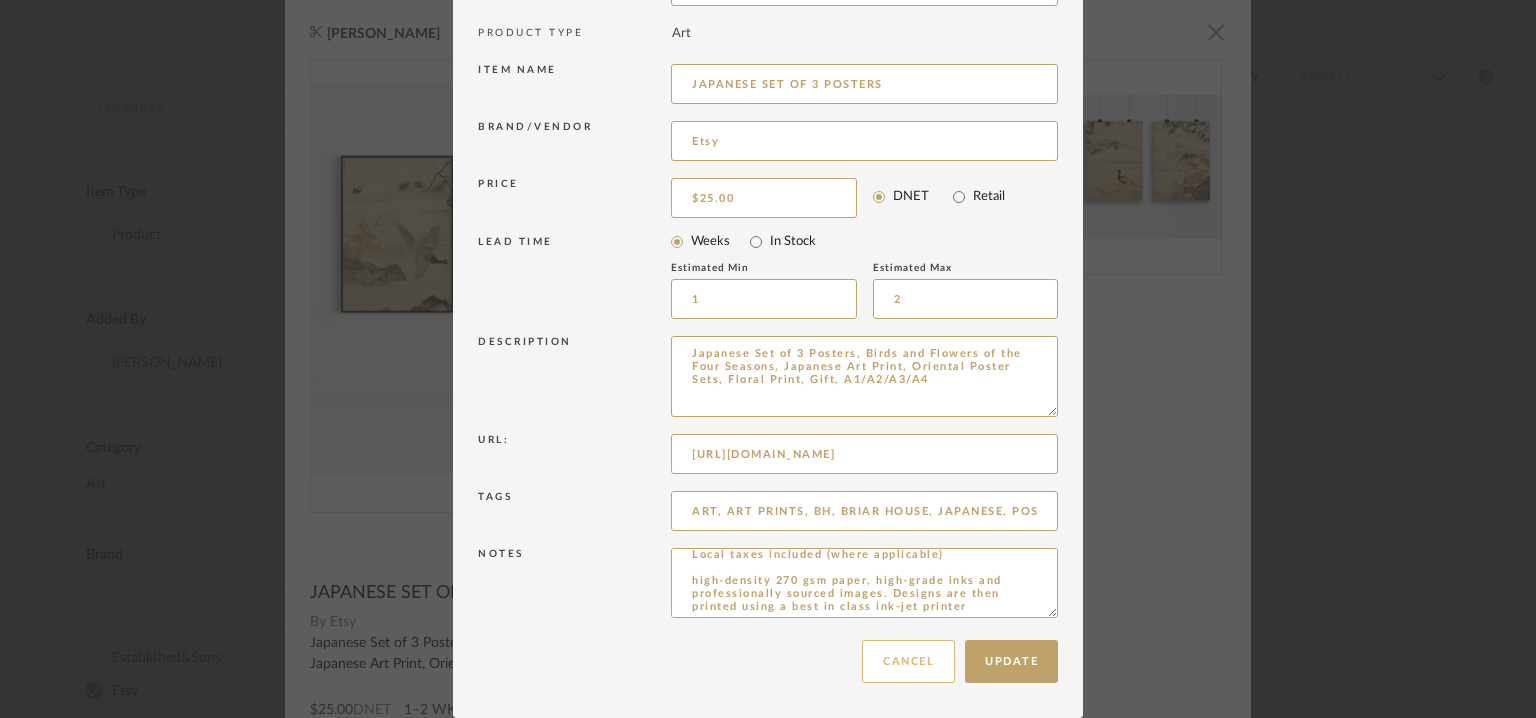 click on "Cancel" at bounding box center [908, 661] 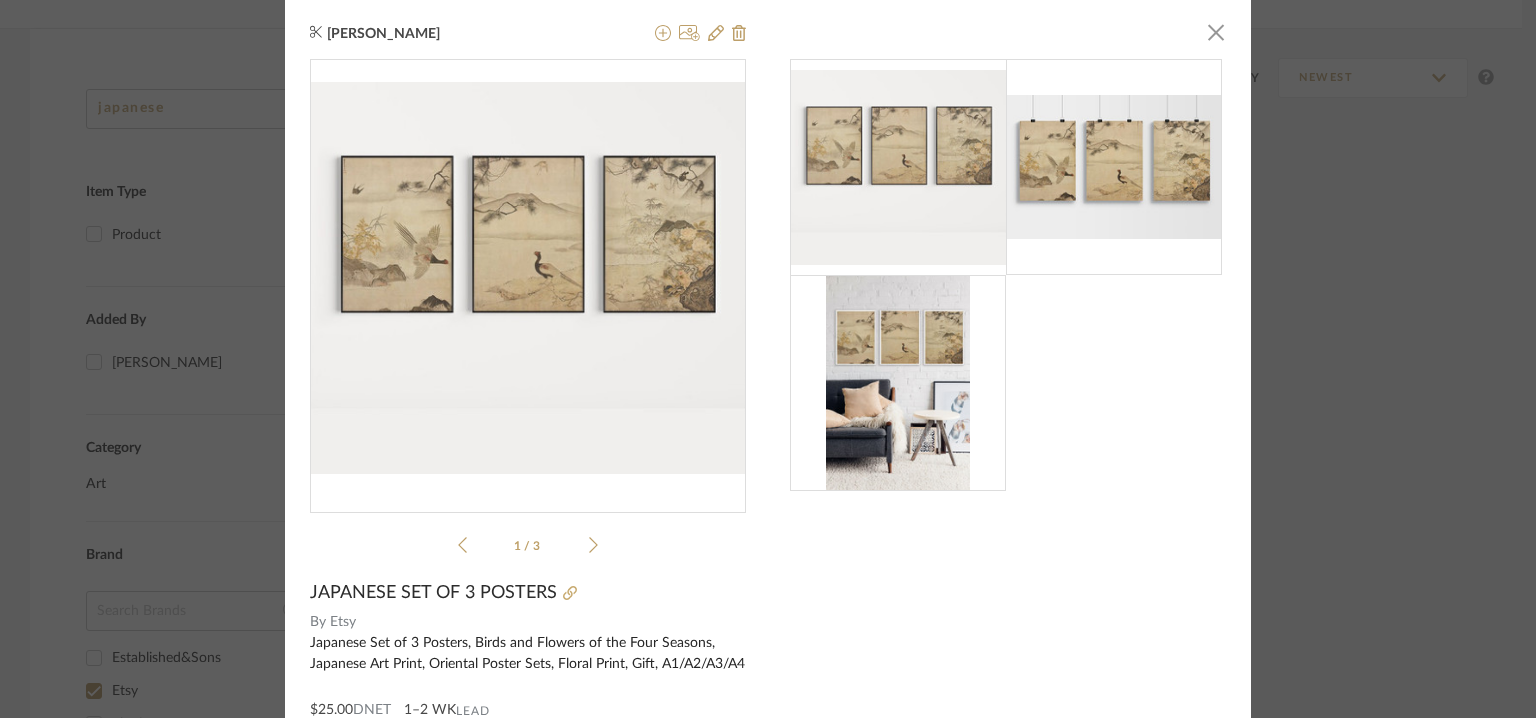 click at bounding box center [1008, 275] 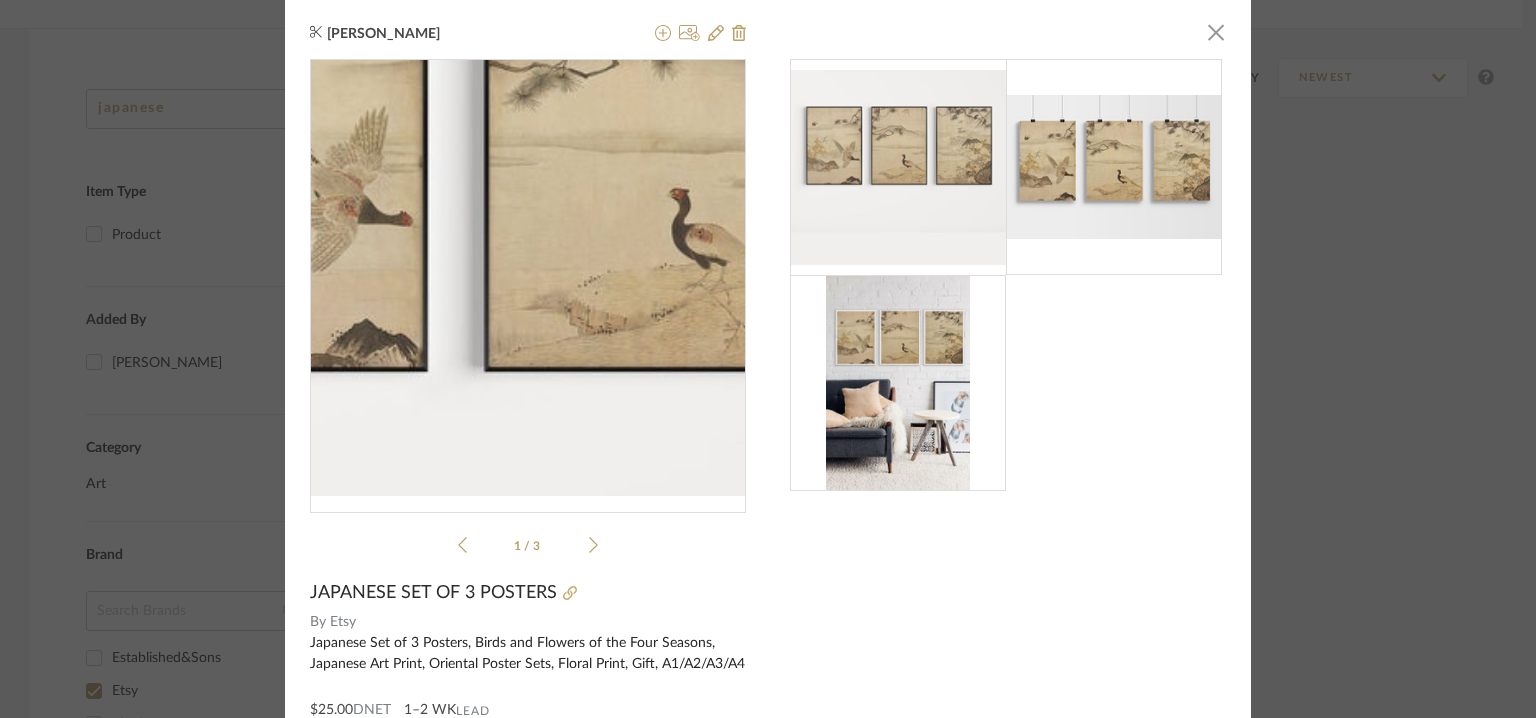 scroll, scrollTop: 148, scrollLeft: 0, axis: vertical 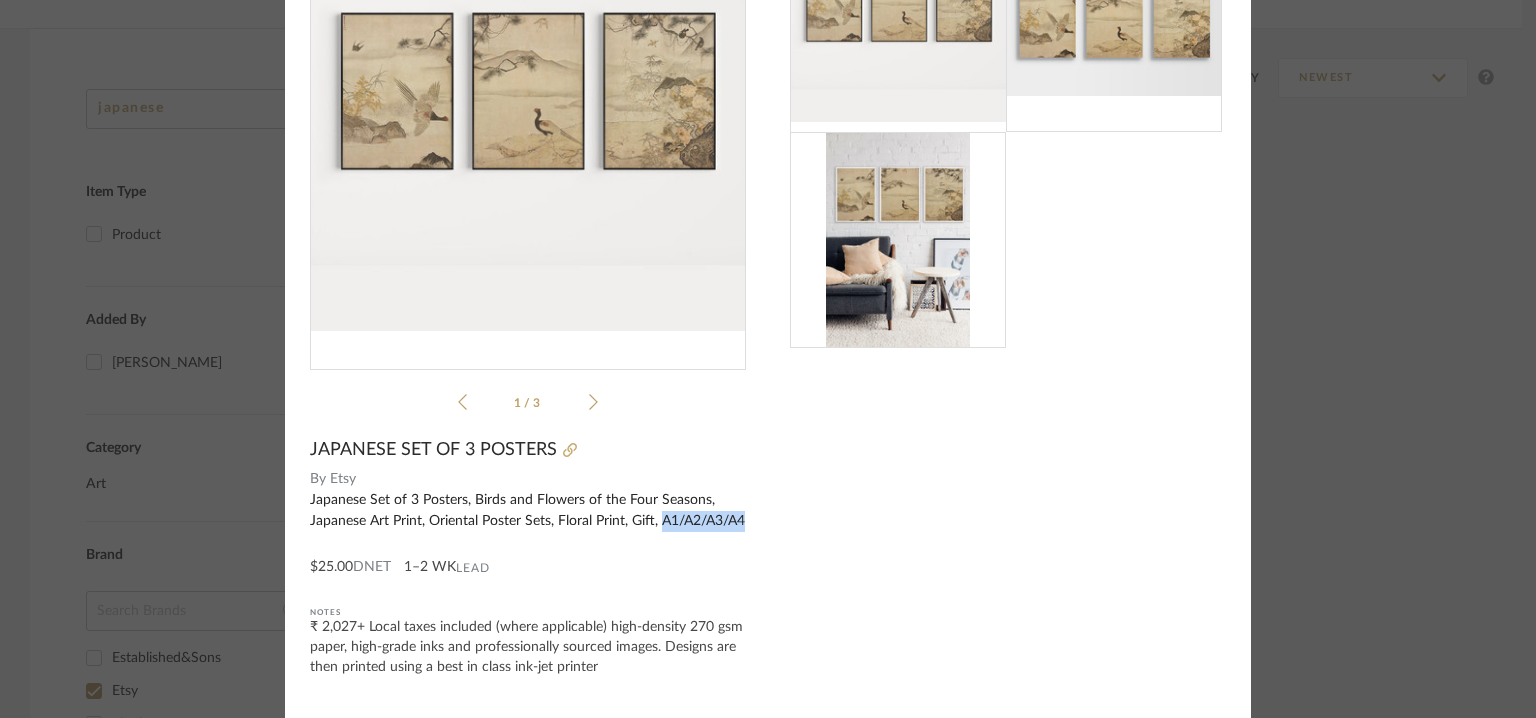 drag, startPoint x: 429, startPoint y: 526, endPoint x: 295, endPoint y: 532, distance: 134.13426 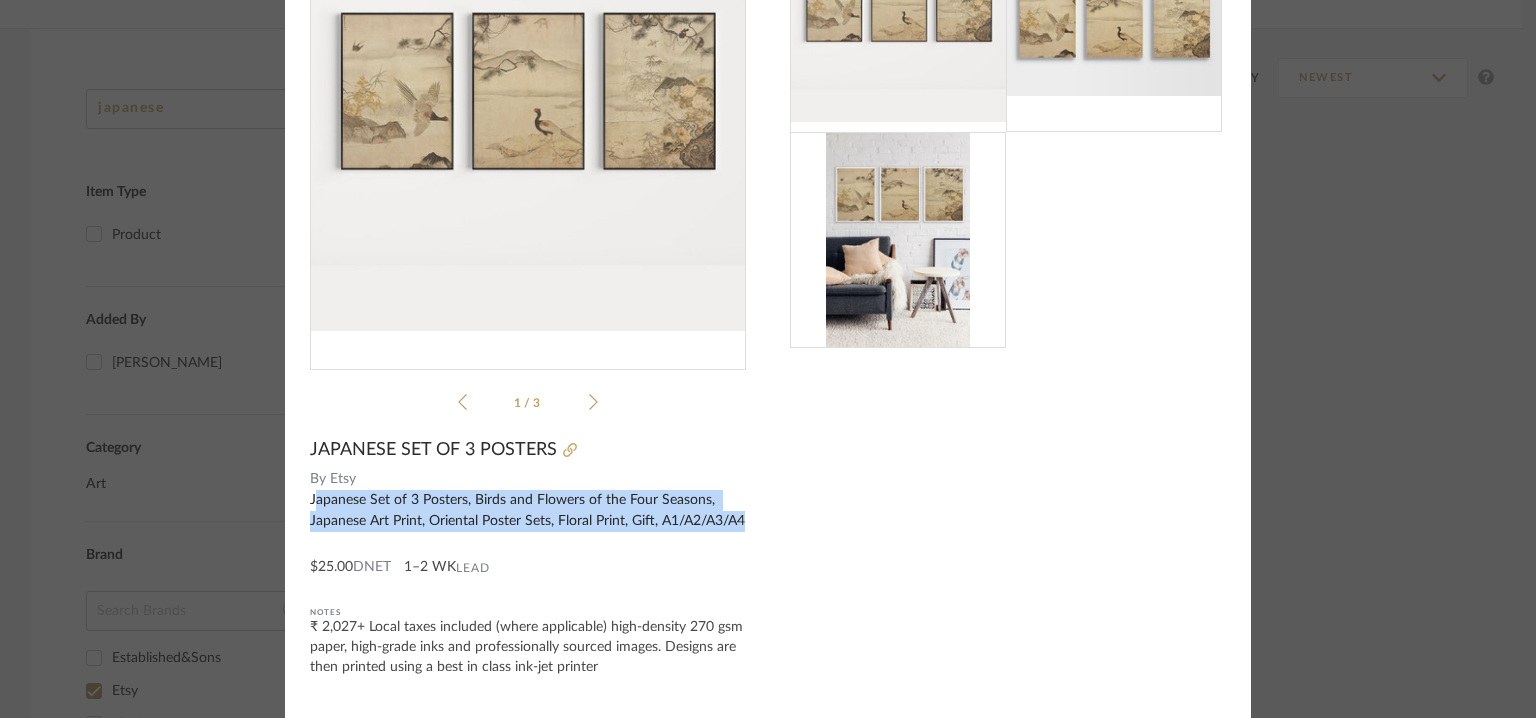 drag, startPoint x: 307, startPoint y: 484, endPoint x: 657, endPoint y: 527, distance: 352.63153 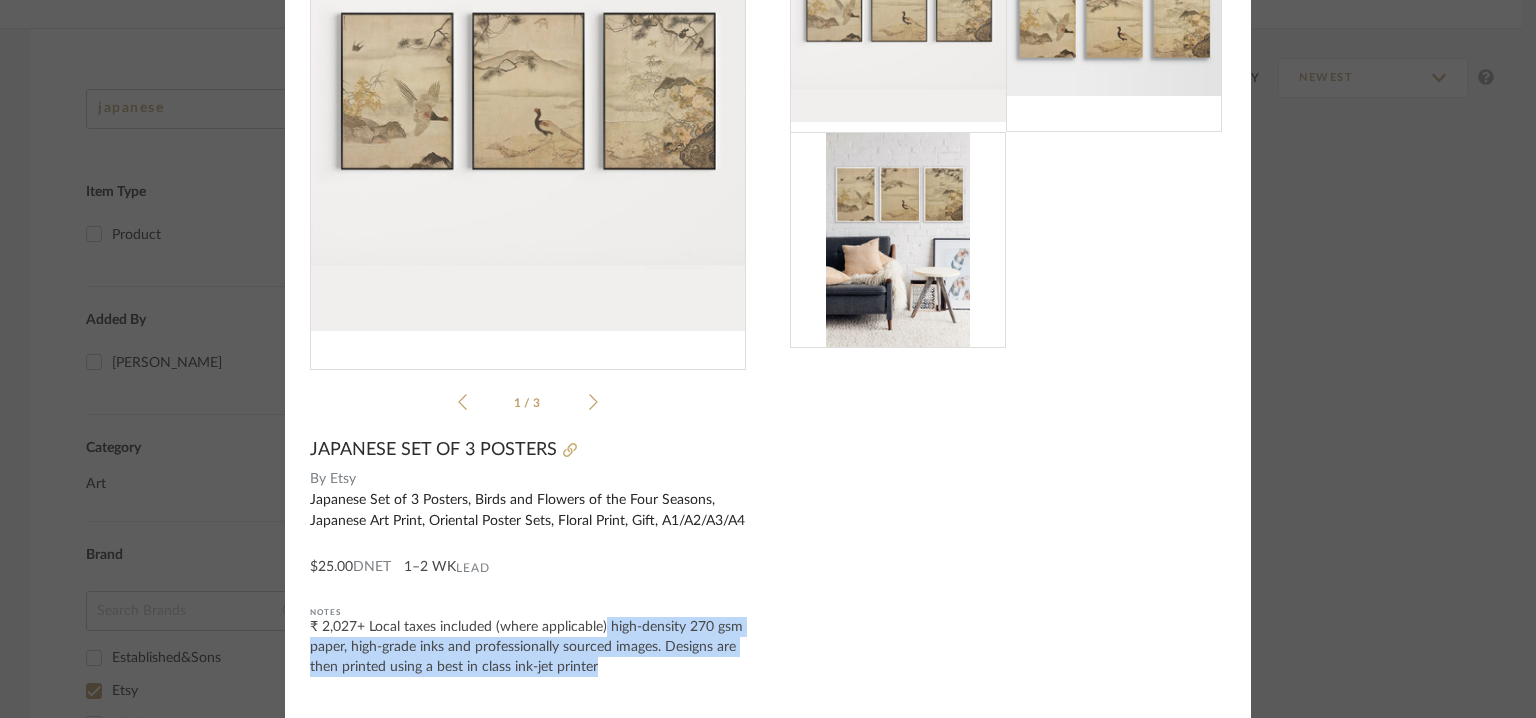 drag, startPoint x: 597, startPoint y: 639, endPoint x: 676, endPoint y: 684, distance: 90.91754 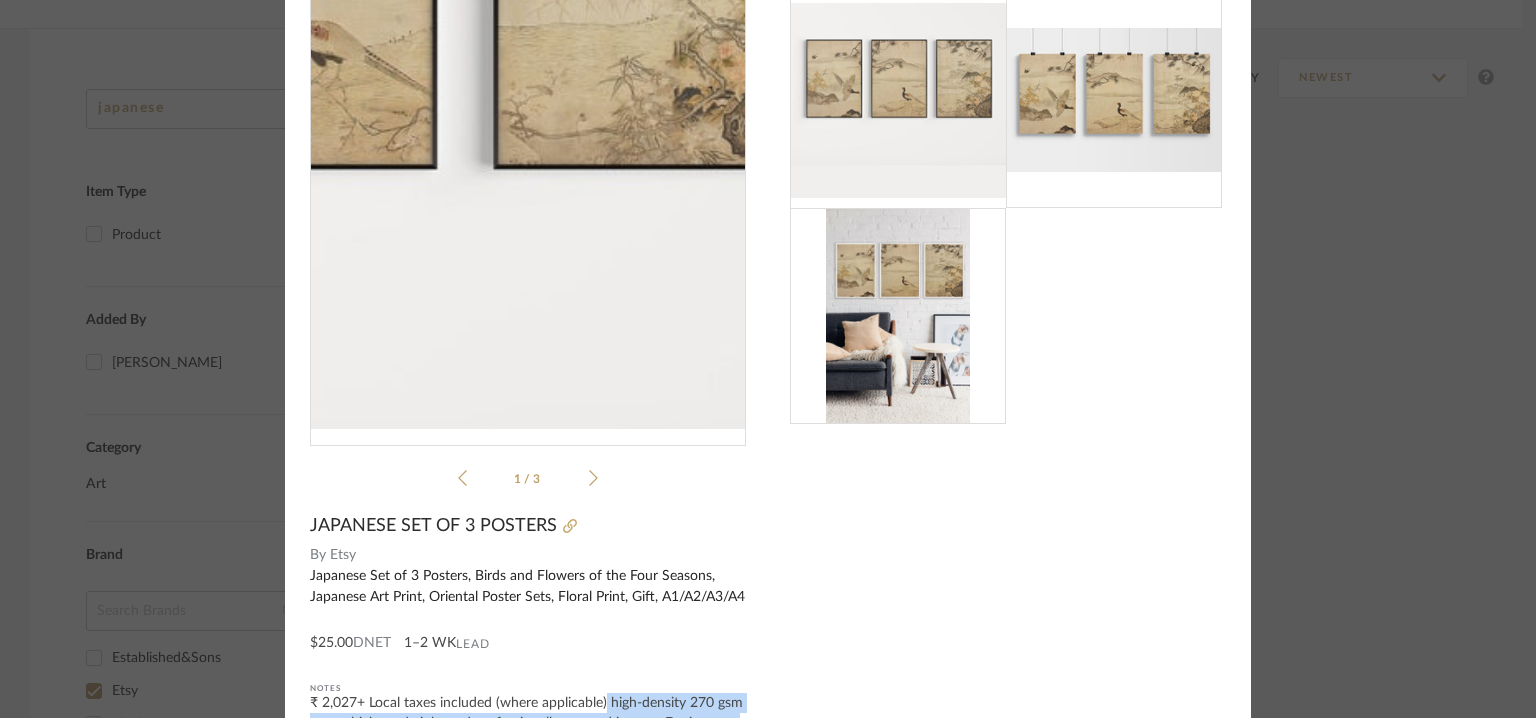 scroll, scrollTop: 0, scrollLeft: 0, axis: both 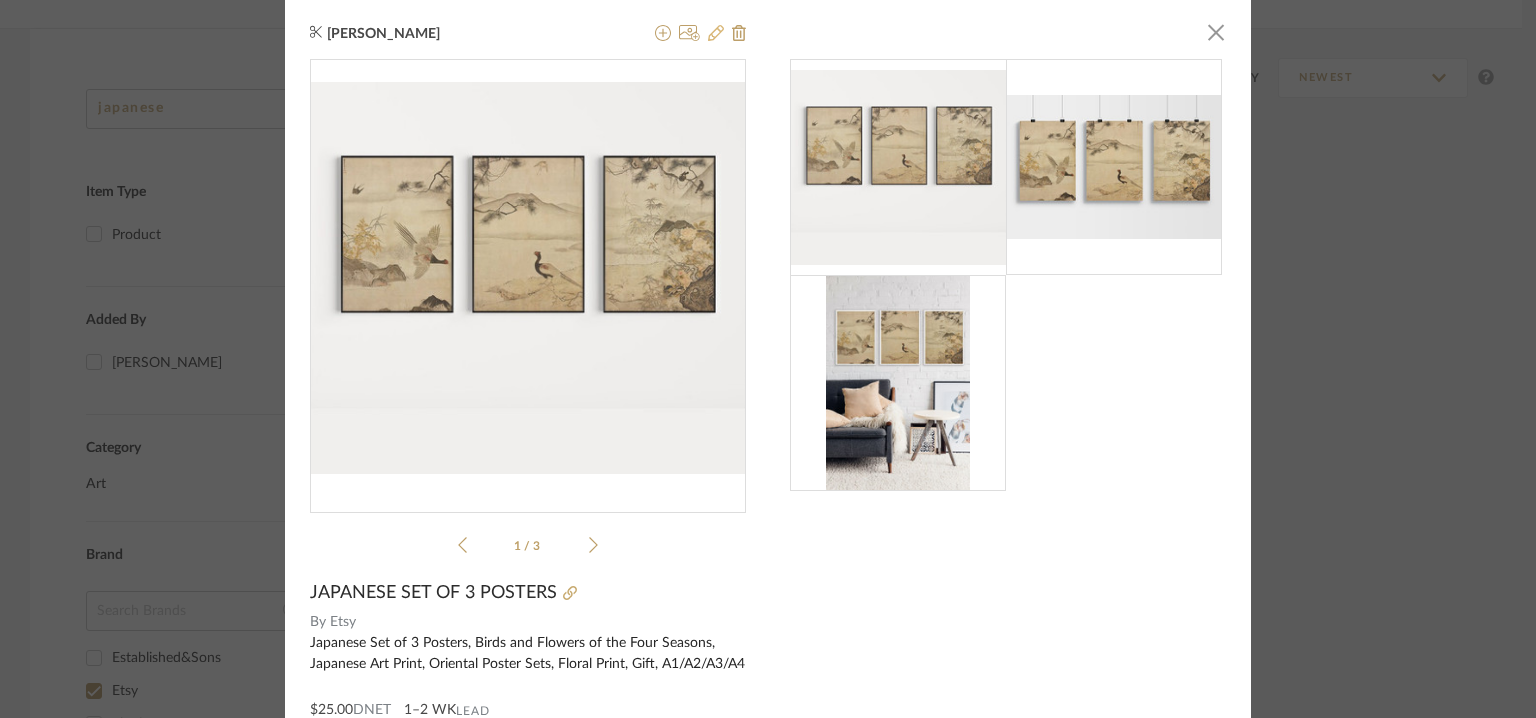 click 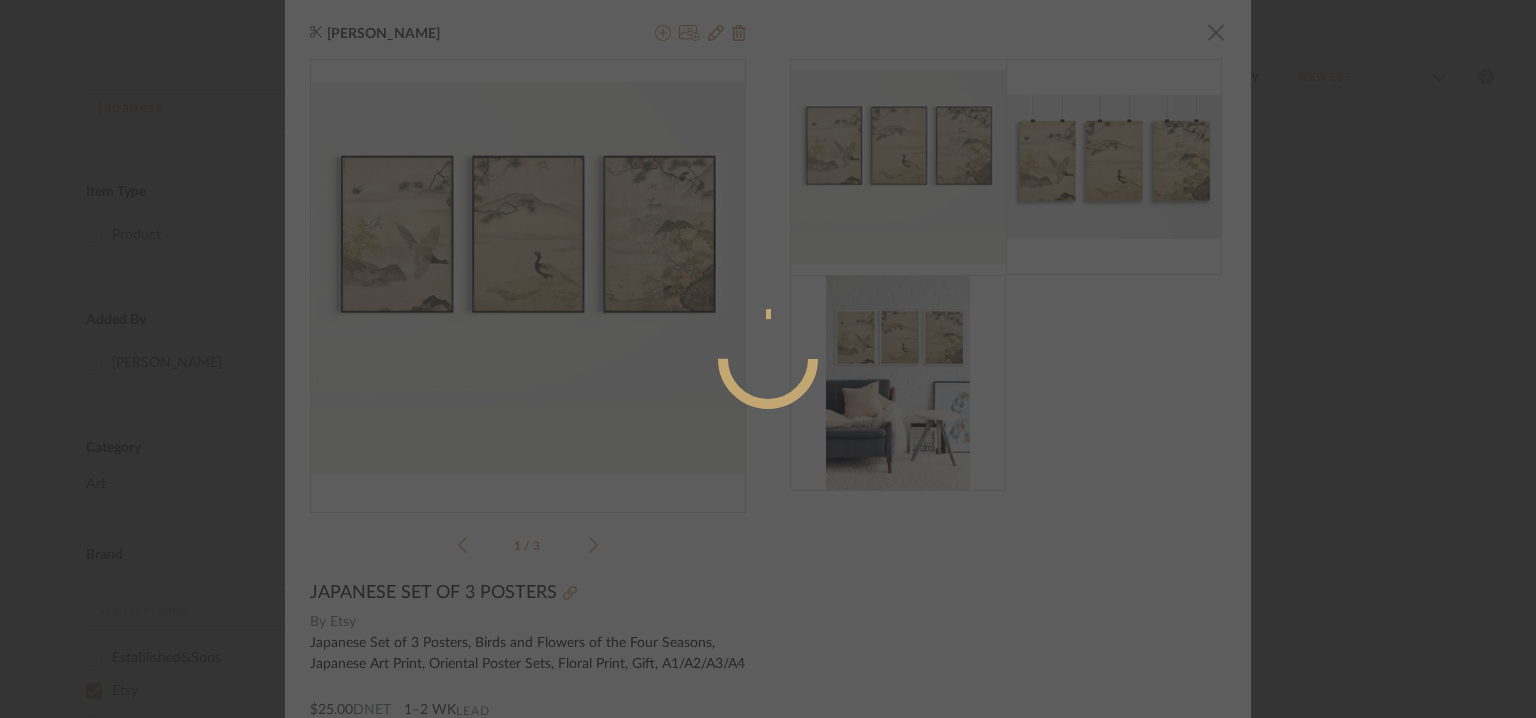 radio on "true" 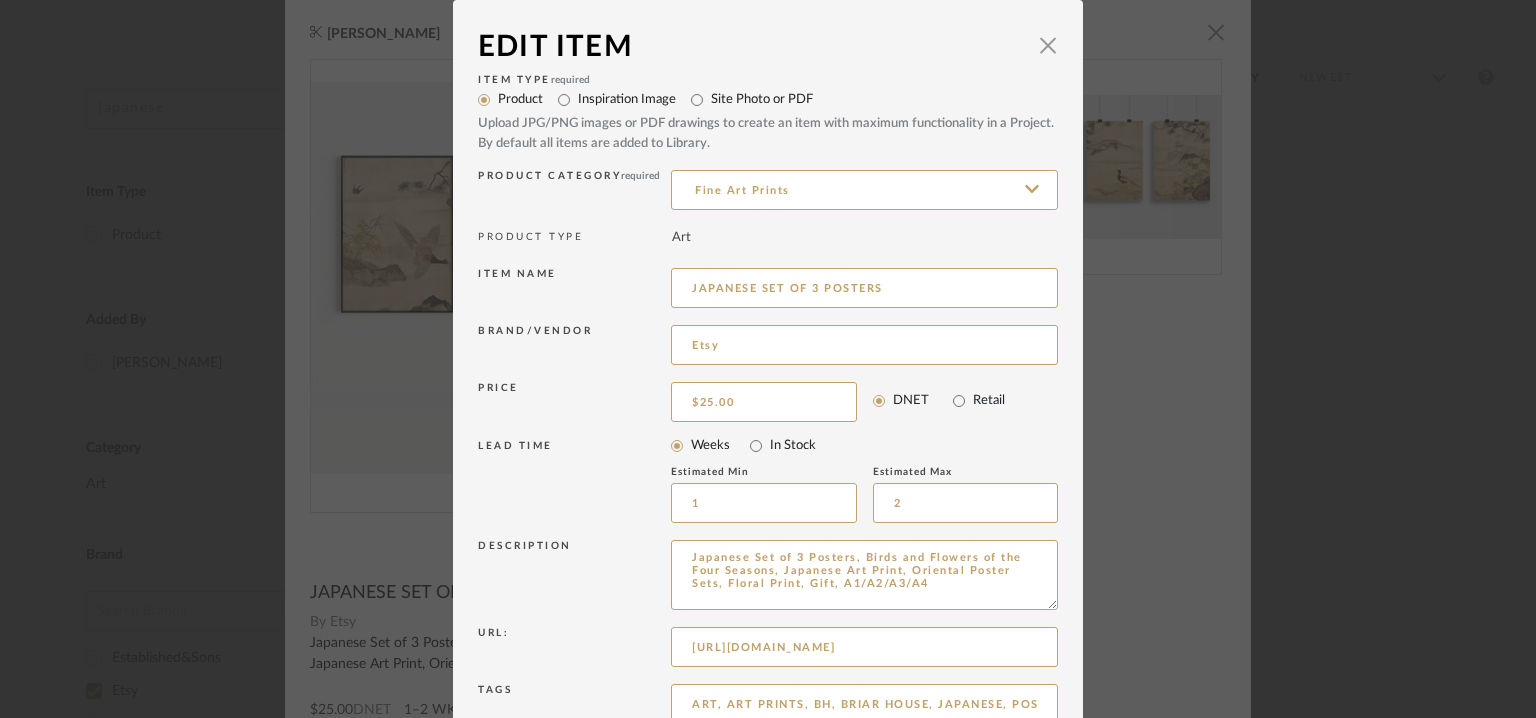 scroll, scrollTop: 192, scrollLeft: 0, axis: vertical 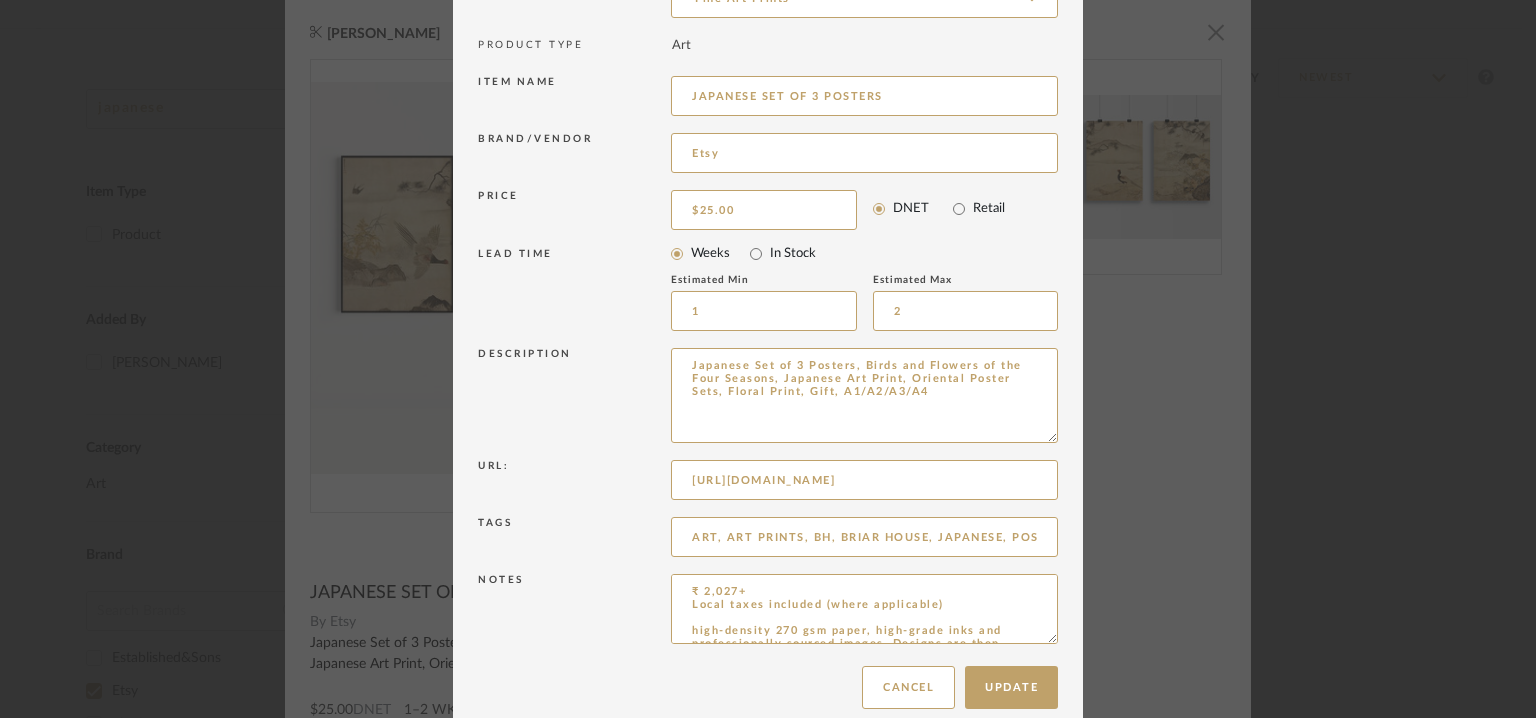 drag, startPoint x: 1040, startPoint y: 413, endPoint x: 1083, endPoint y: 757, distance: 346.6771 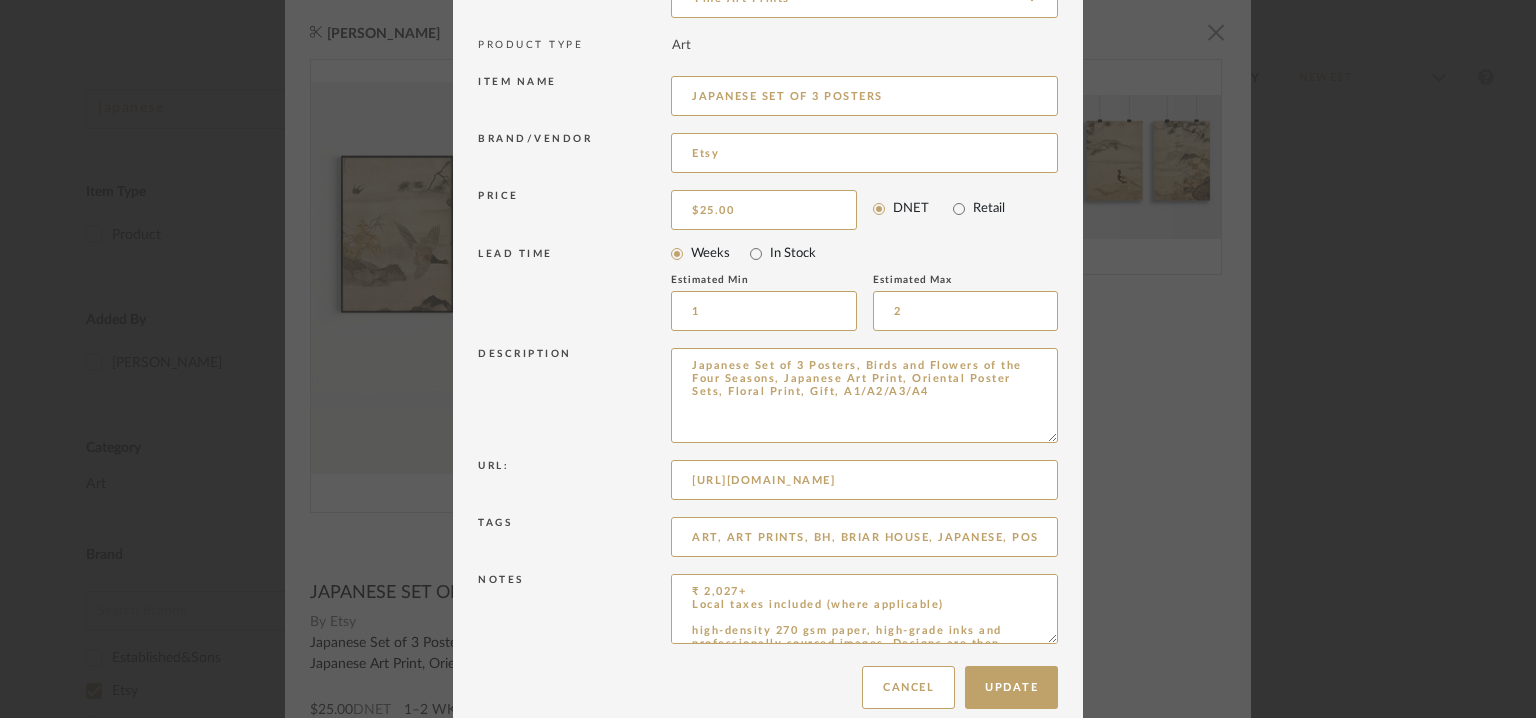 click on "Chrome Web Clipper   Import Pinterest   Support   All Projects   Library   Inspiration   Upload History   Add New Item  Hello, Tehseen  All Mancini enterprises pvt ltd Items japanese Item Type Product  (1)  Added By Manasi Bhargava  (1)  Category  Art   (1)  Brand 1616 Arita Japan  (1)  Arflex  (1)  Artifort  (1)  Atelier Fevrier  (1)  Audo  (1)  B&B Italia  (1)  Baccarat  (1)  Bareeki  (1)  Baro Design  (1)  Casamance  (2)  Cassina  (8)  CB2  (1)  Davide Groppi  (1)  De Padova  (2)  Dedar  (9)  Established&Sons  (1)  Etsy  (1)  Flexform.  (1)  Foscarini  (1)  George Nakashima Woodworkers  (1)  Harshita Jhamtani  (1)  HAY  (1)  House of Finn Juhl  (1)  LA MANUFACTURE  (1)  Lelievre  (1)  Lzf Lamps  (1)  Maison Royere  (4)  Matzform  (2)  Minotti  (2)  MOLINARI DESIGN  (1)  Mutina  (1)  Noguchi Shop  (1)  Pierre Frey  (3)  Poltrona Frau  (1)  Porro  (1)  Royere  (7)  Santa & Cole  (2)  Tacchini  (1)  TIME & STYLE  (3)  TIME AND STYLE  (1)  TRIBU  (2)  Vitra  (2)  Wriver  (1)  See Less - Price 0 0 7500" at bounding box center (768, 80) 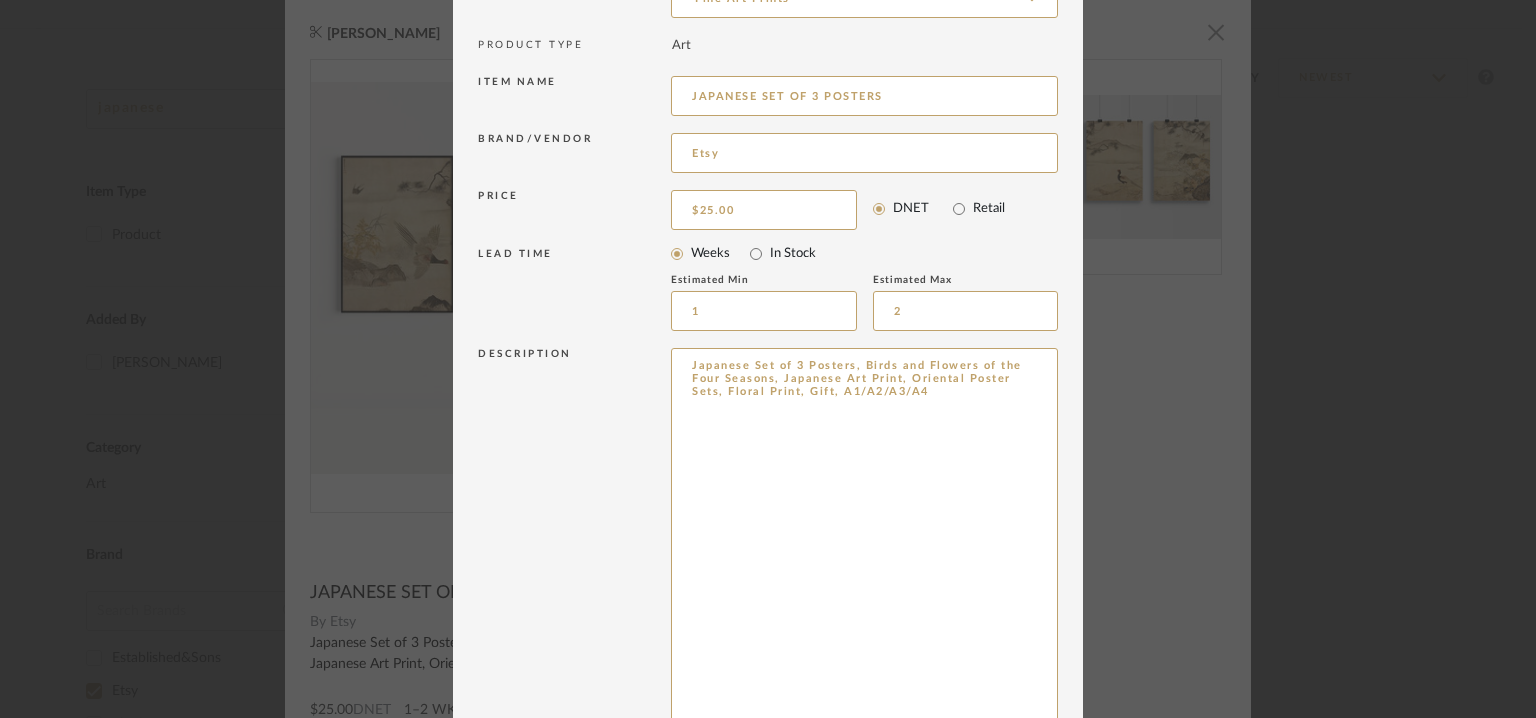 drag, startPoint x: 926, startPoint y: 374, endPoint x: 659, endPoint y: 357, distance: 267.54065 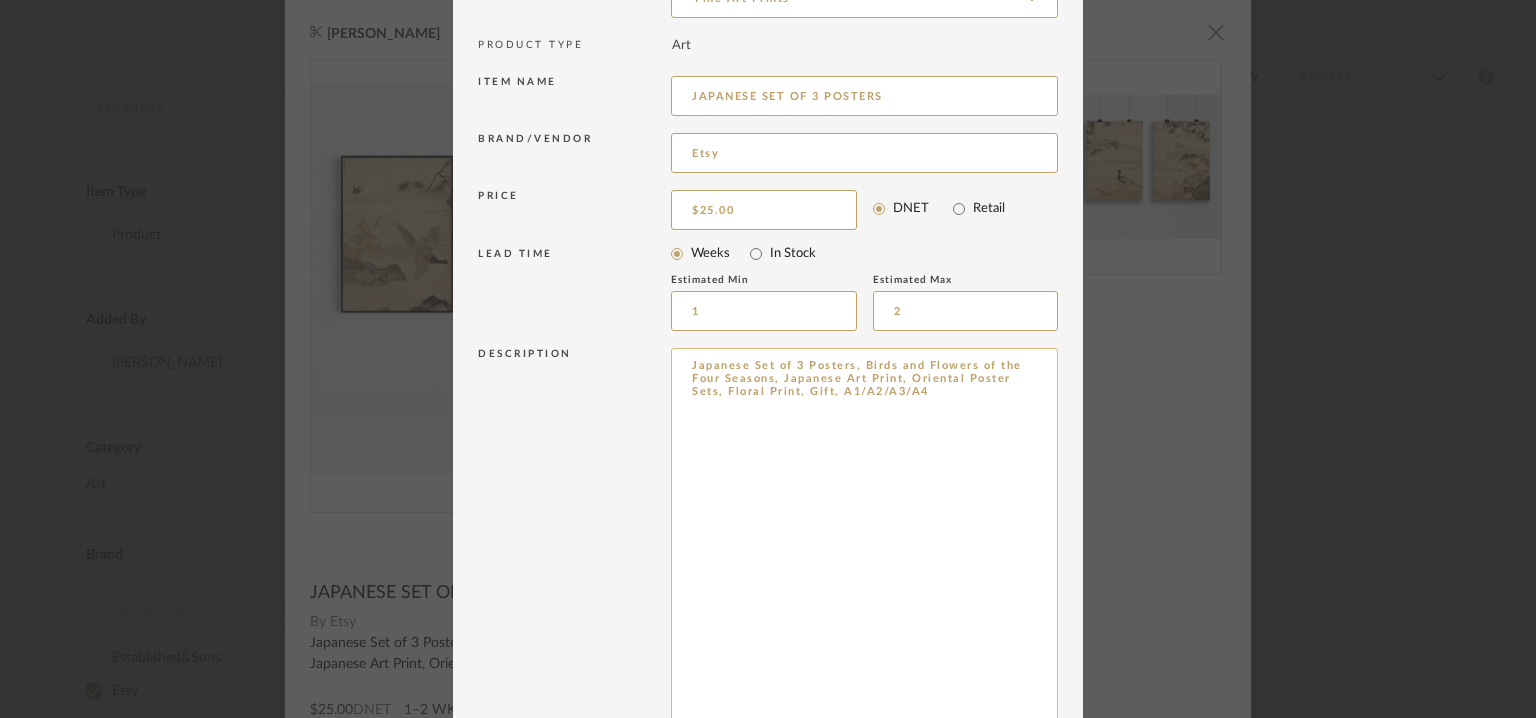 paste on "Type:  Fine Arts Prints
Designer : The World Gallery
Dimensions :  A1/A2/A3/A4
20 x 30cm/ 30 x 40cm / 40 x 50cm/
Material & Finishes :  high-density 270 gsm paper, high-grade inks and professionally sourced images. Designs are then printed using a best in class ink-jet printer
Product description : Japanese Set of 3 Posters, Birds and Flowers of the Four Seasons, Japanese Art Print, Oriental Poster Sets, Floral Print.
Additional details : Na
Any other details : Na" 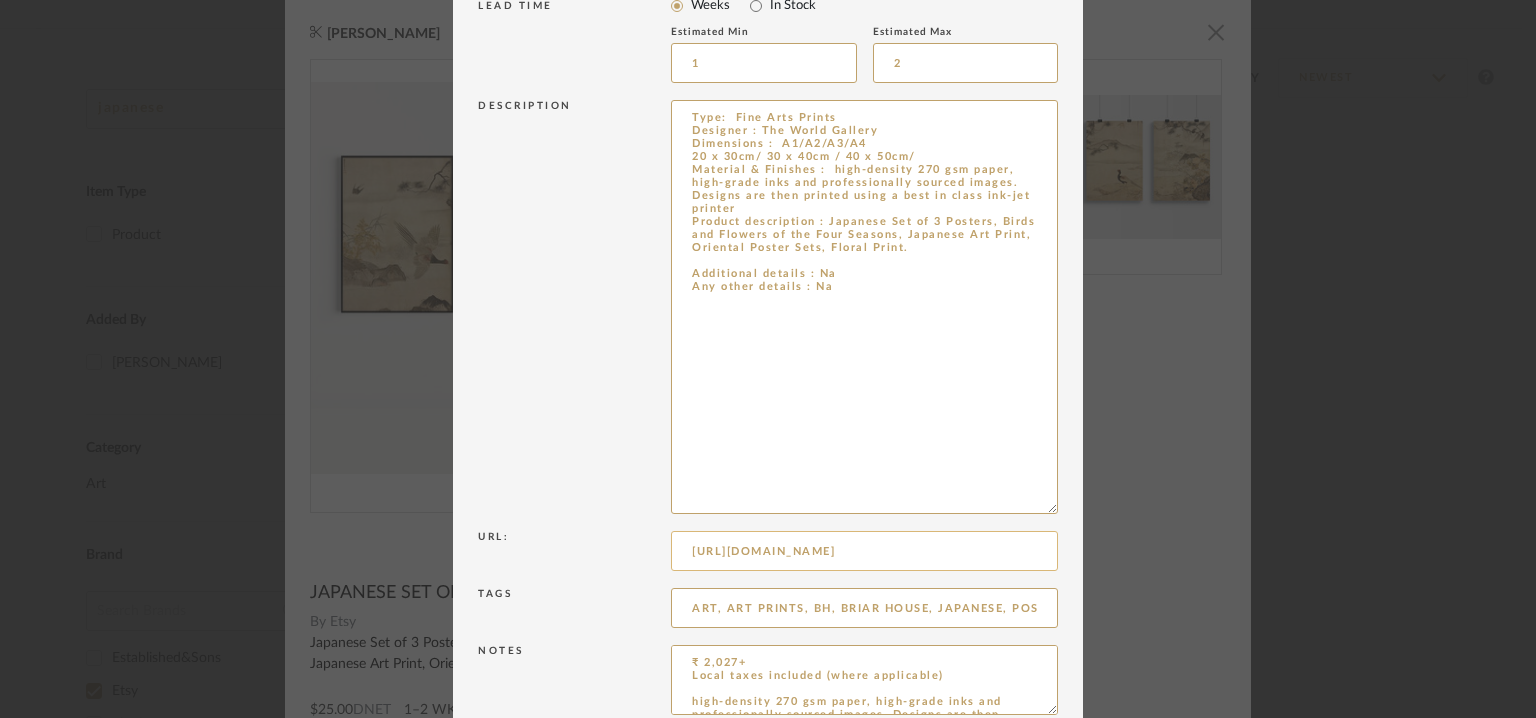 scroll, scrollTop: 536, scrollLeft: 0, axis: vertical 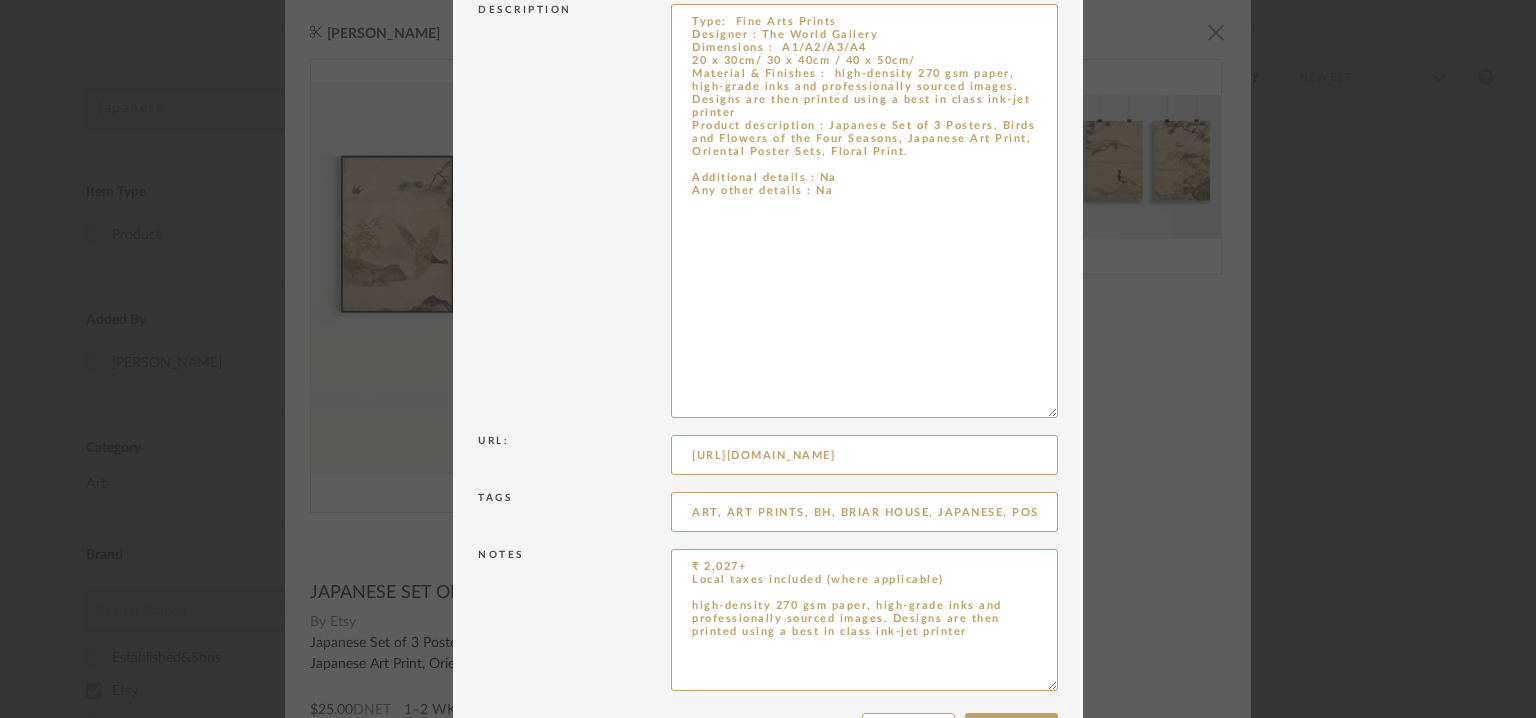 drag, startPoint x: 1037, startPoint y: 613, endPoint x: 1069, endPoint y: 776, distance: 166.1114 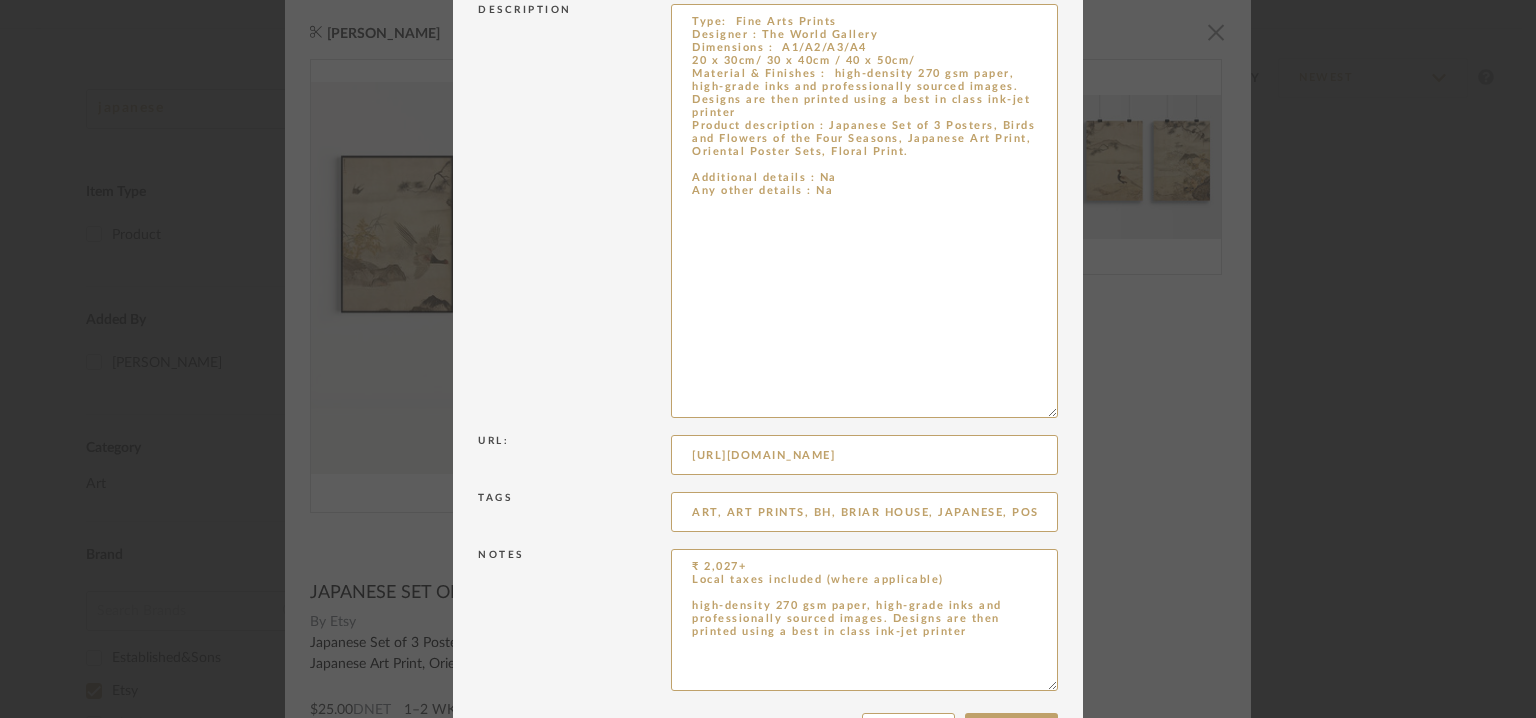 click on "Chrome Web Clipper   Import Pinterest   Support   All Projects   Library   Inspiration   Upload History   Add New Item  Hello, Tehseen  All Mancini enterprises pvt ltd Items japanese Item Type Product  (1)  Added By Manasi Bhargava  (1)  Category  Art   (1)  Brand 1616 Arita Japan  (1)  Arflex  (1)  Artifort  (1)  Atelier Fevrier  (1)  Audo  (1)  B&B Italia  (1)  Baccarat  (1)  Bareeki  (1)  Baro Design  (1)  Casamance  (2)  Cassina  (8)  CB2  (1)  Davide Groppi  (1)  De Padova  (2)  Dedar  (9)  Established&Sons  (1)  Etsy  (1)  Flexform.  (1)  Foscarini  (1)  George Nakashima Woodworkers  (1)  Harshita Jhamtani  (1)  HAY  (1)  House of Finn Juhl  (1)  LA MANUFACTURE  (1)  Lelievre  (1)  Lzf Lamps  (1)  Maison Royere  (4)  Matzform  (2)  Minotti  (2)  MOLINARI DESIGN  (1)  Mutina  (1)  Noguchi Shop  (1)  Pierre Frey  (3)  Poltrona Frau  (1)  Porro  (1)  Royere  (7)  Santa & Cole  (2)  Tacchini  (1)  TIME & STYLE  (3)  TIME AND STYLE  (1)  TRIBU  (2)  Vitra  (2)  Wriver  (1)  See Less - Price 0 0 7500" at bounding box center (768, 80) 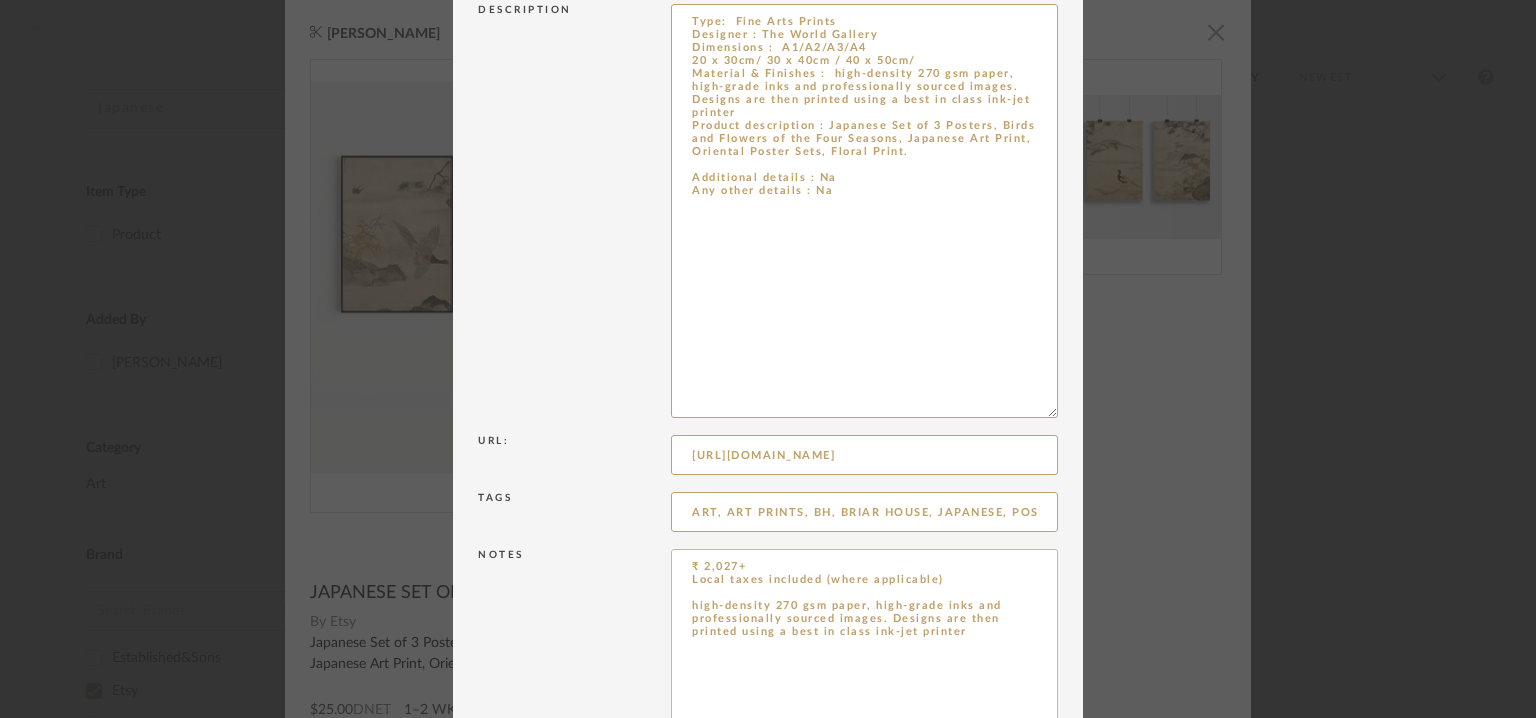 type on "Type:  Fine Arts Prints
Designer : The World Gallery
Dimensions :  A1/A2/A3/A4
20 x 30cm/ 30 x 40cm / 40 x 50cm/
Material & Finishes :  high-density 270 gsm paper, high-grade inks and professionally sourced images. Designs are then printed using a best in class ink-jet printer
Product description : Japanese Set of 3 Posters, Birds and Flowers of the Four Seasons, Japanese Art Print, Oriental Poster Sets, Floral Print.
Additional details : Na
Any other details : Na" 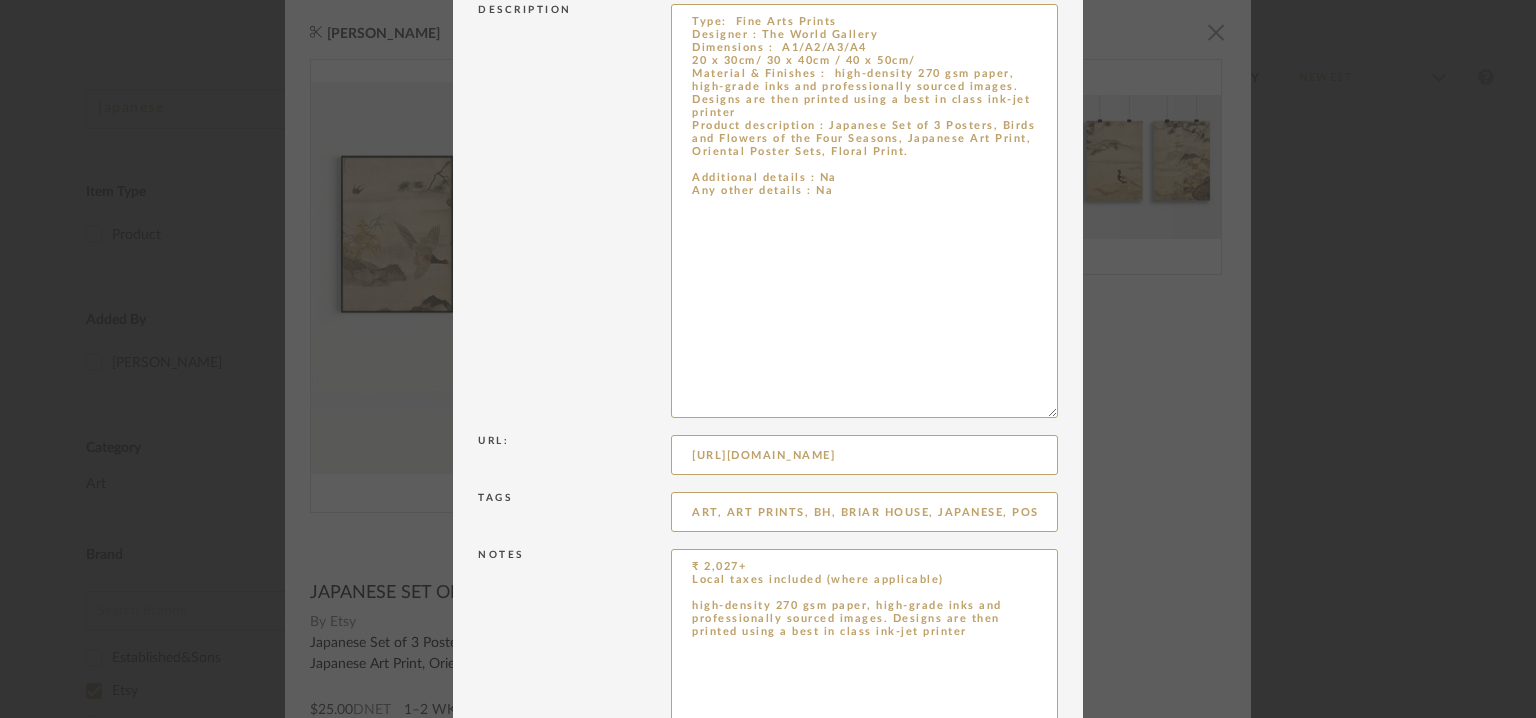 drag, startPoint x: 995, startPoint y: 649, endPoint x: 658, endPoint y: 529, distance: 357.72754 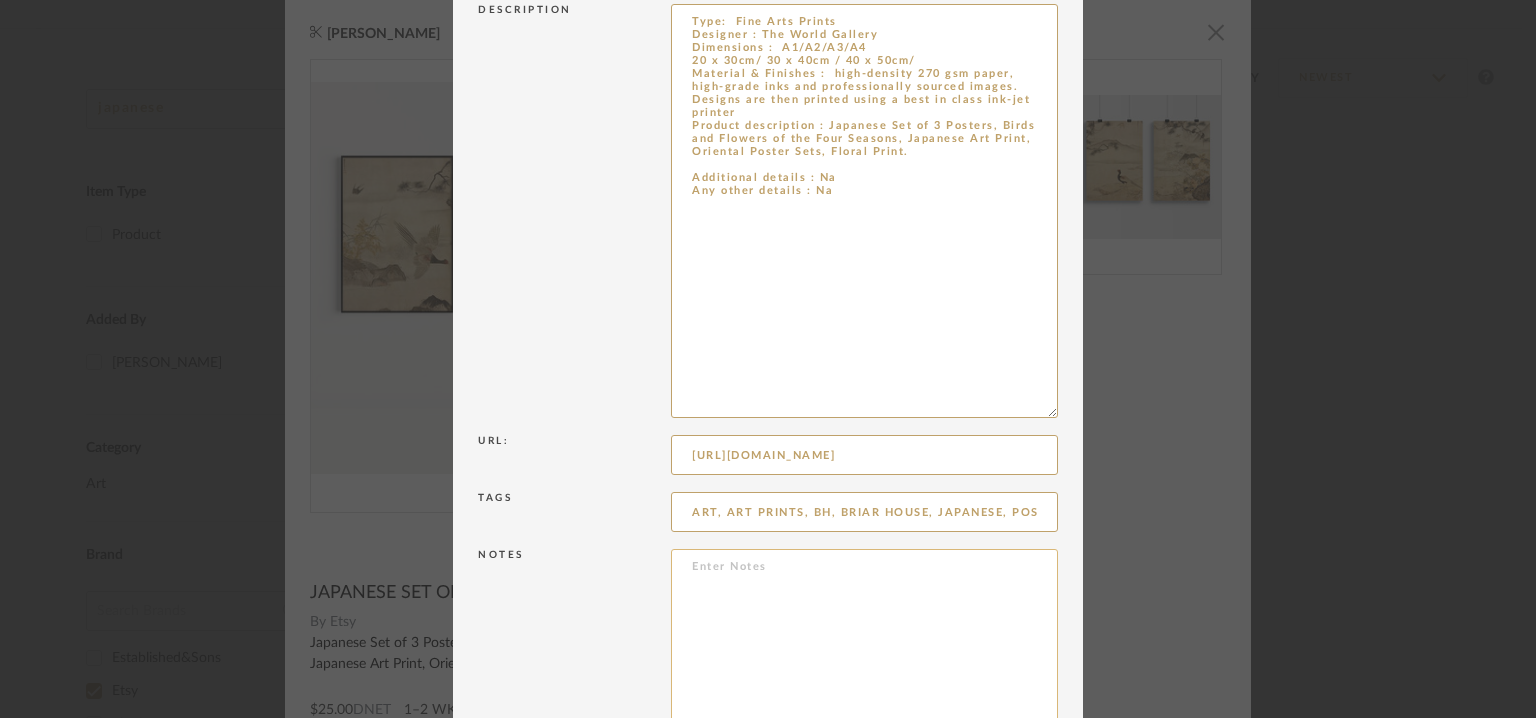 click at bounding box center (864, 665) 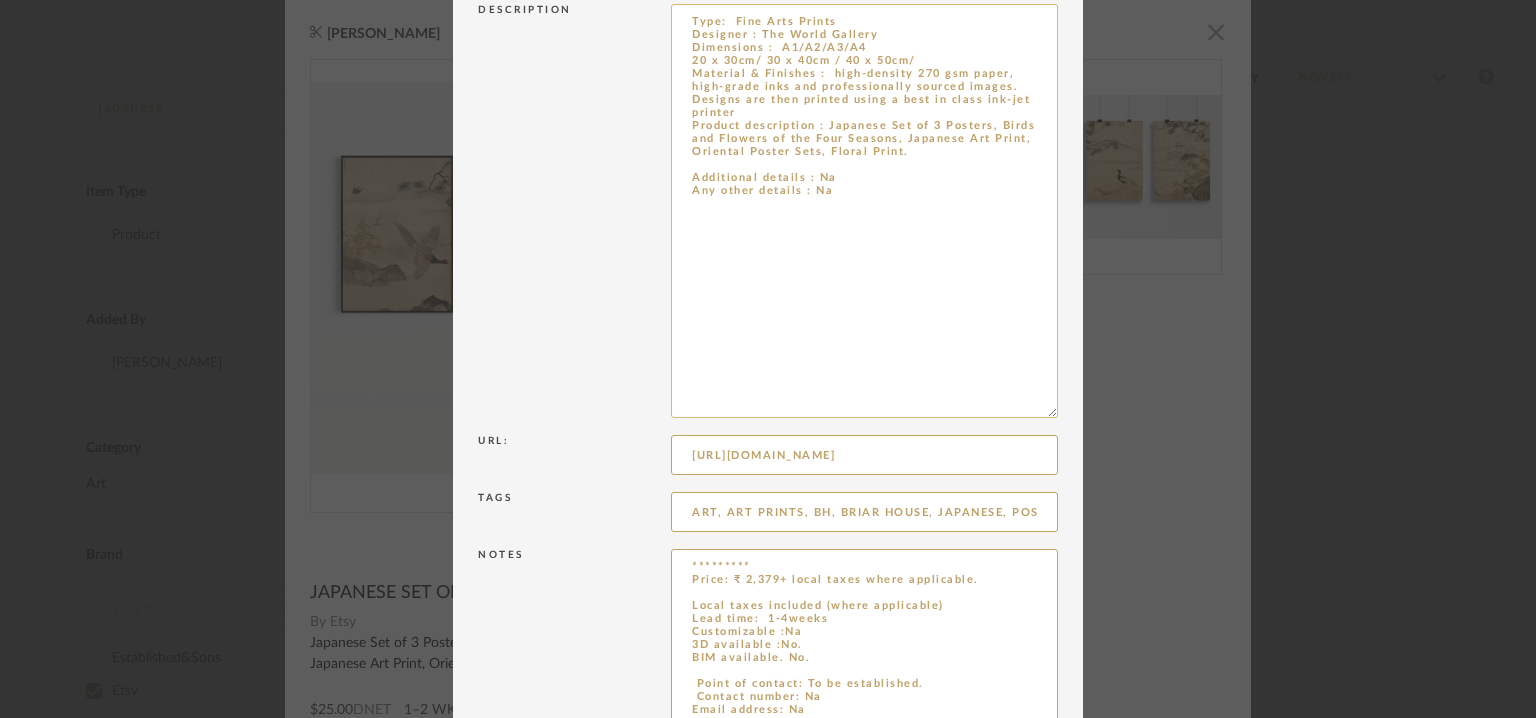 scroll, scrollTop: 573, scrollLeft: 0, axis: vertical 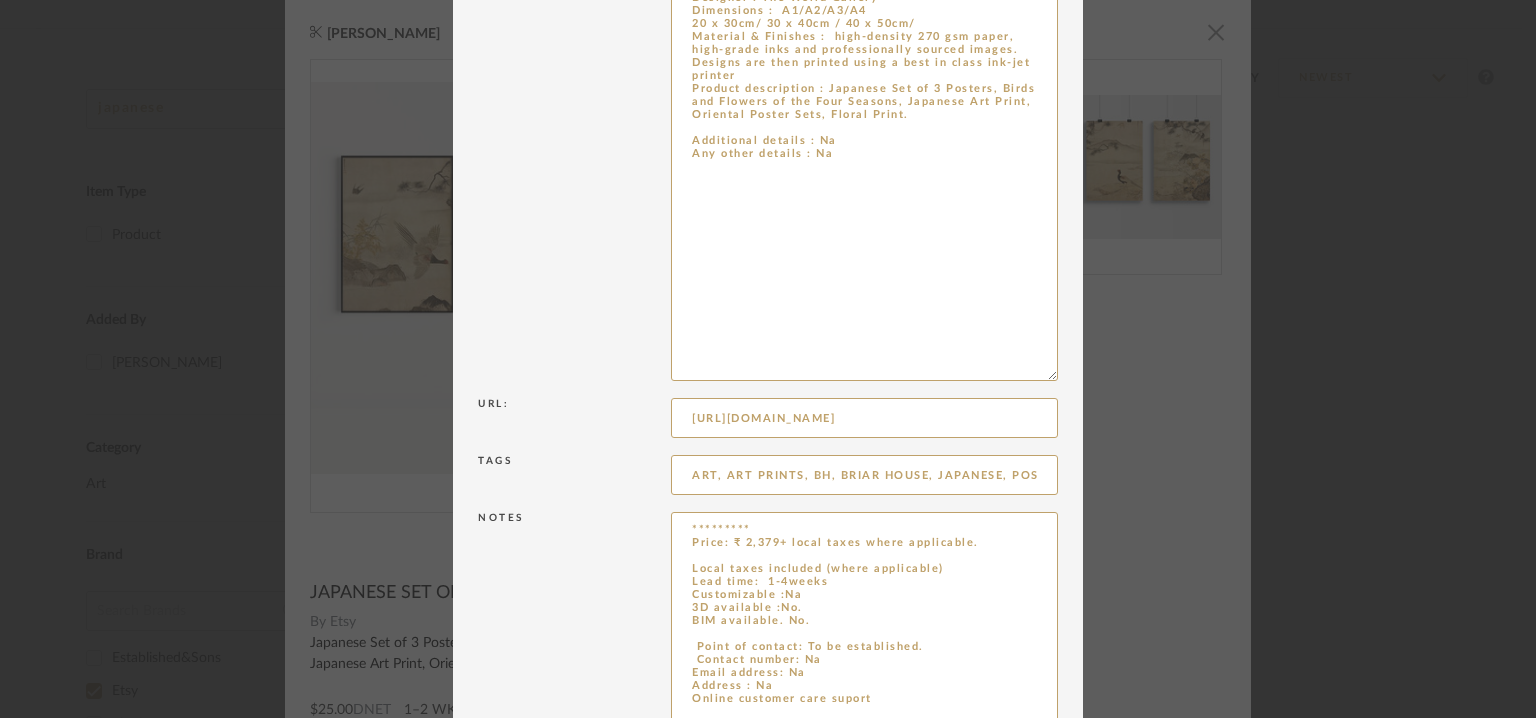 drag, startPoint x: 768, startPoint y: 523, endPoint x: 520, endPoint y: 537, distance: 248.39485 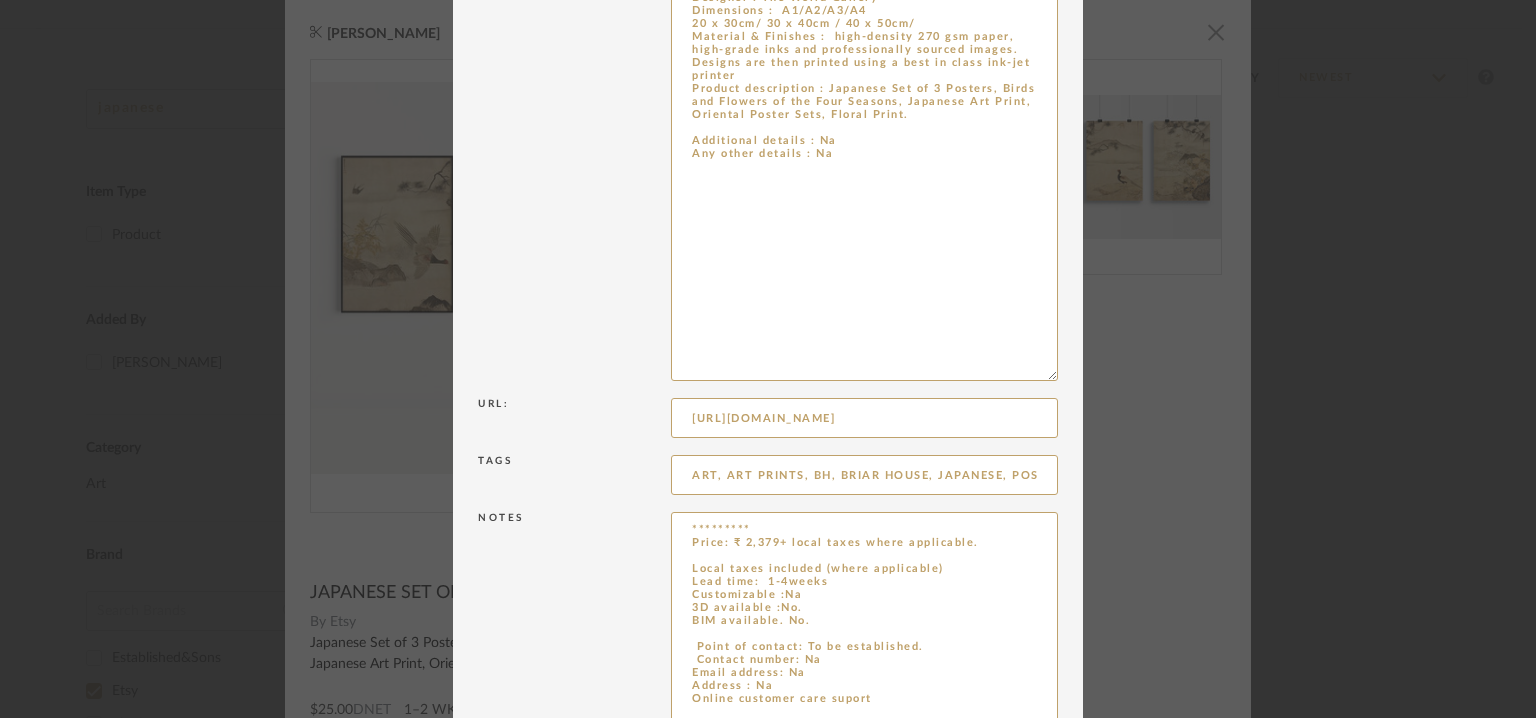 click on "Notes  *********
Price: ₹ 2,379+ local taxes where applicable.
Local taxes included (where applicable)
Lead time:  1-4weeks
Customizable :Na
3D available :No.
BIM available. No.
Point of contact: To be established.
Contact number: Na
Email address: Na
Address : Na
Online customer care suport" at bounding box center [768, 631] 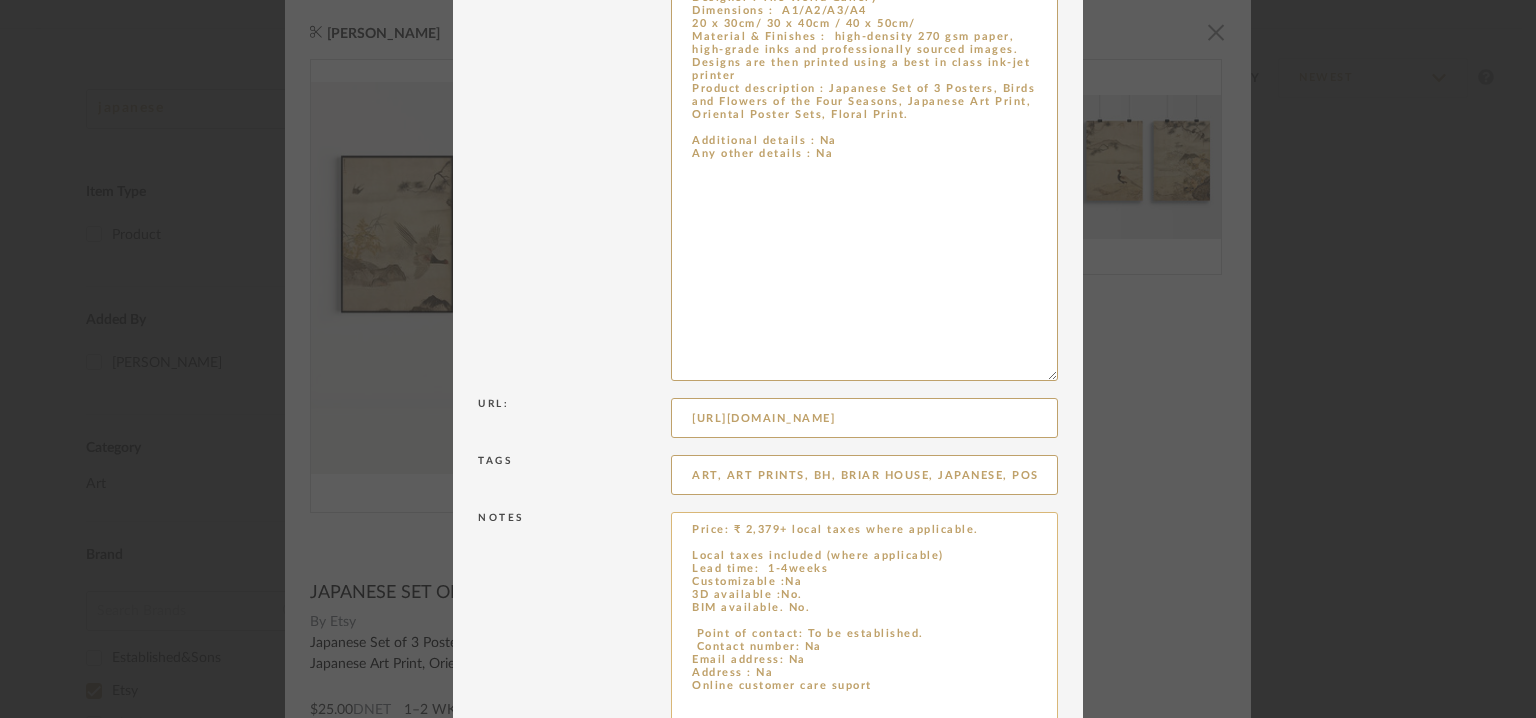click on "Price: ₹ 2,379+ local taxes where applicable.
Local taxes included (where applicable)
Lead time:  1-4weeks
Customizable :Na
3D available :No.
BIM available. No.
Point of contact: To be established.
Contact number: Na
Email address: Na
Address : Na
Online customer care suport" at bounding box center (864, 628) 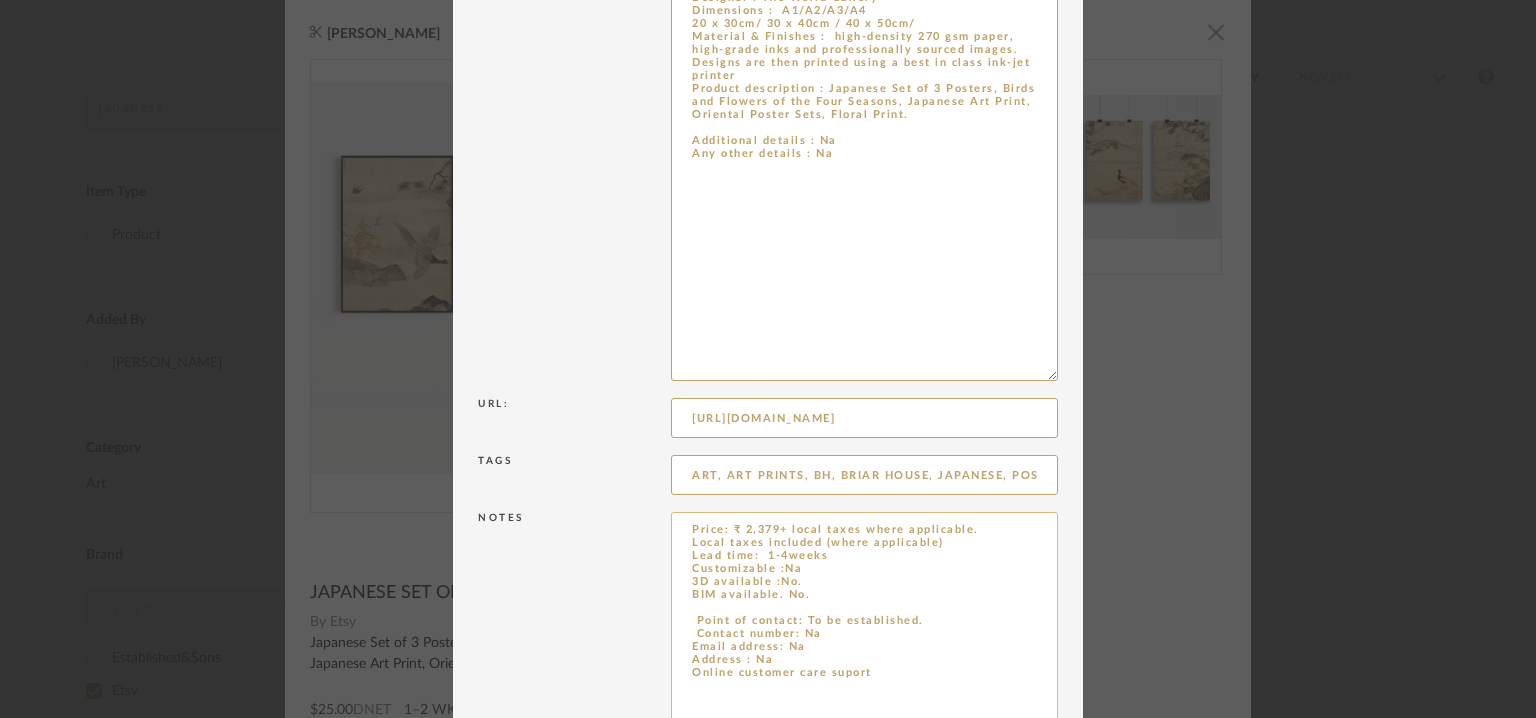 click on "Price: ₹ 2,379+ local taxes where applicable.
Local taxes included (where applicable)
Lead time:  1-4weeks
Customizable :Na
3D available :No.
BIM available. No.
Point of contact: To be established.
Contact number: Na
Email address: Na
Address : Na
Online customer care suport" at bounding box center (864, 628) 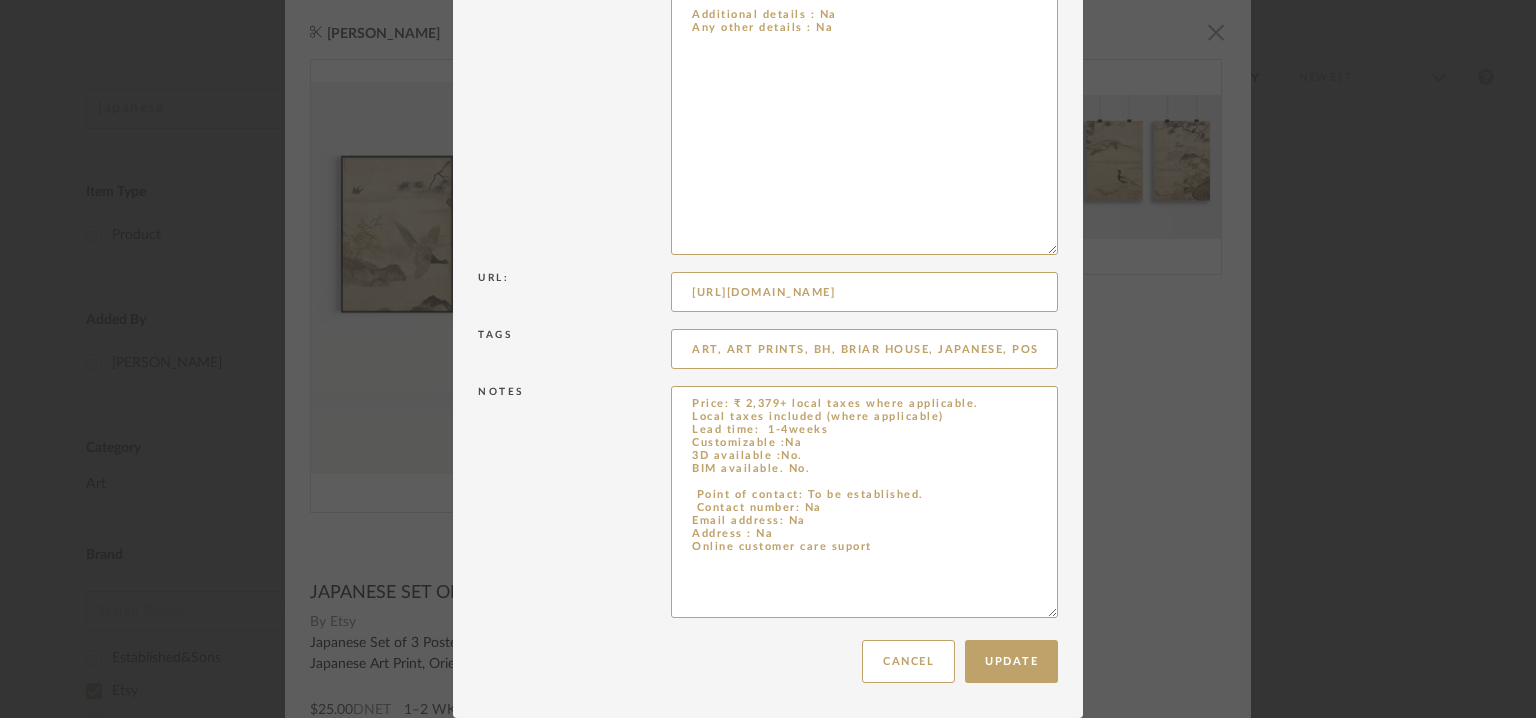 type on "Price: ₹ 2,379+ local taxes where applicable.
Local taxes included (where applicable)
Lead time:  1-4weeks
Customizable :Na
3D available :No.
BIM available. No.
Point of contact: To be established.
Contact number: Na
Email address: Na
Address : Na
Online customer care suport" 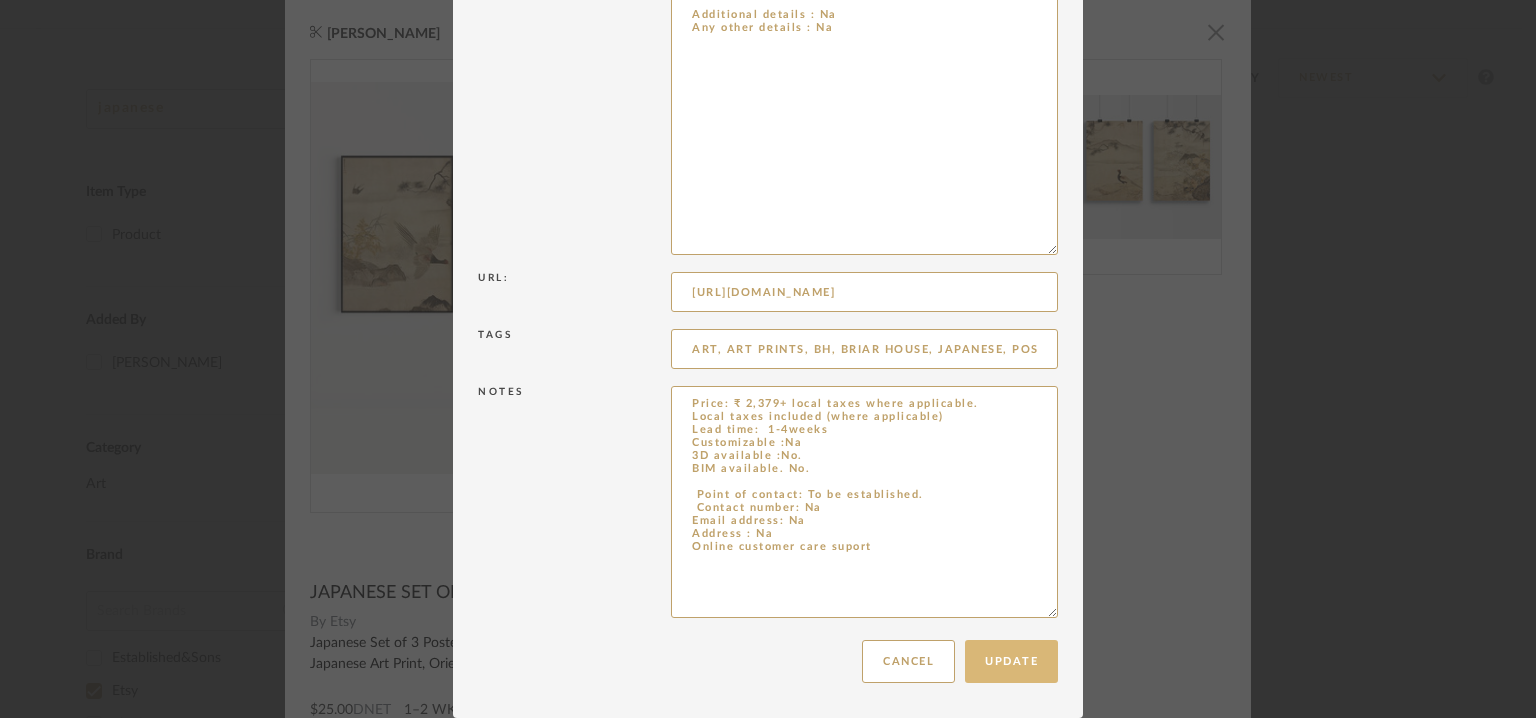 click on "Update" at bounding box center (1011, 661) 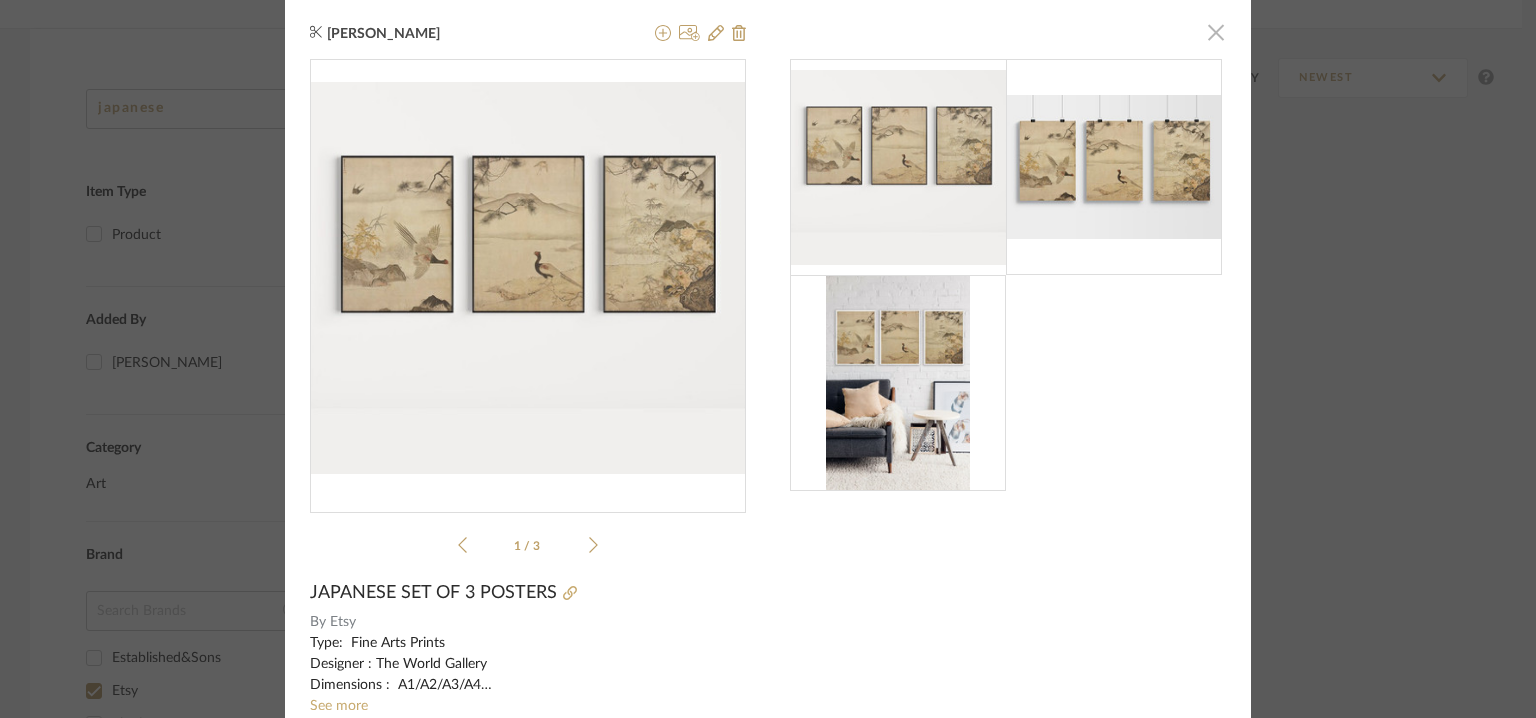 click 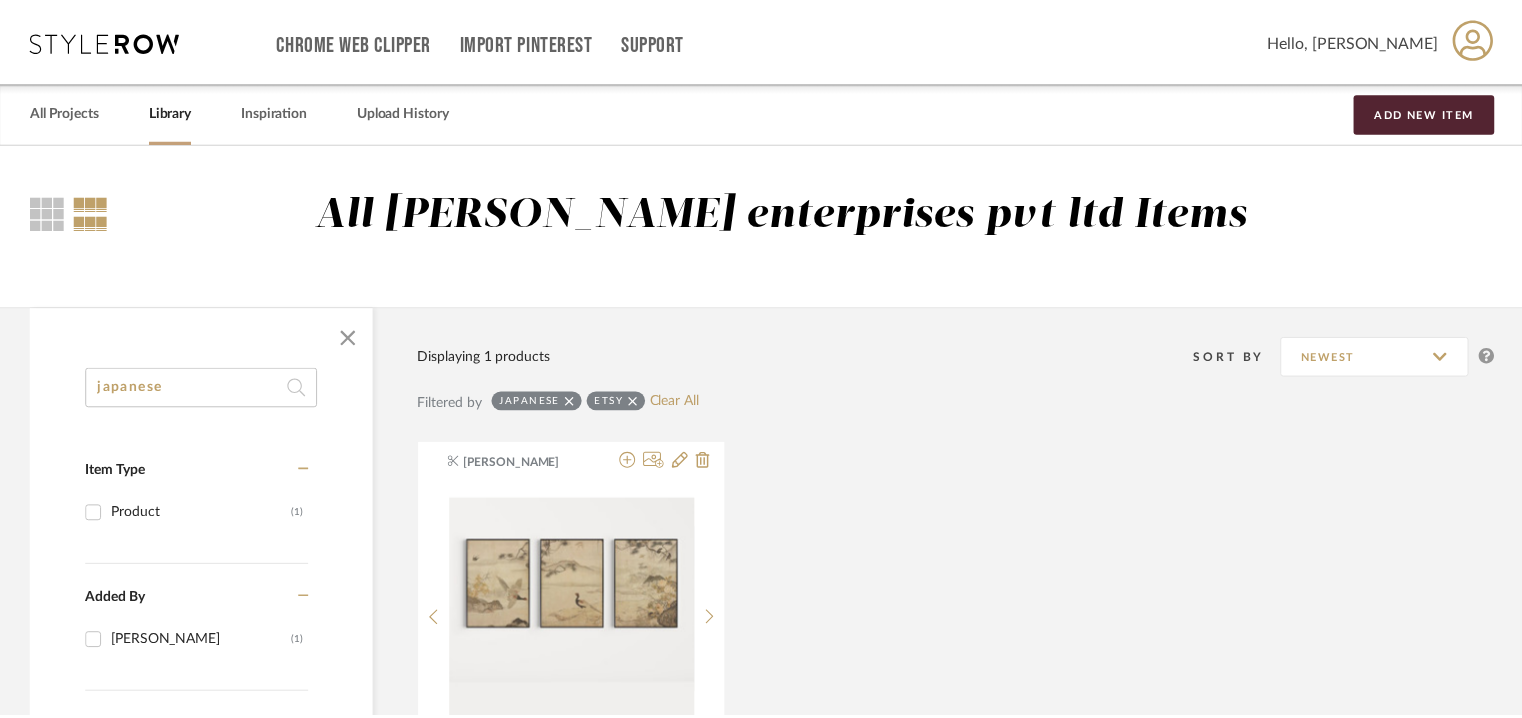 scroll, scrollTop: 279, scrollLeft: 0, axis: vertical 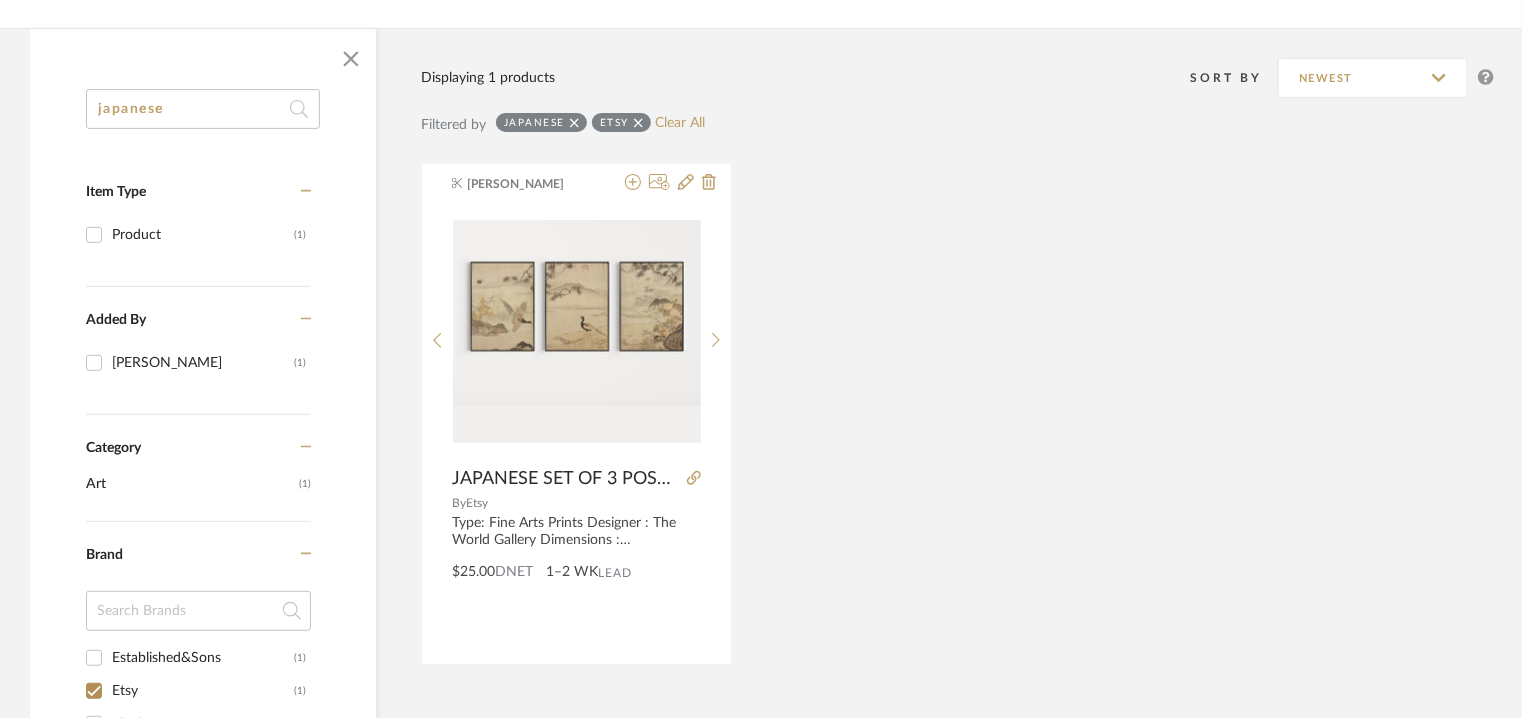 click on "japanese Item Type Product  (1)  Added By Manasi Bhargava  (1)  Category  Art   (1)  Brand 1616 Arita Japan  (1)  Arflex  (1)  Artifort  (1)  Atelier Fevrier  (1)  Audo  (1)  B&B Italia  (1)  Baccarat  (1)  Bareeki  (1)  Baro Design  (1)  Casamance  (2)  Cassina  (8)  CB2  (1)  Davide Groppi  (1)  De Padova  (2)  Dedar  (9)  Established&Sons  (1)  Etsy  (1)  Flexform.  (1)  Foscarini  (1)  George Nakashima Woodworkers  (1)  Harshita Jhamtani  (1)  HAY  (1)  House of Finn Juhl  (1)  LA MANUFACTURE  (1)  Lelievre  (1)  Lzf Lamps  (1)  Maison Royere  (4)  Matzform  (2)  Minotti  (2)  MOLINARI DESIGN  (1)  Mutina  (1)  Noguchi Shop  (1)  Pierre Frey  (3)  Poltrona Frau  (1)  Porro  (1)  Royere  (7)  Santa & Cole  (2)  Tacchini  (1)  TIME & STYLE  (3)  TIME AND STYLE  (1)  TRIBU  (2)  Vitra  (2)  Wriver  (1)  See Less - Price 0  7,500 +  0 7500 Upload Method Clipped  (1)  Lead Time Weeks In Stock Displaying 1 products  Sort By  Newest Filtered by japanese Etsy  Clear All  Manasi Bhargava By   Etsy  $25.00  DNET" 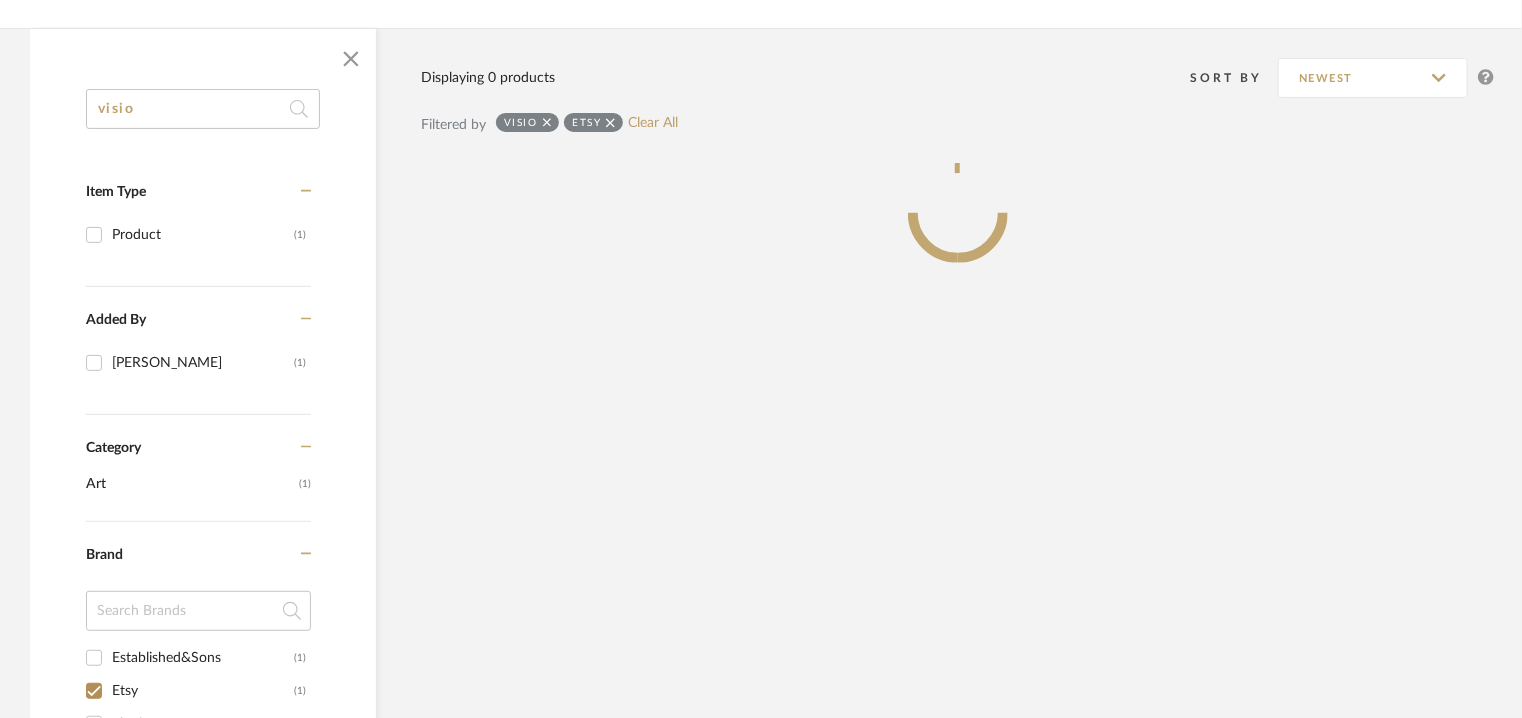 scroll, scrollTop: 380, scrollLeft: 0, axis: vertical 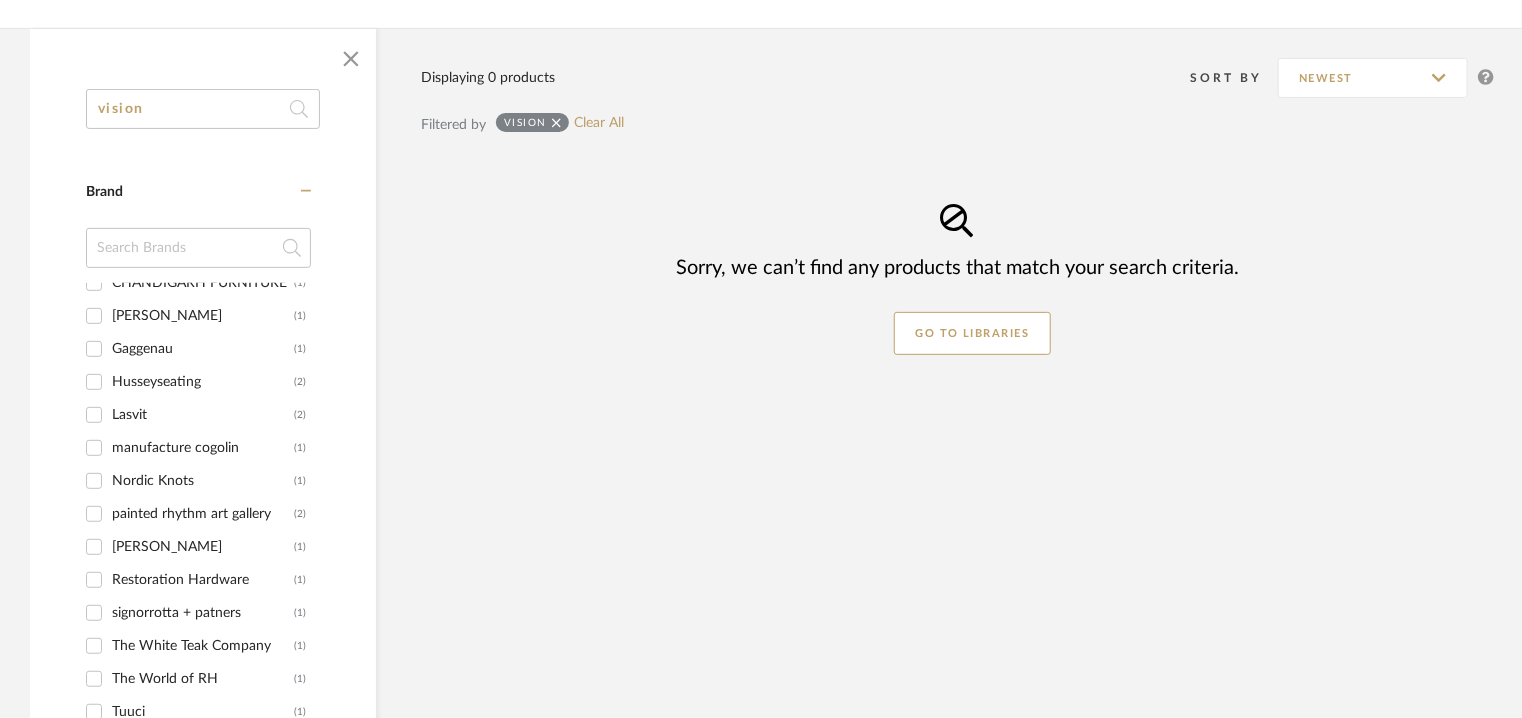 type on "vision" 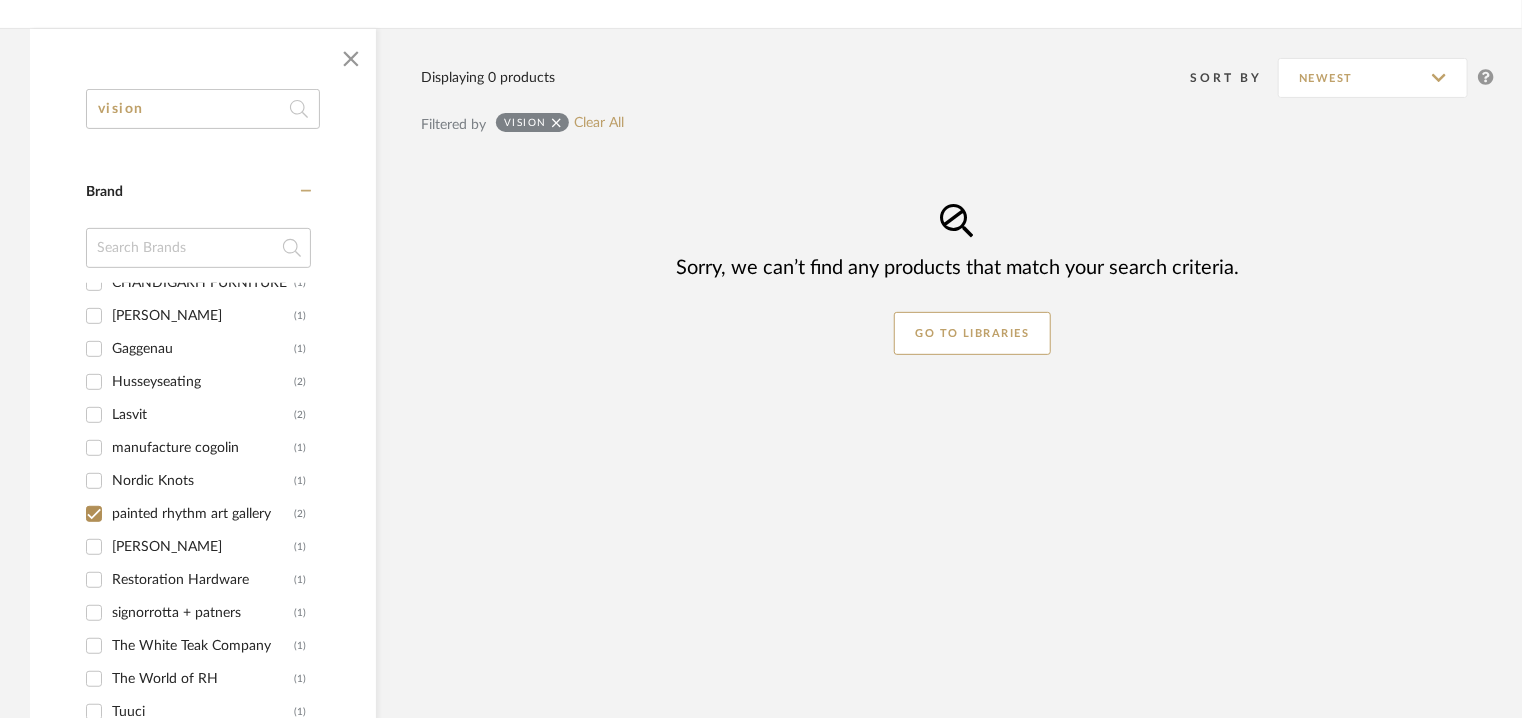 checkbox on "true" 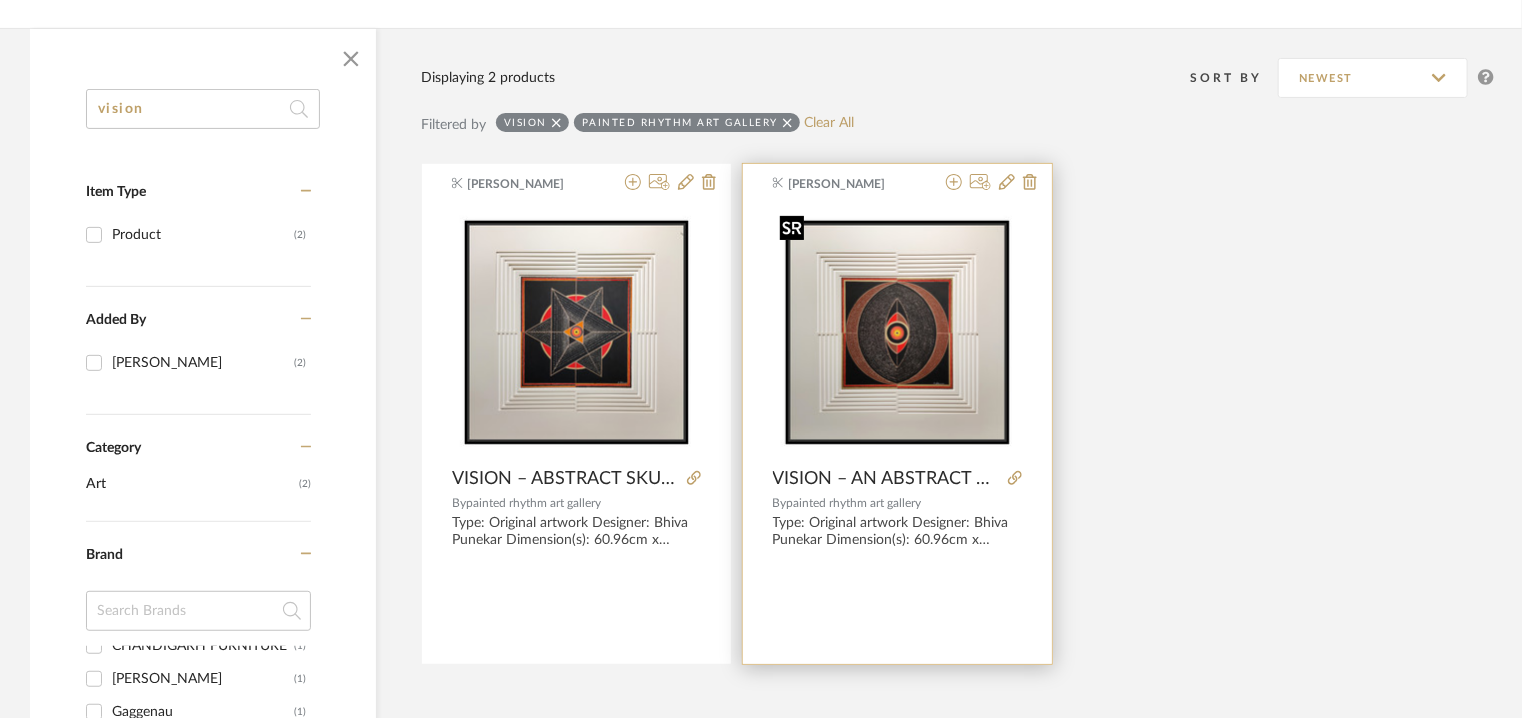 click at bounding box center [897, 332] 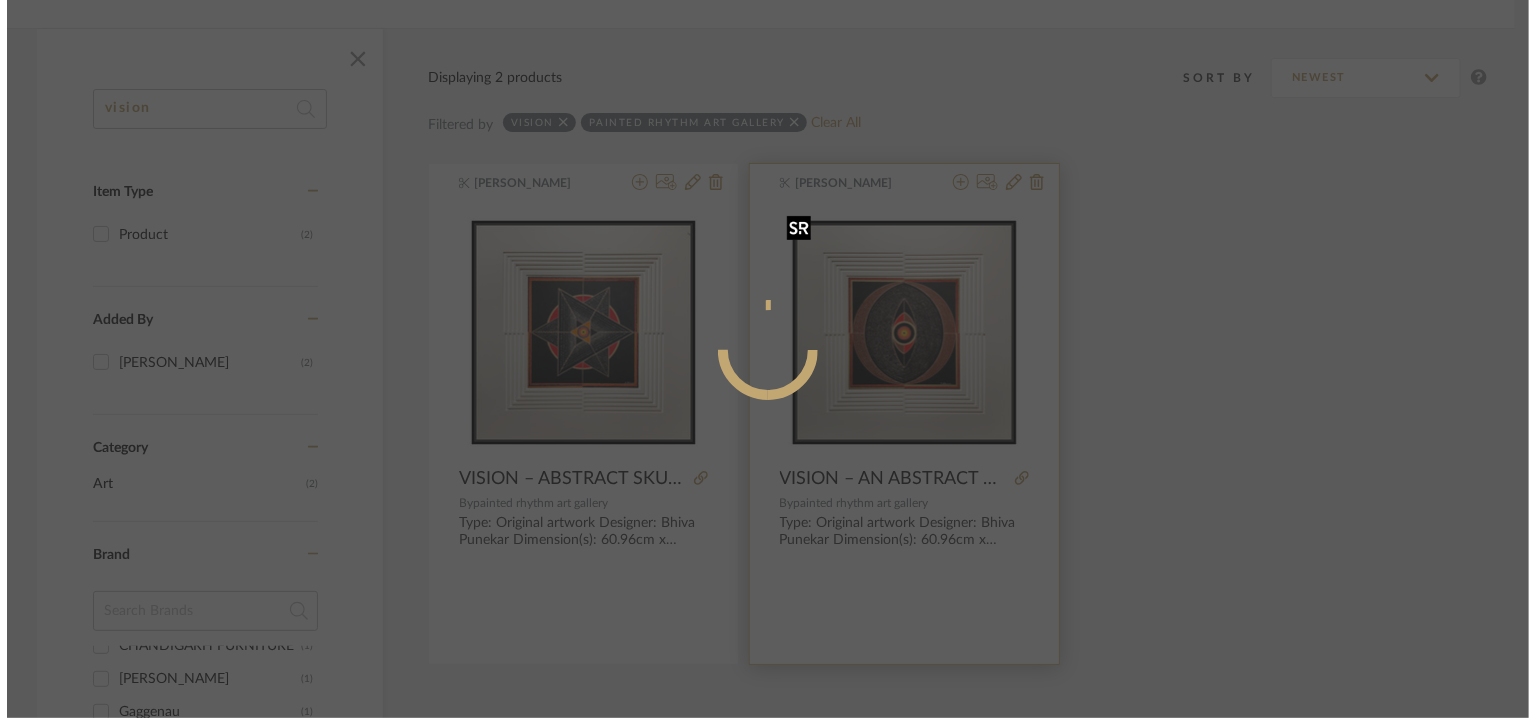 scroll, scrollTop: 0, scrollLeft: 0, axis: both 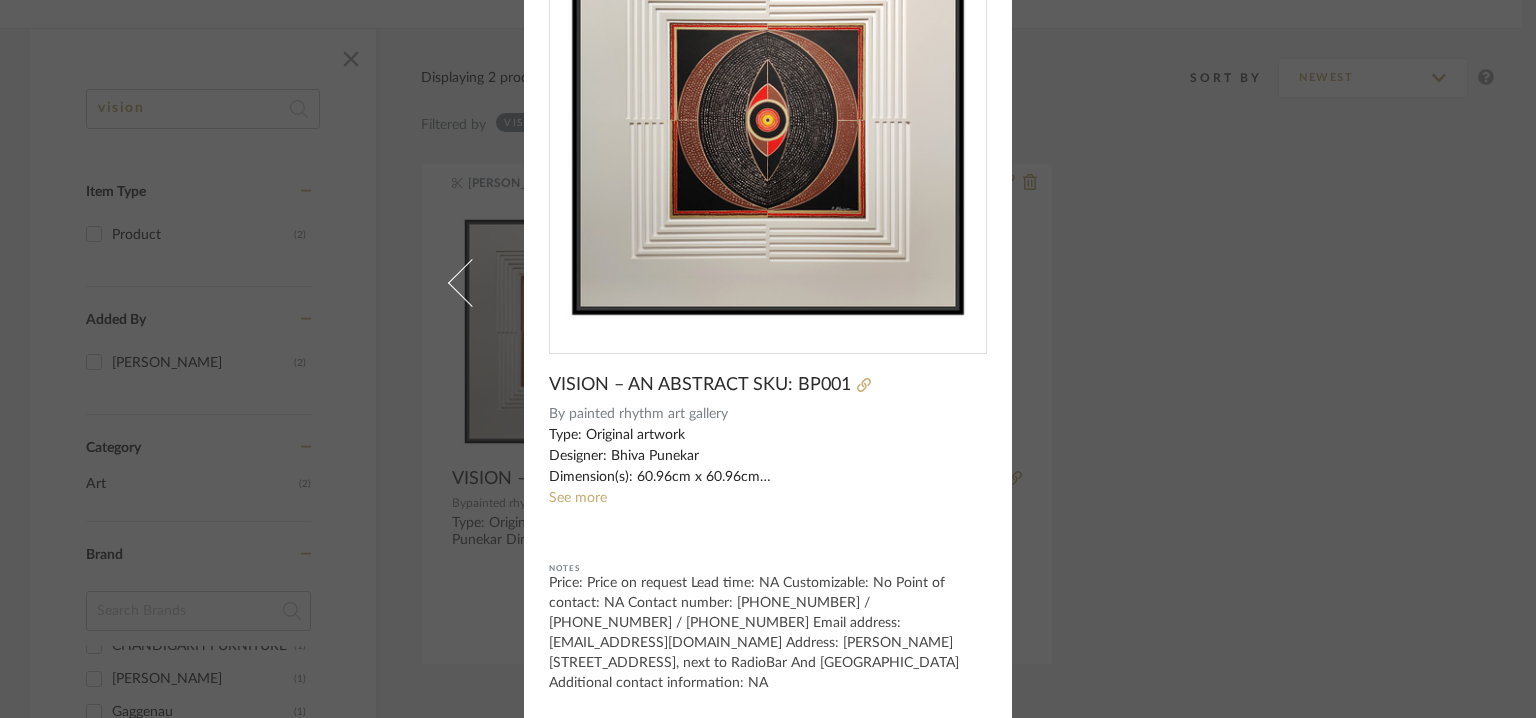 drag, startPoint x: 539, startPoint y: 580, endPoint x: 630, endPoint y: 657, distance: 119.2057 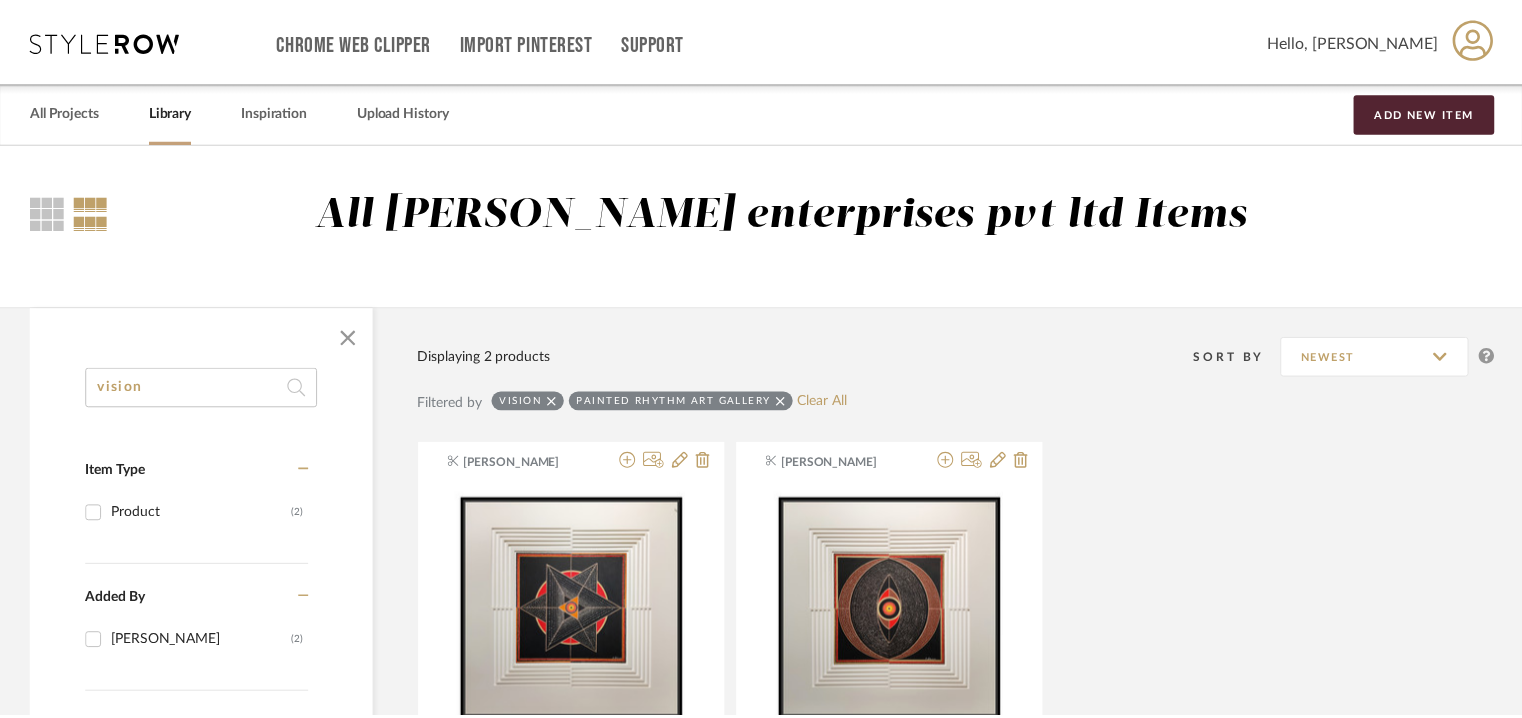 scroll, scrollTop: 279, scrollLeft: 0, axis: vertical 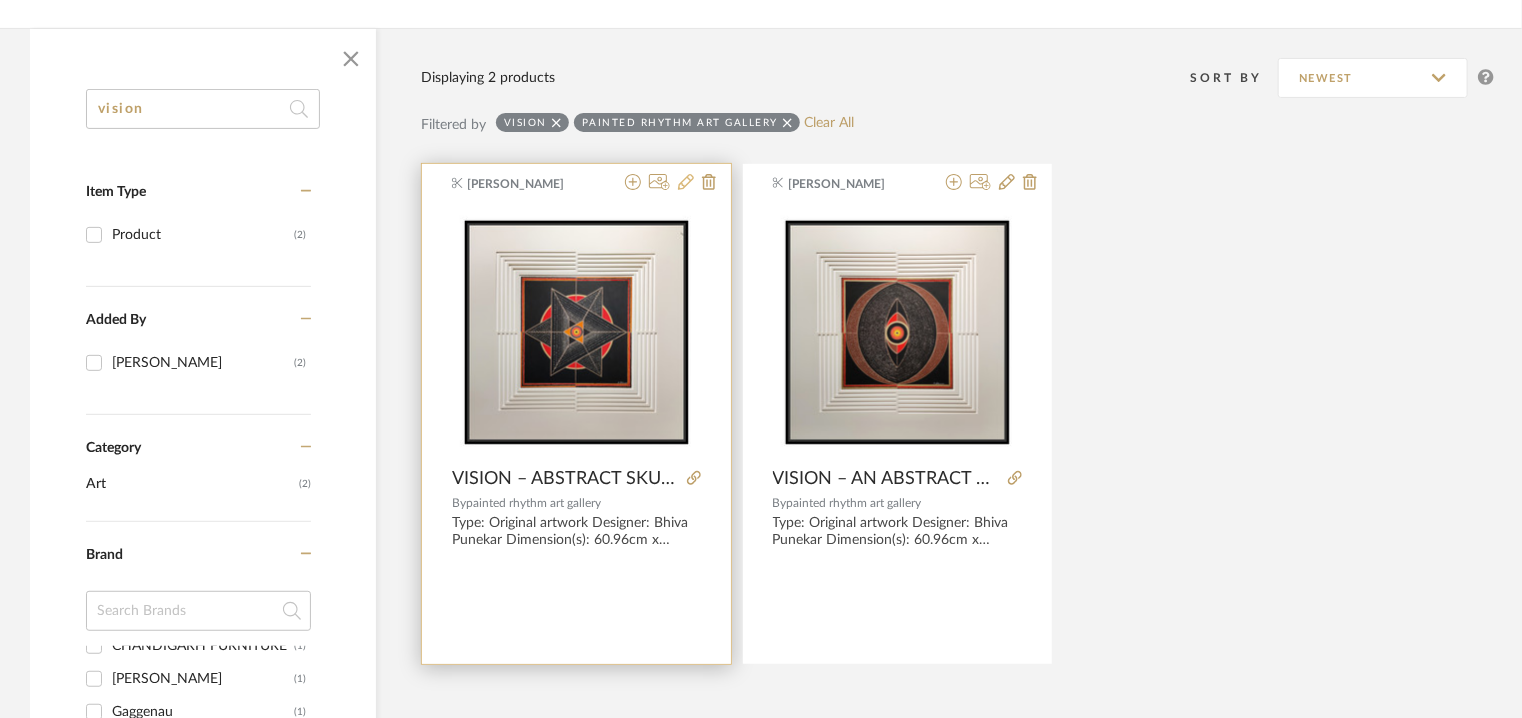 click 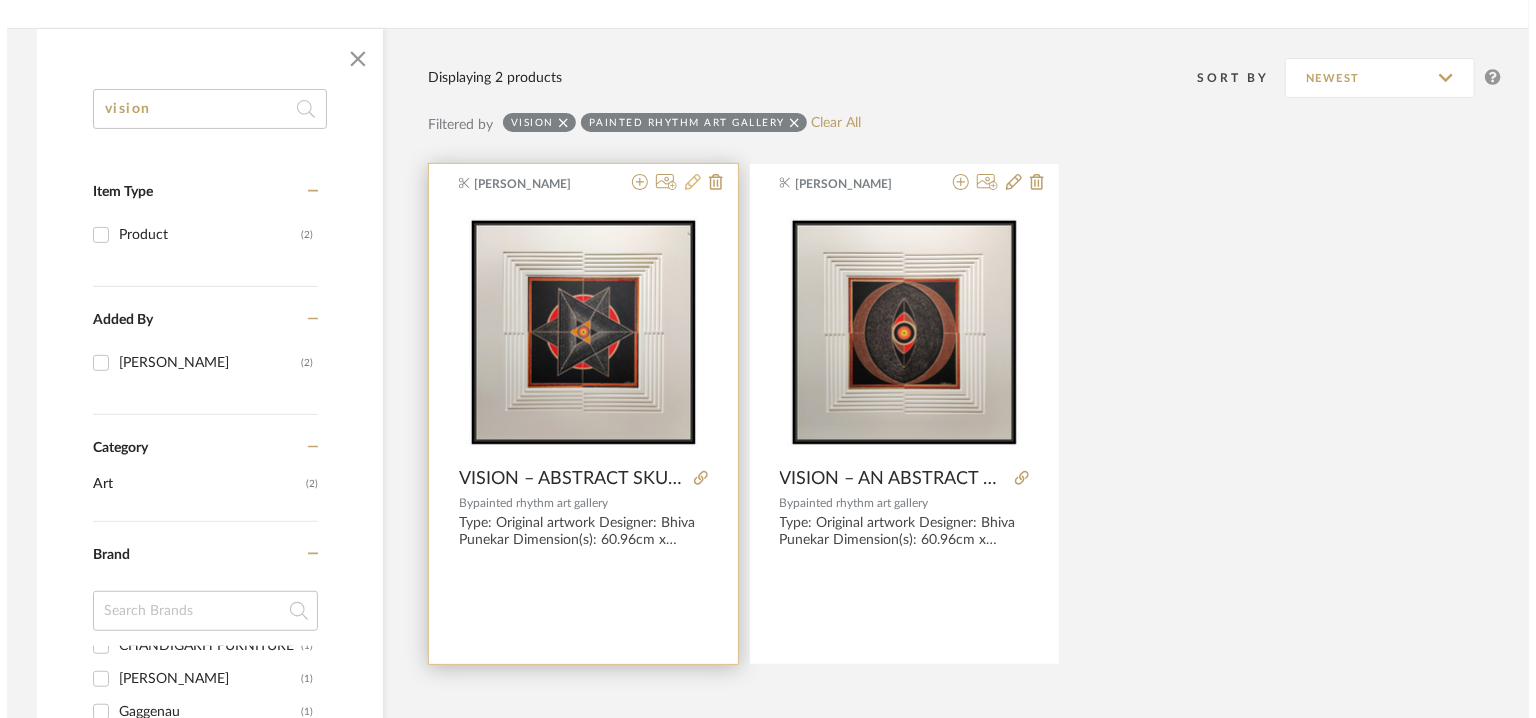 scroll, scrollTop: 0, scrollLeft: 0, axis: both 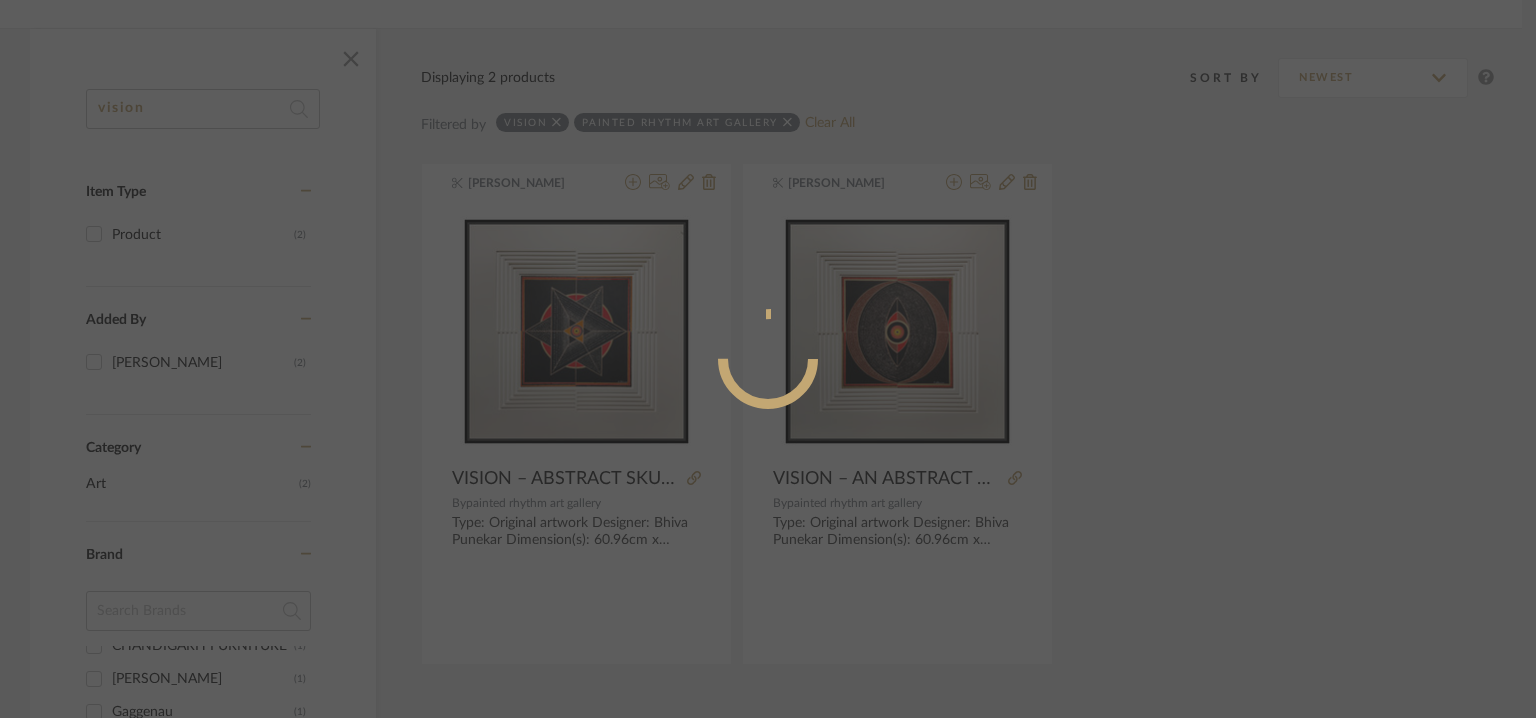radio on "true" 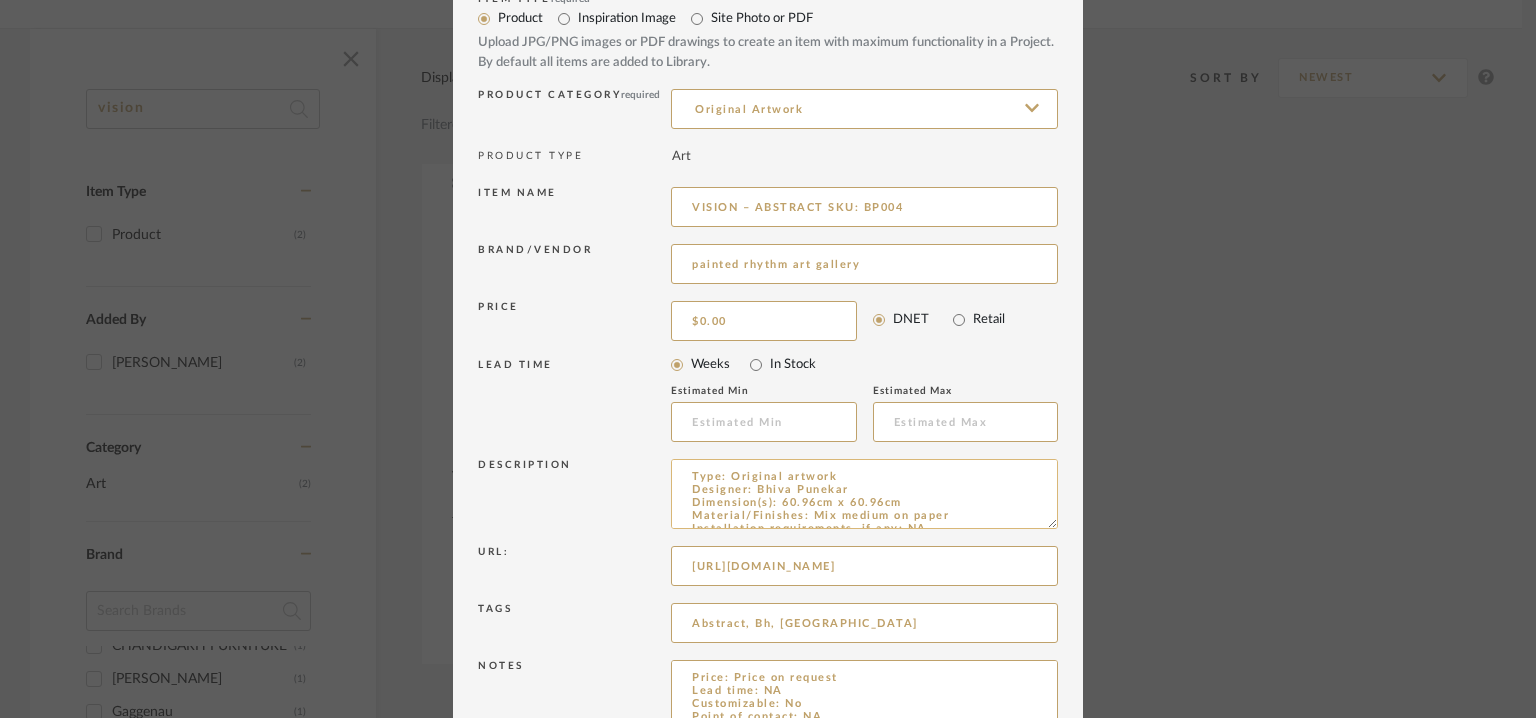 scroll, scrollTop: 192, scrollLeft: 0, axis: vertical 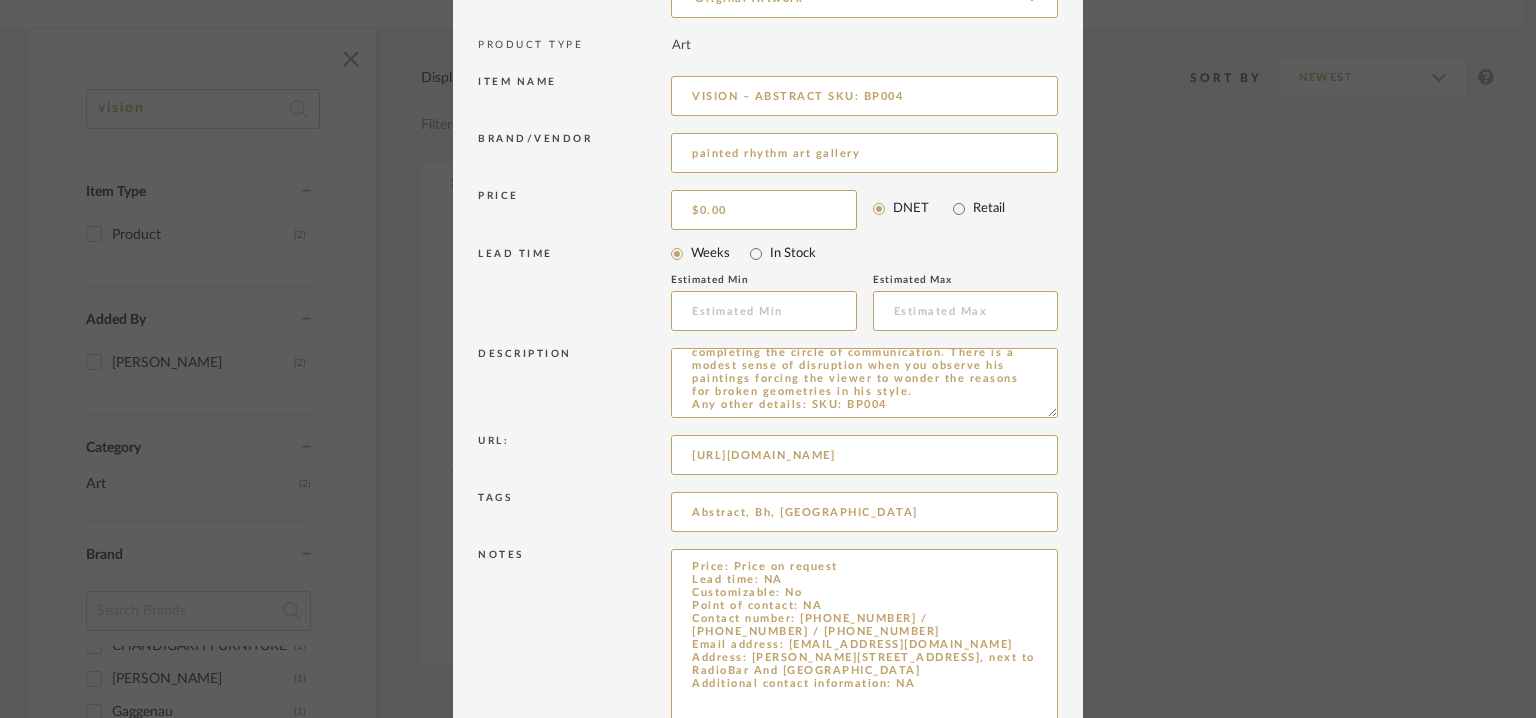 drag, startPoint x: 1043, startPoint y: 613, endPoint x: 1067, endPoint y: 749, distance: 138.10141 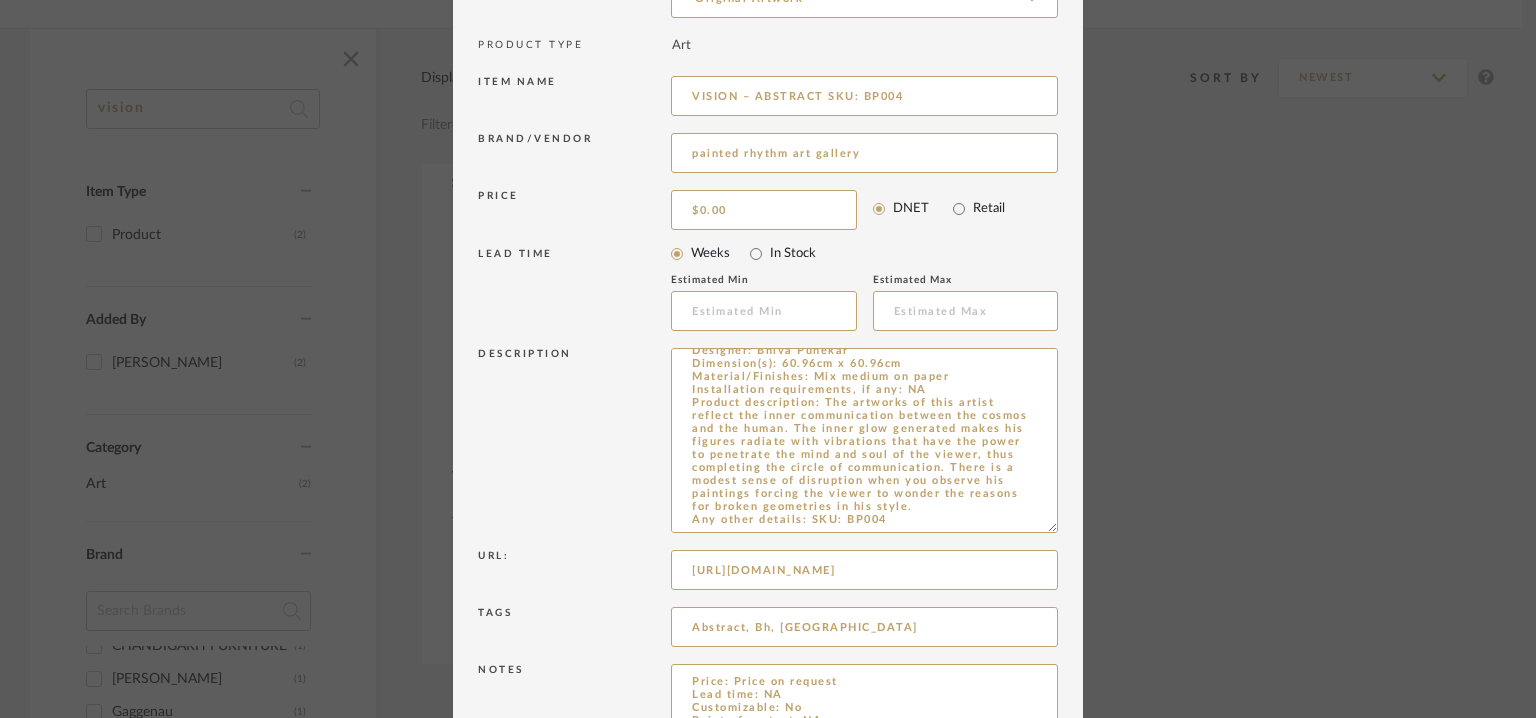 scroll, scrollTop: 0, scrollLeft: 0, axis: both 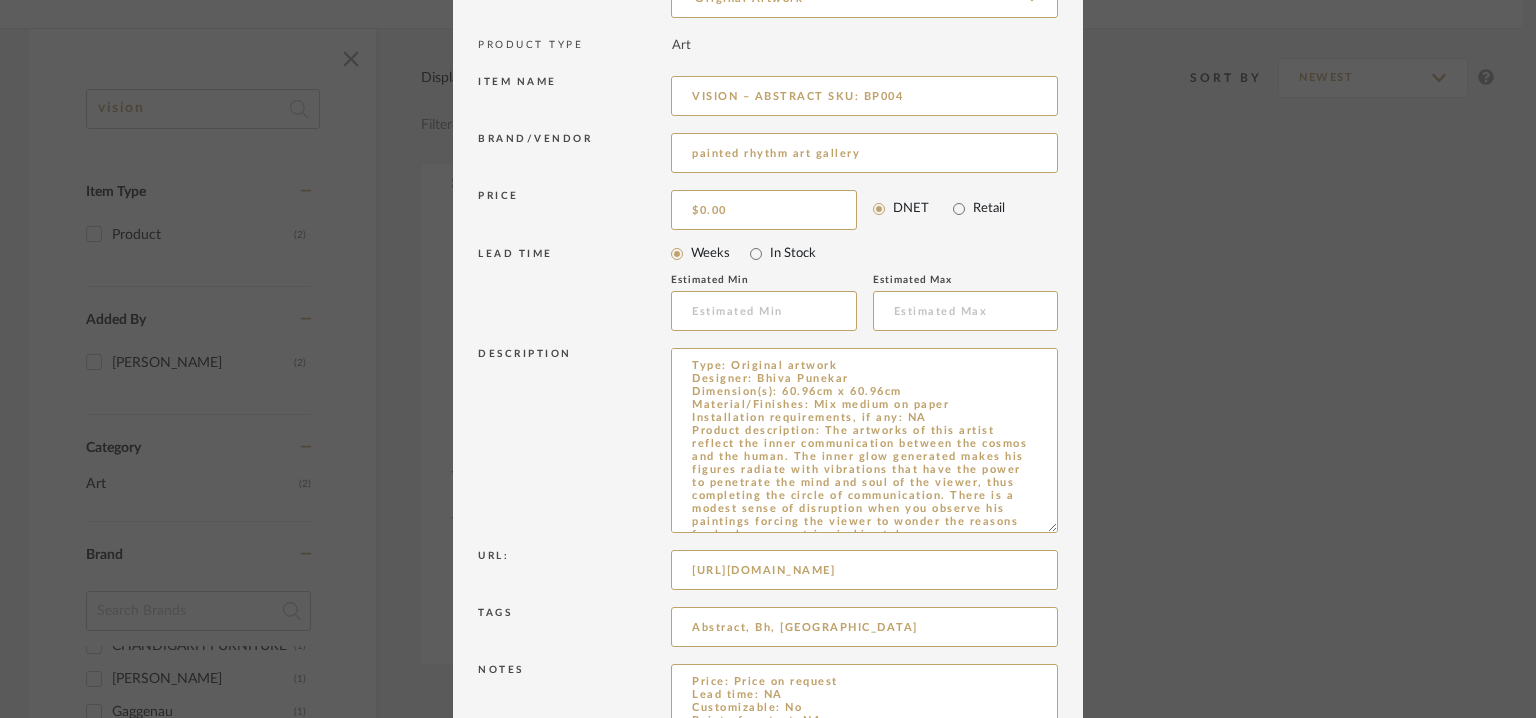 drag, startPoint x: 1046, startPoint y: 411, endPoint x: 1077, endPoint y: 680, distance: 270.78036 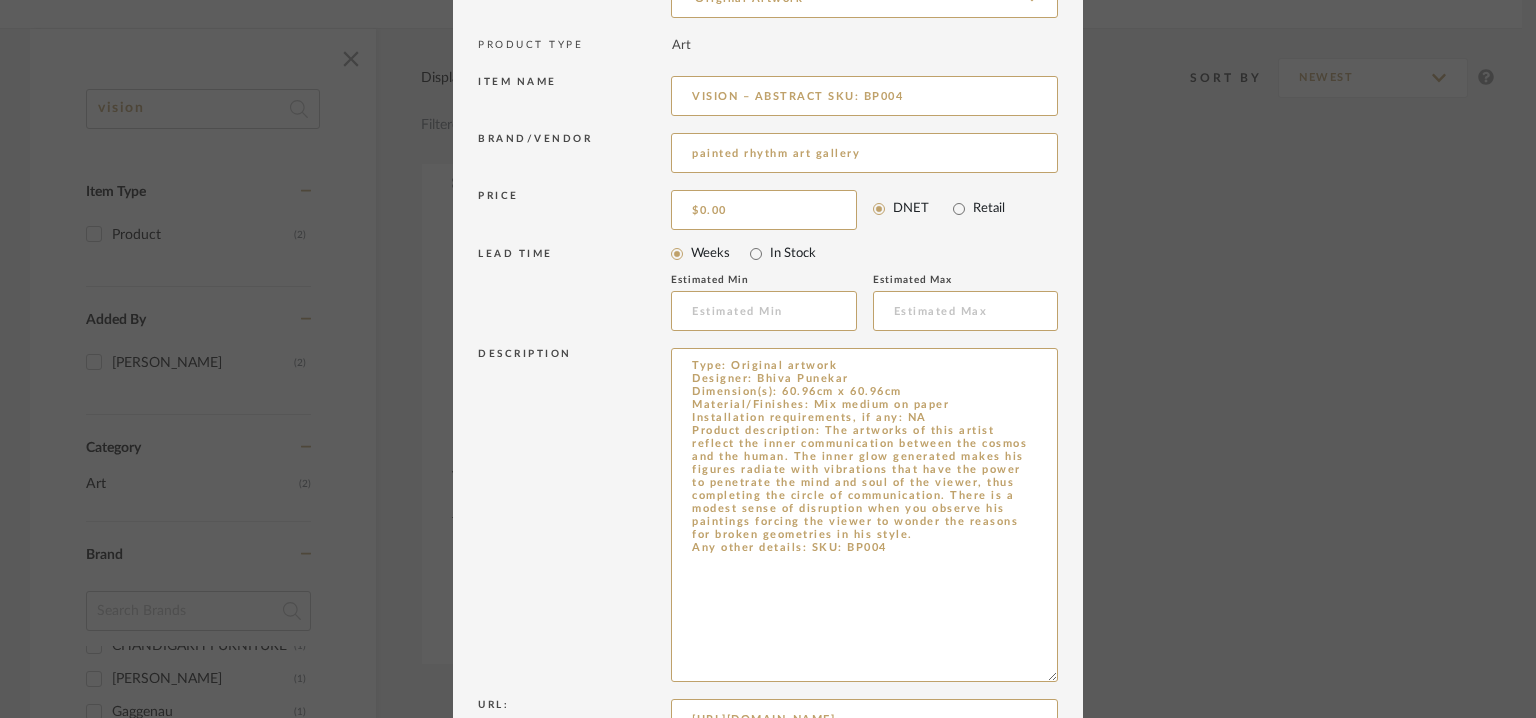 scroll, scrollTop: 0, scrollLeft: 0, axis: both 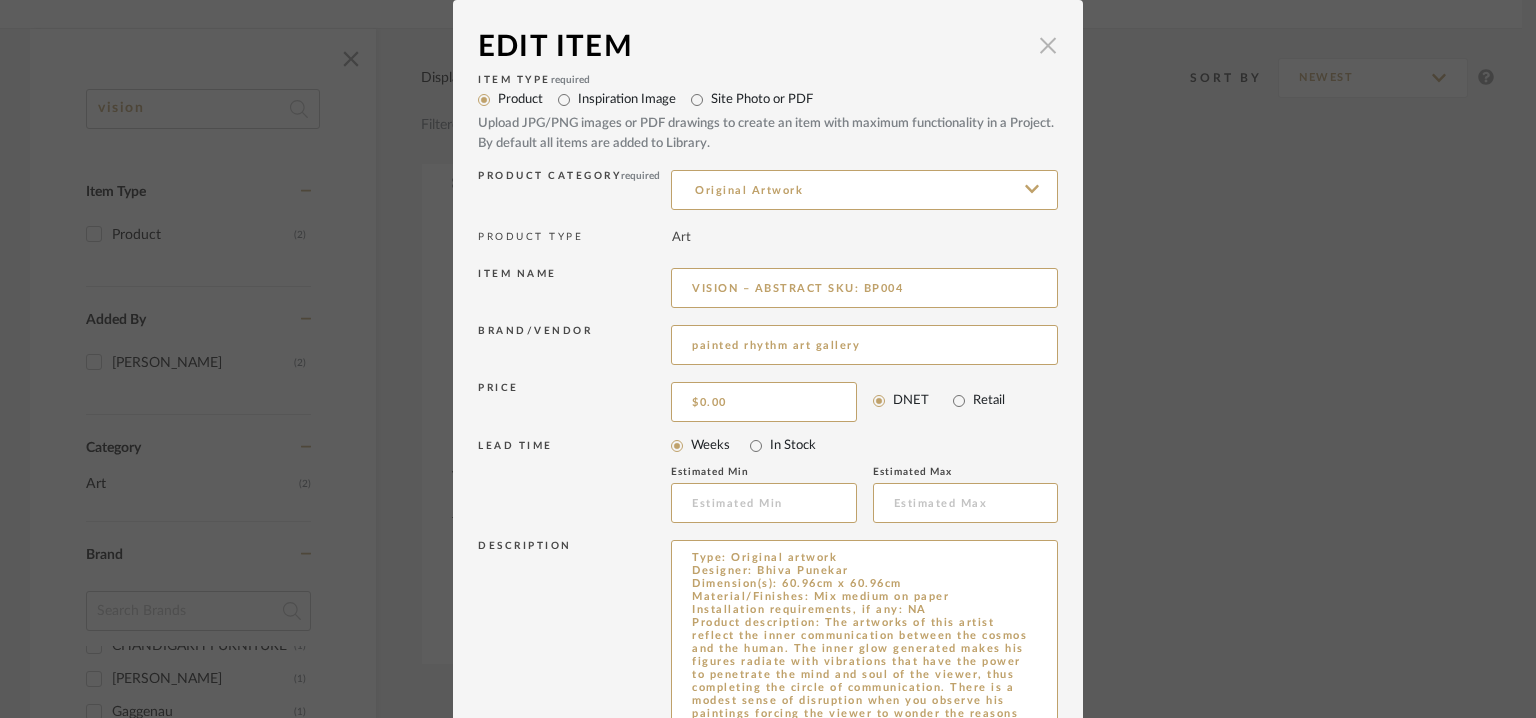 click at bounding box center [1048, 45] 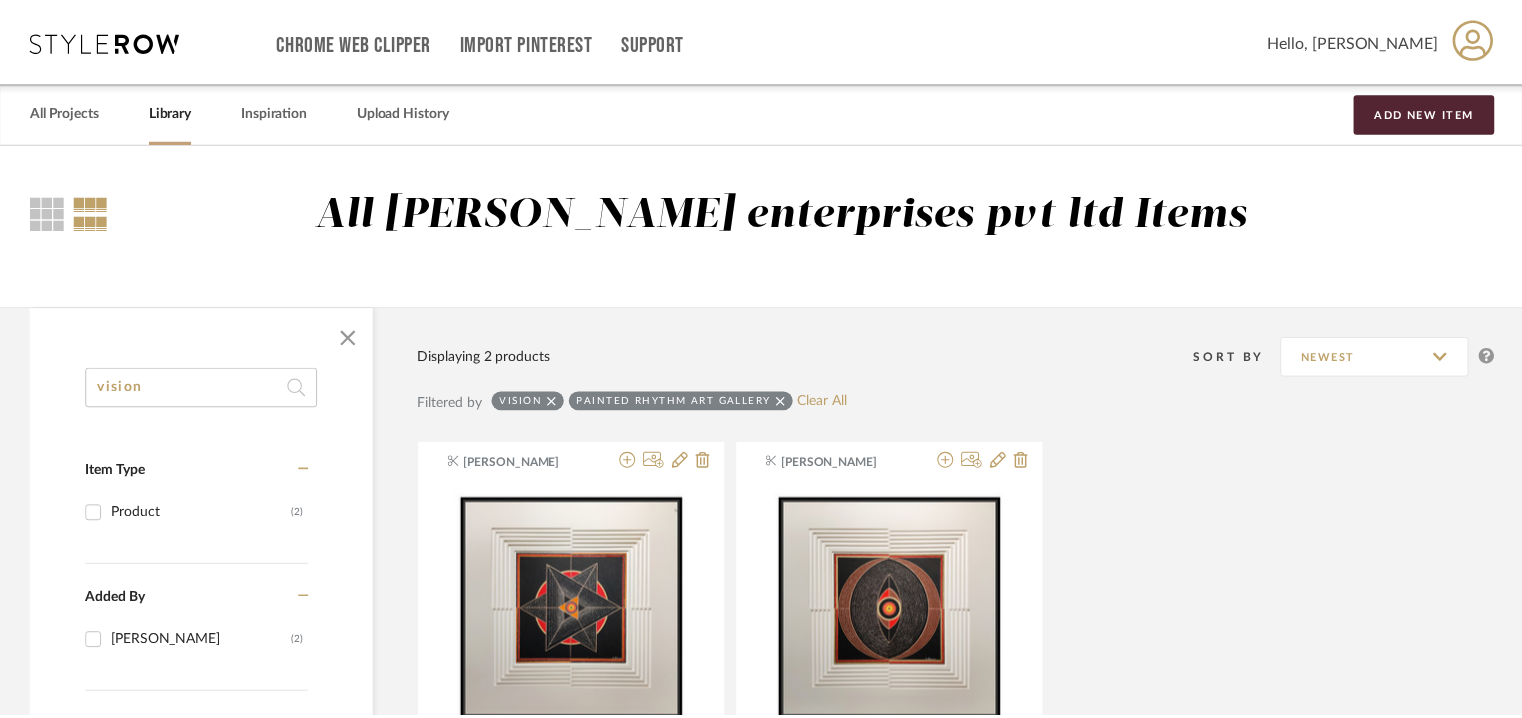 scroll, scrollTop: 279, scrollLeft: 0, axis: vertical 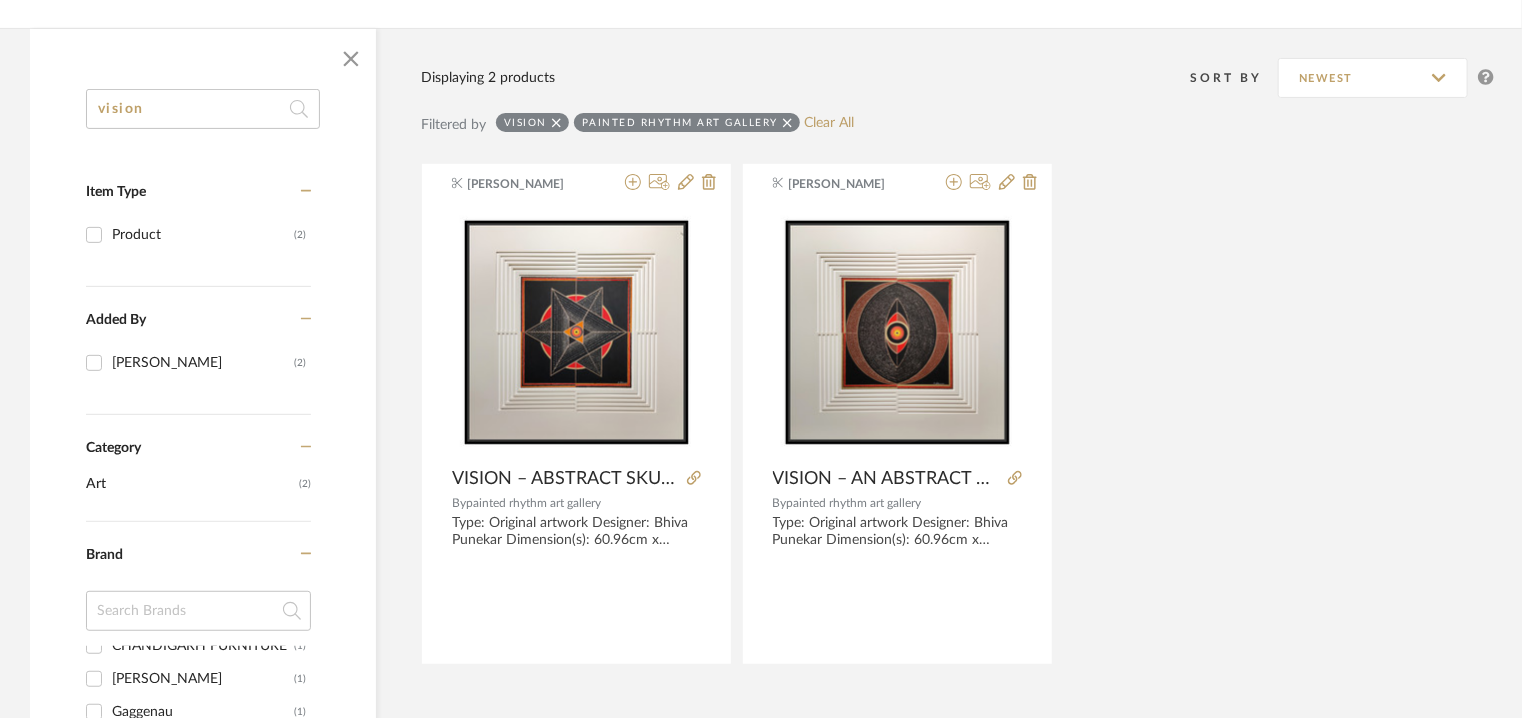 drag, startPoint x: 201, startPoint y: 111, endPoint x: 0, endPoint y: 111, distance: 201 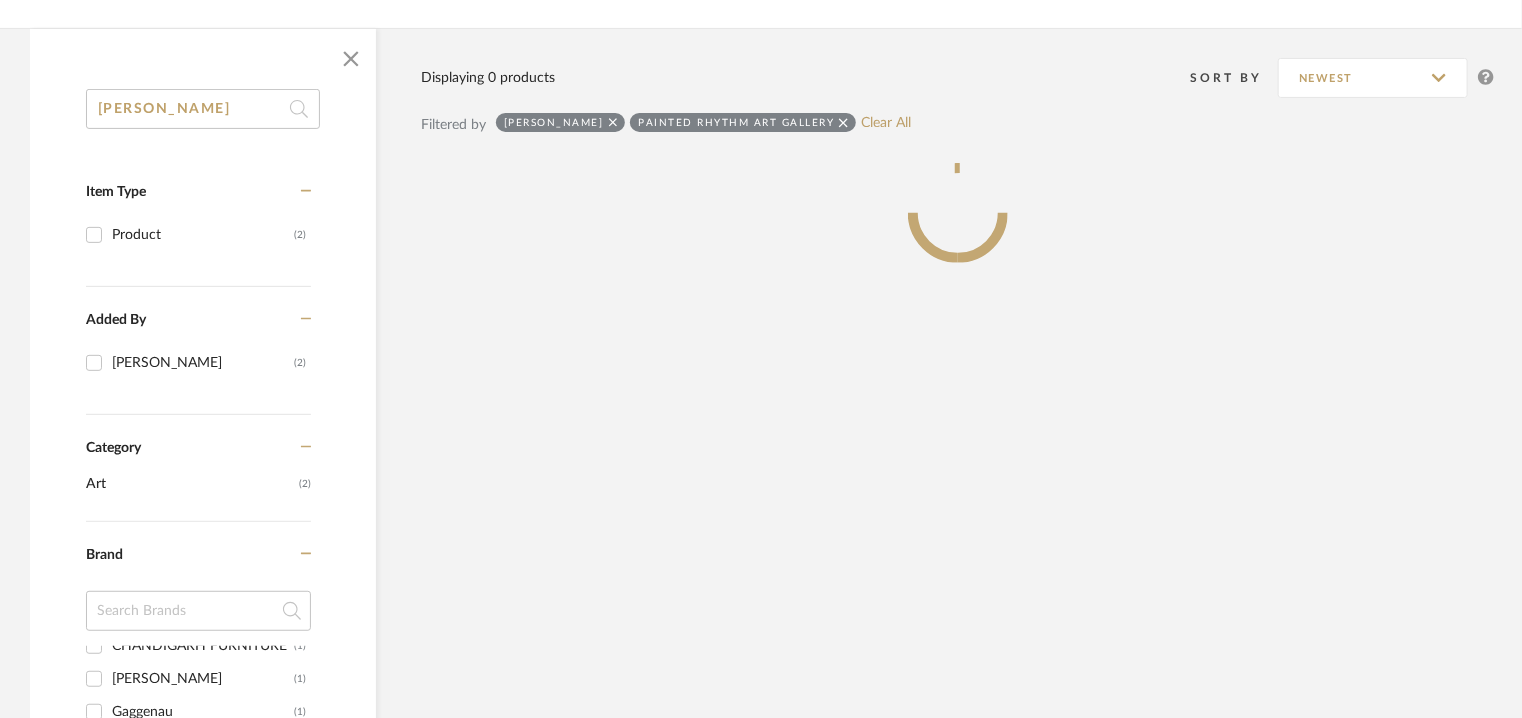 scroll, scrollTop: 0, scrollLeft: 0, axis: both 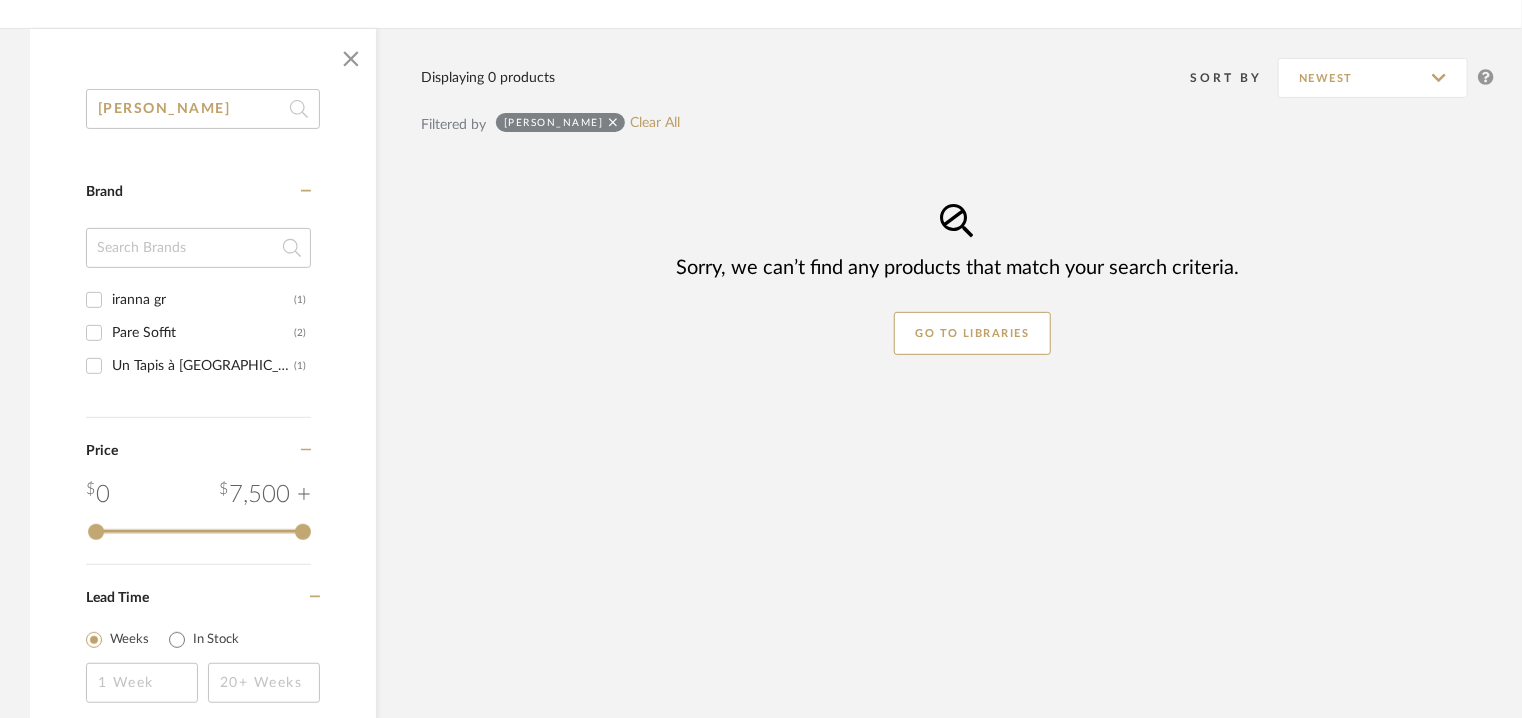 type on "parik" 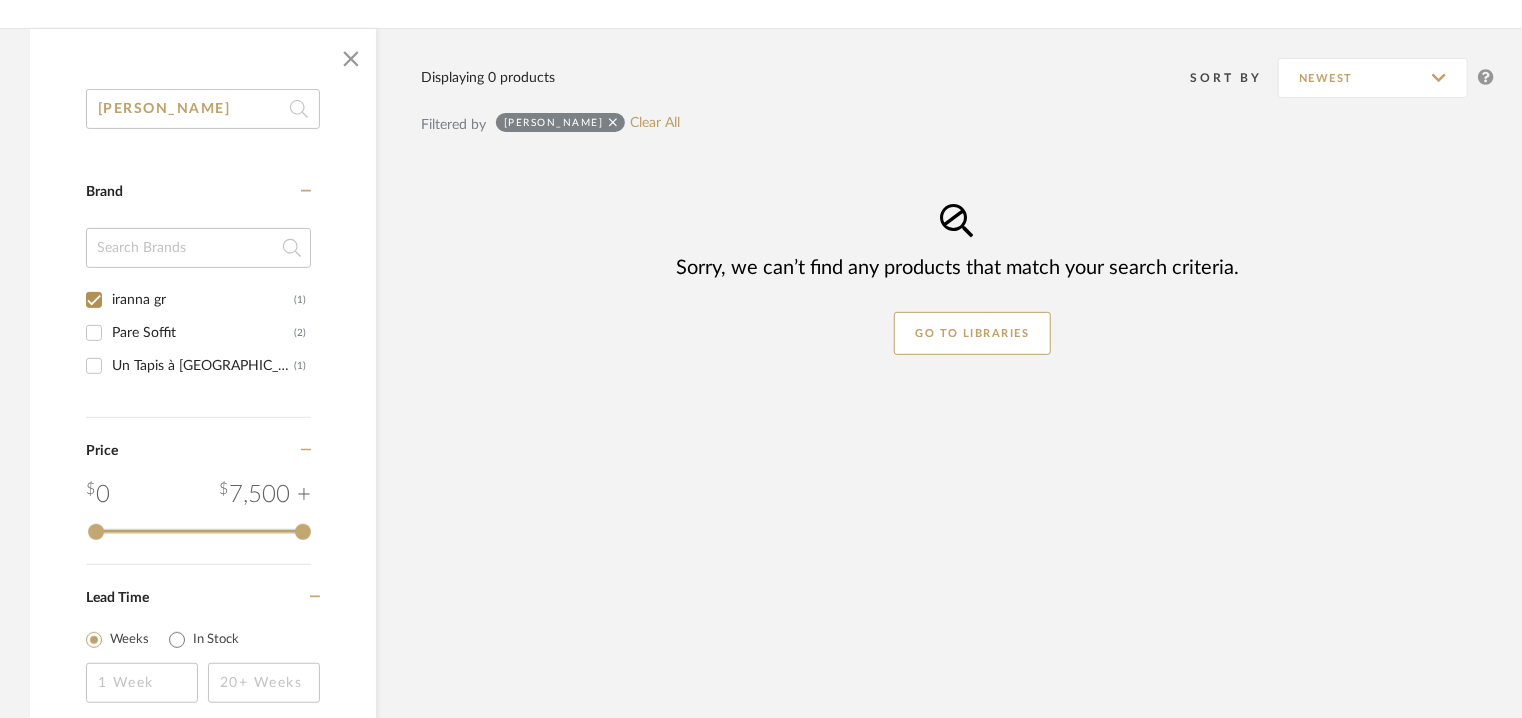 checkbox on "true" 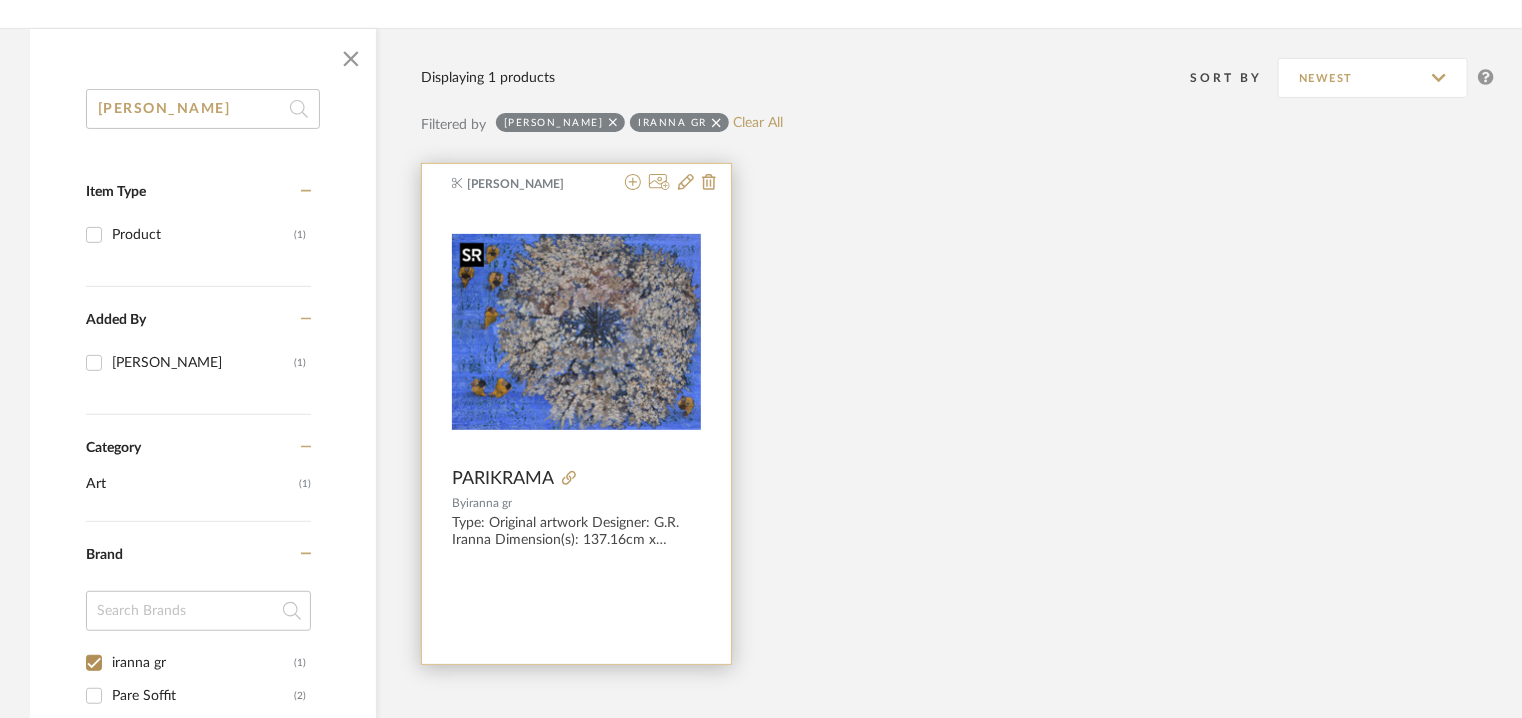 click at bounding box center [576, 332] 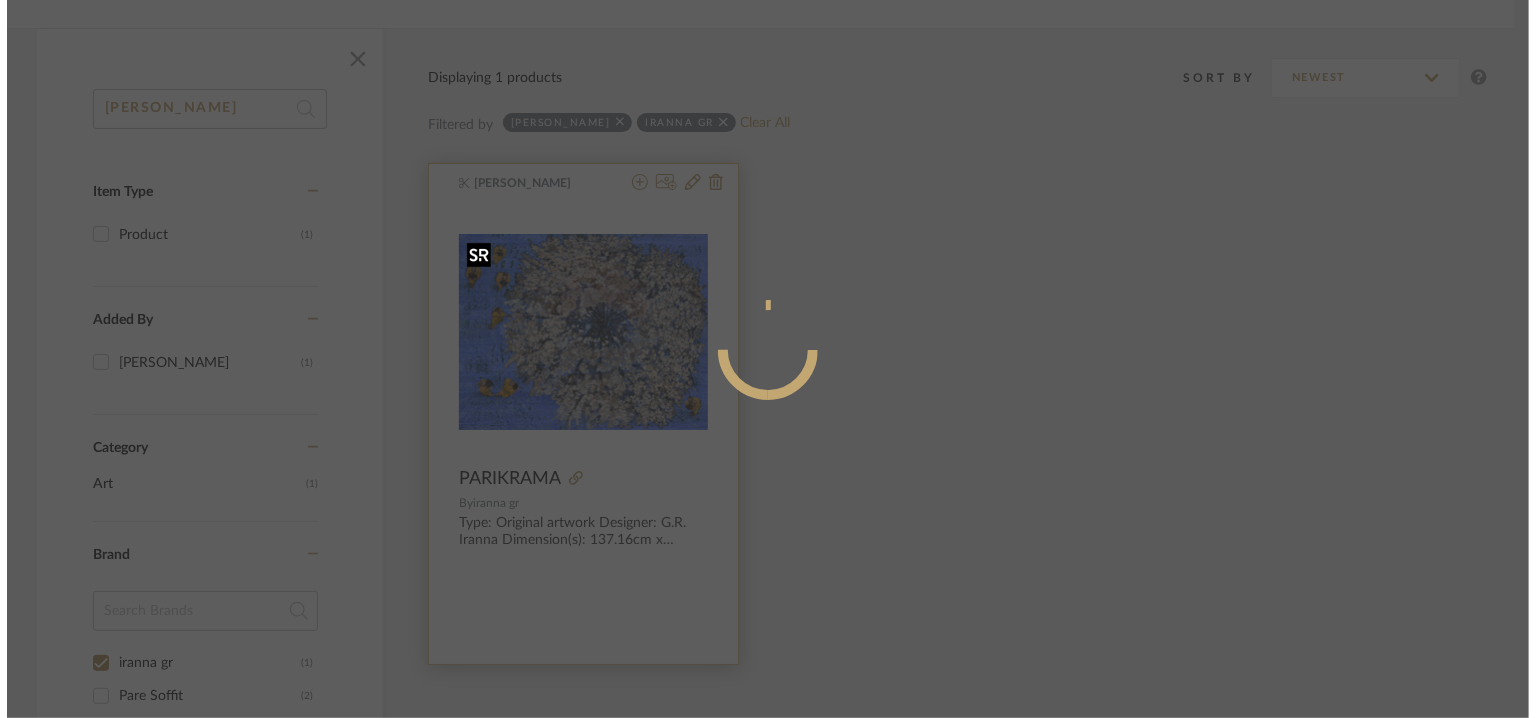 scroll, scrollTop: 0, scrollLeft: 0, axis: both 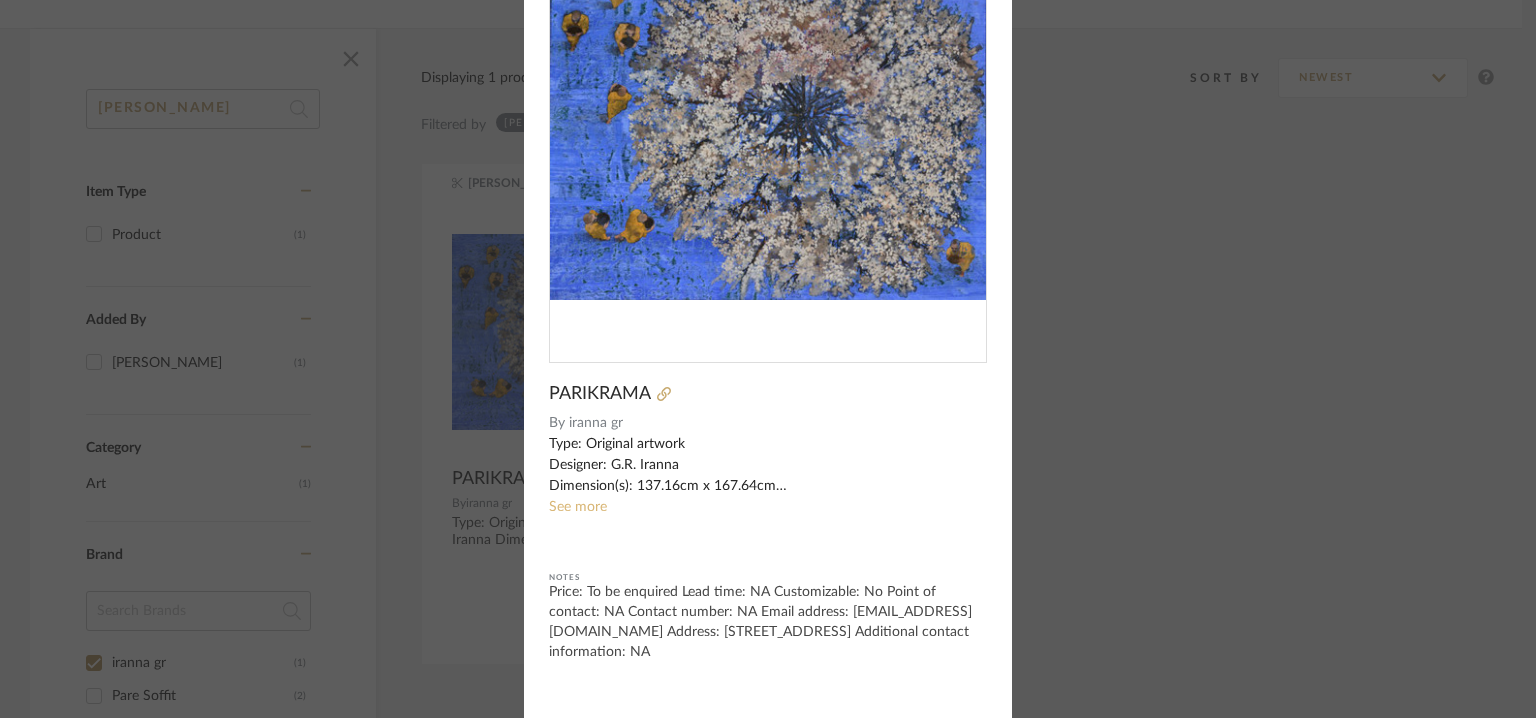 click on "See more" at bounding box center [578, 507] 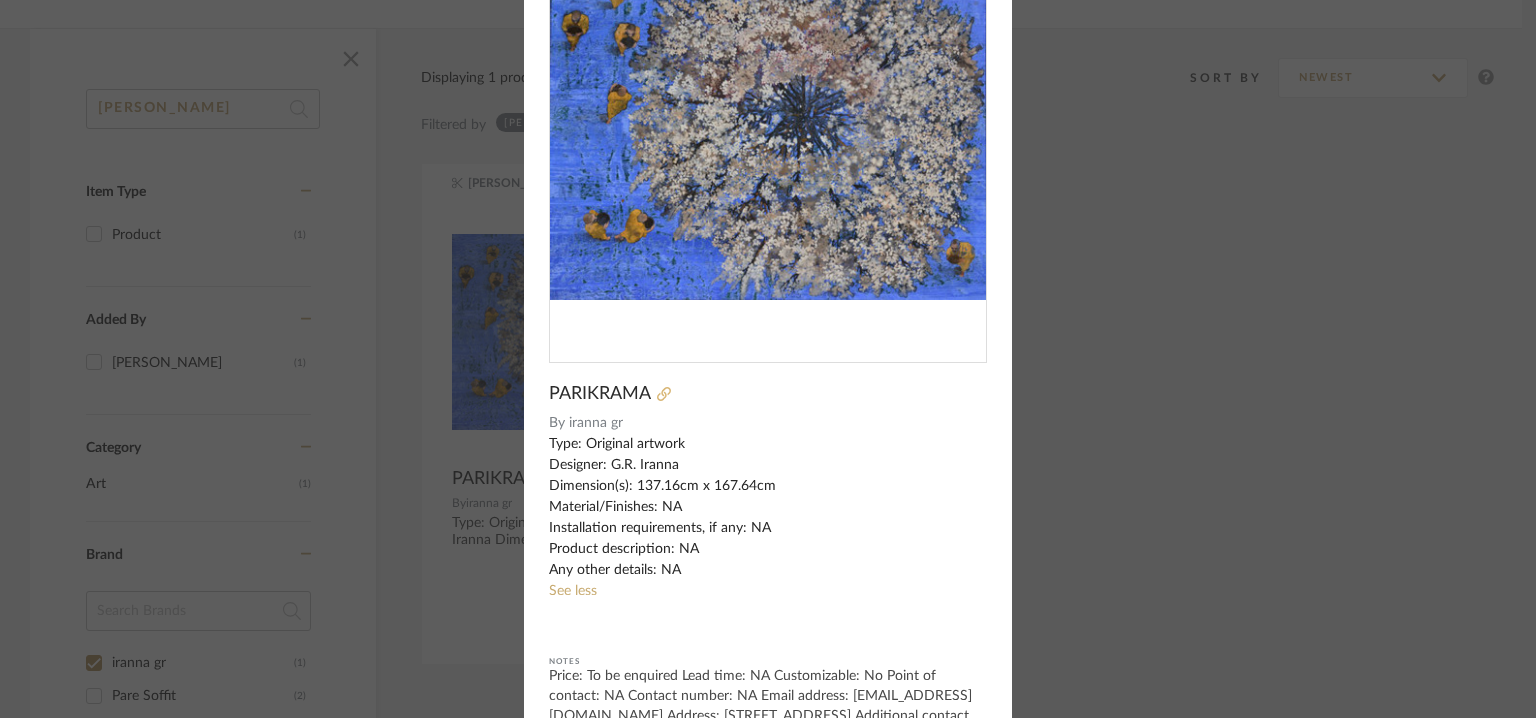 click 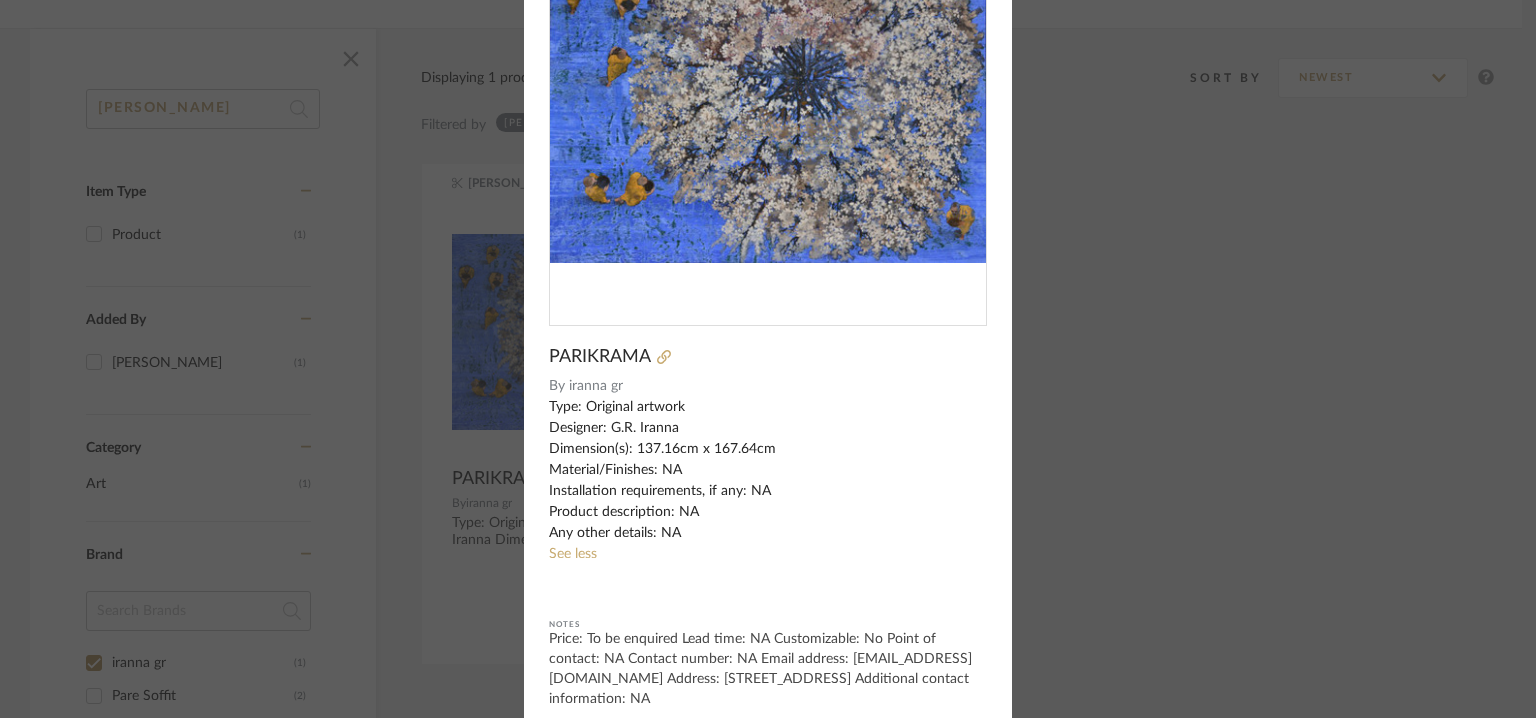 scroll, scrollTop: 196, scrollLeft: 0, axis: vertical 